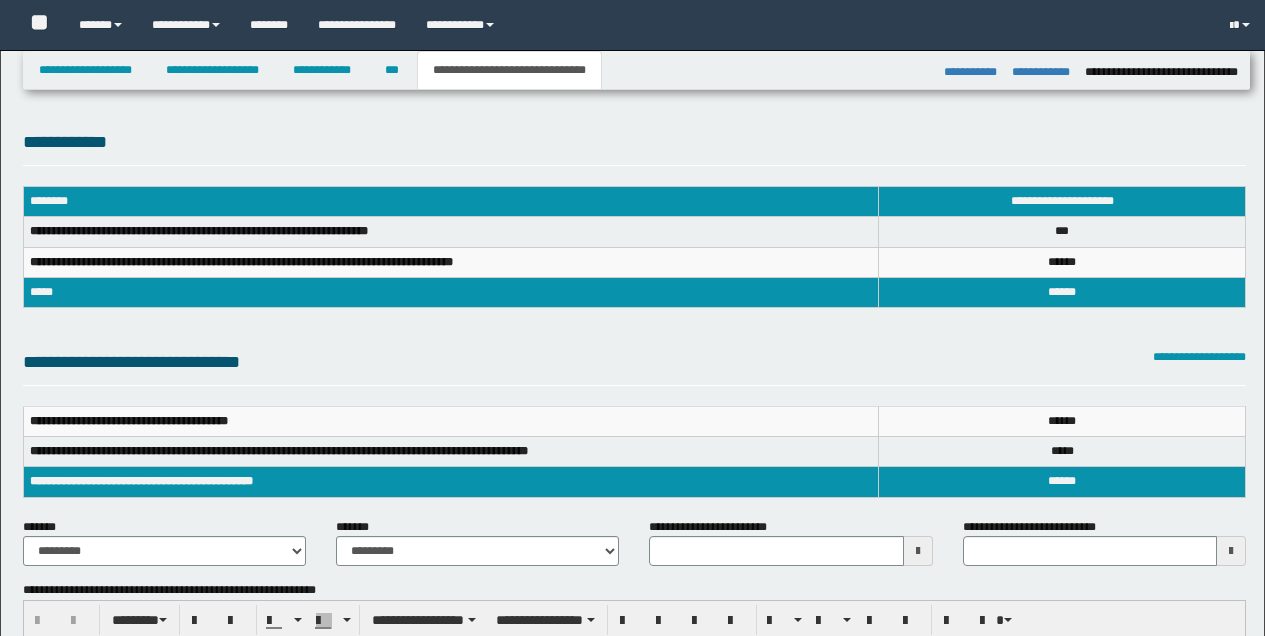 select on "*" 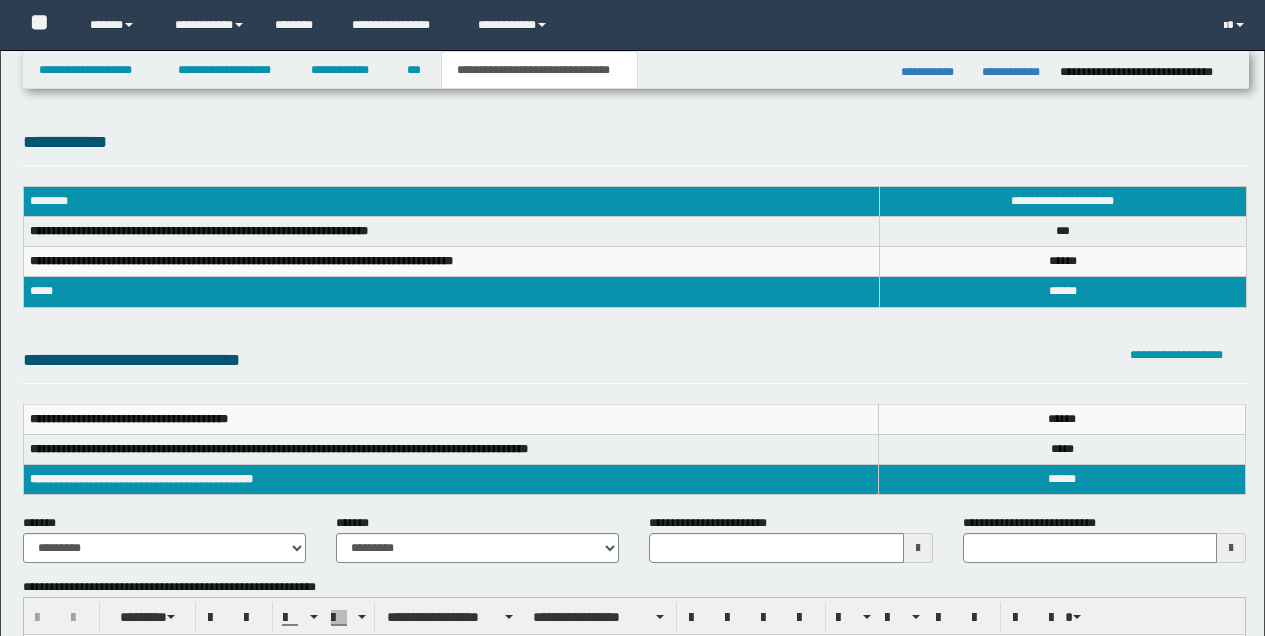 scroll, scrollTop: 0, scrollLeft: 0, axis: both 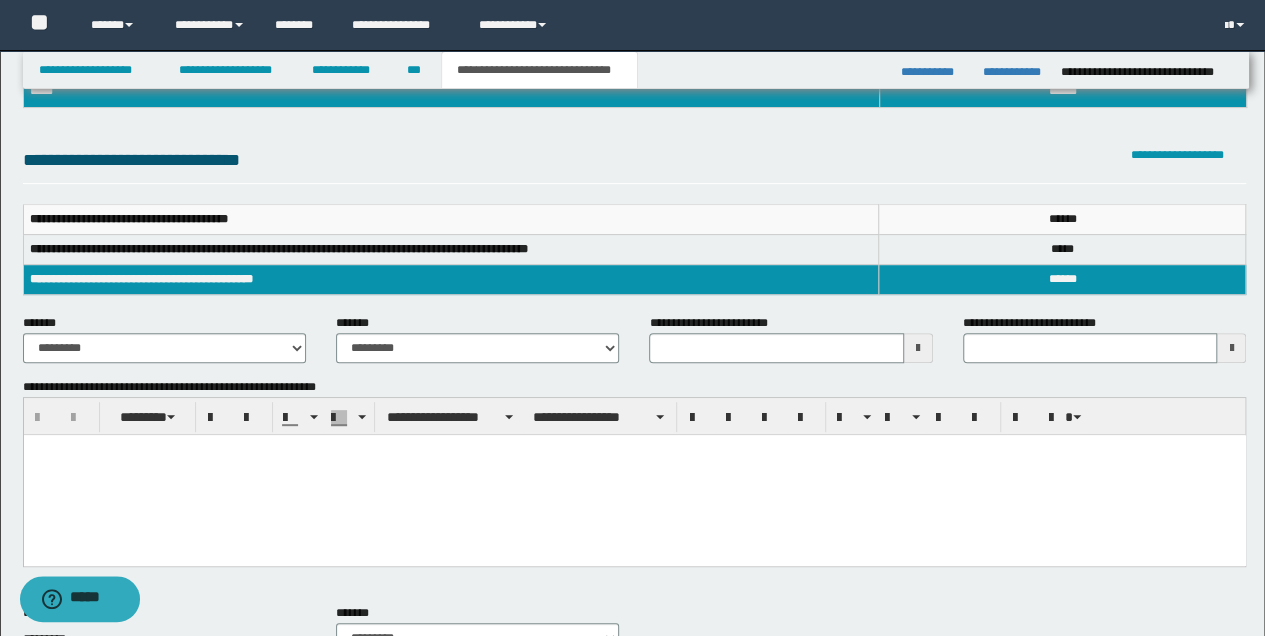 click at bounding box center (918, 348) 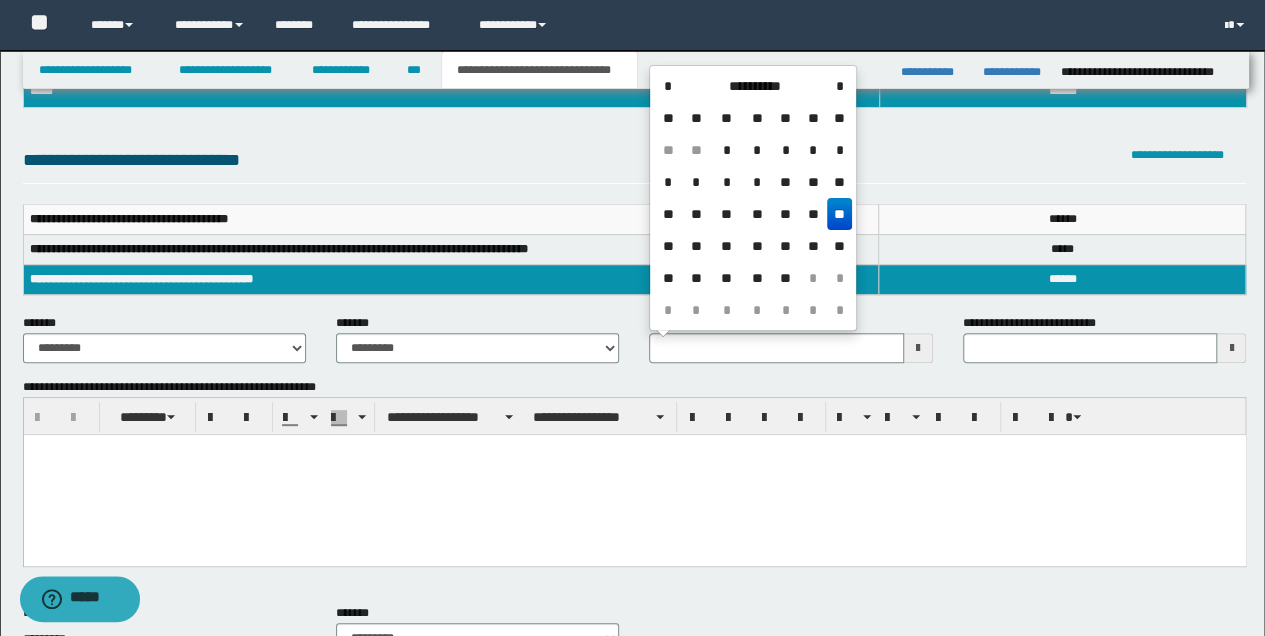 click at bounding box center (634, 474) 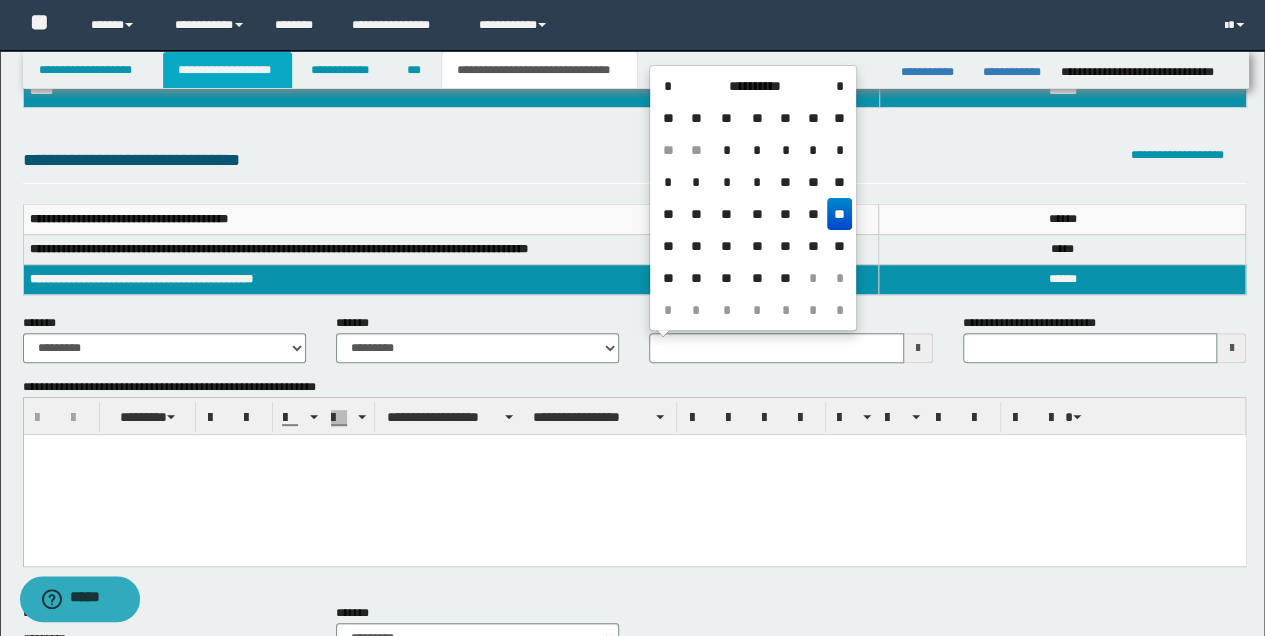 click on "**********" at bounding box center (227, 70) 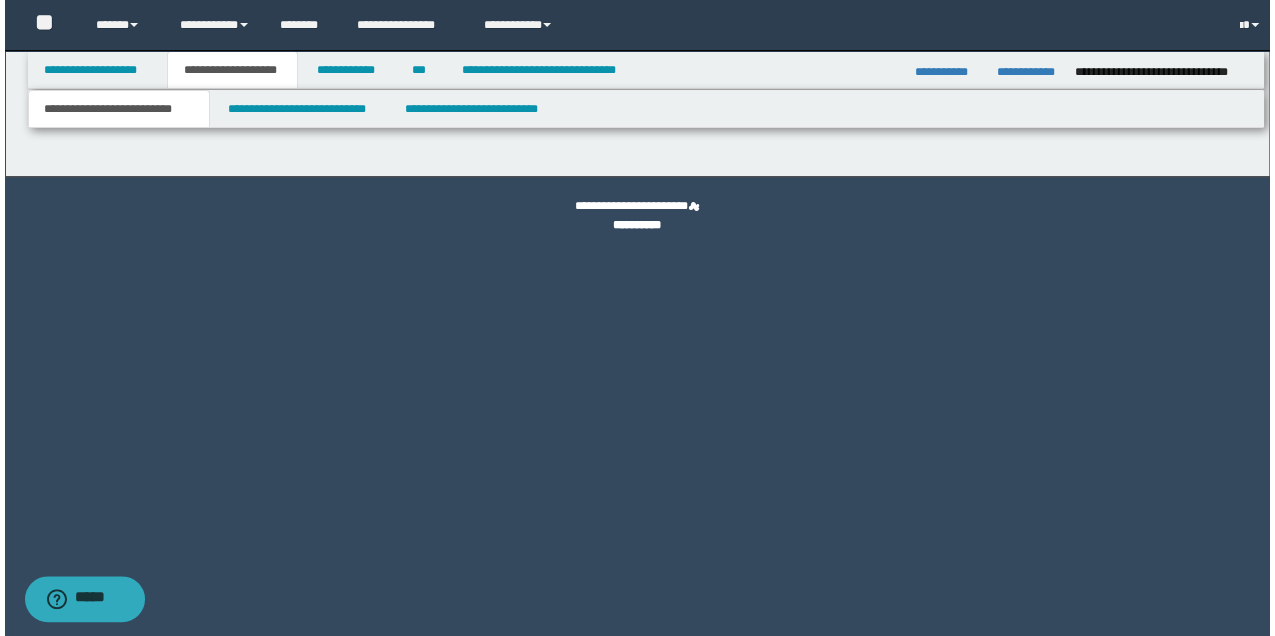 scroll, scrollTop: 0, scrollLeft: 0, axis: both 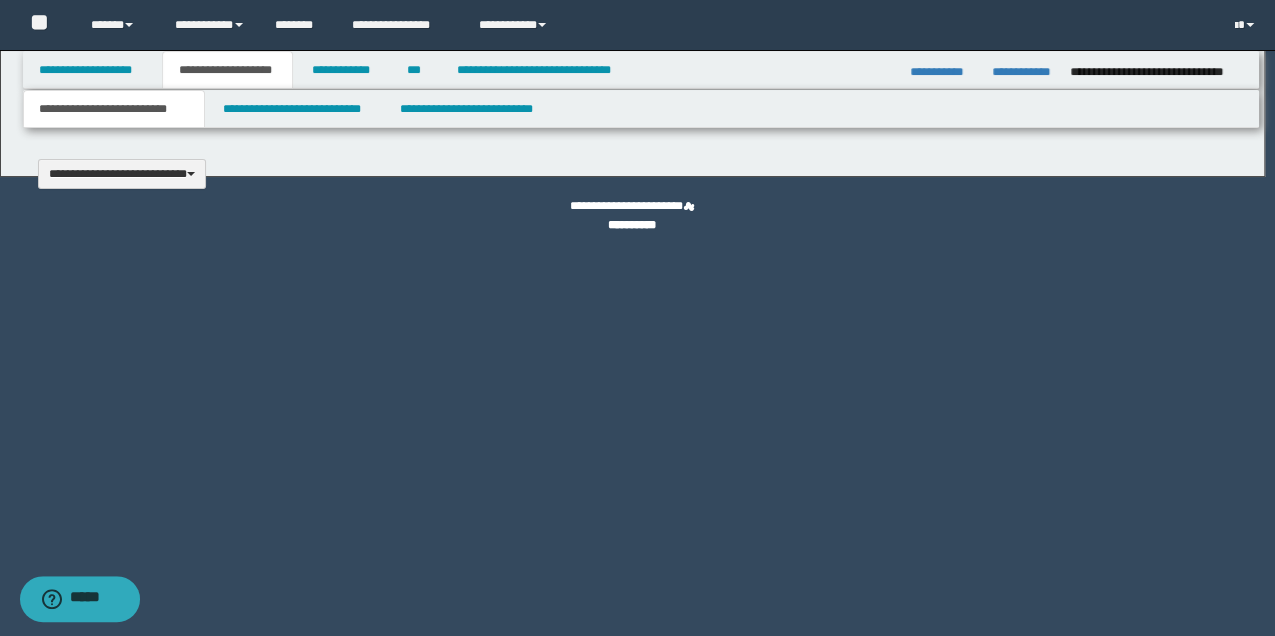 type 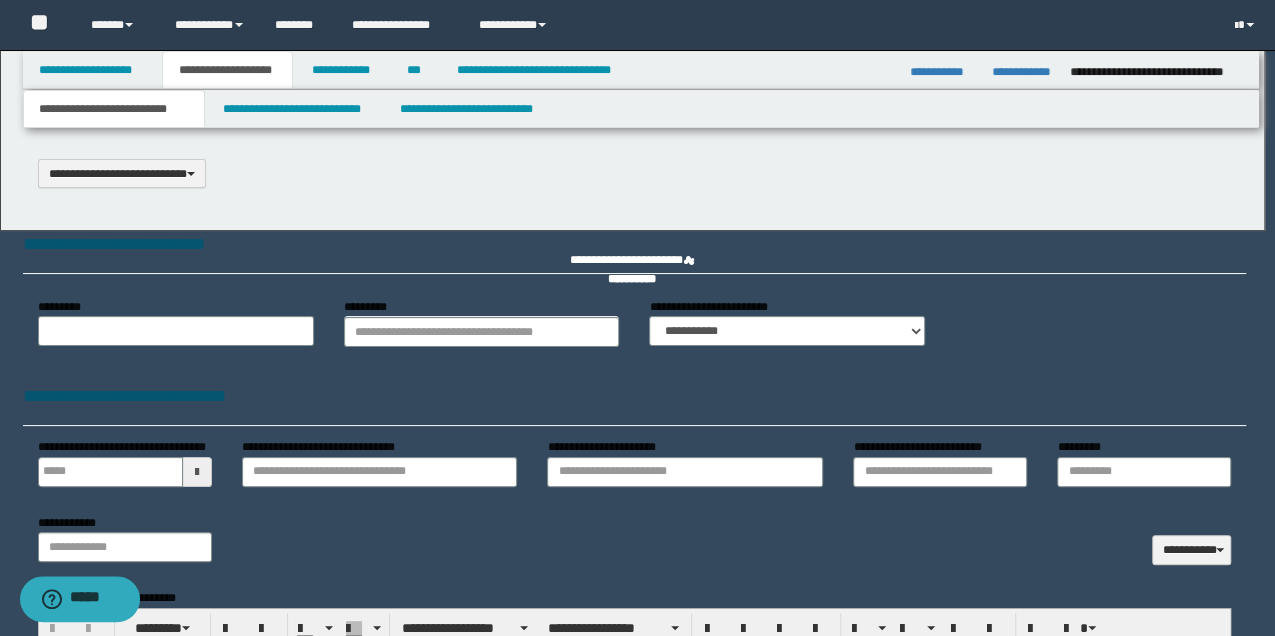 select on "*" 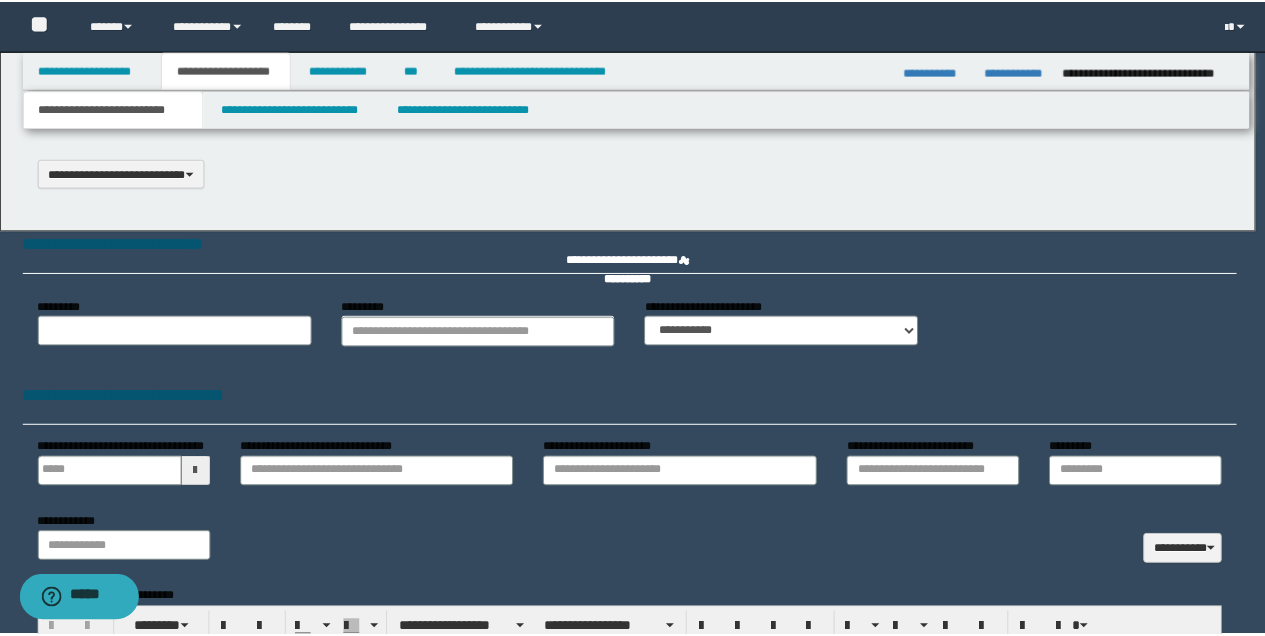 scroll, scrollTop: 0, scrollLeft: 0, axis: both 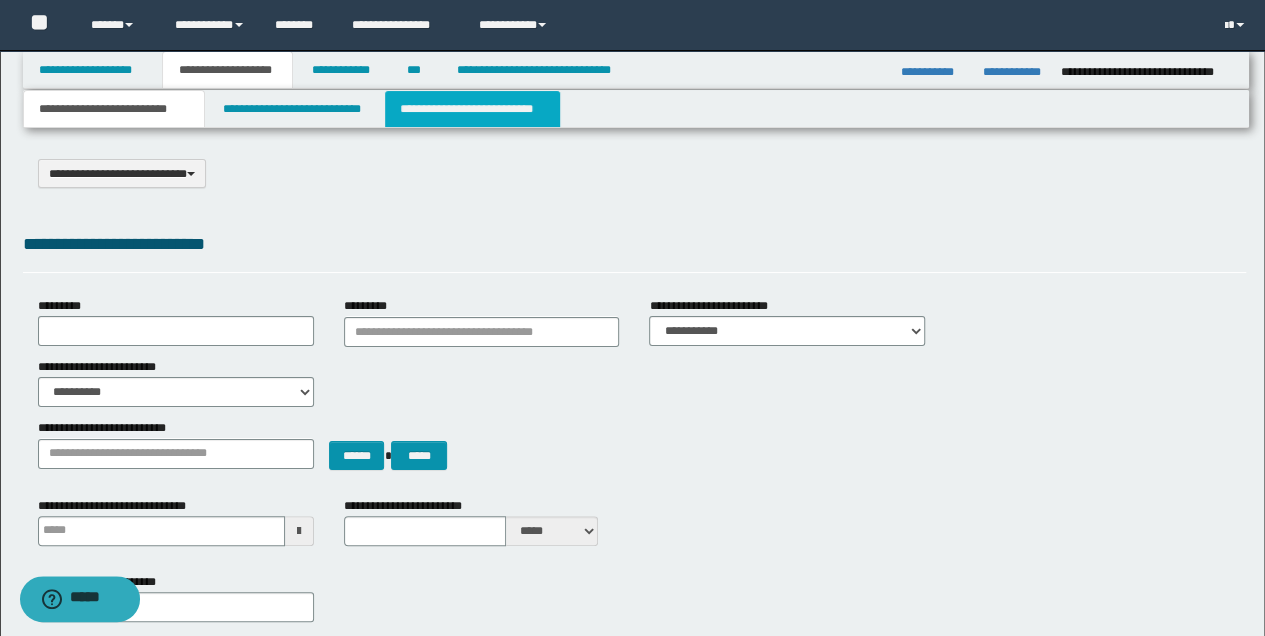 click on "**********" at bounding box center (472, 109) 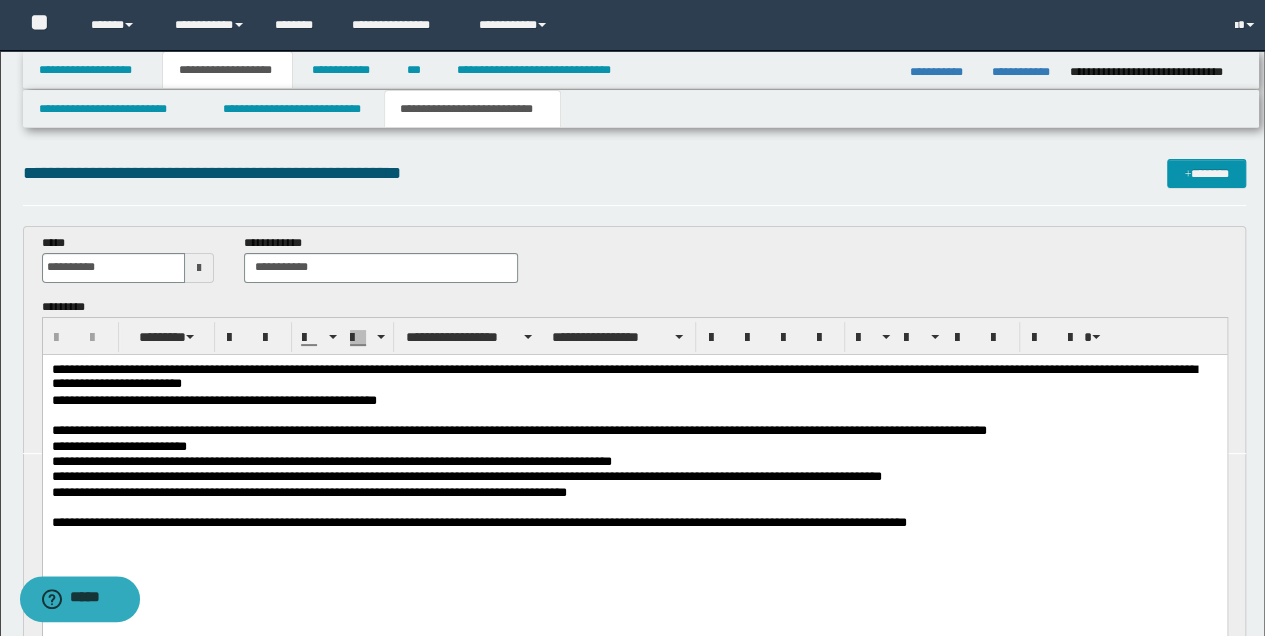 scroll, scrollTop: 0, scrollLeft: 0, axis: both 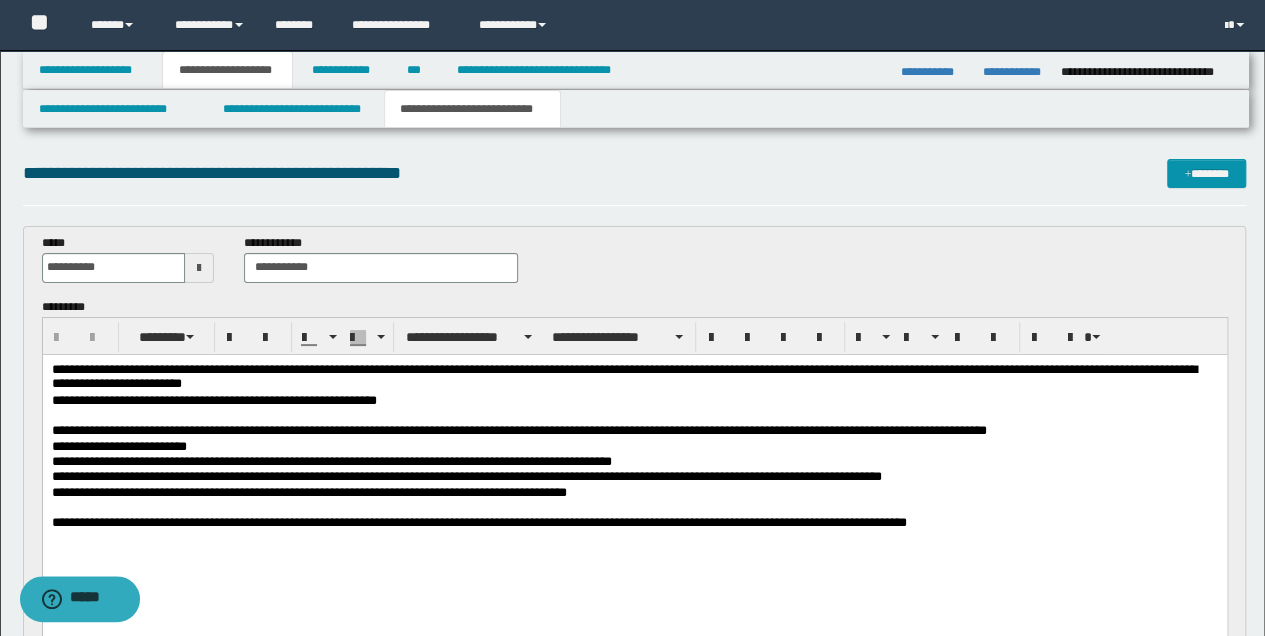 click on "**********" at bounding box center [634, 471] 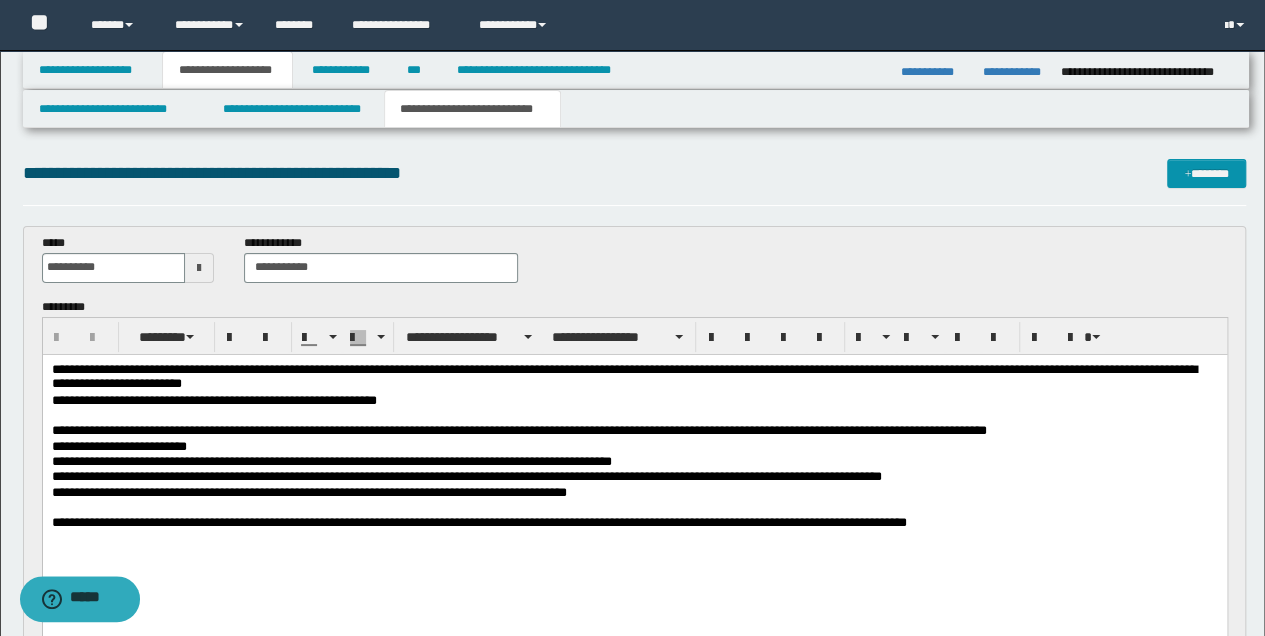 type 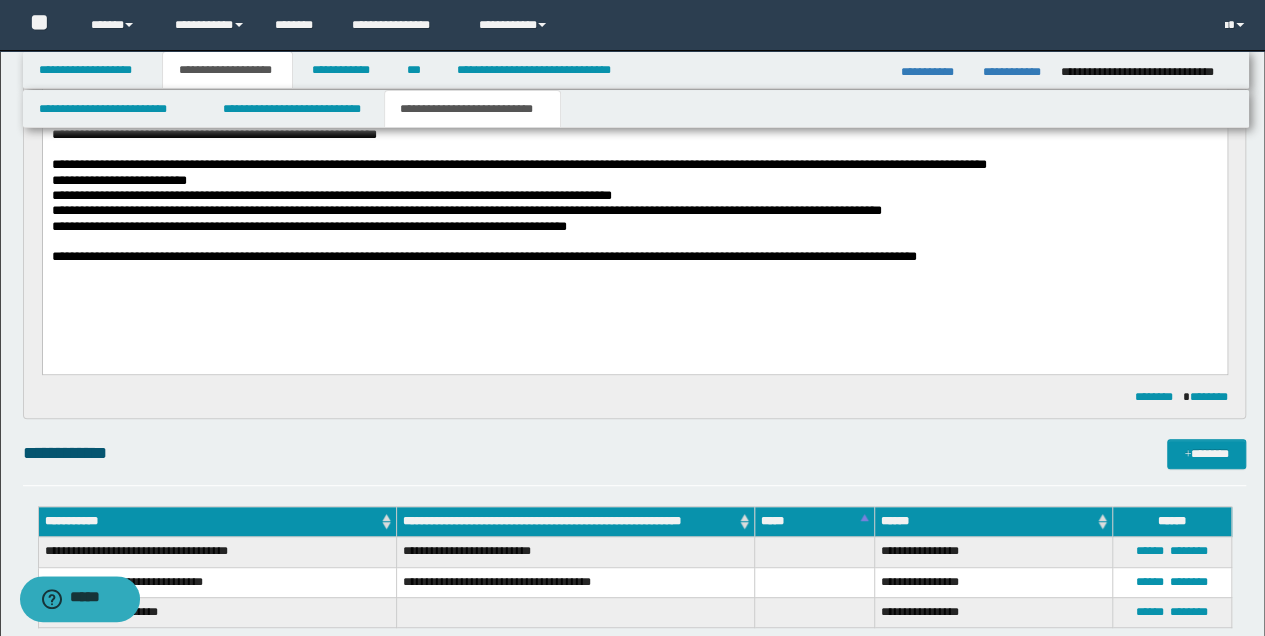 scroll, scrollTop: 466, scrollLeft: 0, axis: vertical 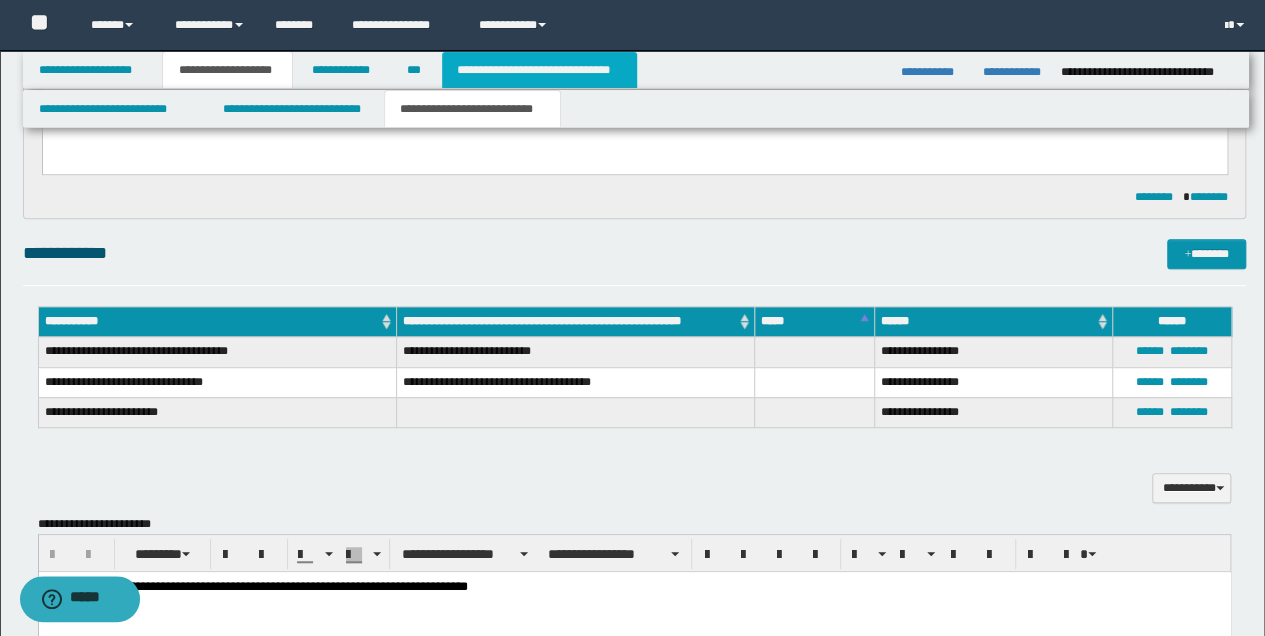 click on "**********" at bounding box center (539, 70) 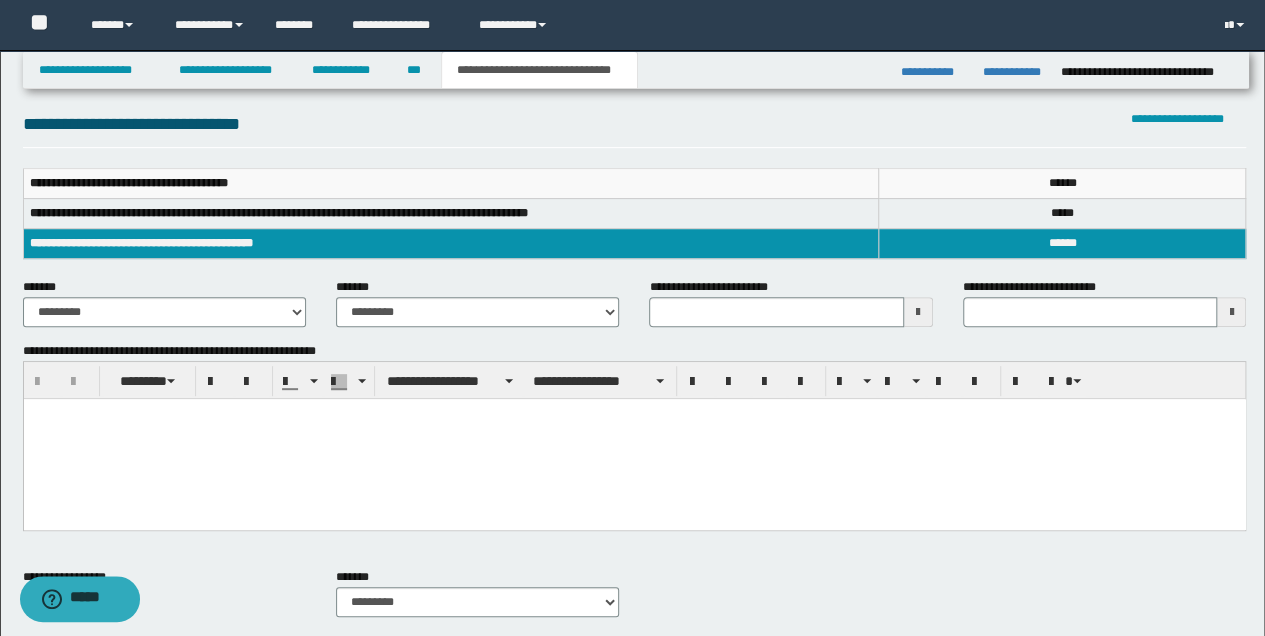 scroll, scrollTop: 36, scrollLeft: 0, axis: vertical 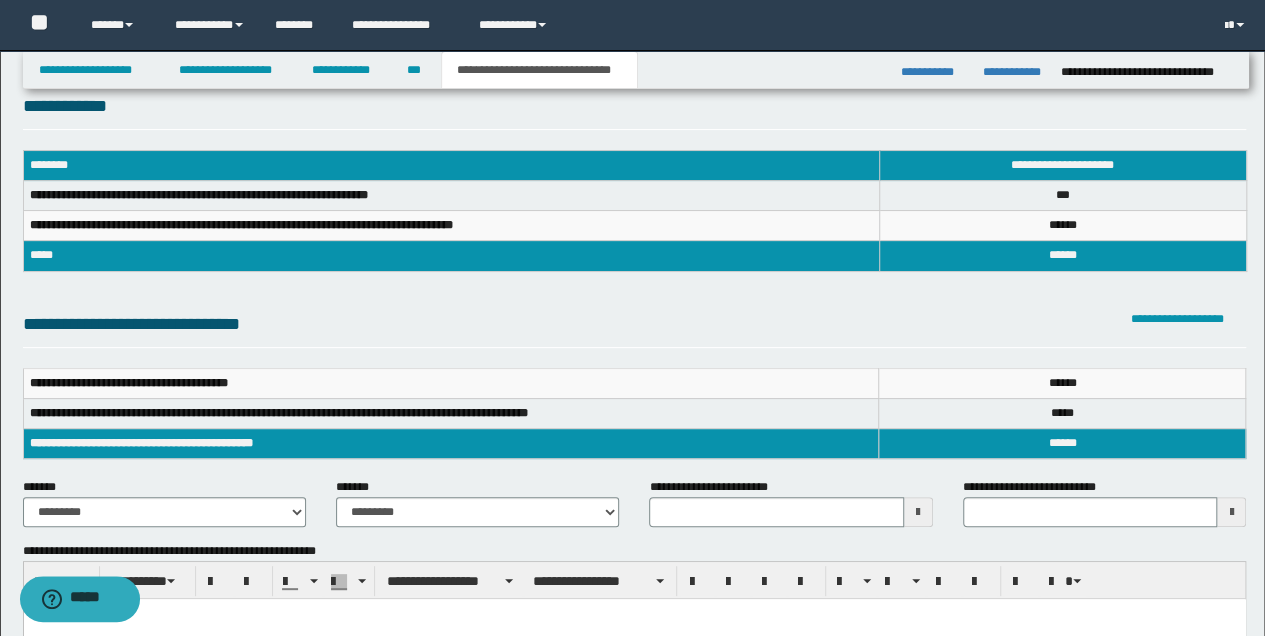 click at bounding box center [918, 512] 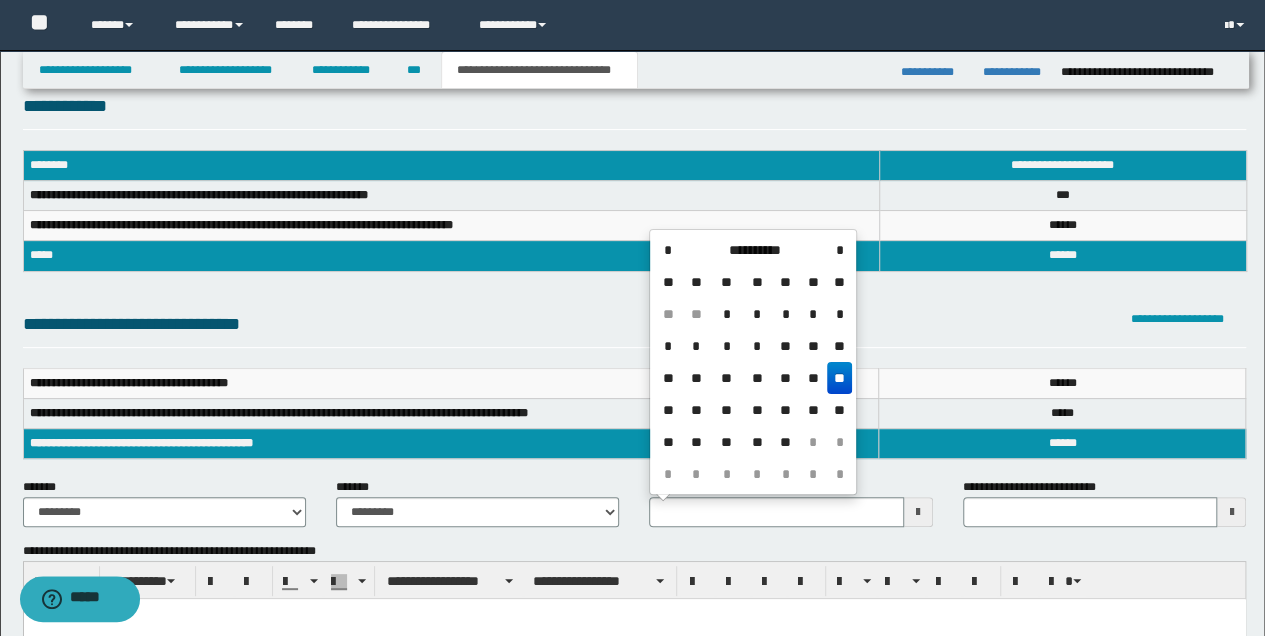 click on "**********" at bounding box center [635, 191] 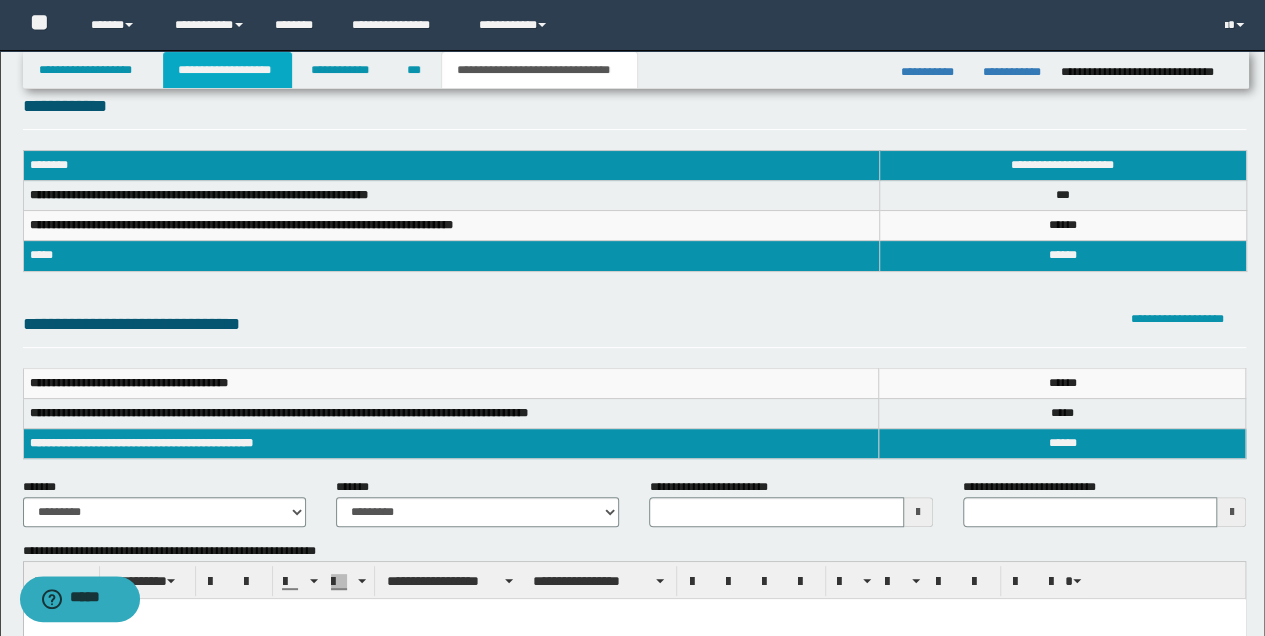 click on "**********" at bounding box center (227, 70) 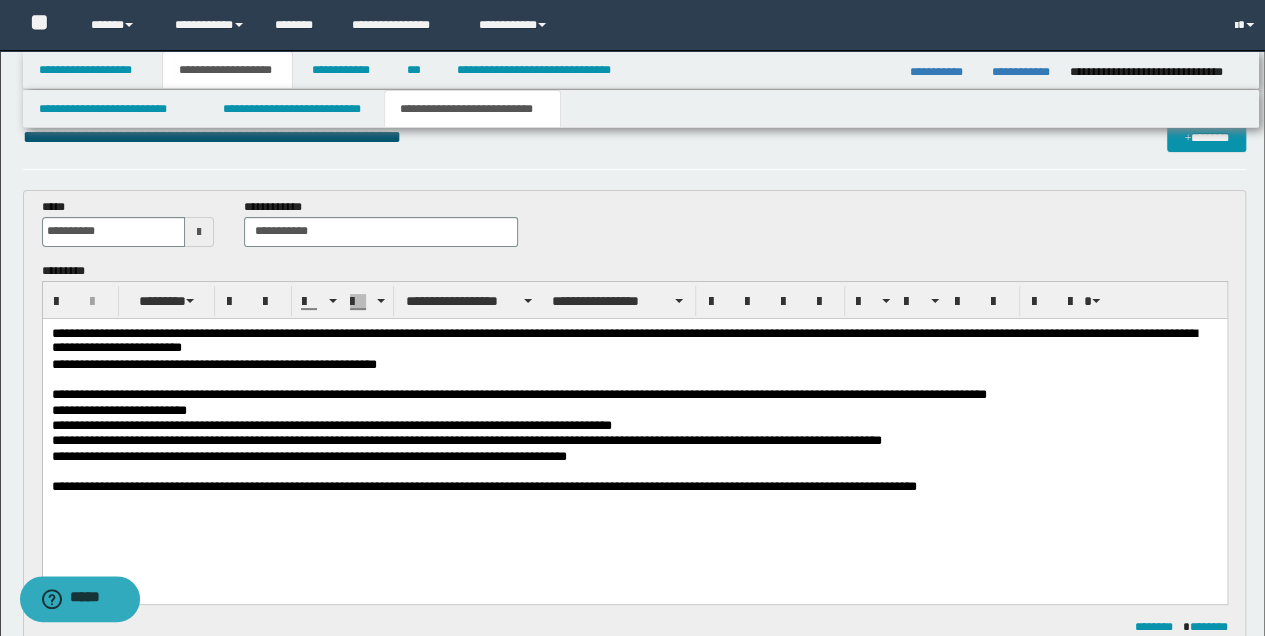 scroll, scrollTop: 66, scrollLeft: 0, axis: vertical 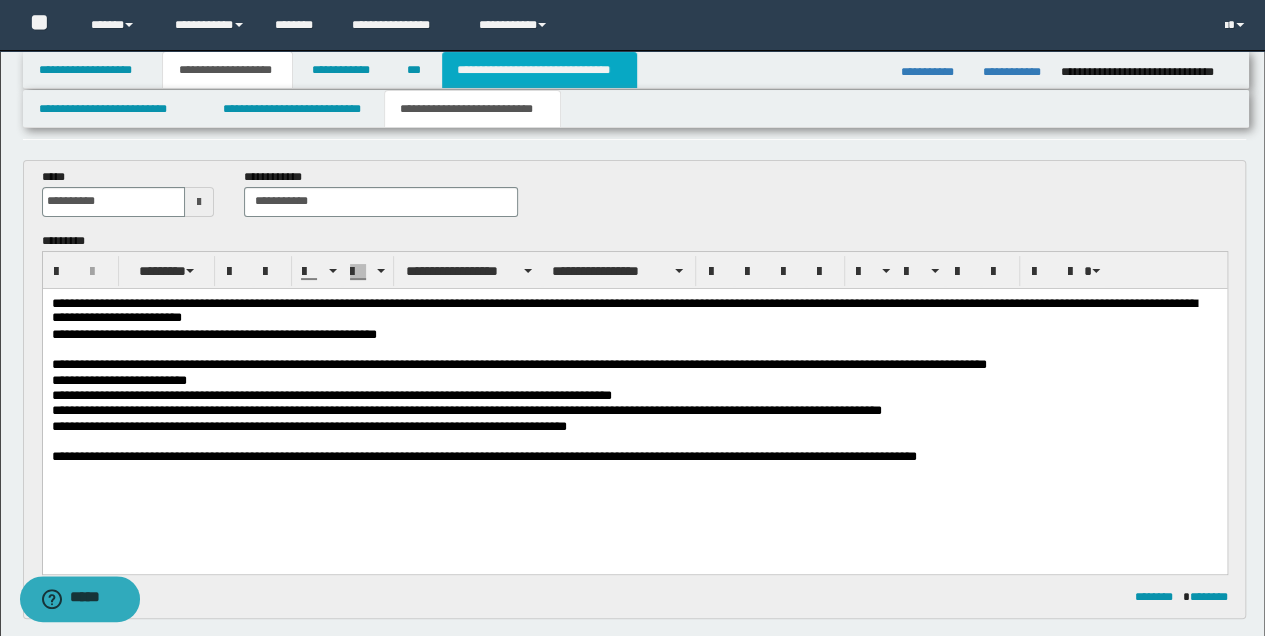 click on "**********" at bounding box center (539, 70) 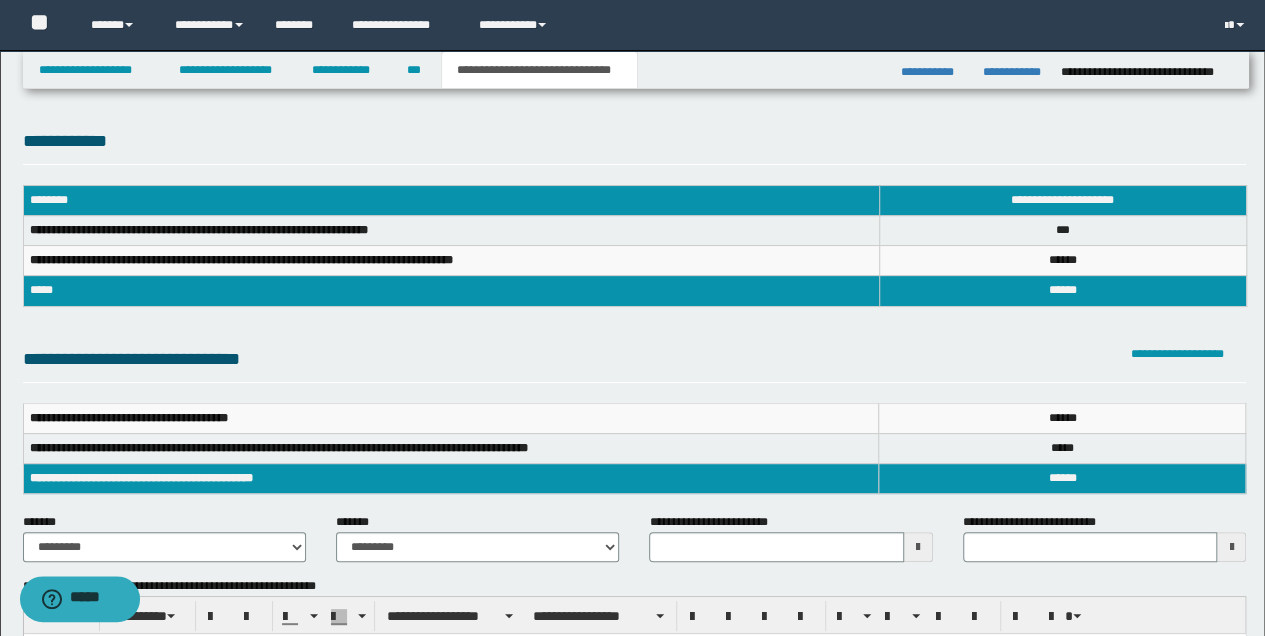 scroll, scrollTop: 0, scrollLeft: 0, axis: both 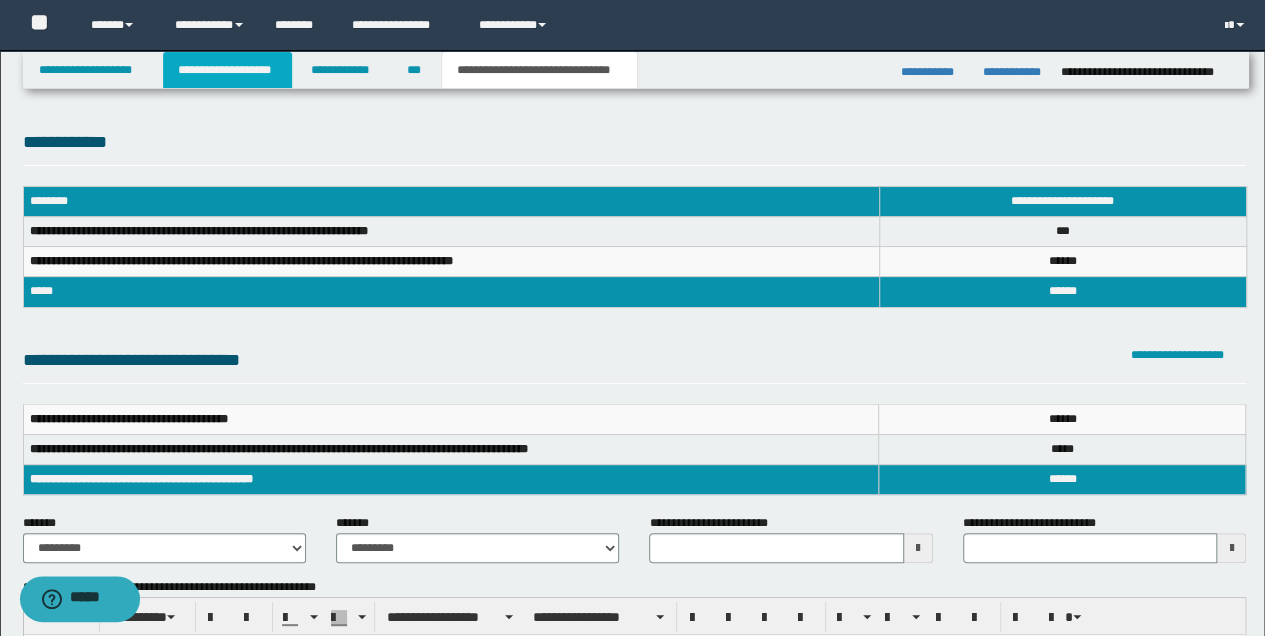 click on "**********" at bounding box center [227, 70] 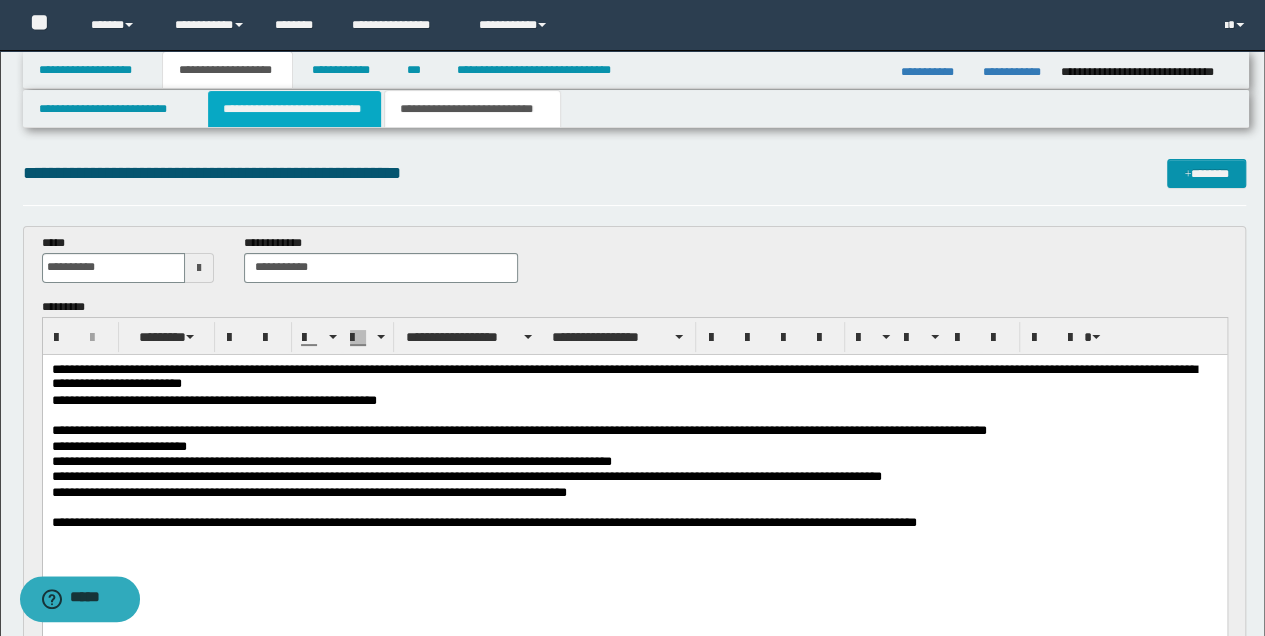 click on "**********" at bounding box center [294, 109] 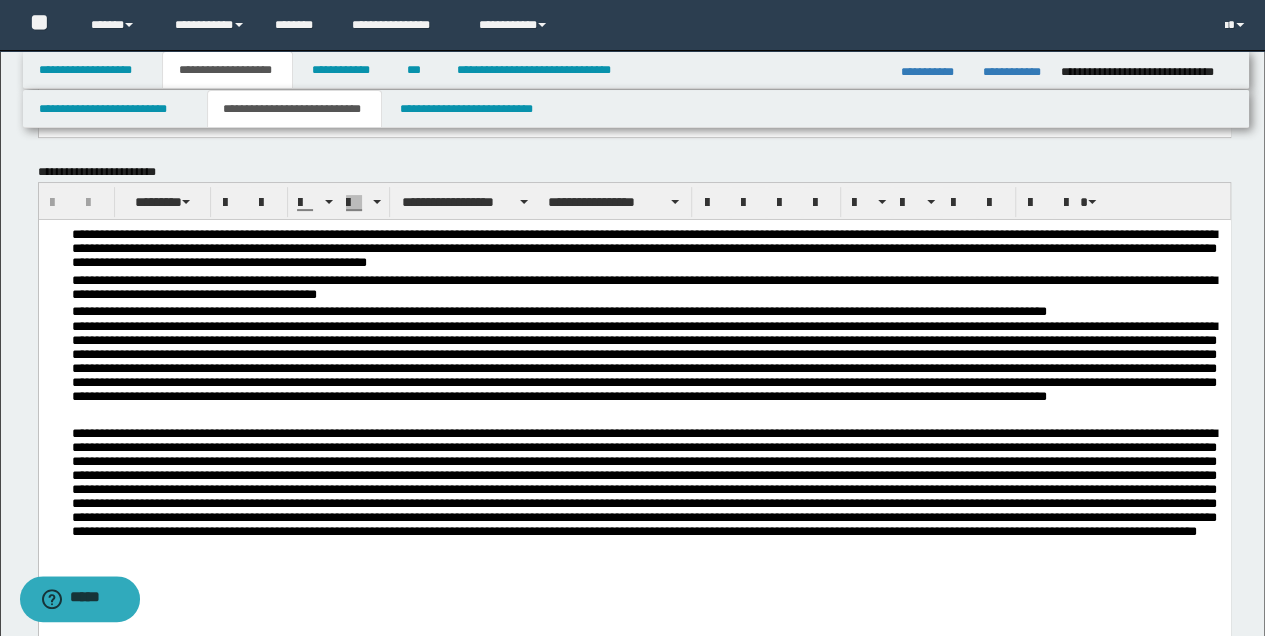 scroll, scrollTop: 266, scrollLeft: 0, axis: vertical 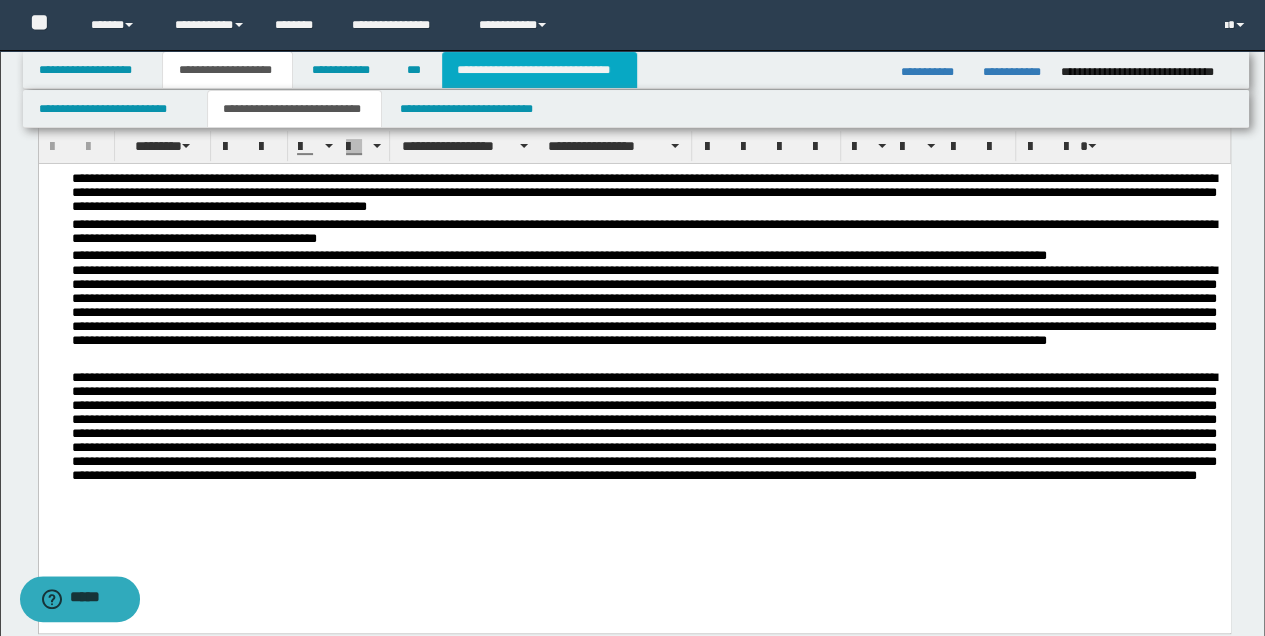 click on "**********" at bounding box center (539, 70) 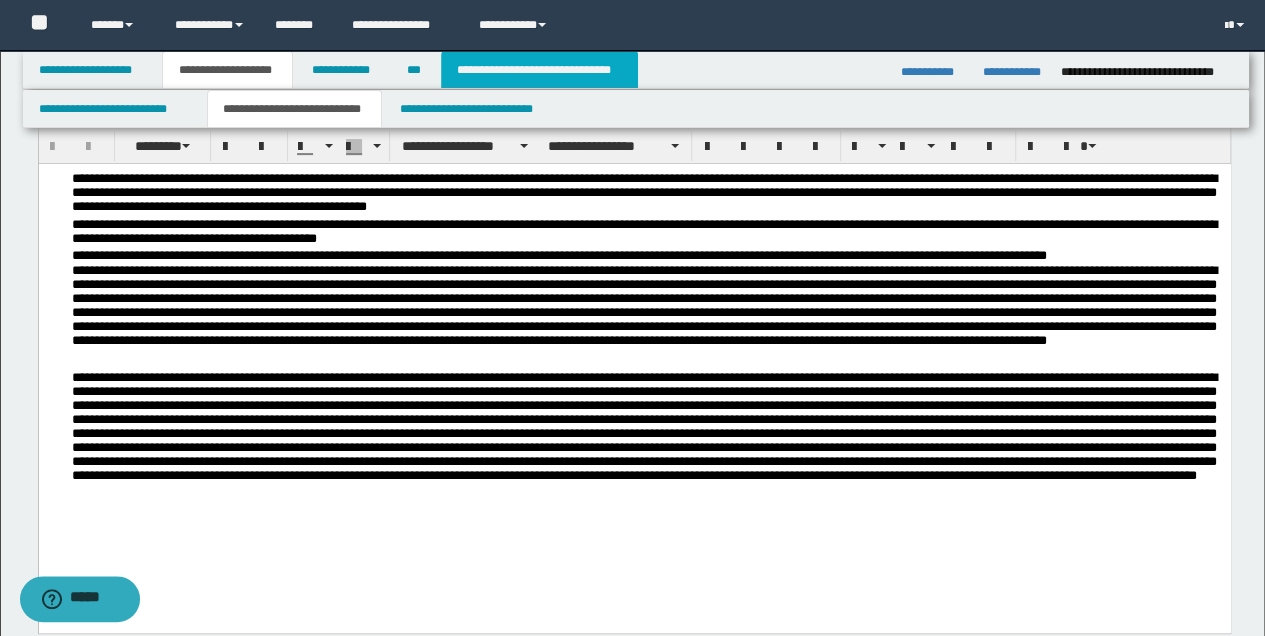 scroll, scrollTop: 236, scrollLeft: 0, axis: vertical 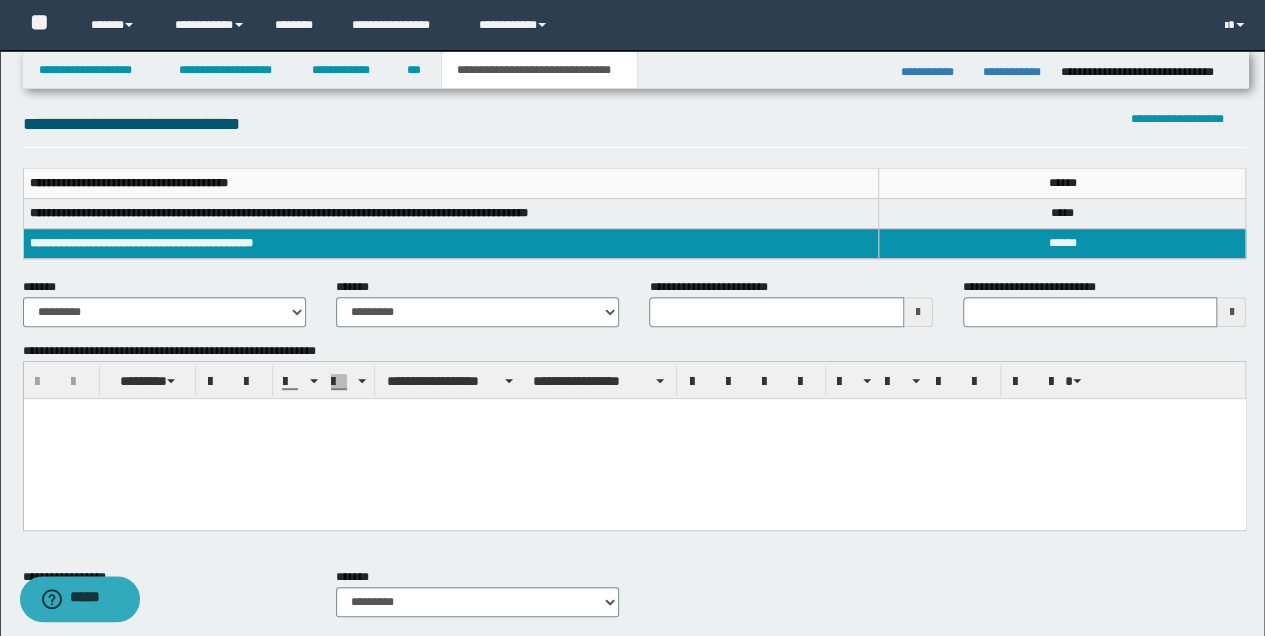 click at bounding box center (918, 312) 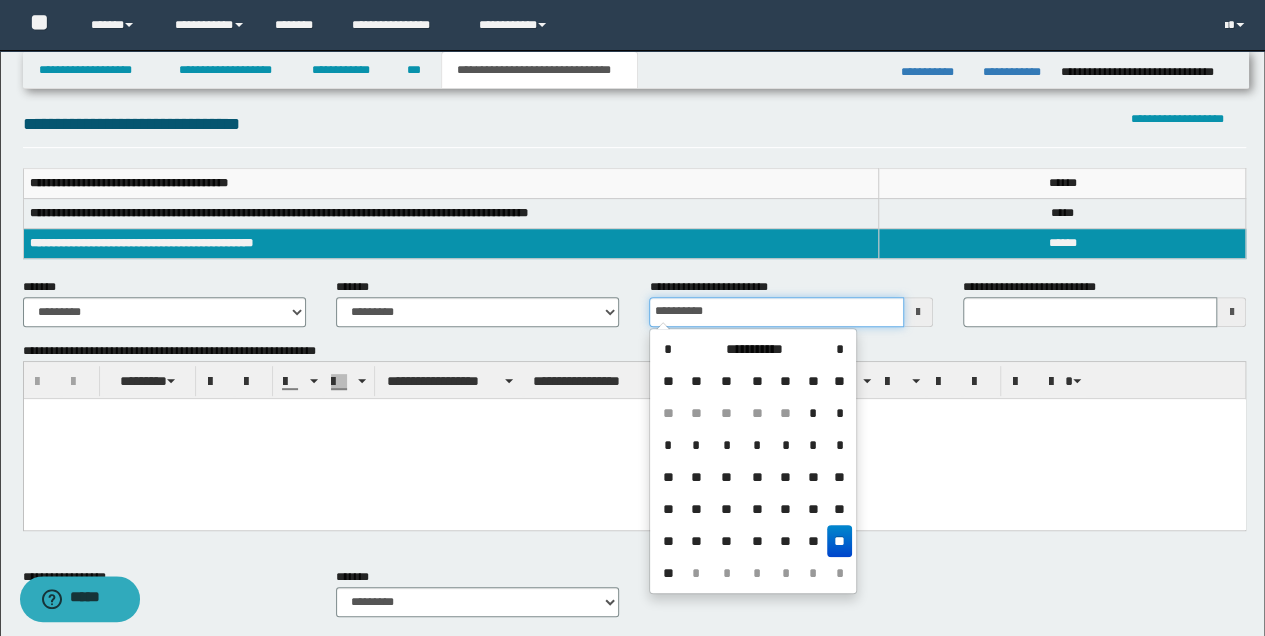 type on "**********" 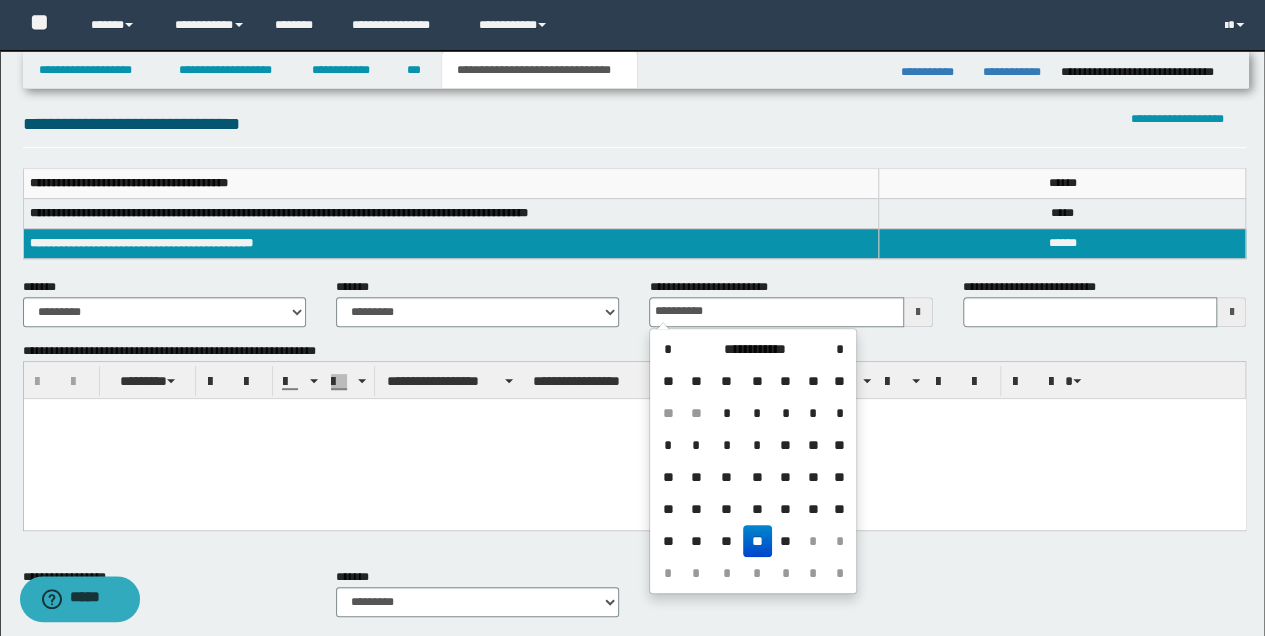 click on "**" at bounding box center [757, 541] 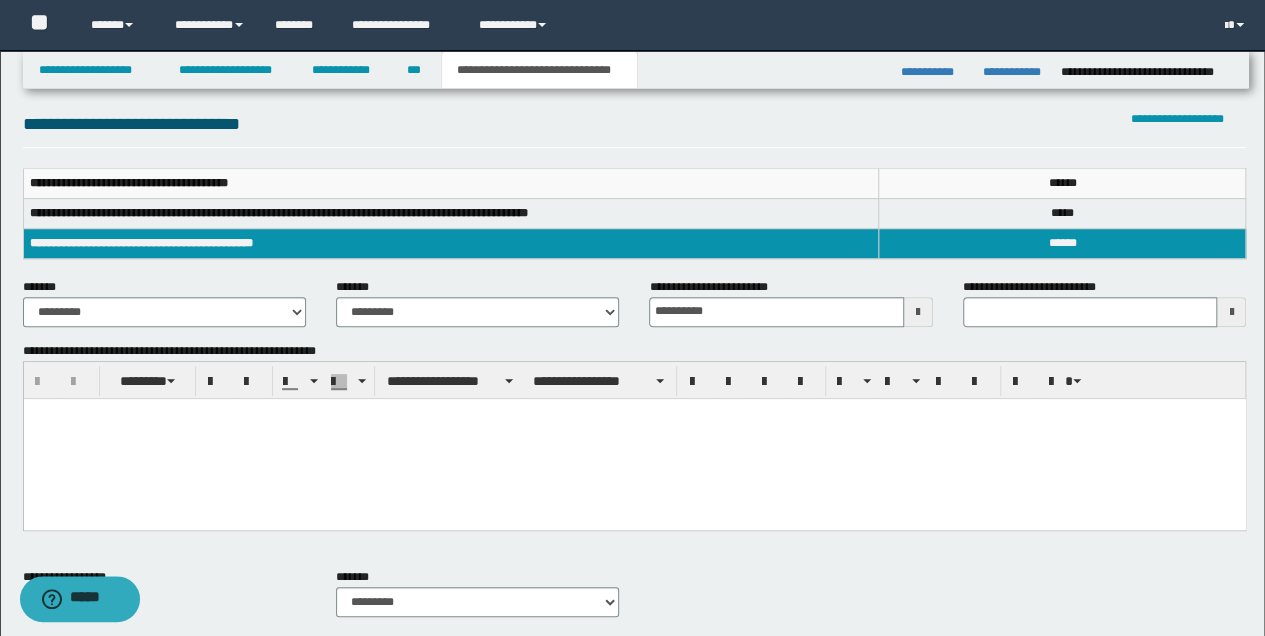 click at bounding box center [634, 438] 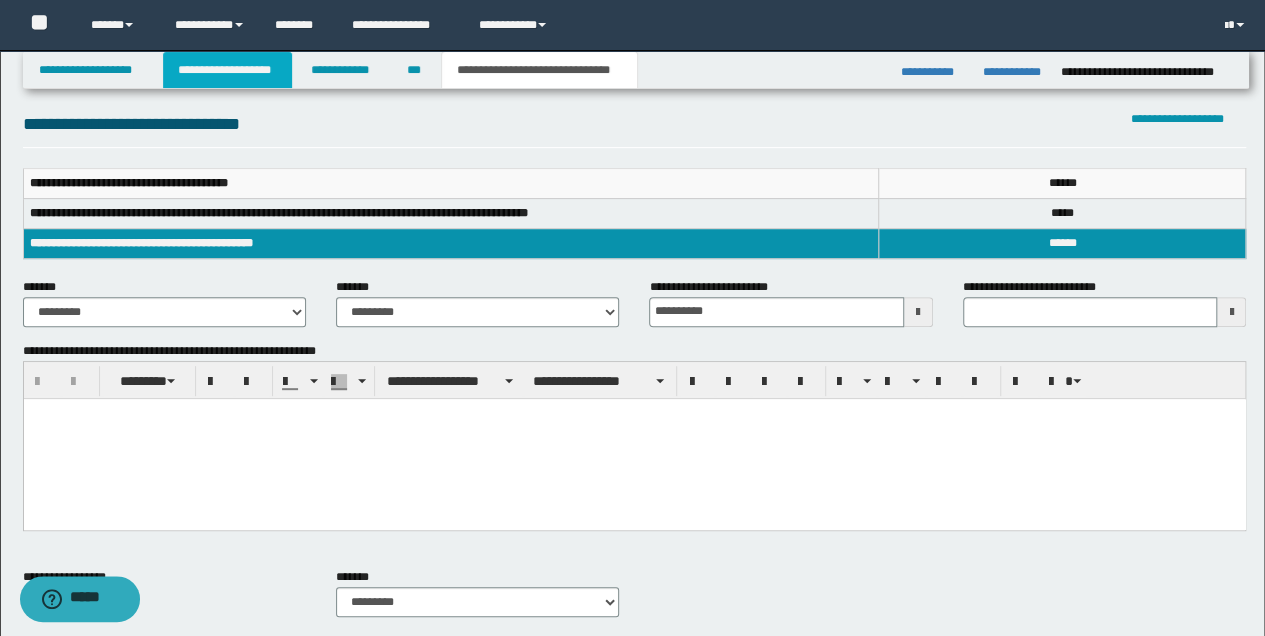 click on "**********" at bounding box center [227, 70] 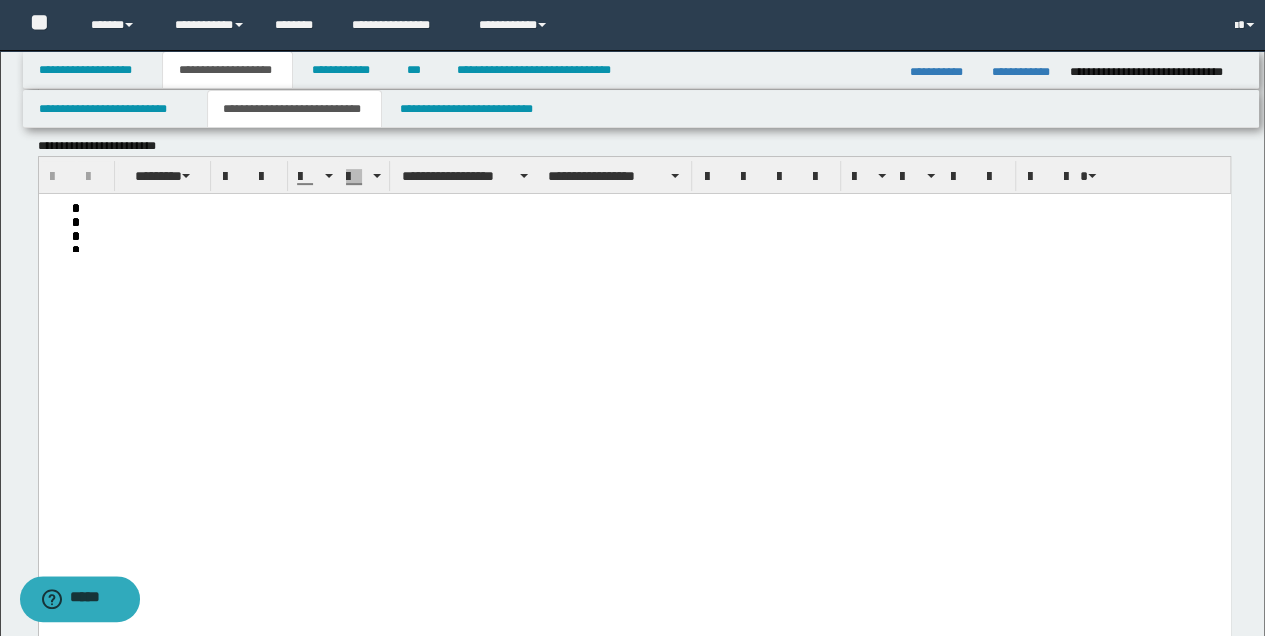 scroll, scrollTop: 266, scrollLeft: 0, axis: vertical 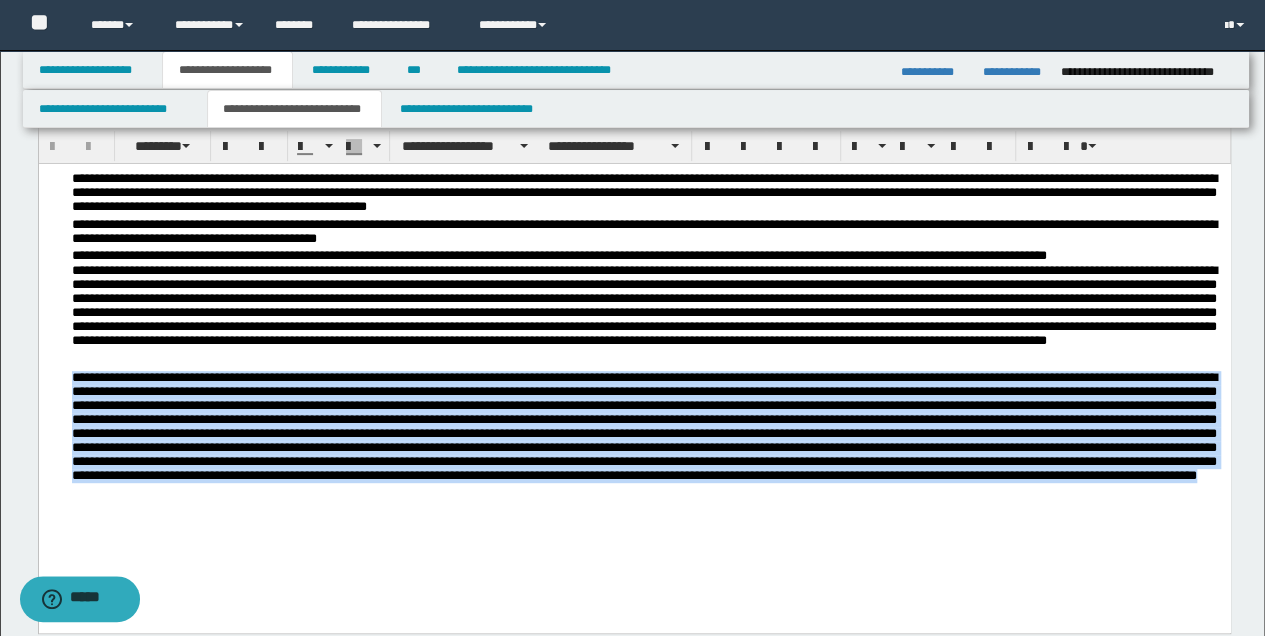 drag, startPoint x: 71, startPoint y: 380, endPoint x: 870, endPoint y: 507, distance: 809.0303 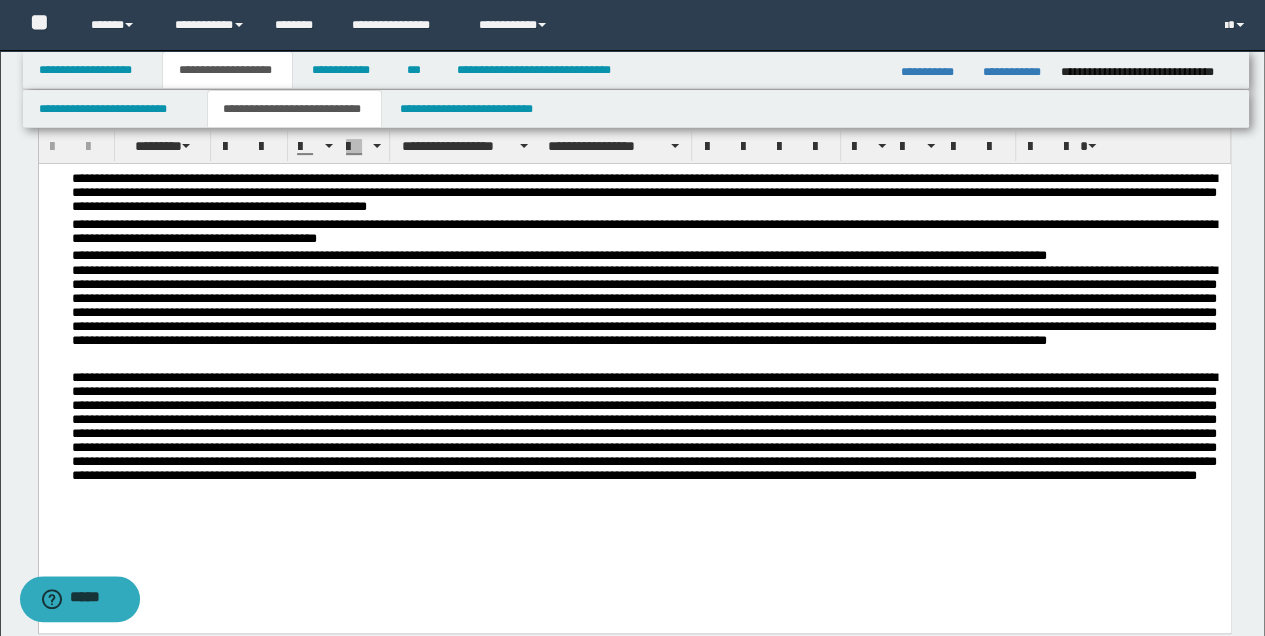 click on "**********" at bounding box center [634, 373] 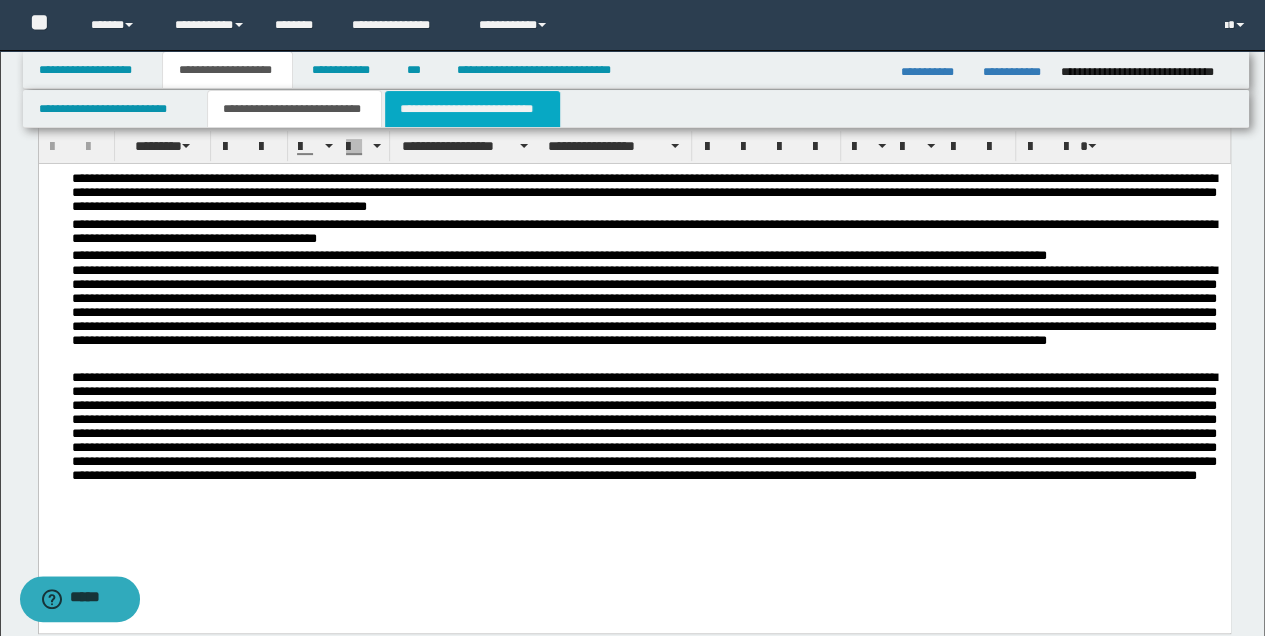 click on "**********" at bounding box center (472, 109) 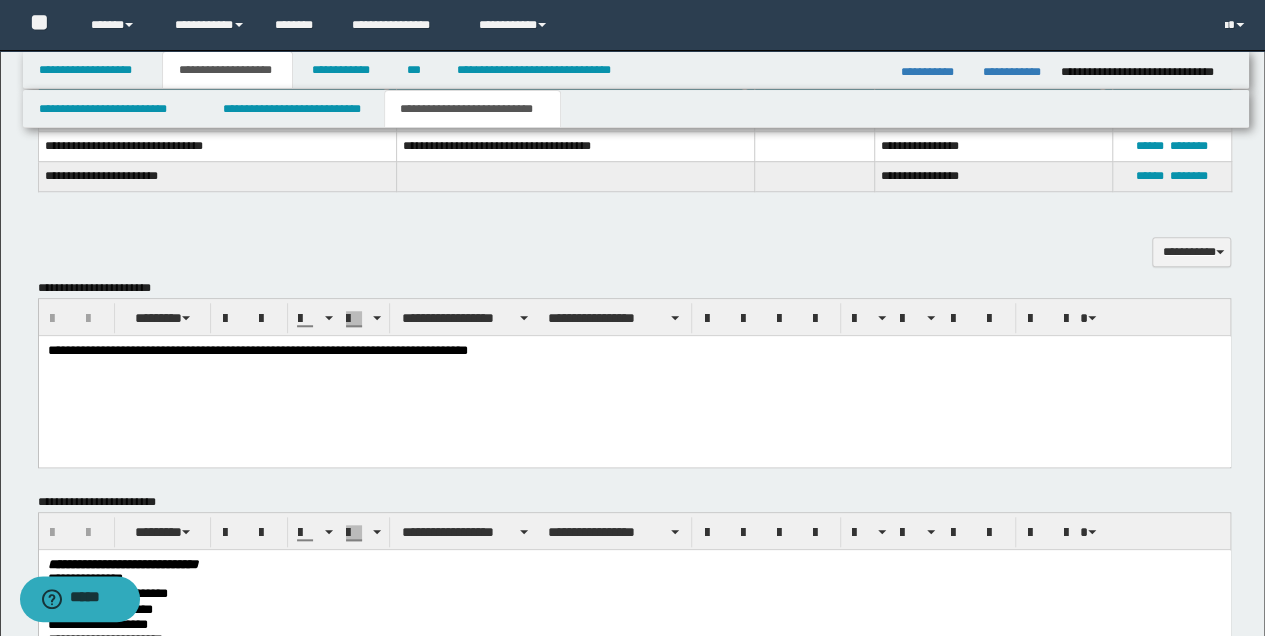 scroll, scrollTop: 800, scrollLeft: 0, axis: vertical 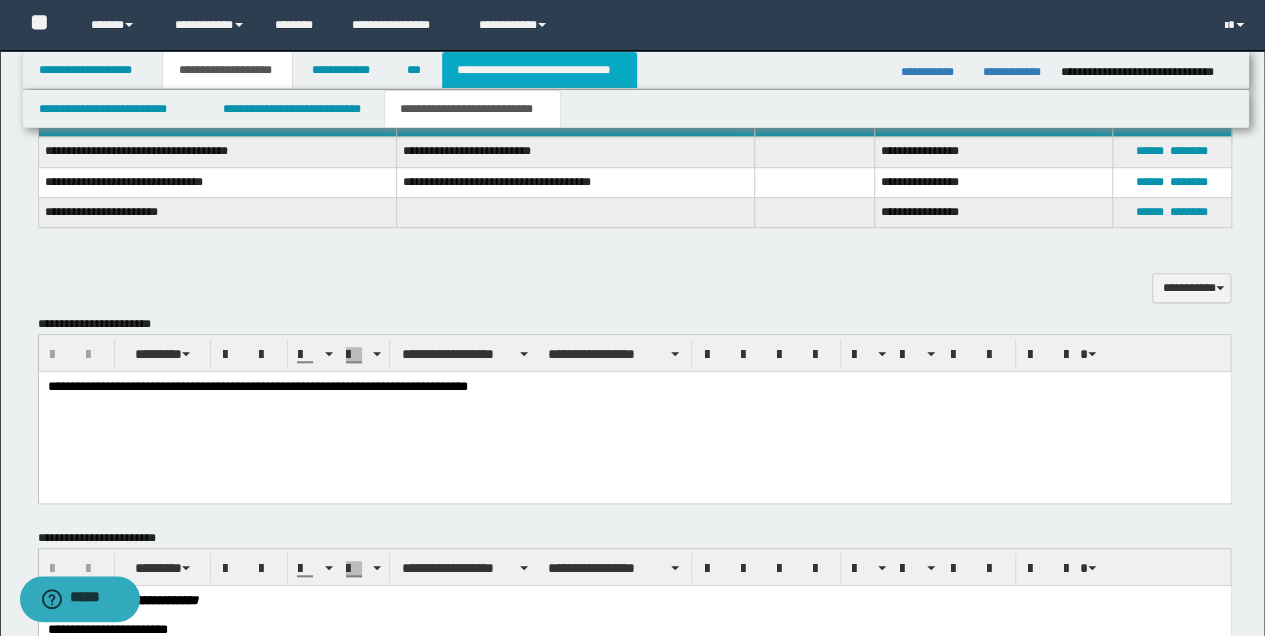 drag, startPoint x: 584, startPoint y: 68, endPoint x: 566, endPoint y: 95, distance: 32.449963 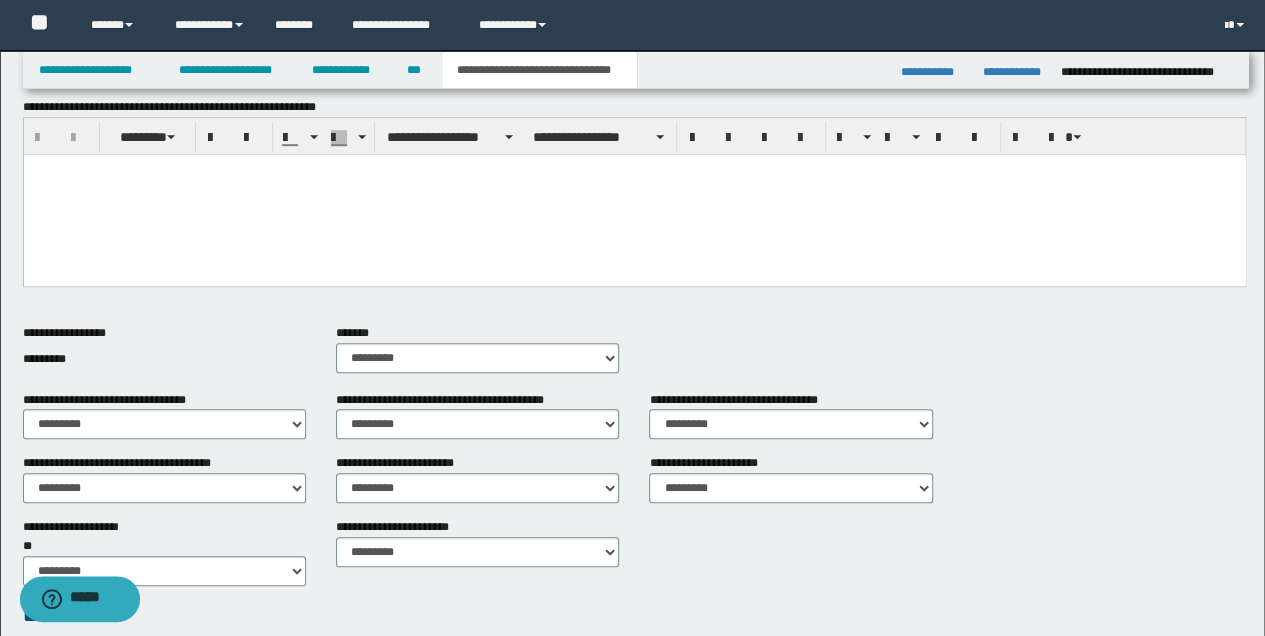 scroll, scrollTop: 369, scrollLeft: 0, axis: vertical 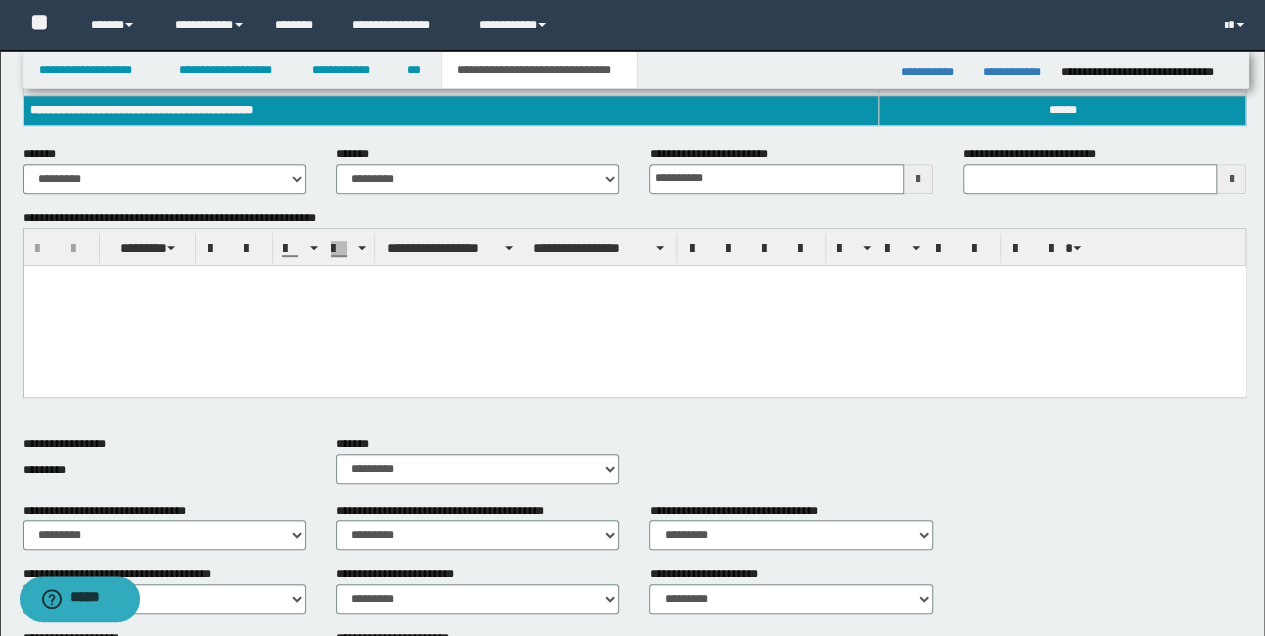 click at bounding box center (634, 280) 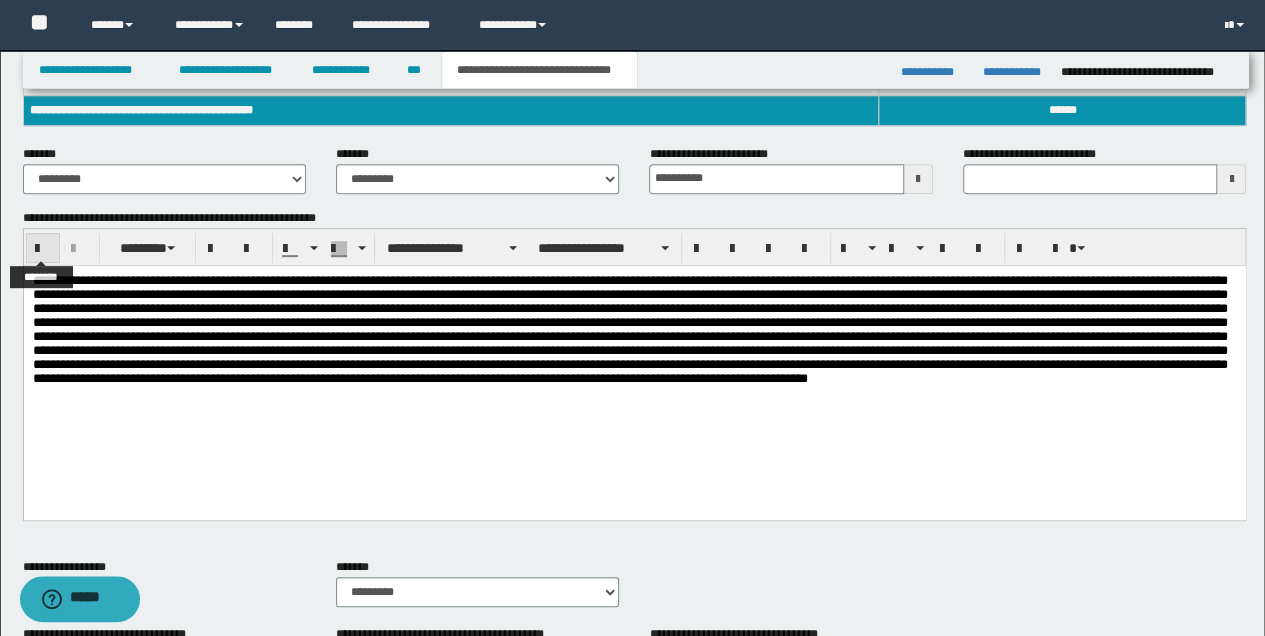 click at bounding box center (43, 249) 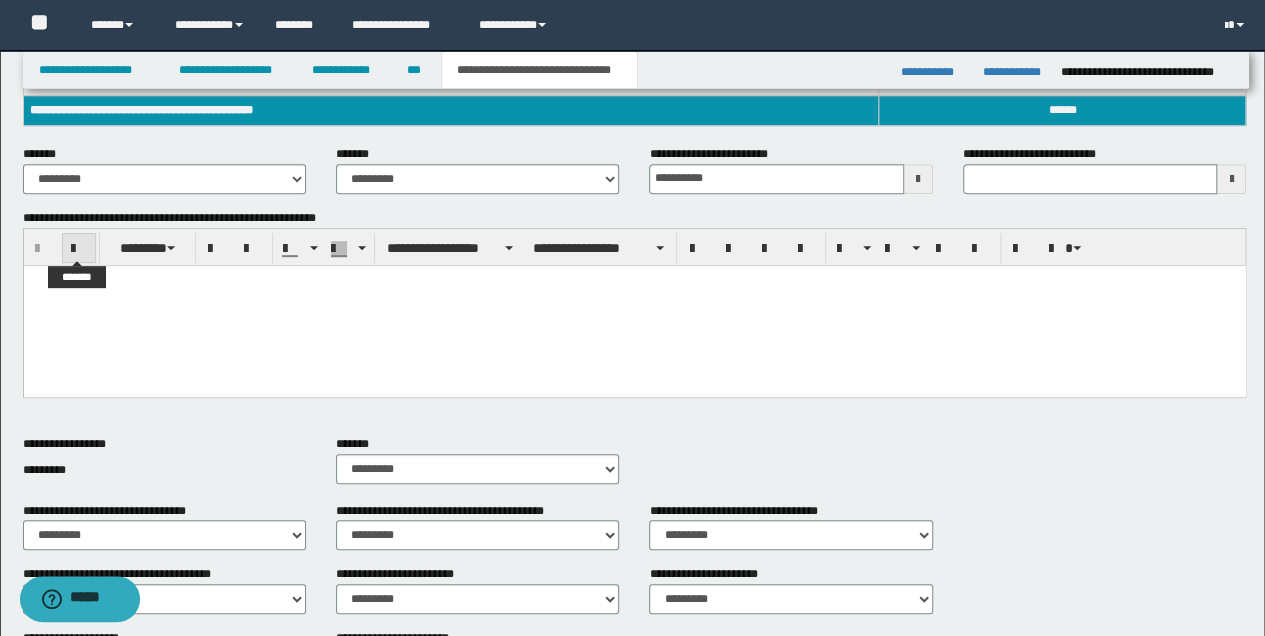 click at bounding box center [79, 249] 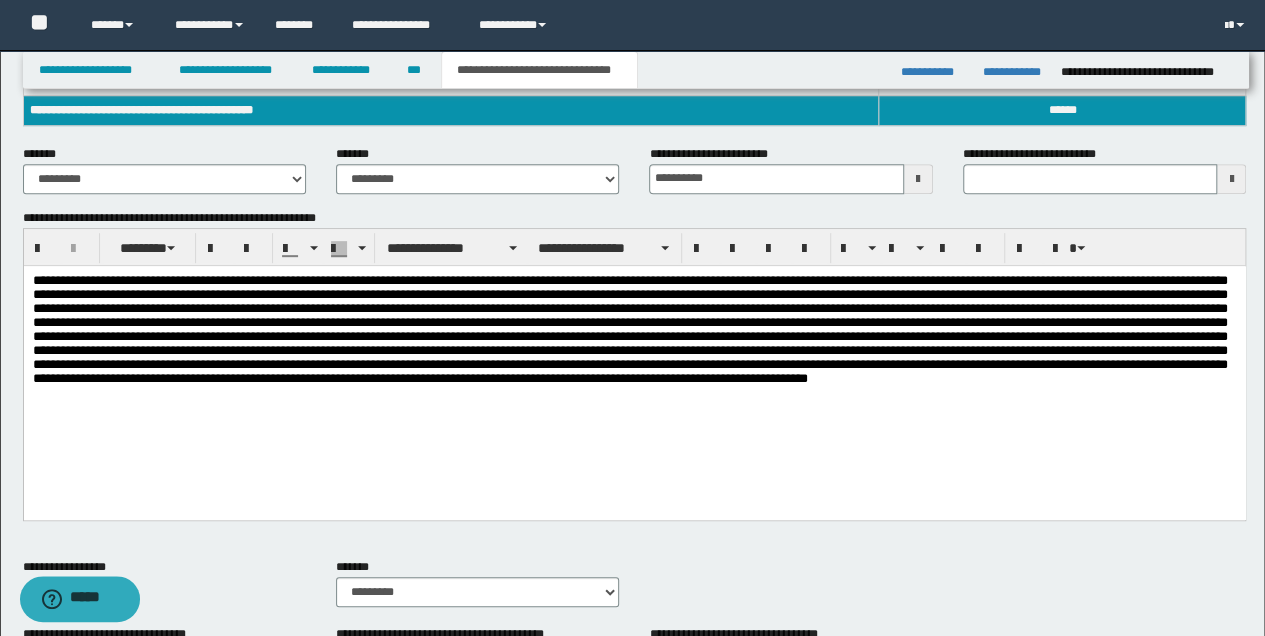 drag, startPoint x: 526, startPoint y: 346, endPoint x: 713, endPoint y: 448, distance: 213.00938 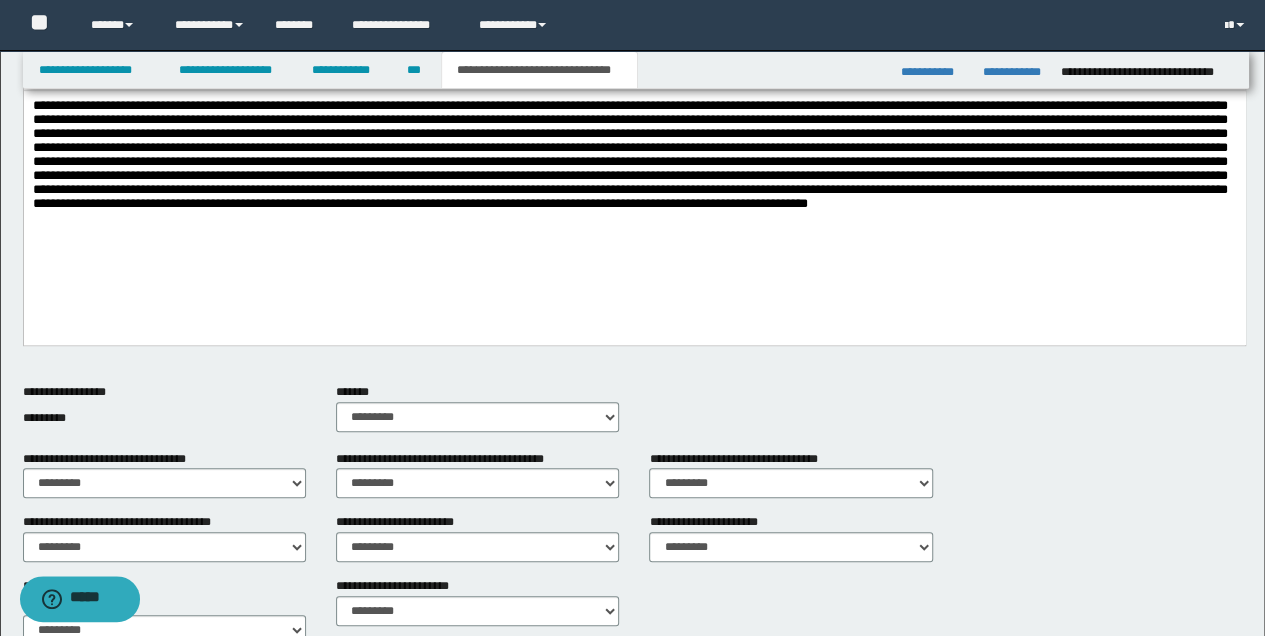 scroll, scrollTop: 636, scrollLeft: 0, axis: vertical 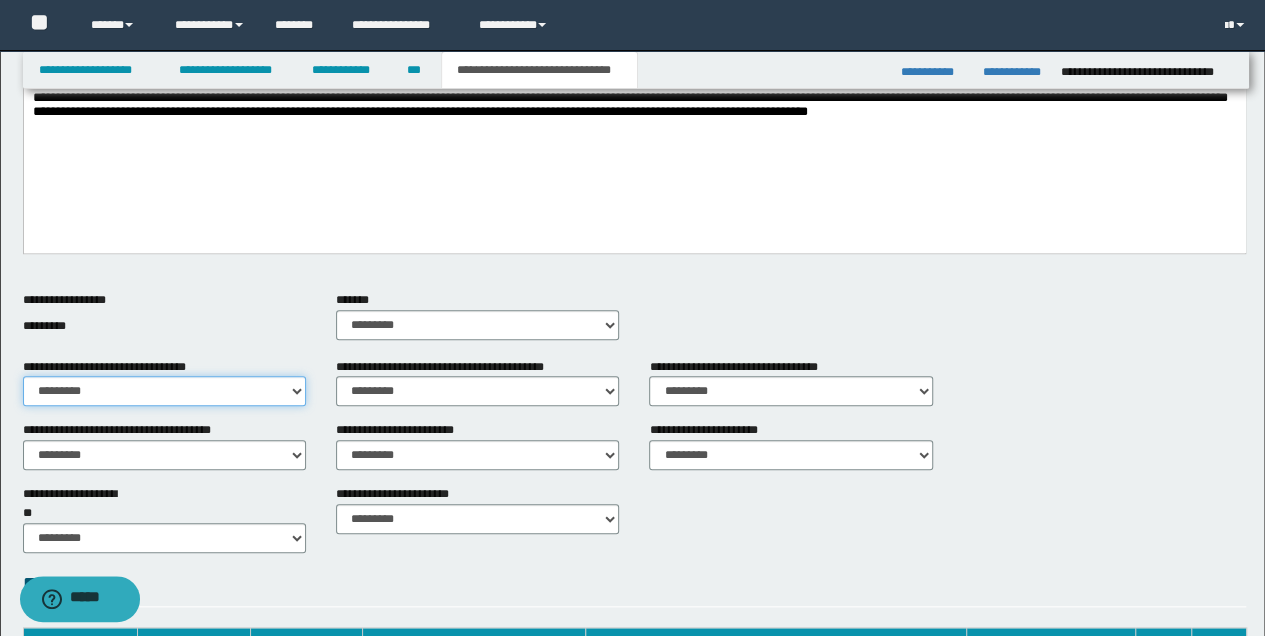 click on "*********
**
**" at bounding box center (164, 391) 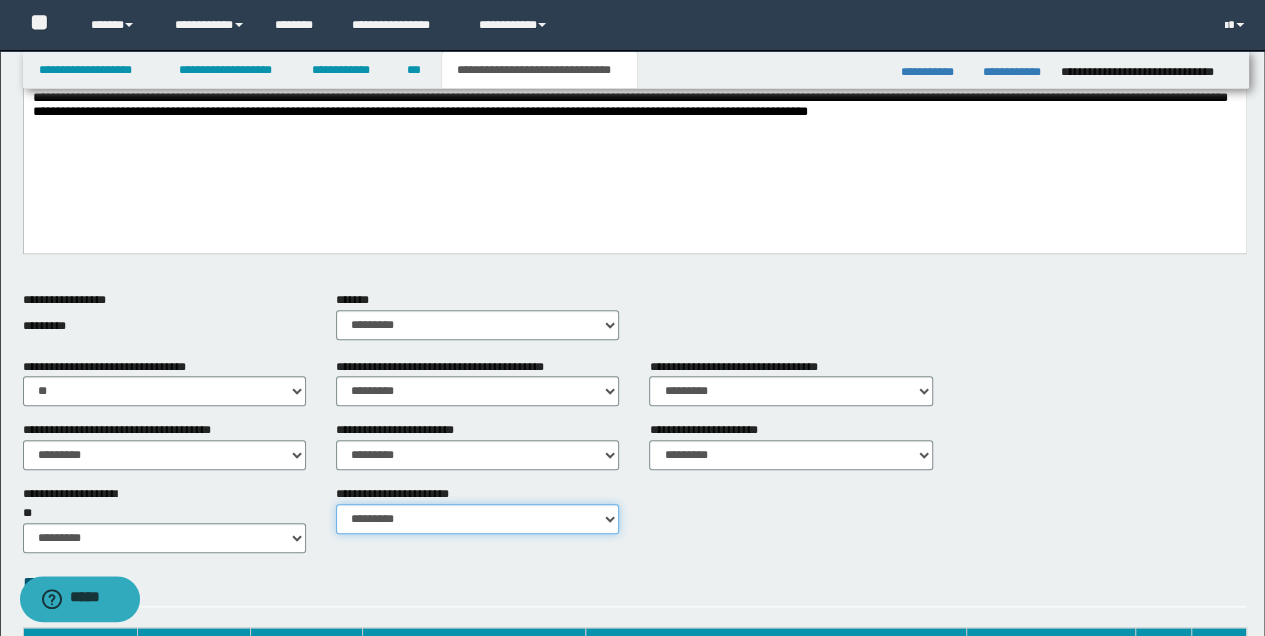 click on "*********
*********
*********" at bounding box center (477, 519) 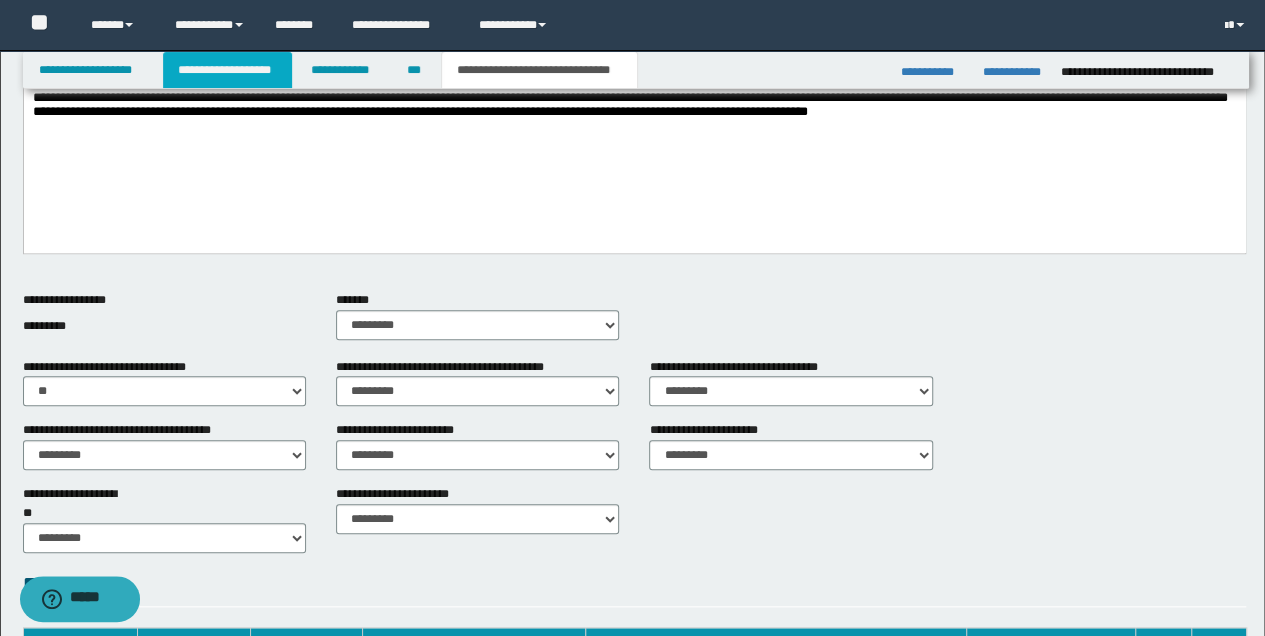 click on "**********" at bounding box center [227, 70] 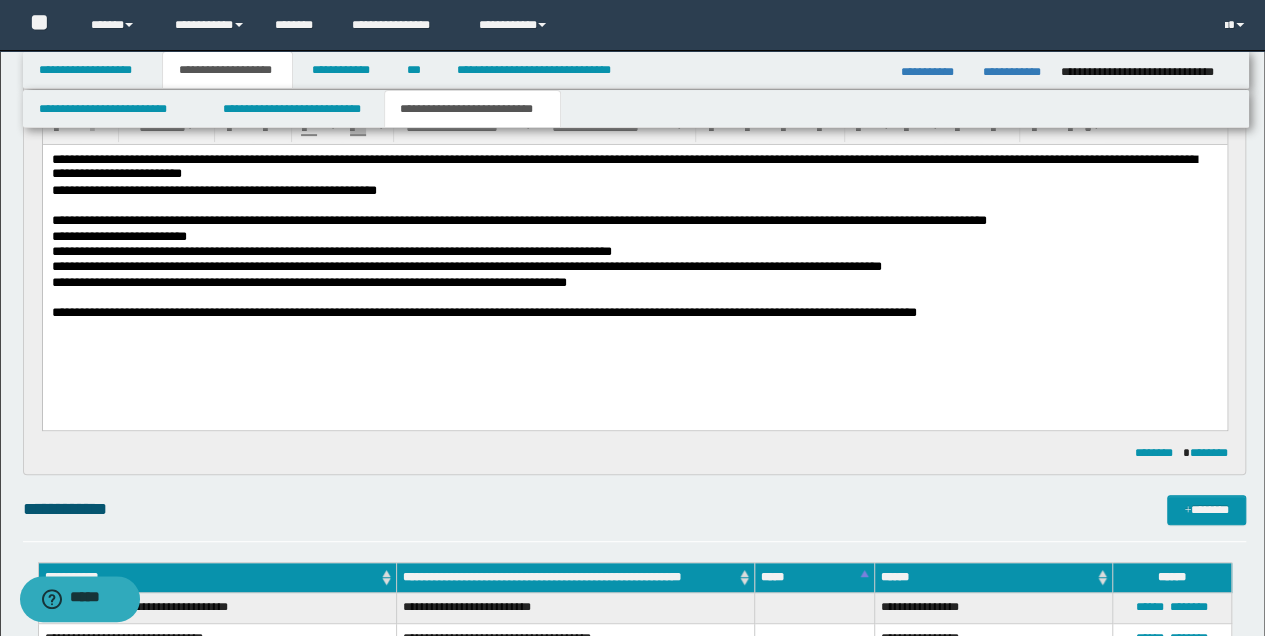 scroll, scrollTop: 200, scrollLeft: 0, axis: vertical 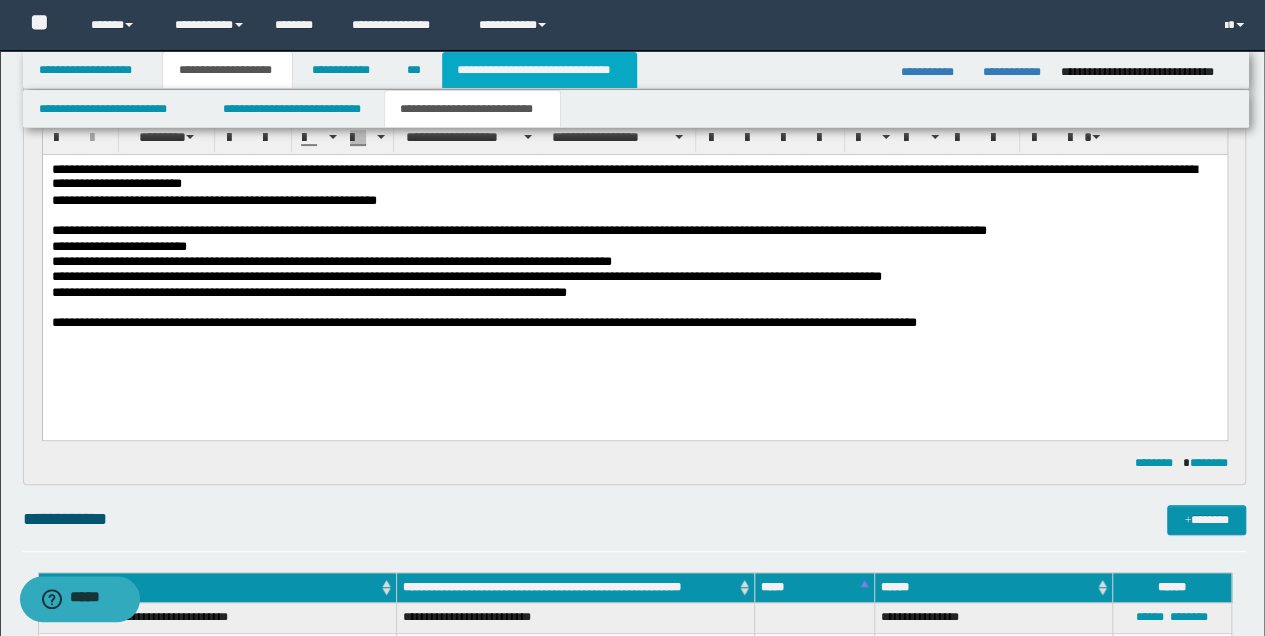 click on "**********" at bounding box center [539, 70] 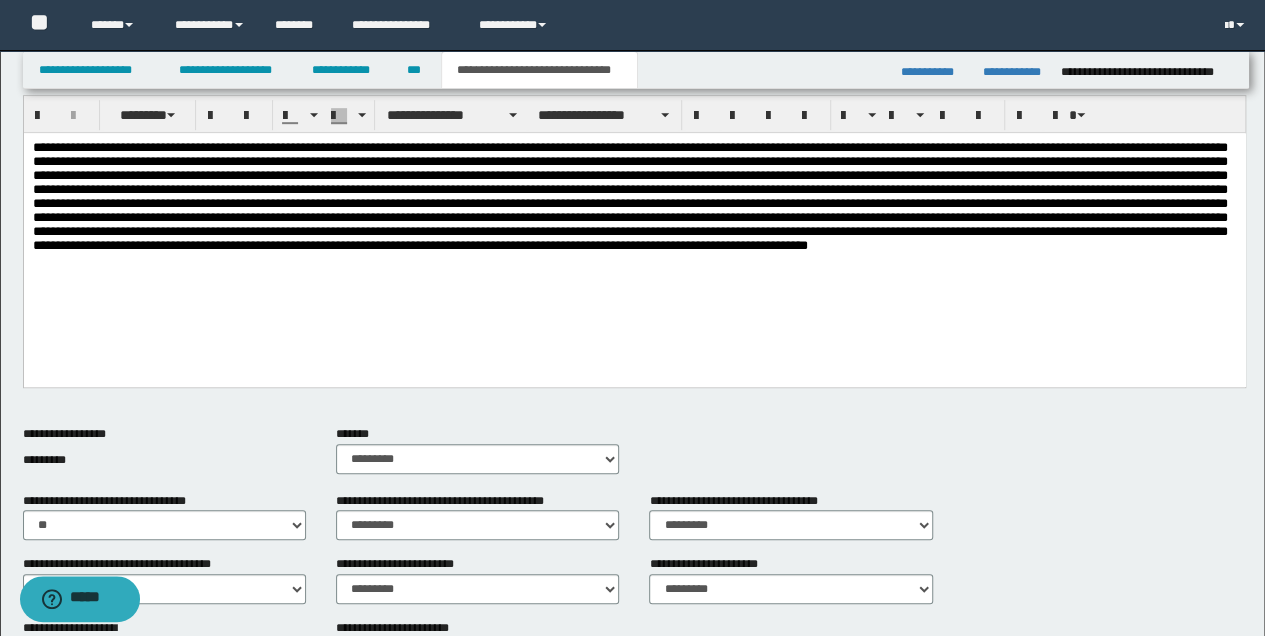 scroll, scrollTop: 636, scrollLeft: 0, axis: vertical 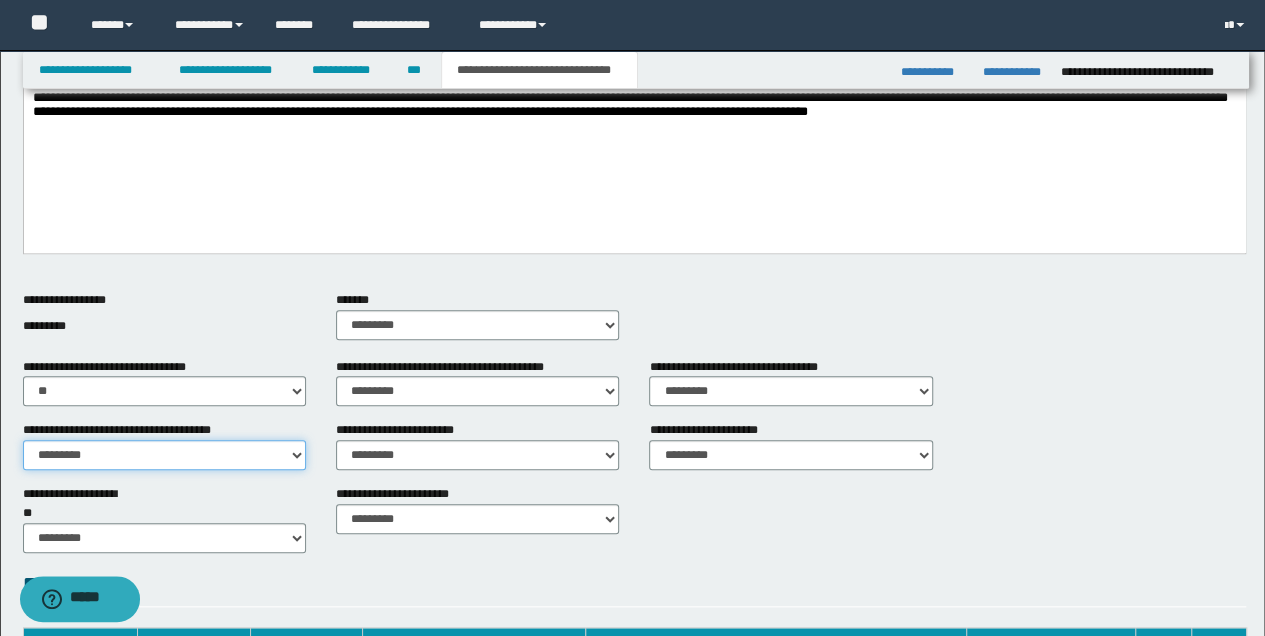click on "*********
**
**" at bounding box center [164, 455] 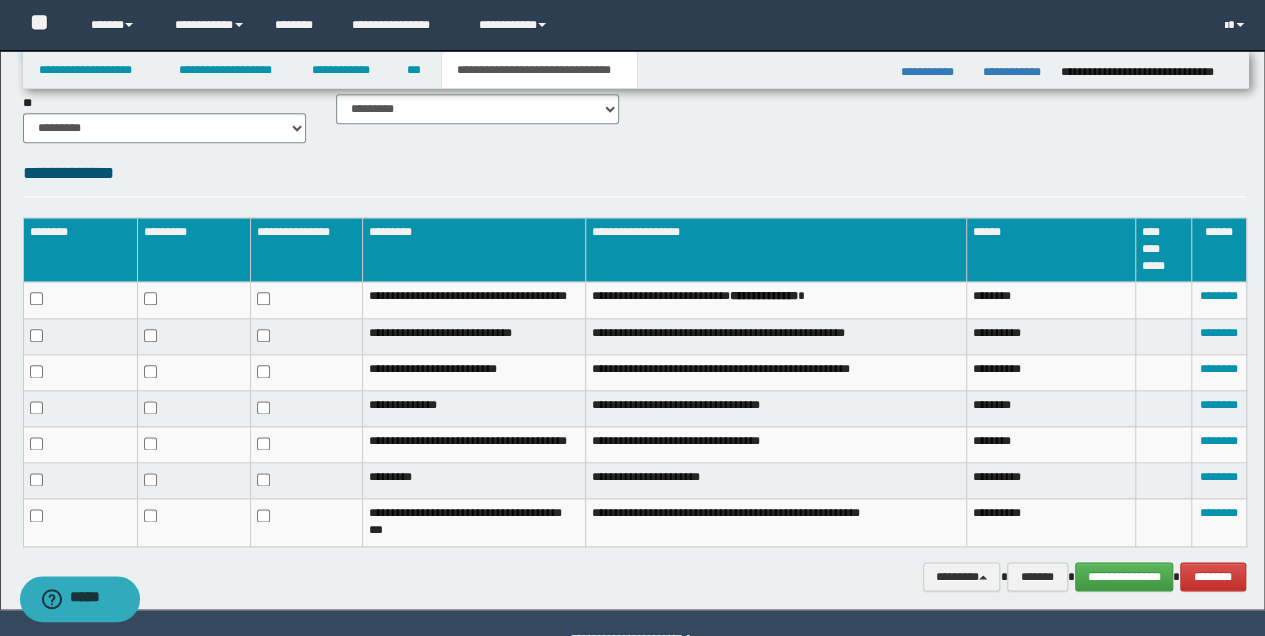 scroll, scrollTop: 1097, scrollLeft: 0, axis: vertical 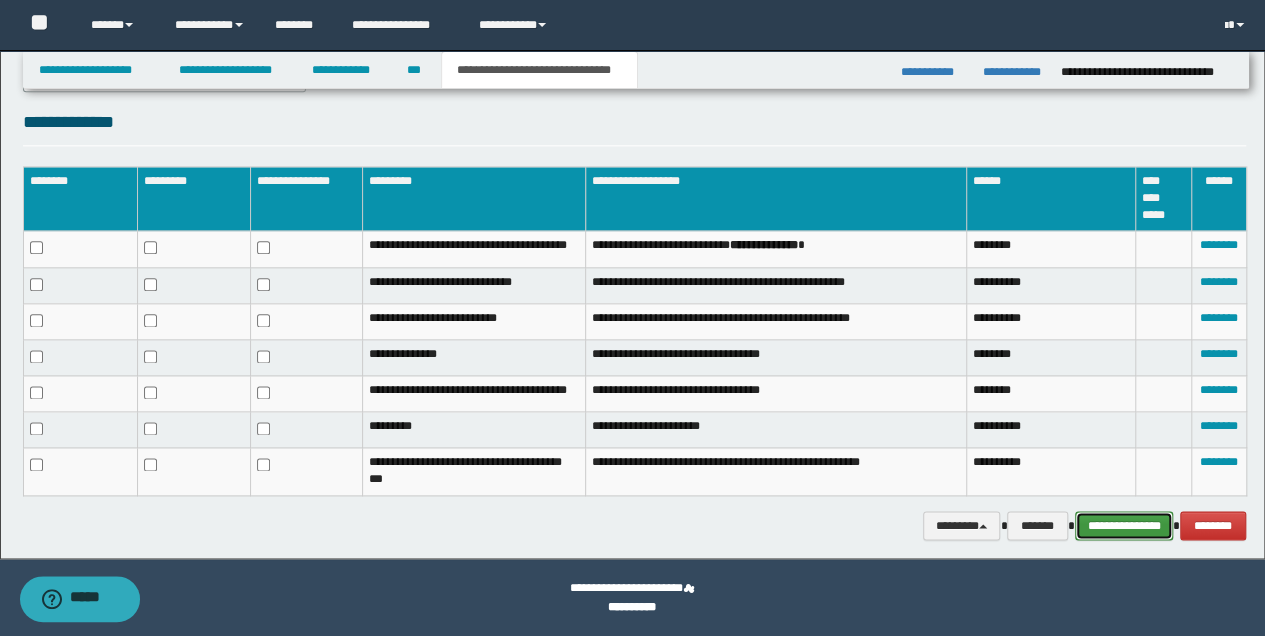 click on "**********" at bounding box center [1124, 525] 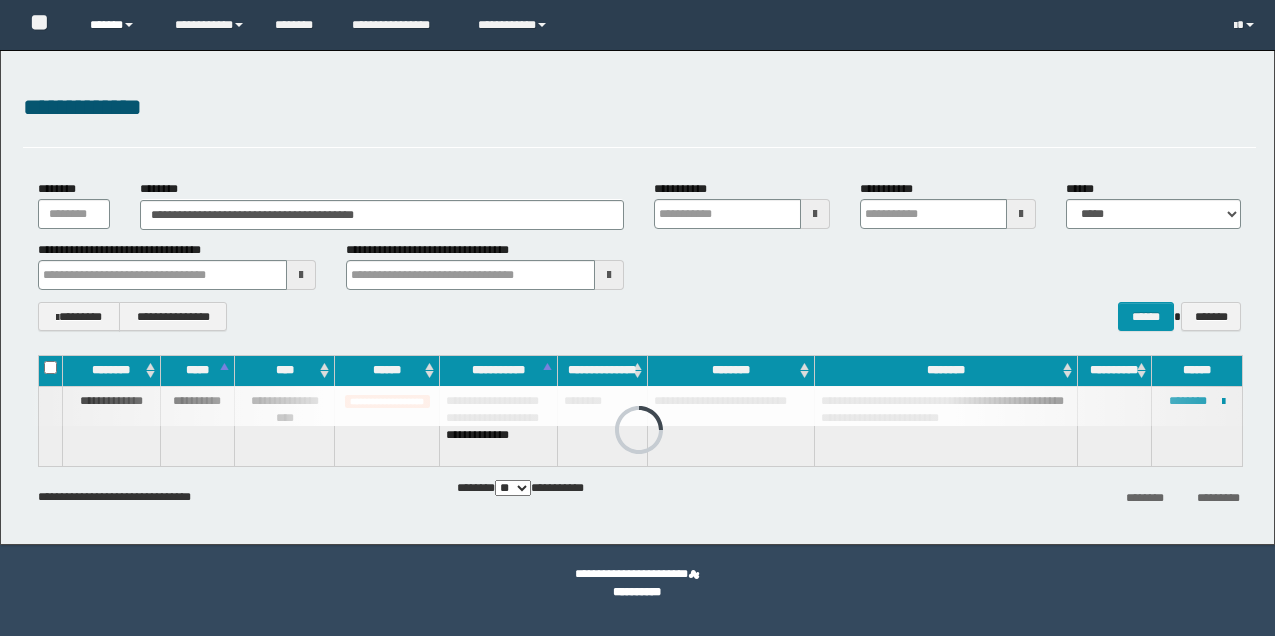 scroll, scrollTop: 0, scrollLeft: 0, axis: both 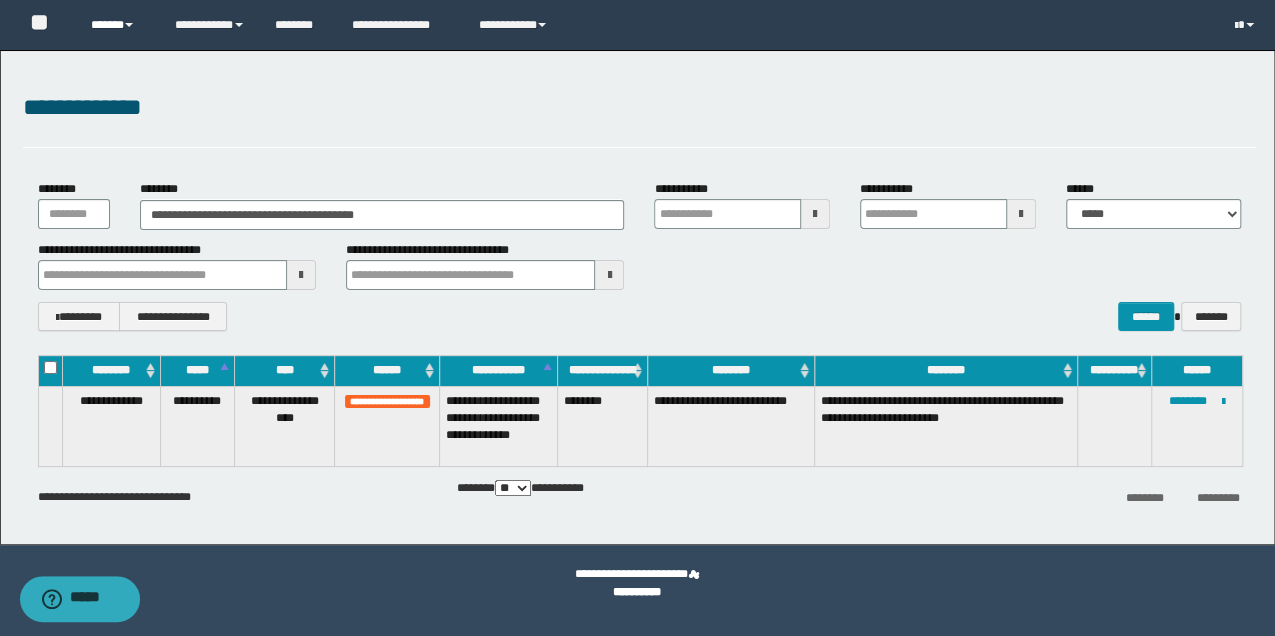 click on "******" at bounding box center (117, 25) 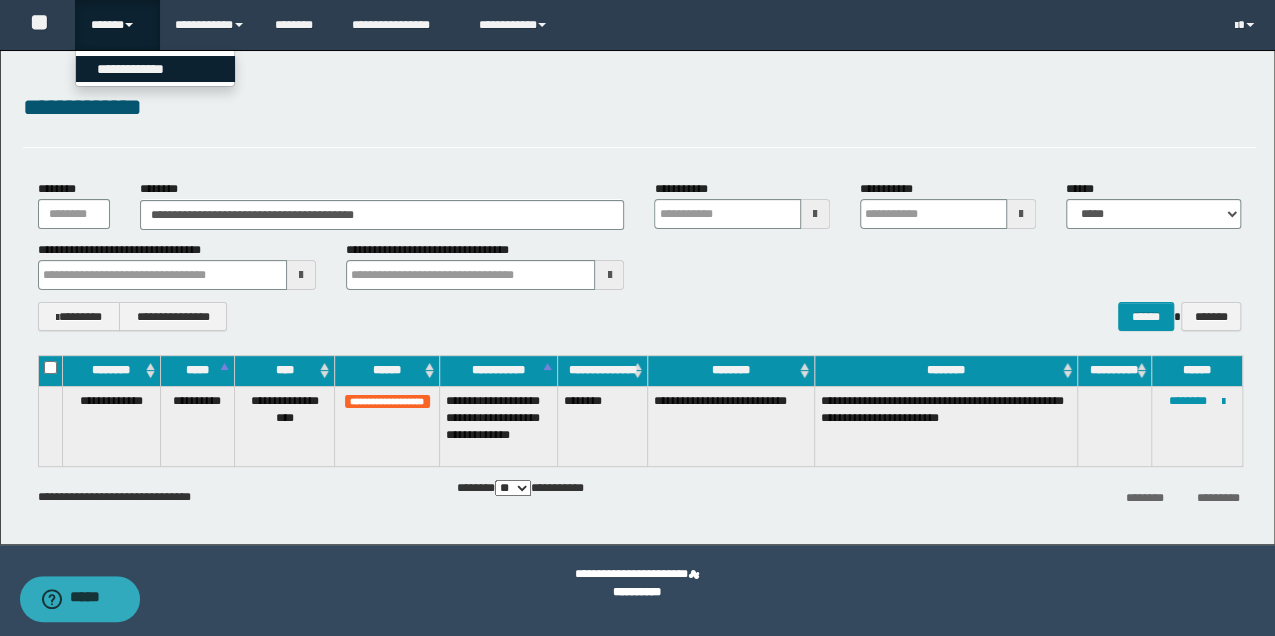 click on "**********" at bounding box center [155, 69] 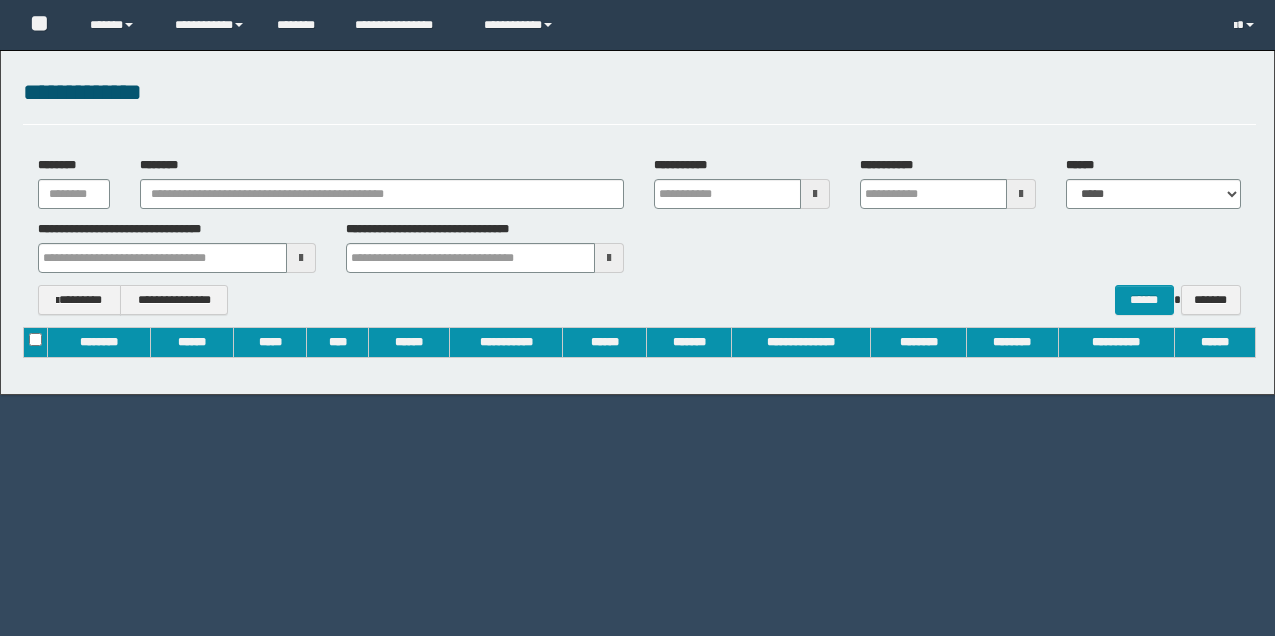 scroll, scrollTop: 0, scrollLeft: 0, axis: both 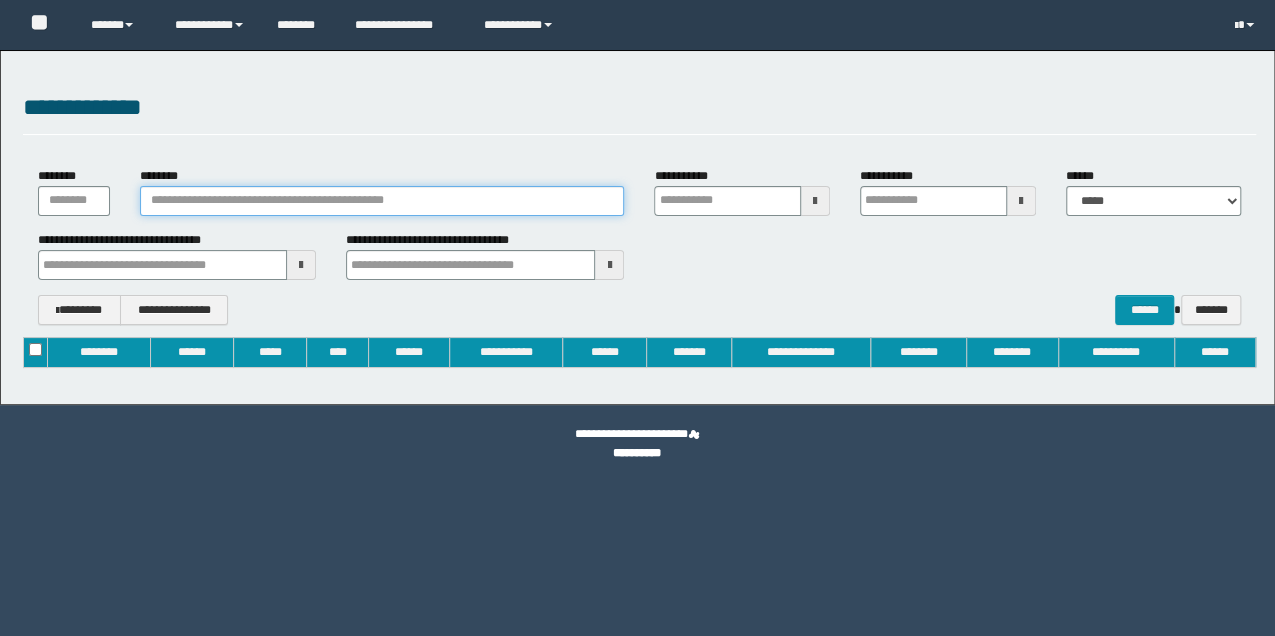 click on "********" at bounding box center [382, 201] 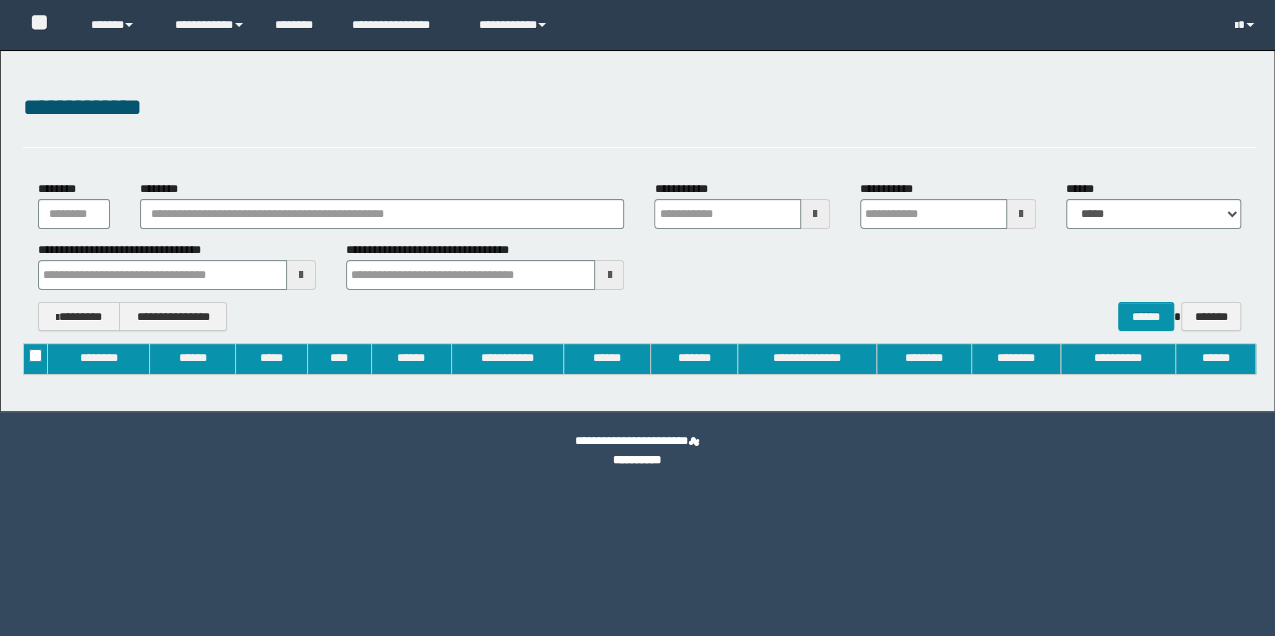 type on "**********" 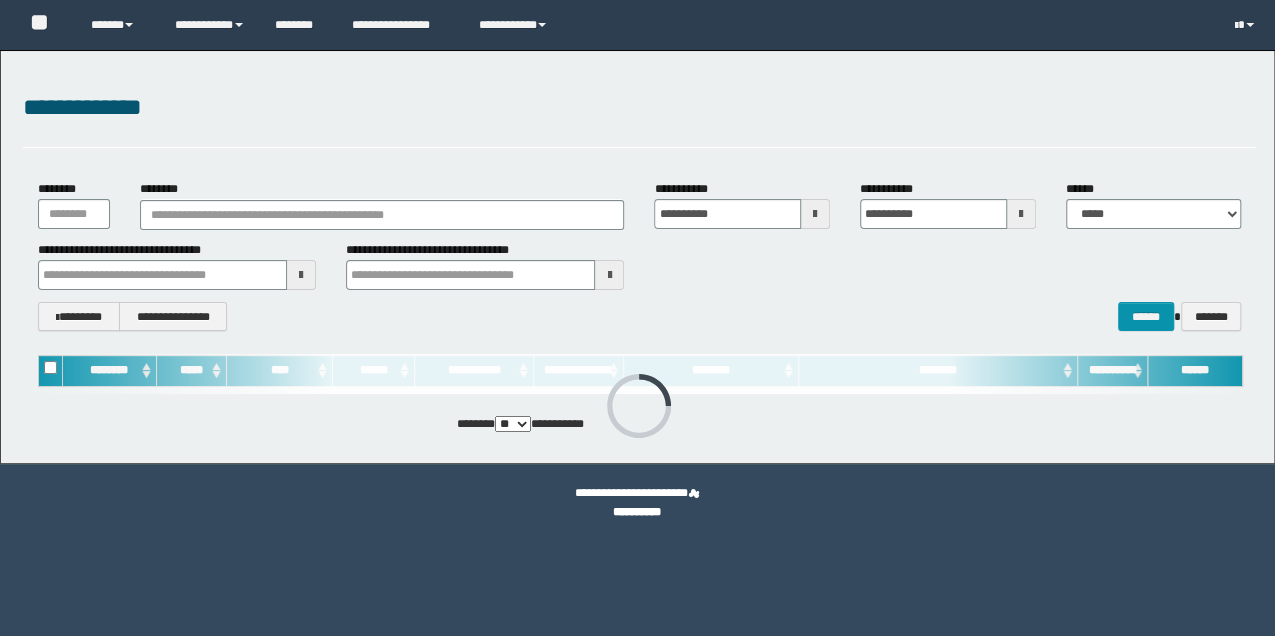 scroll, scrollTop: 0, scrollLeft: 0, axis: both 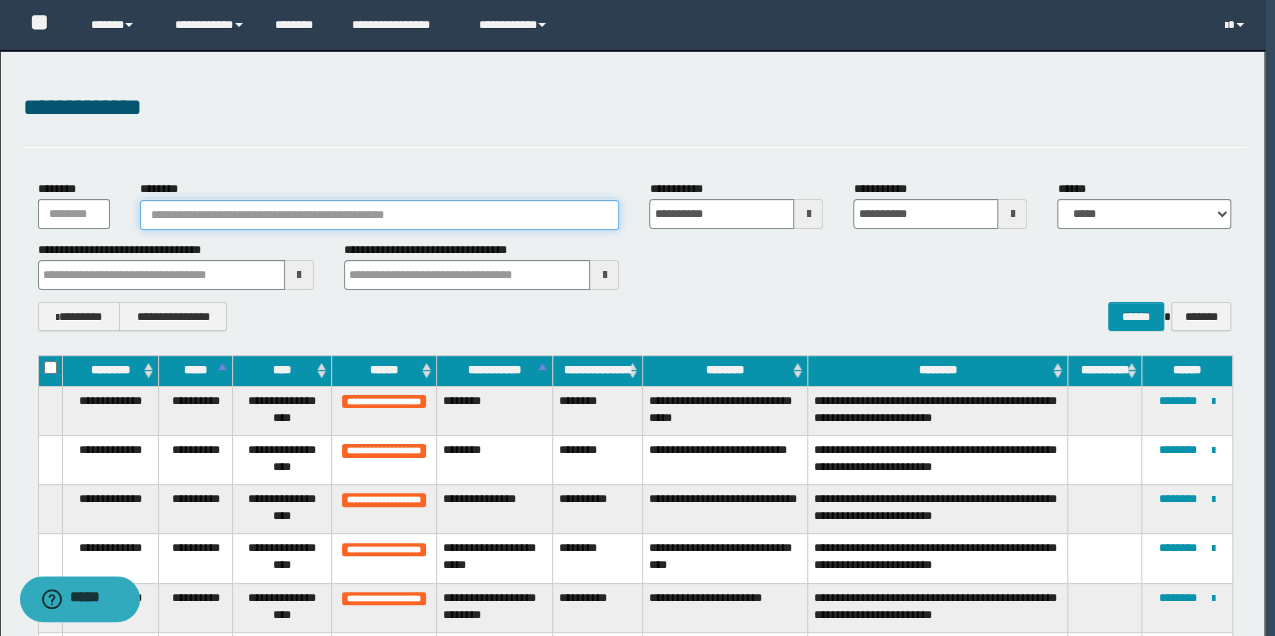 click on "********" at bounding box center [380, 215] 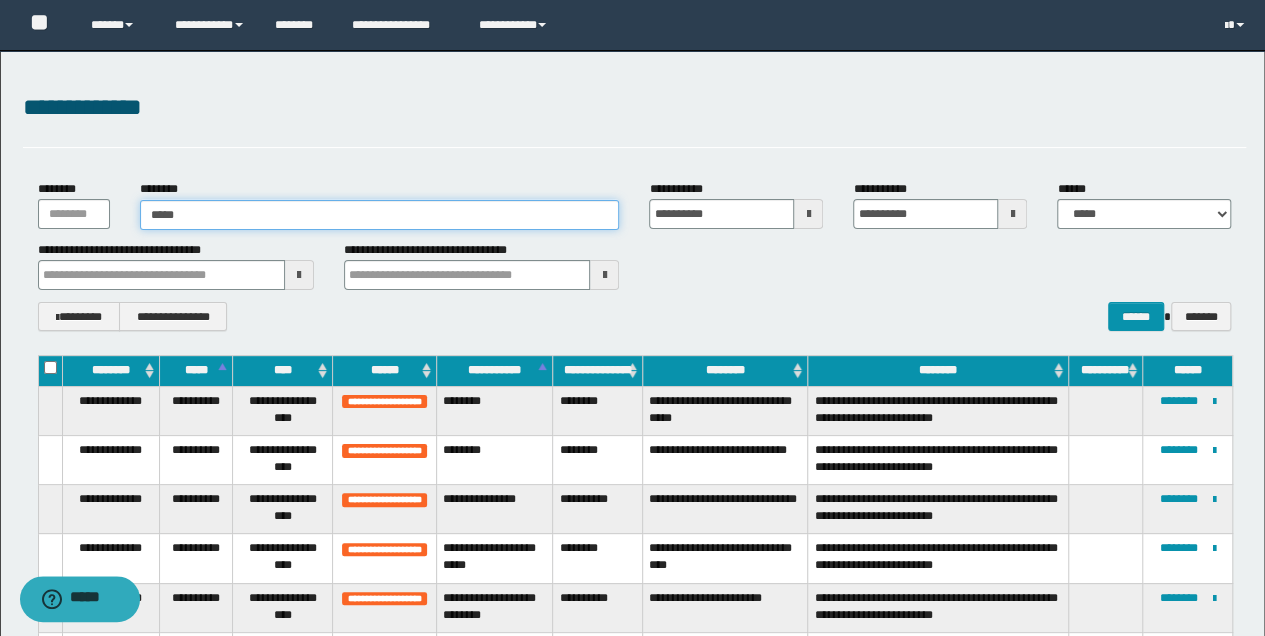 type on "******" 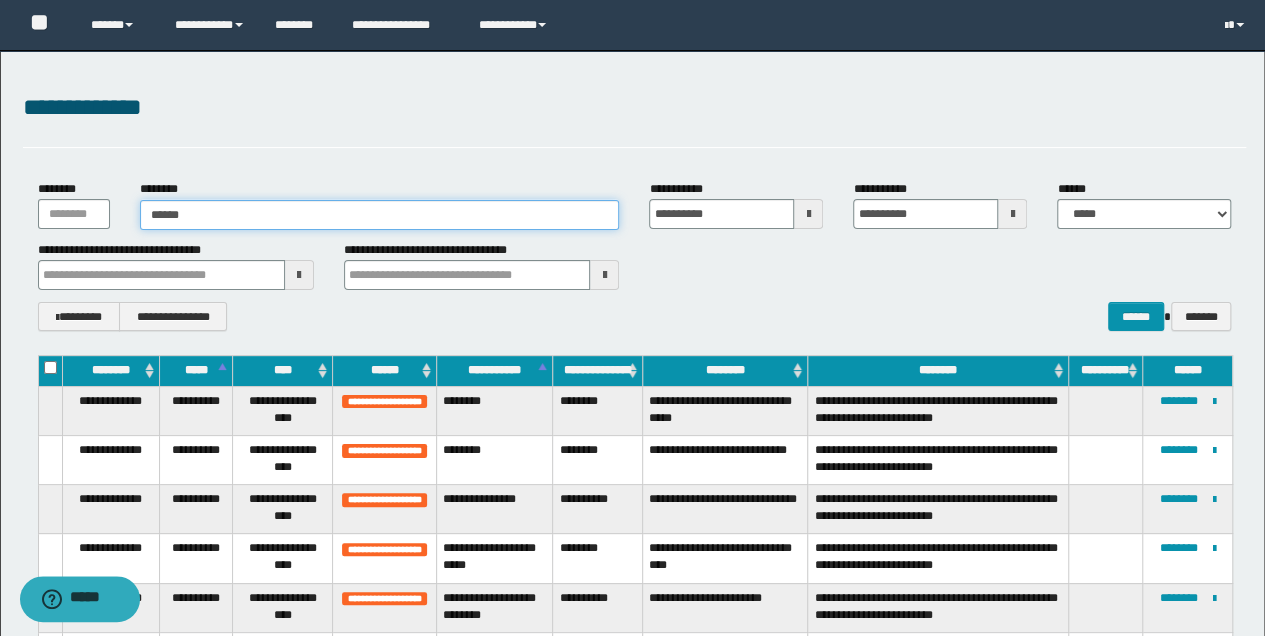 type on "******" 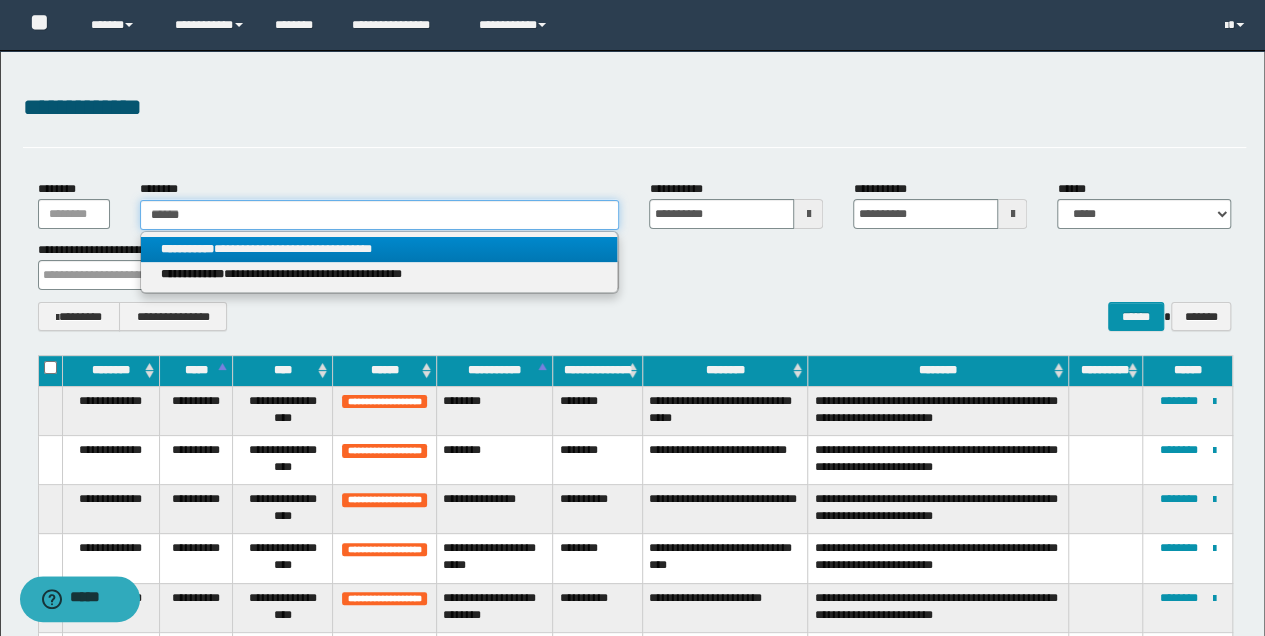 type on "******" 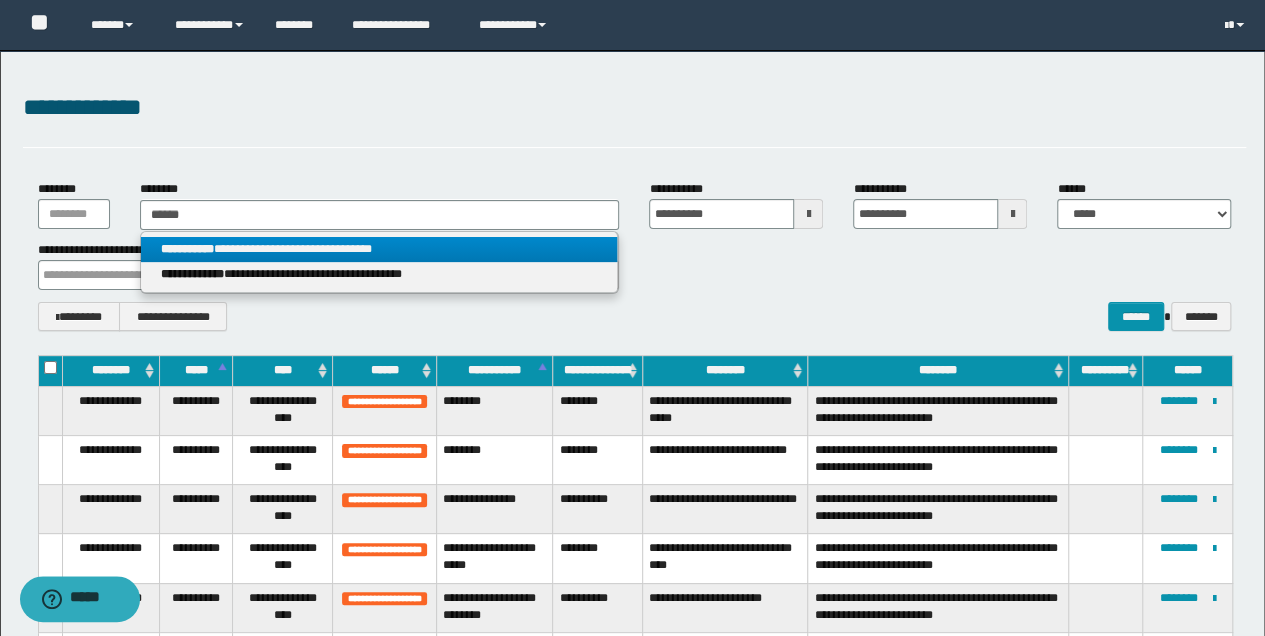click on "**********" at bounding box center (379, 249) 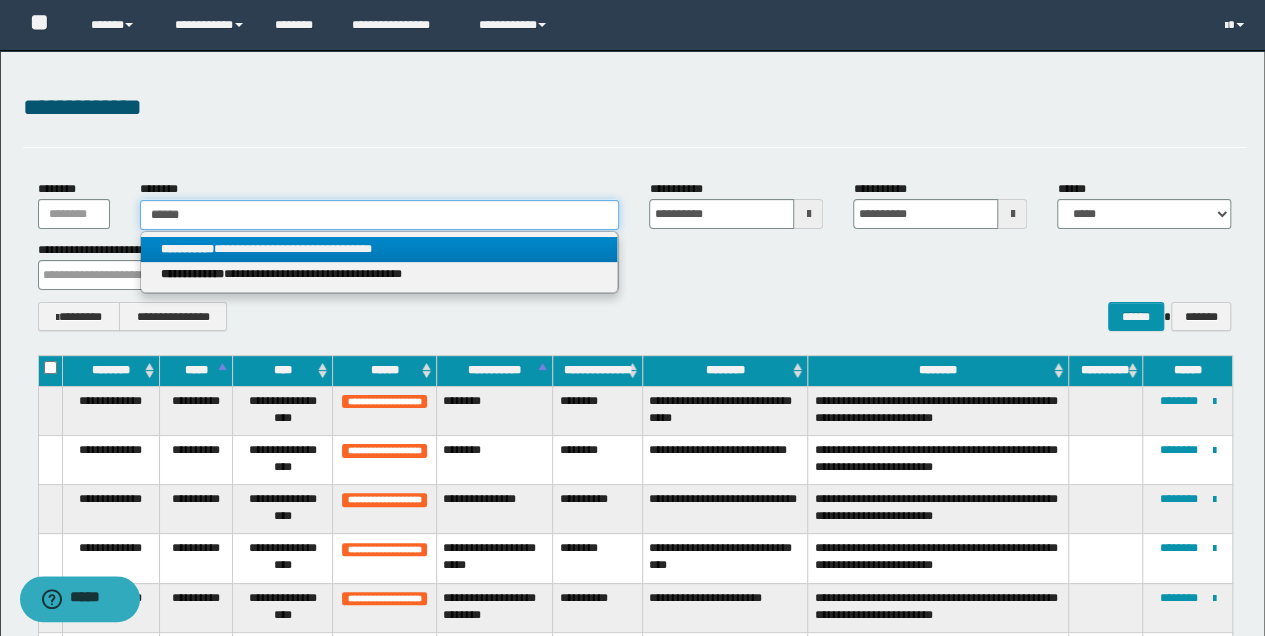 type 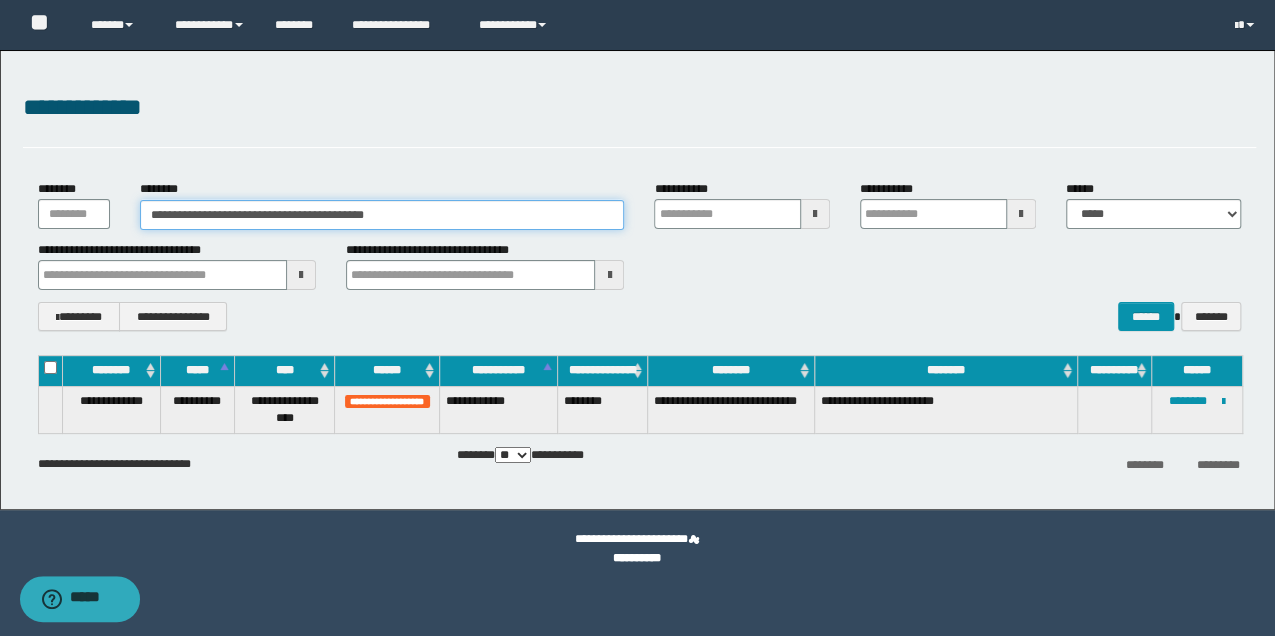 type 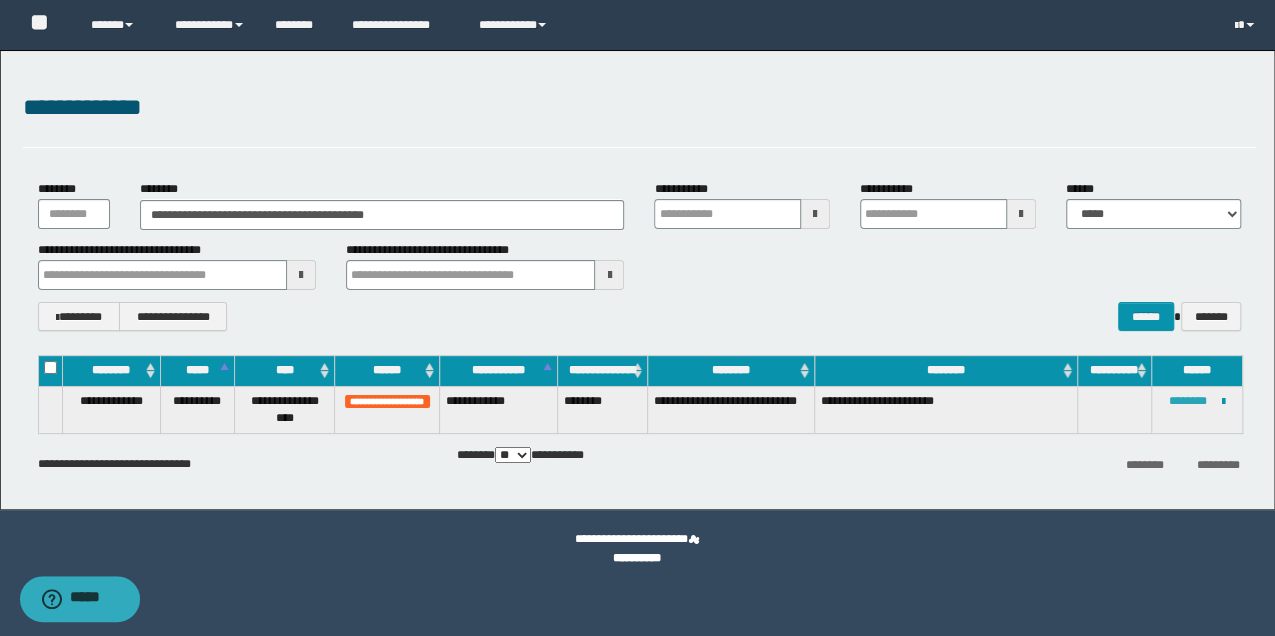 click on "********" at bounding box center (1188, 401) 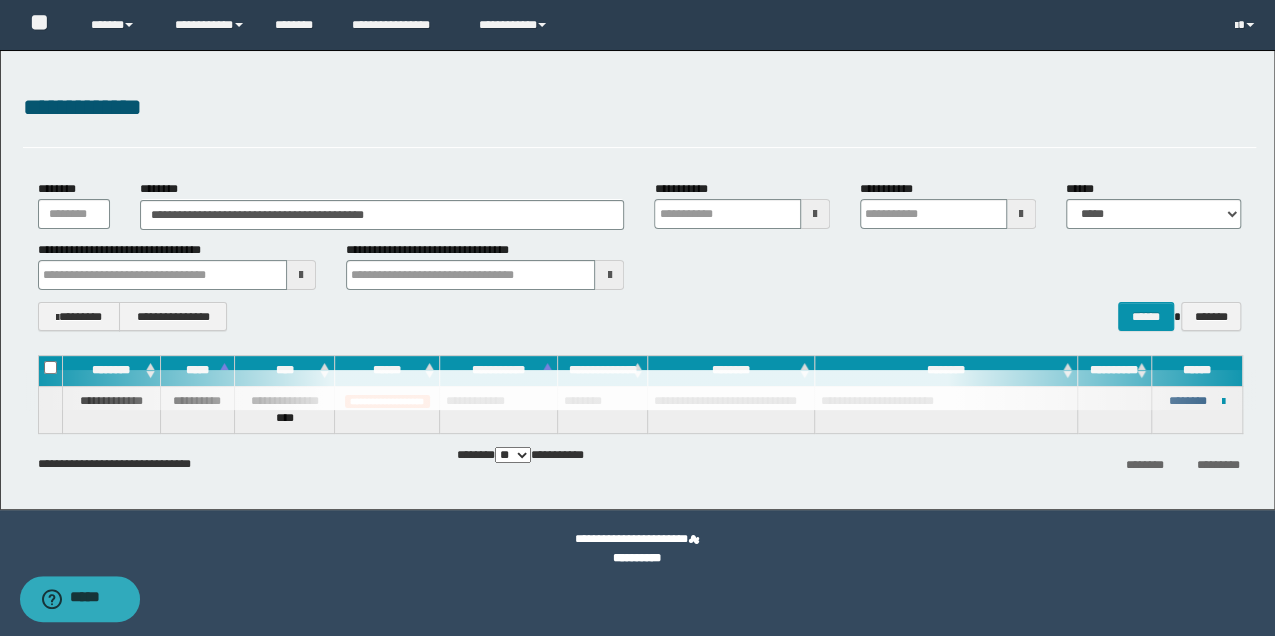 type 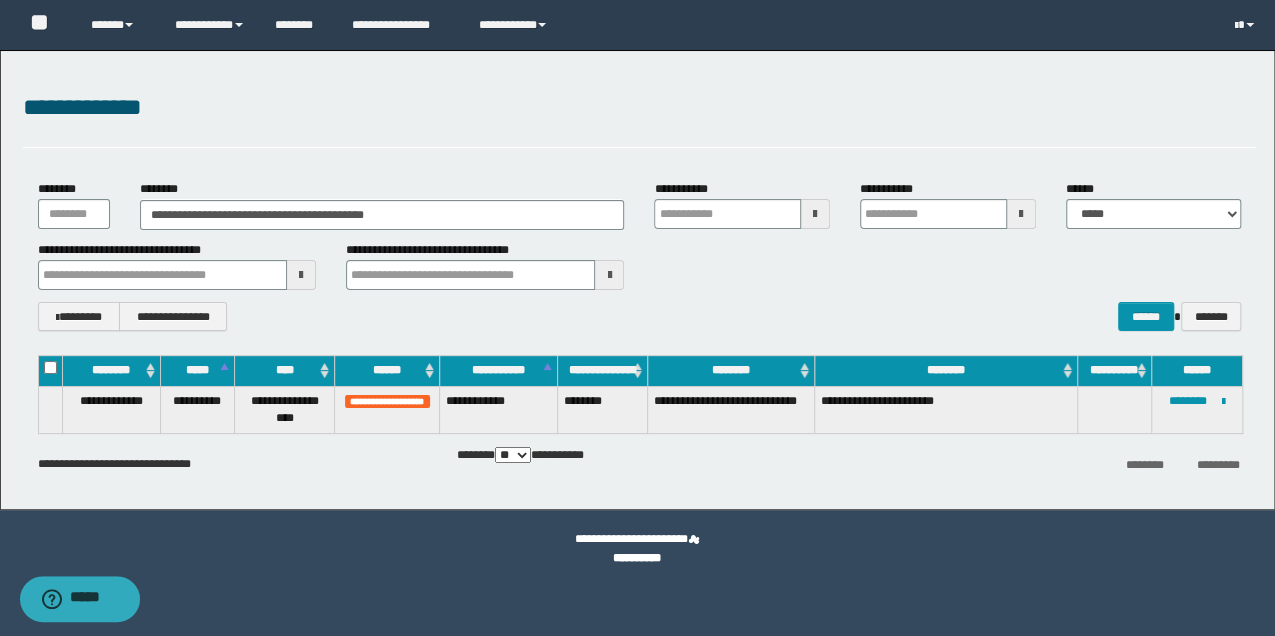 type 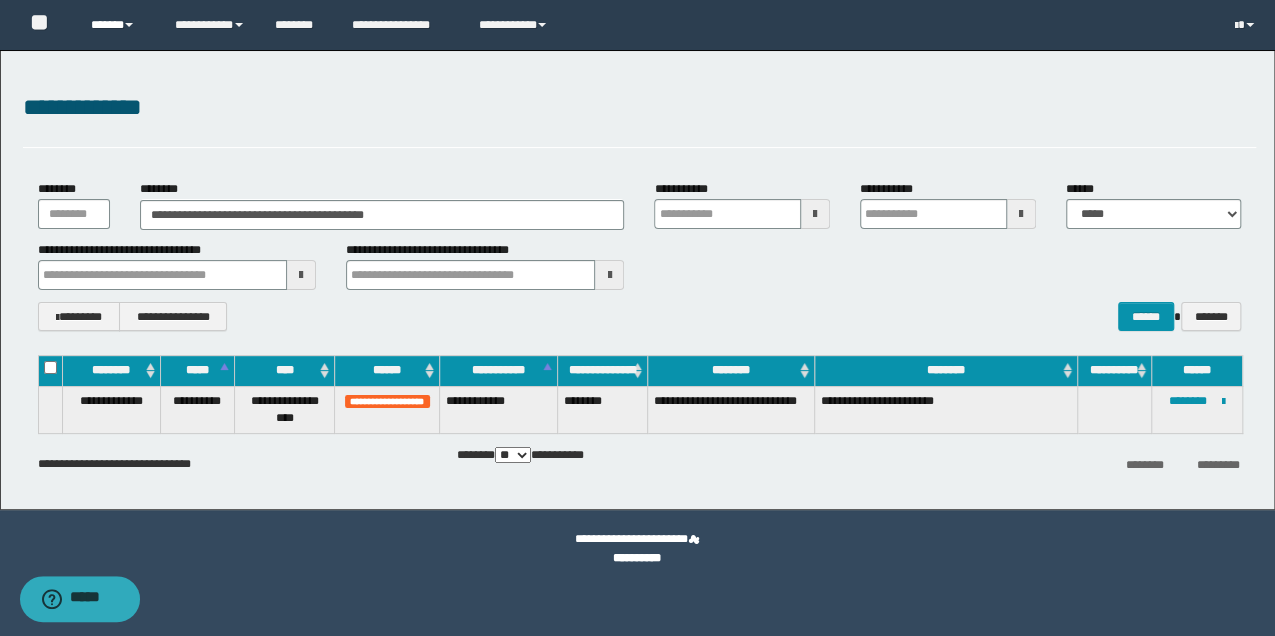 click on "******" at bounding box center [117, 25] 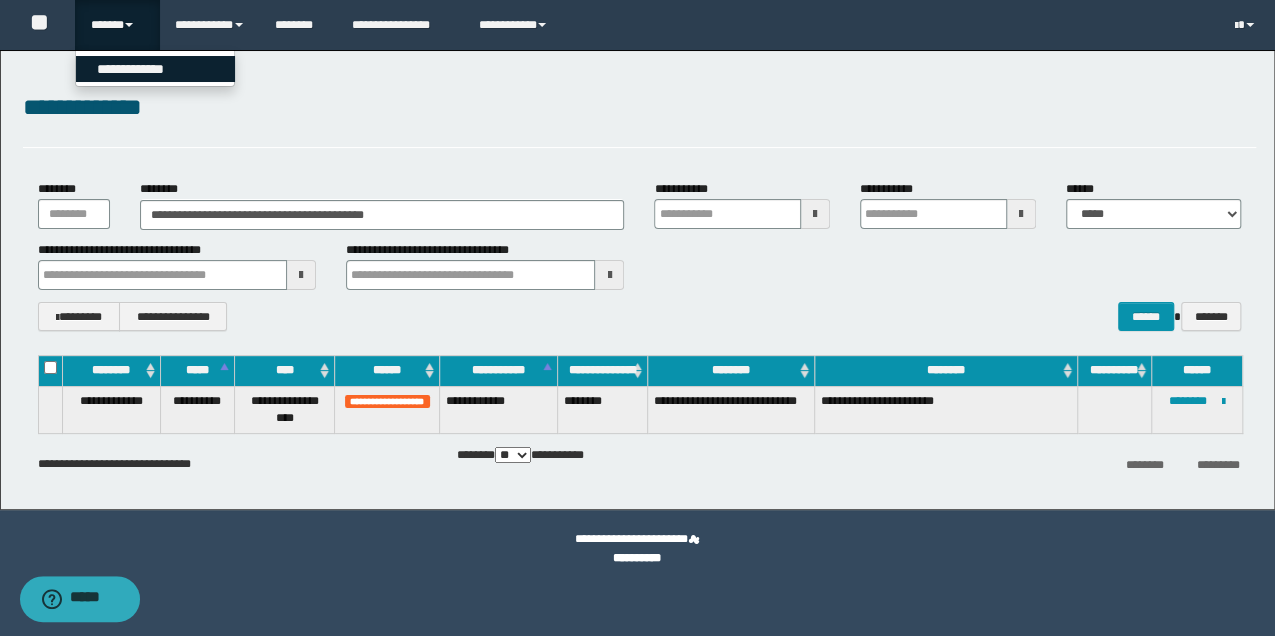 click on "**********" at bounding box center [155, 69] 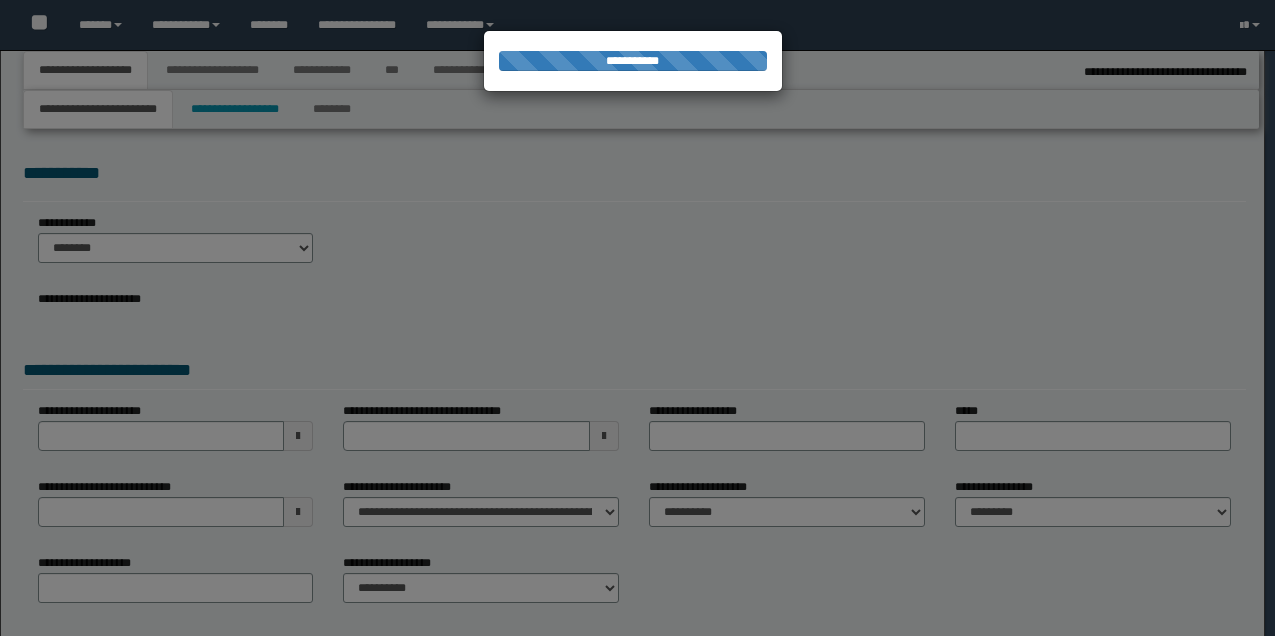drag, startPoint x: 0, startPoint y: 0, endPoint x: 190, endPoint y: 70, distance: 202.48457 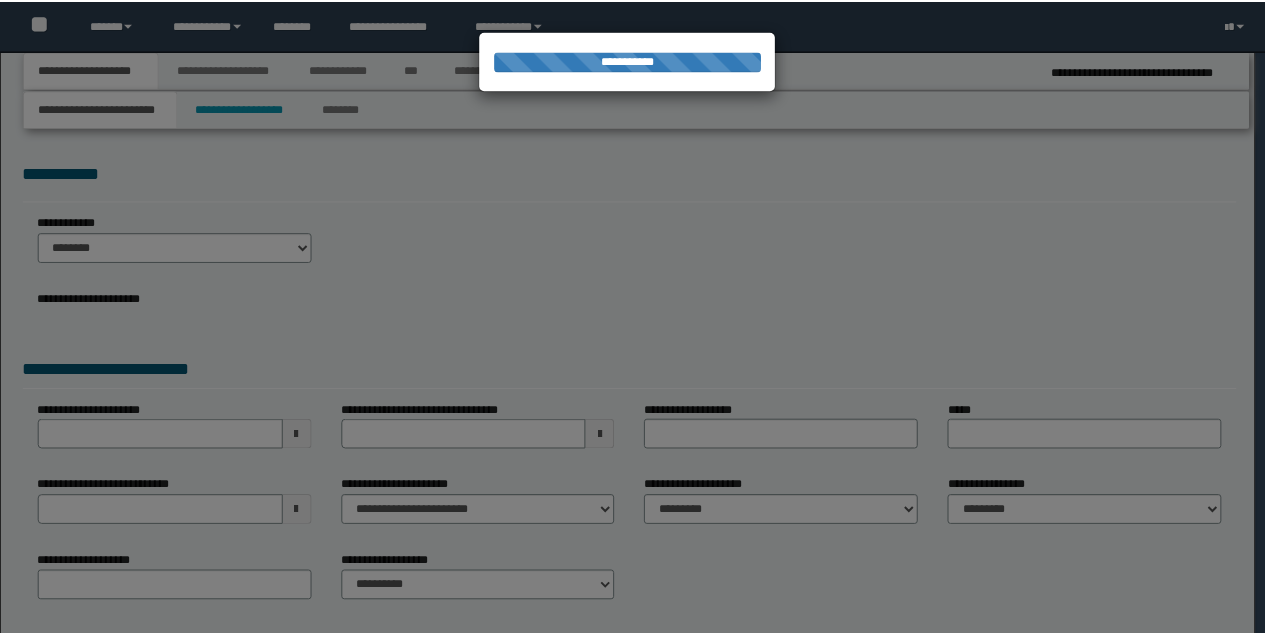 scroll, scrollTop: 0, scrollLeft: 0, axis: both 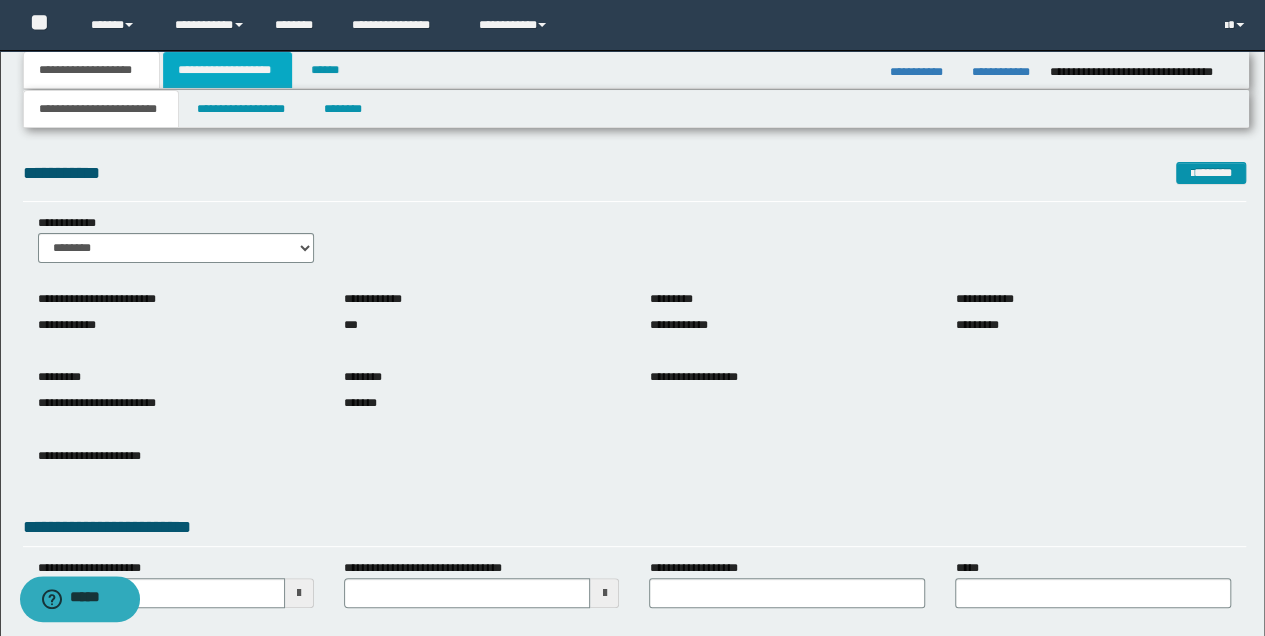 click on "**********" at bounding box center [227, 70] 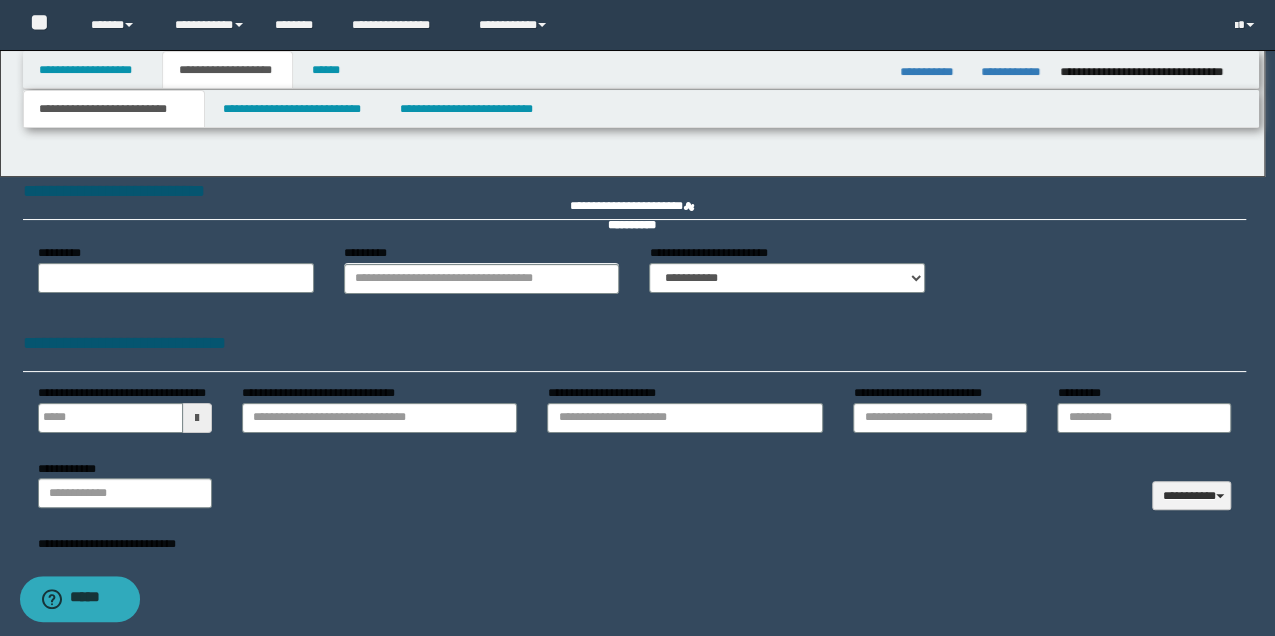 type 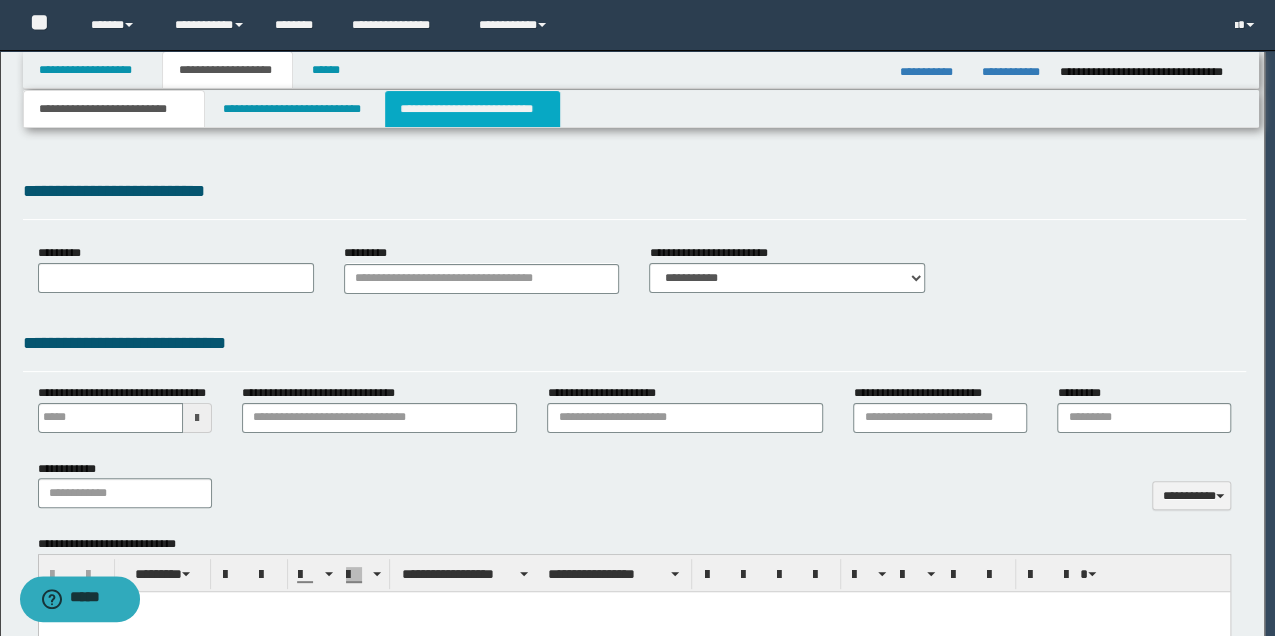 select on "*" 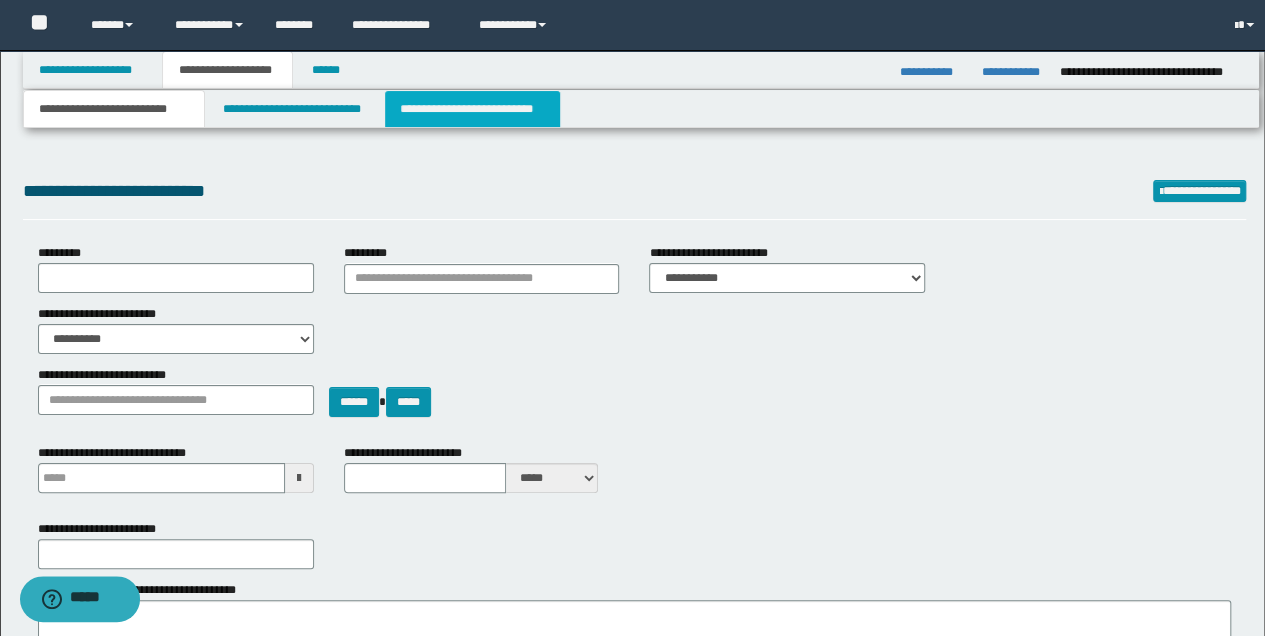 scroll, scrollTop: 0, scrollLeft: 0, axis: both 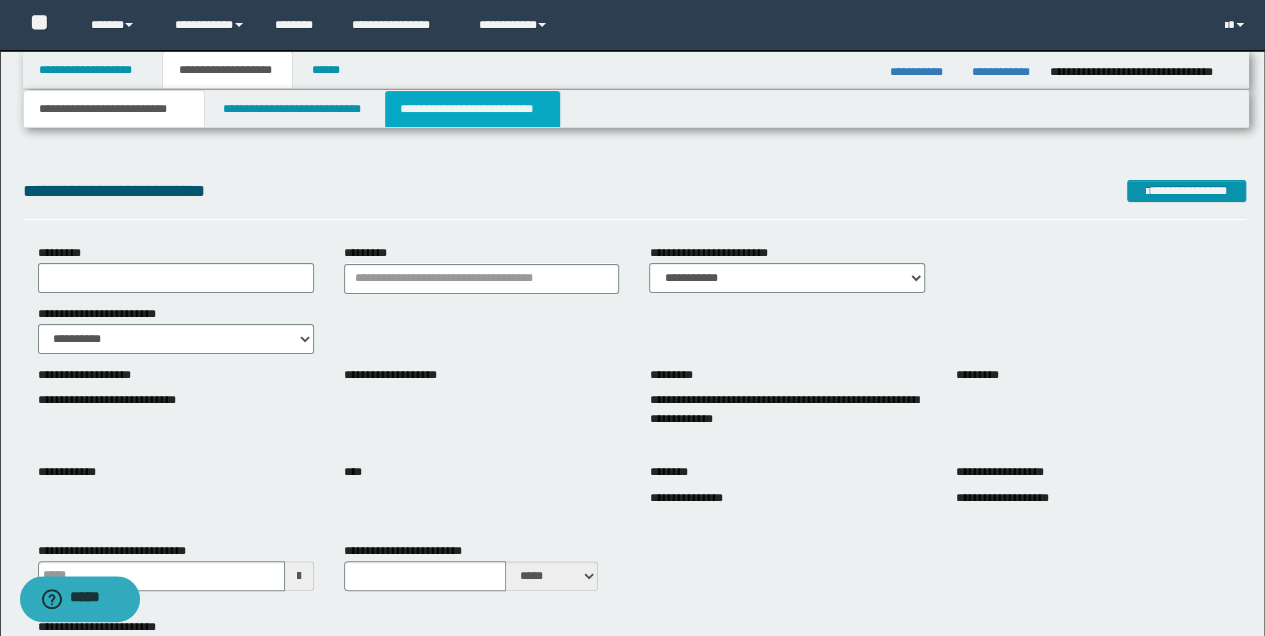 click on "**********" at bounding box center [472, 109] 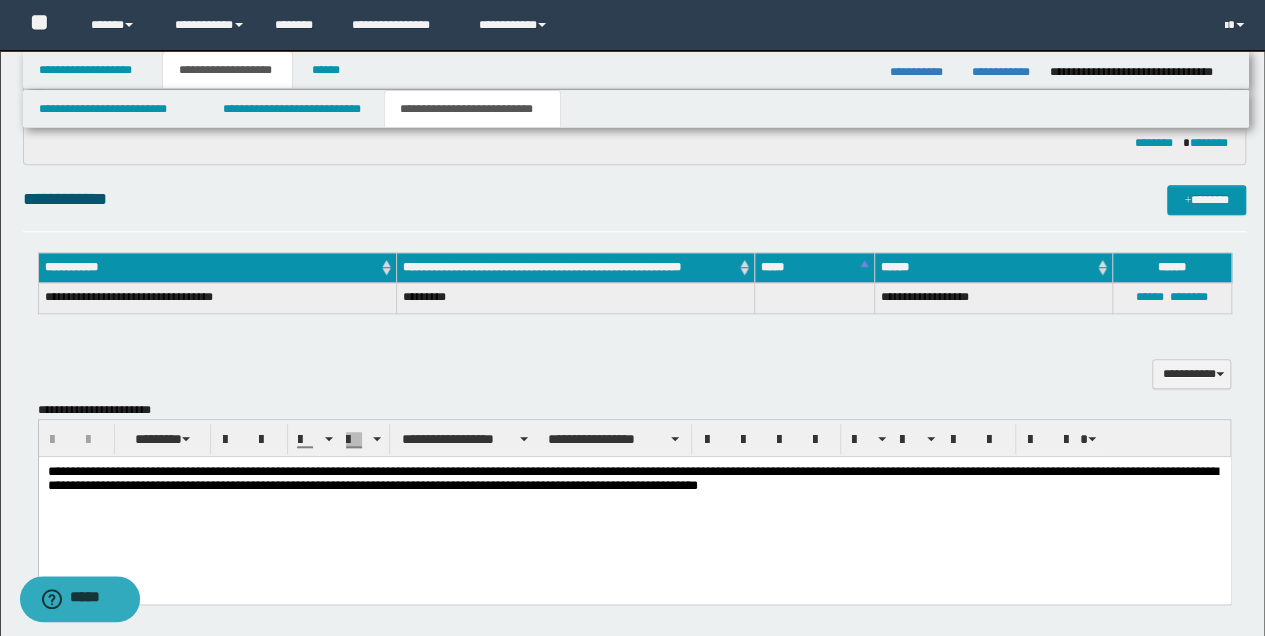 scroll, scrollTop: 666, scrollLeft: 0, axis: vertical 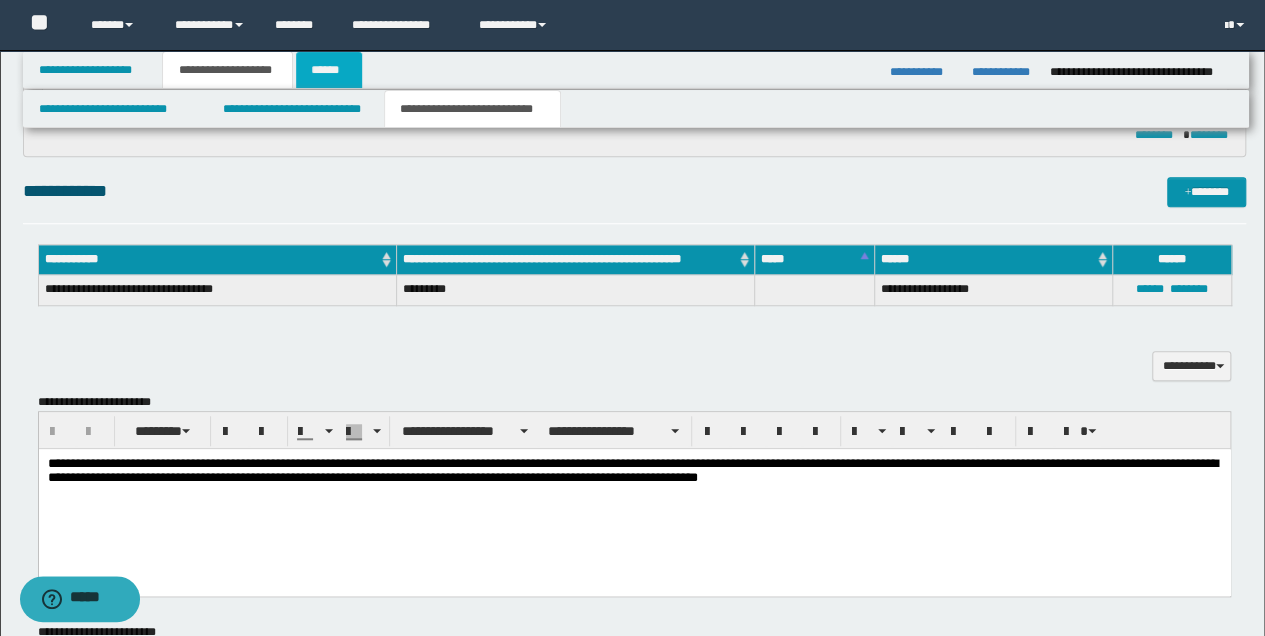 click on "******" at bounding box center [329, 70] 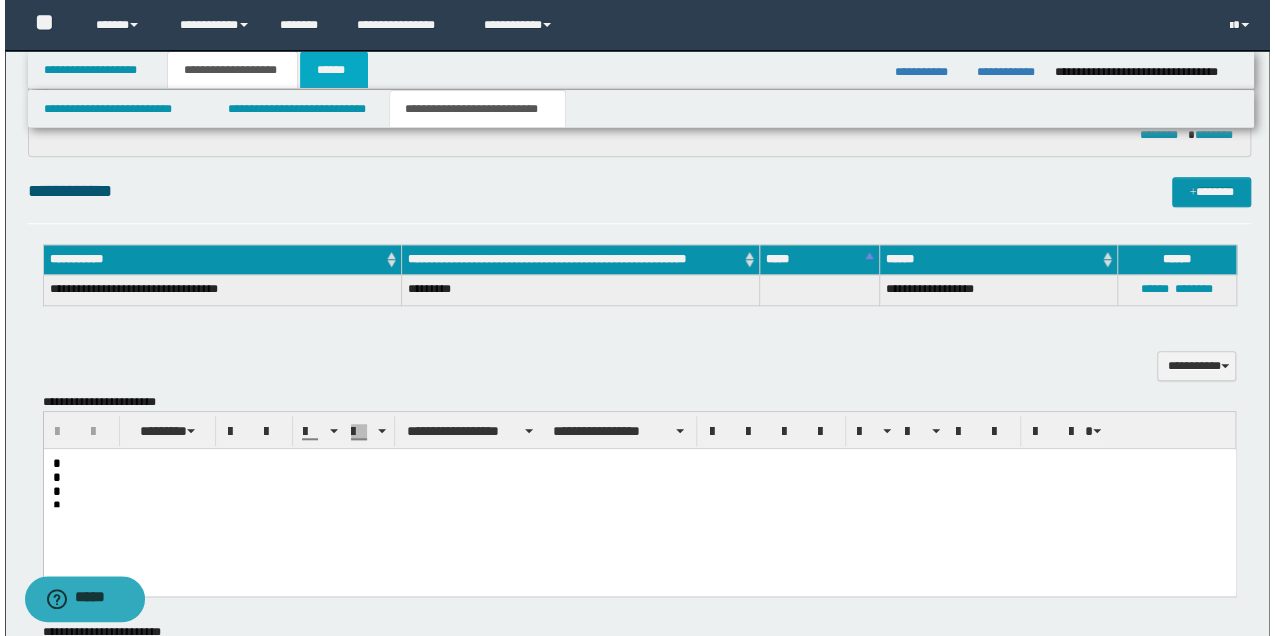 scroll, scrollTop: 0, scrollLeft: 0, axis: both 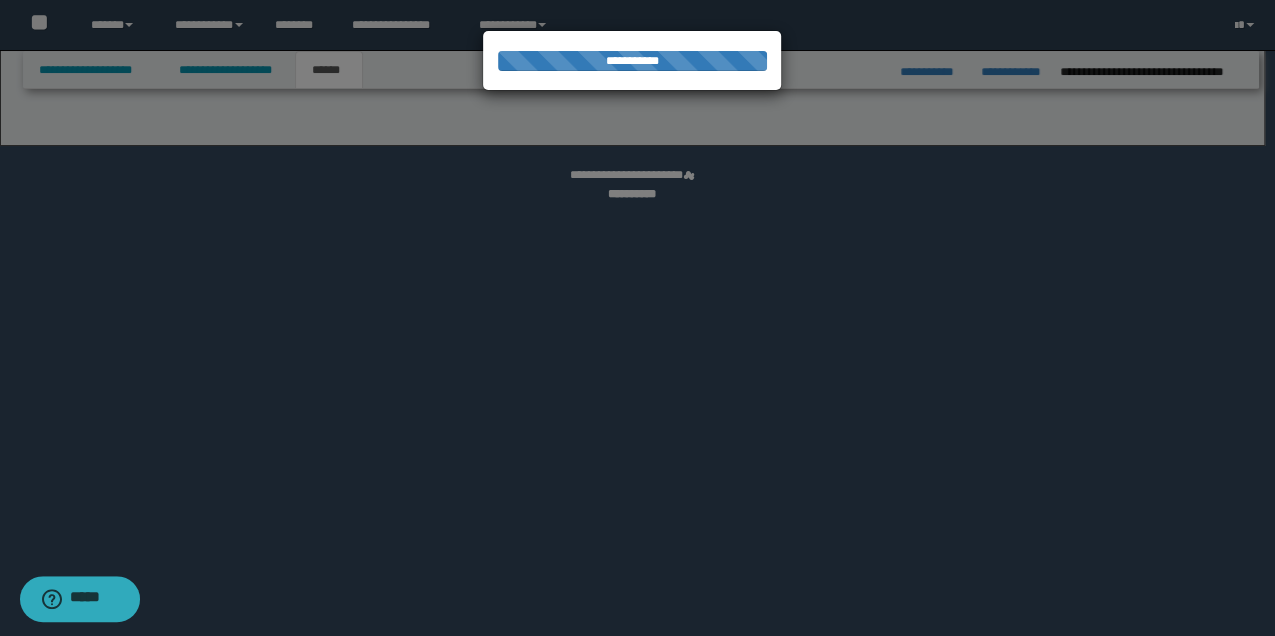 select on "*" 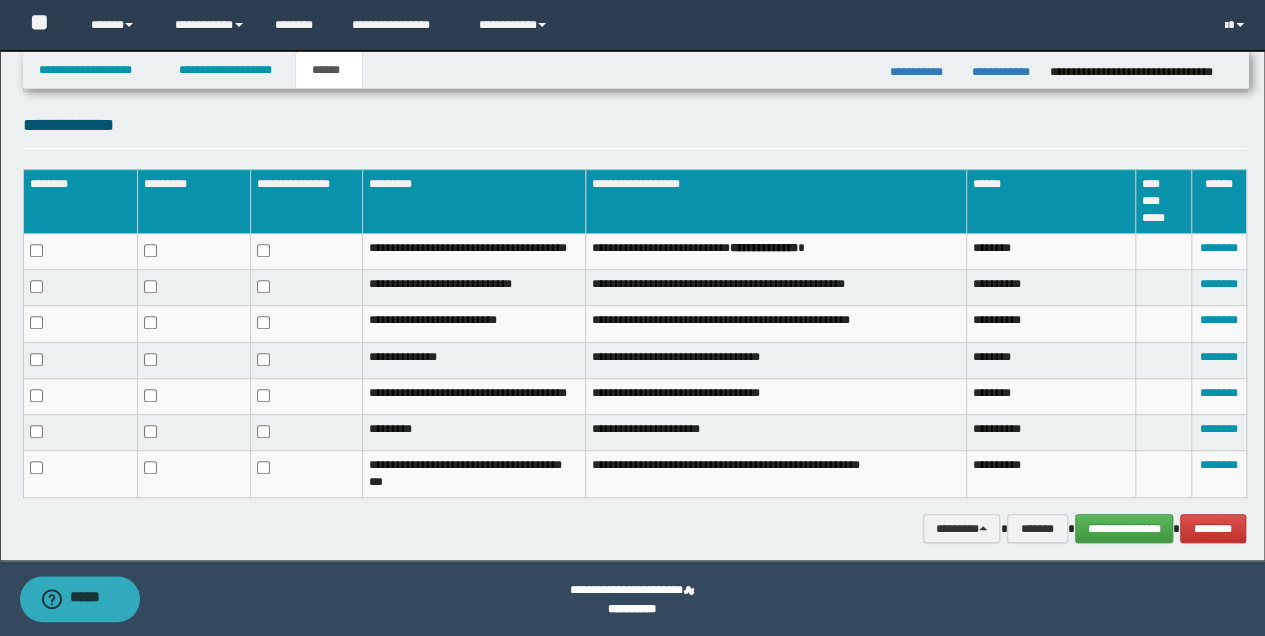 scroll, scrollTop: 382, scrollLeft: 0, axis: vertical 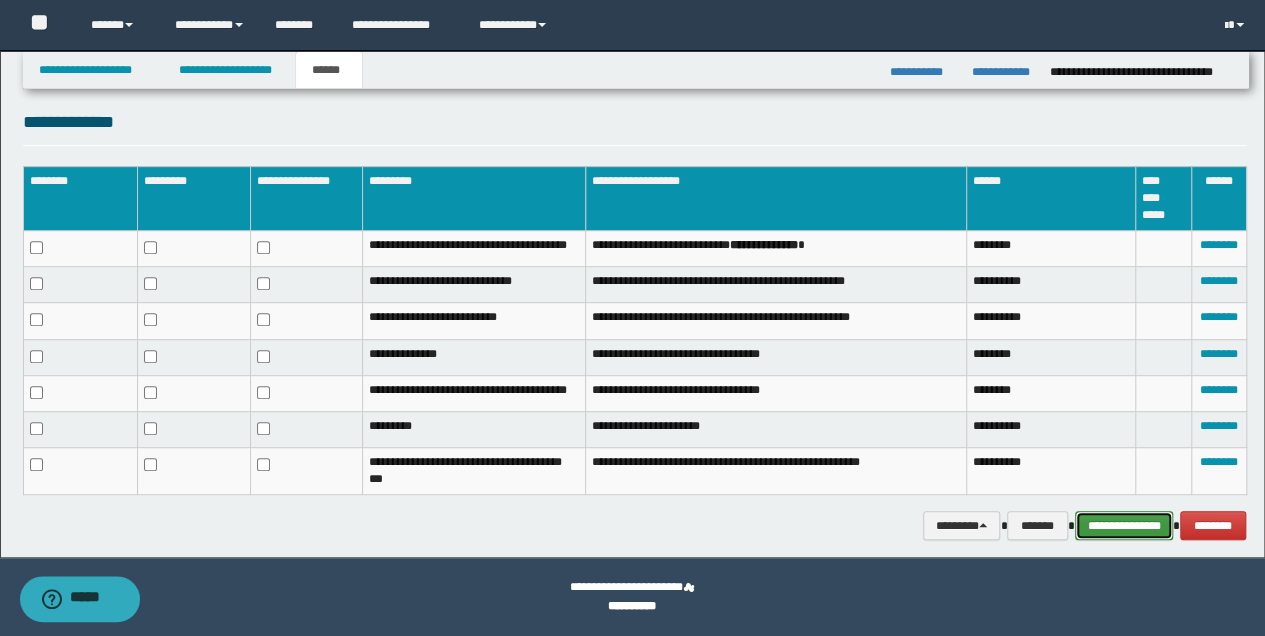 click on "**********" at bounding box center (1124, 525) 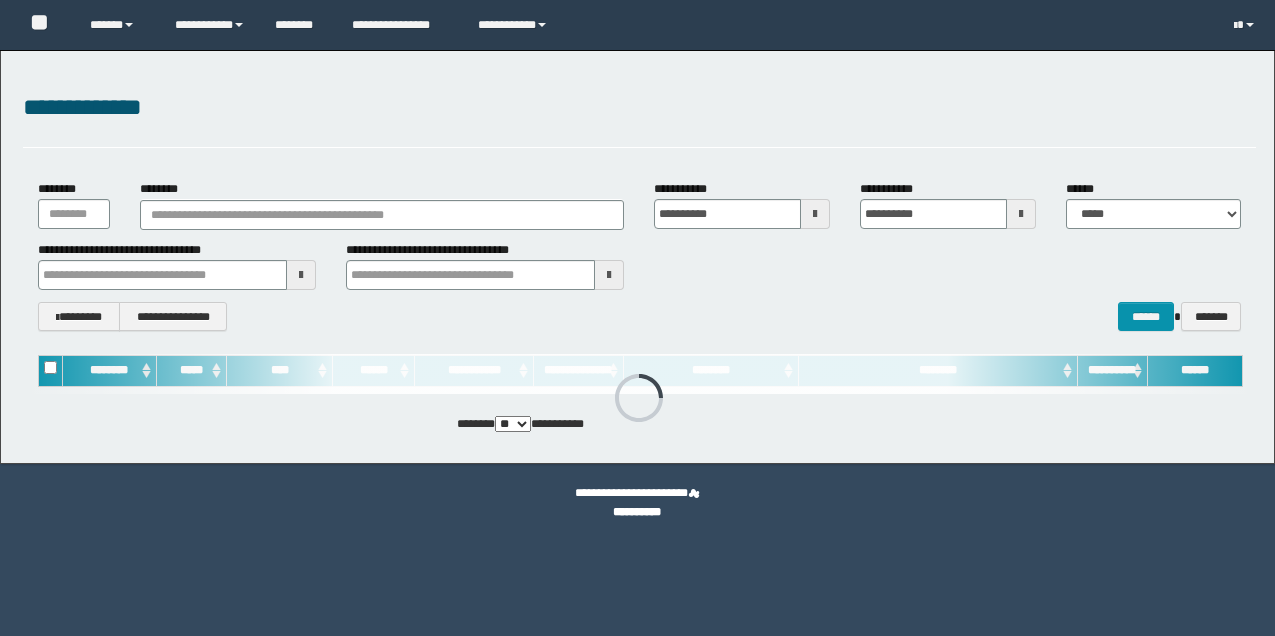 scroll, scrollTop: 0, scrollLeft: 0, axis: both 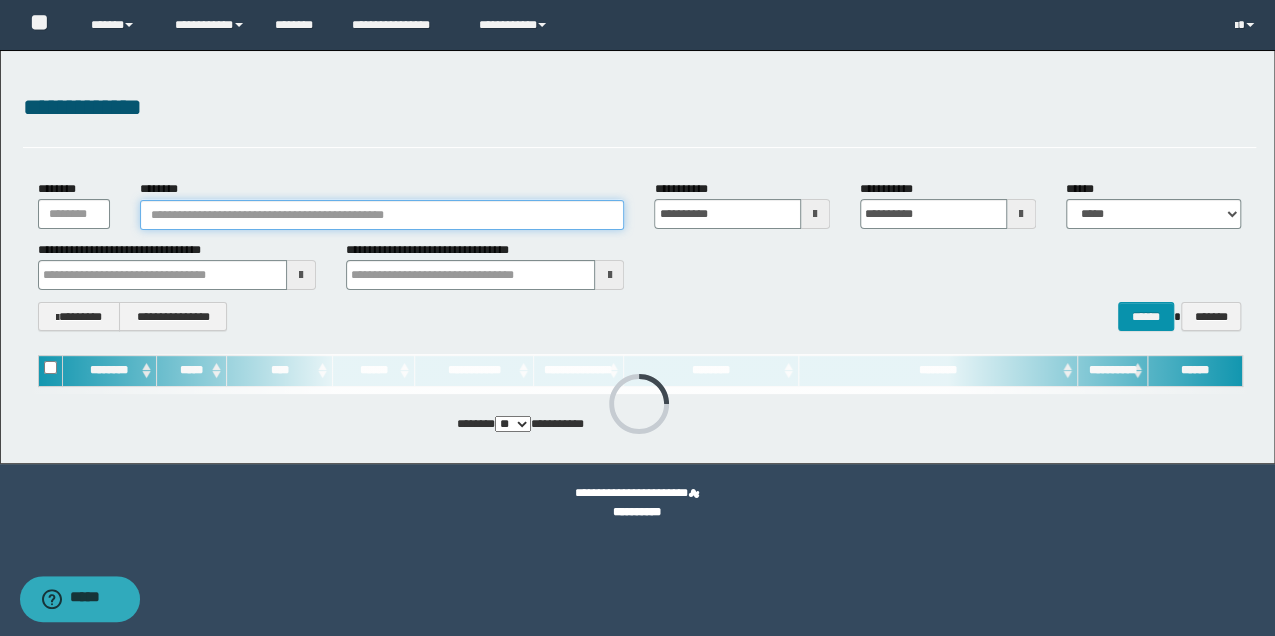 click on "********" at bounding box center [382, 215] 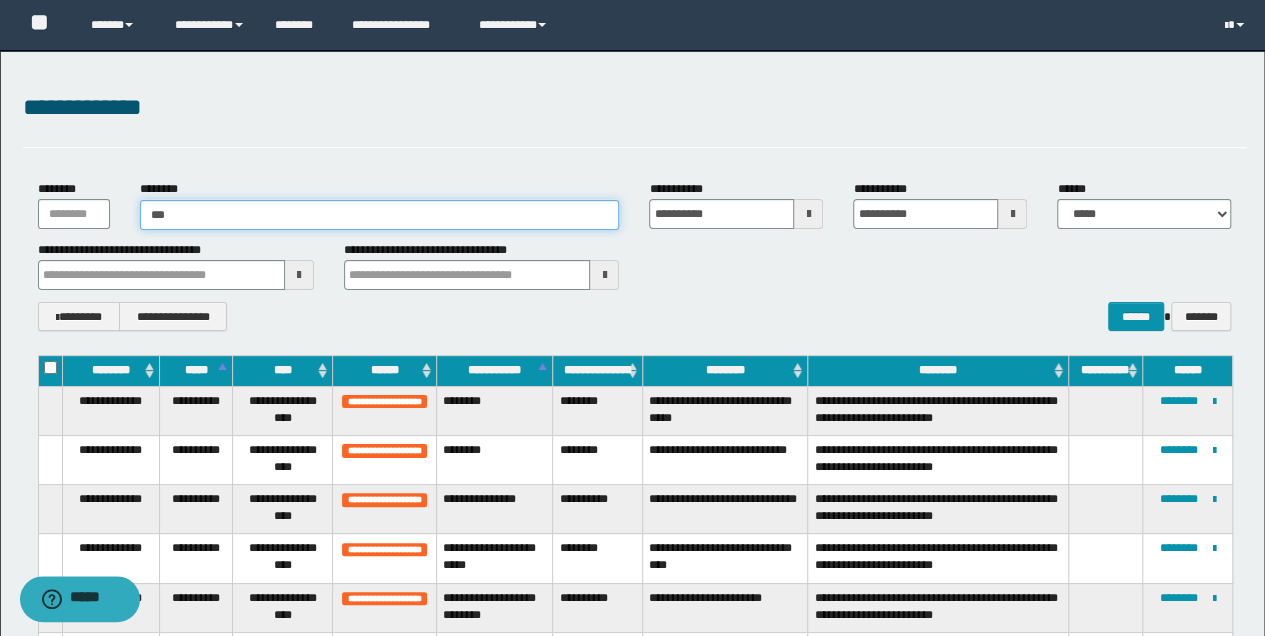 type on "****" 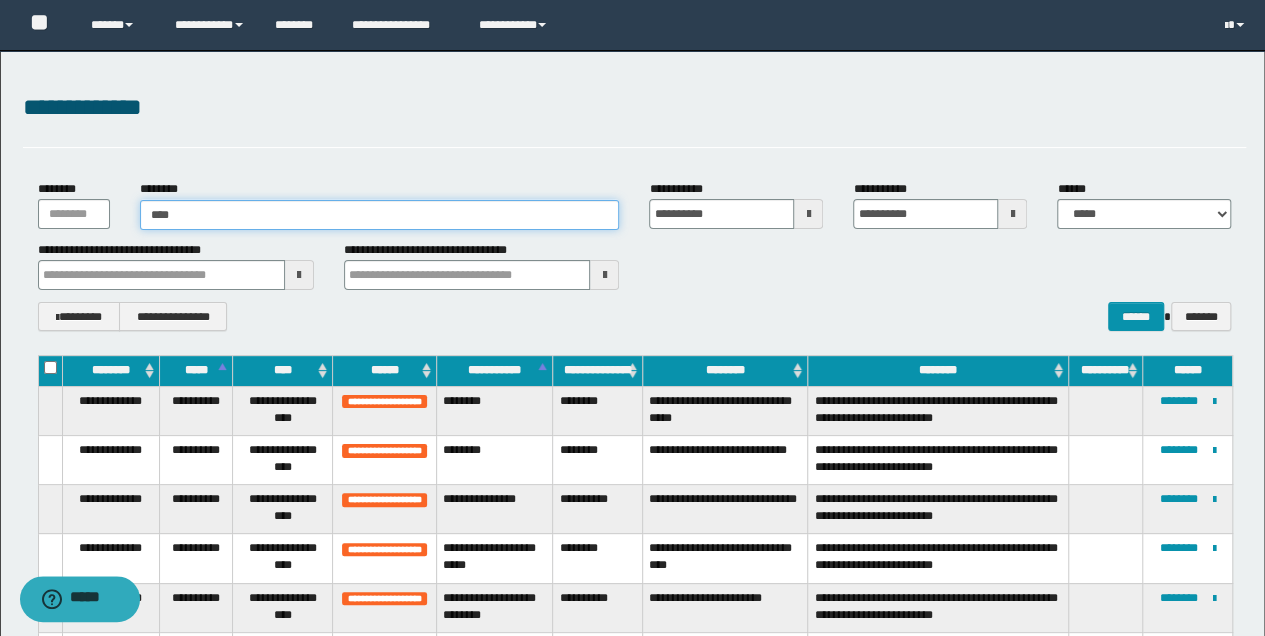 type on "****" 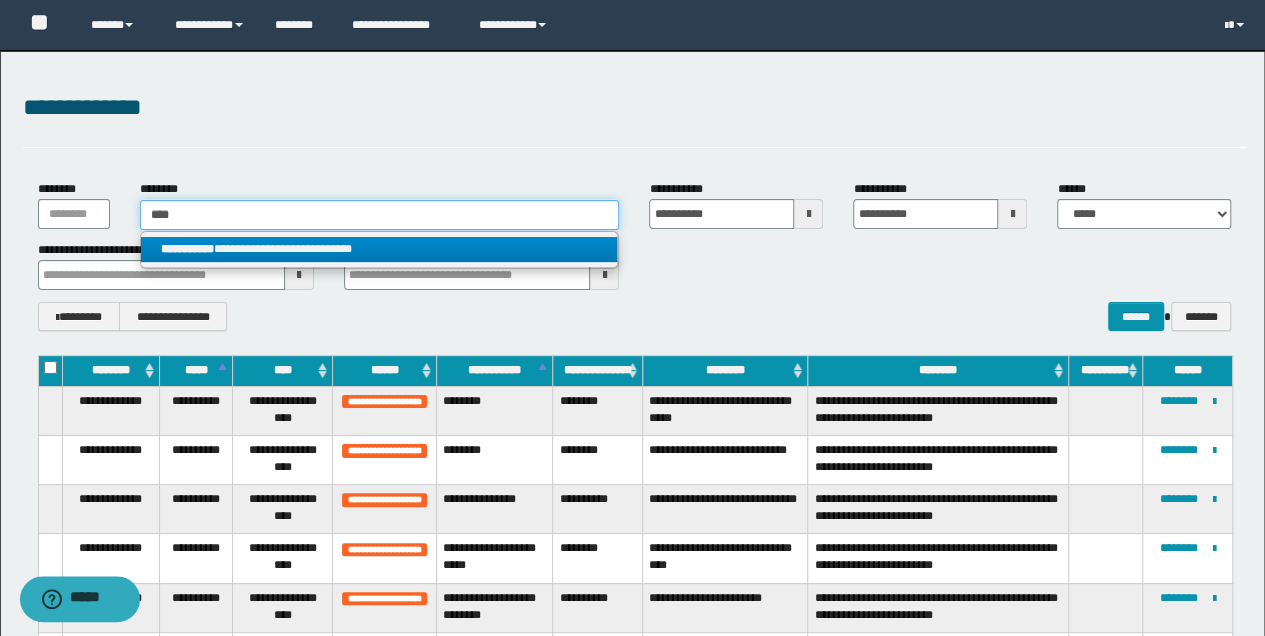 type on "****" 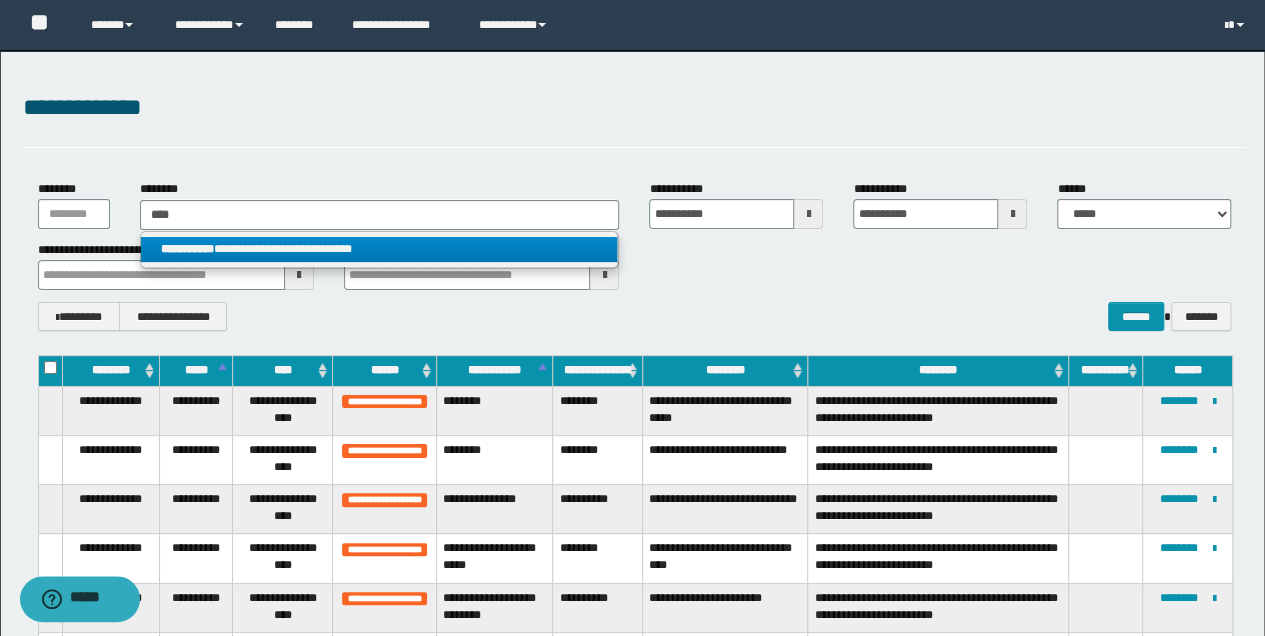 click on "**********" at bounding box center [379, 249] 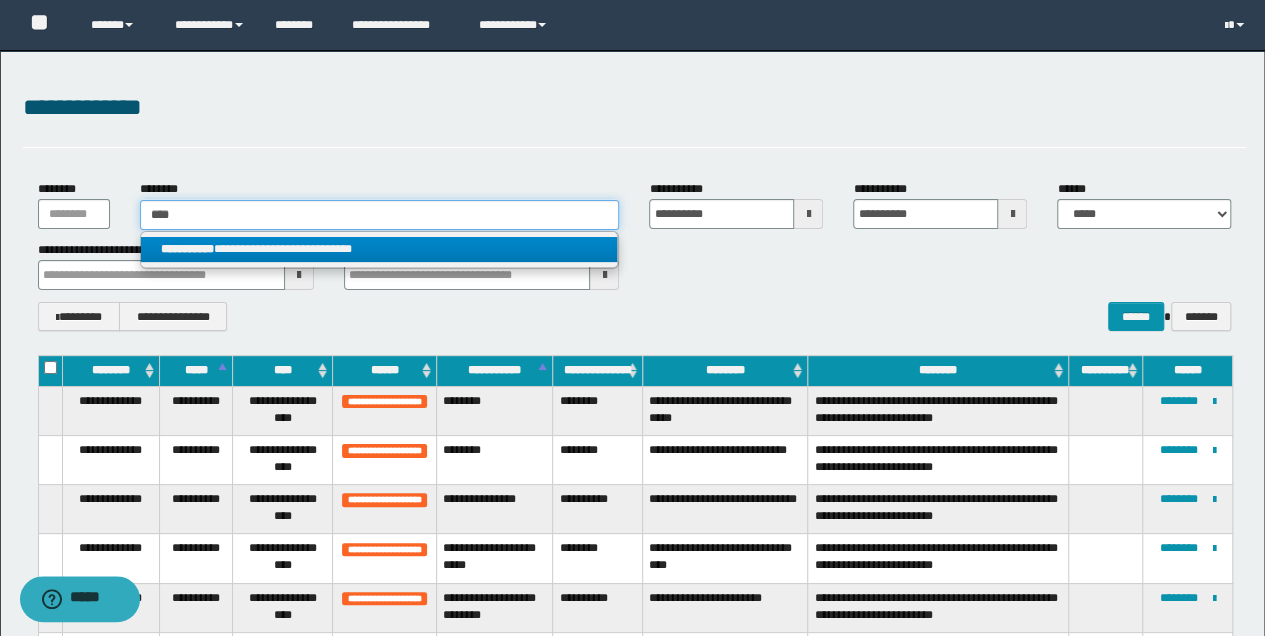 type 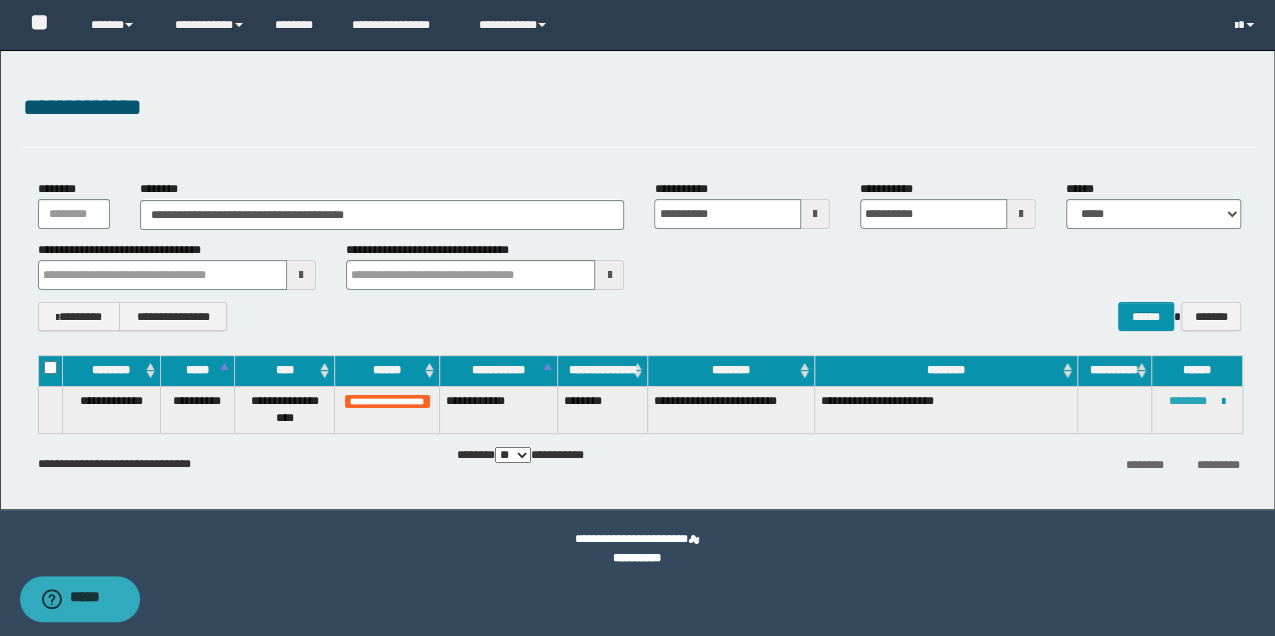 click on "********" at bounding box center (1188, 401) 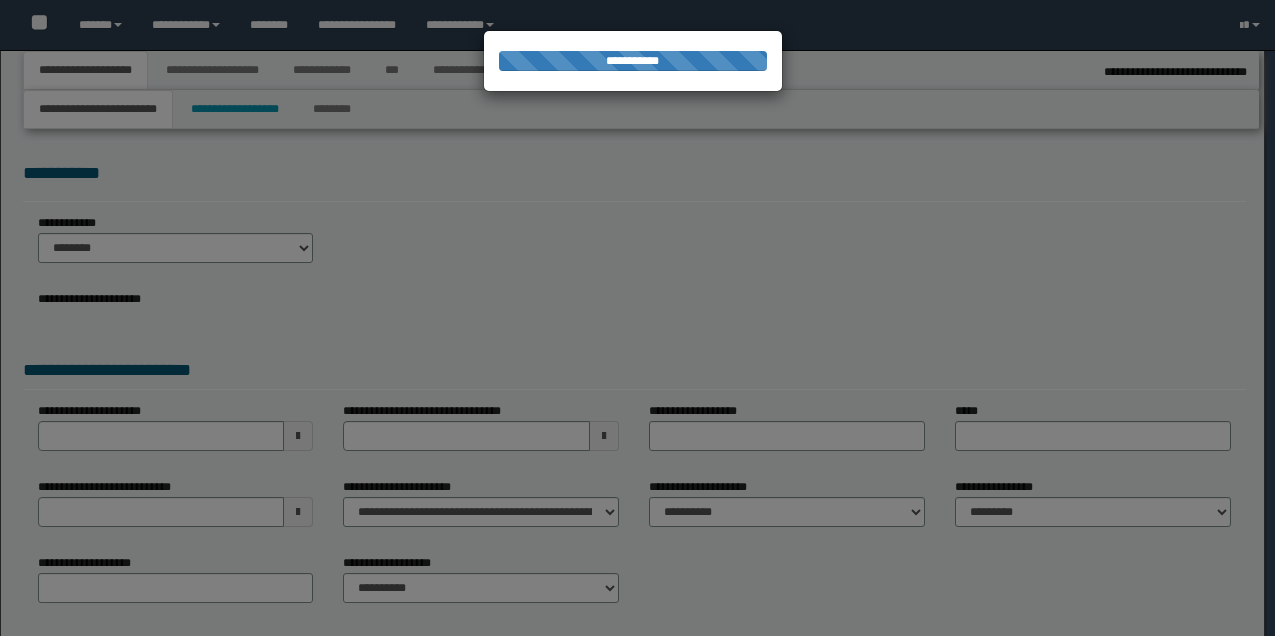 select on "*" 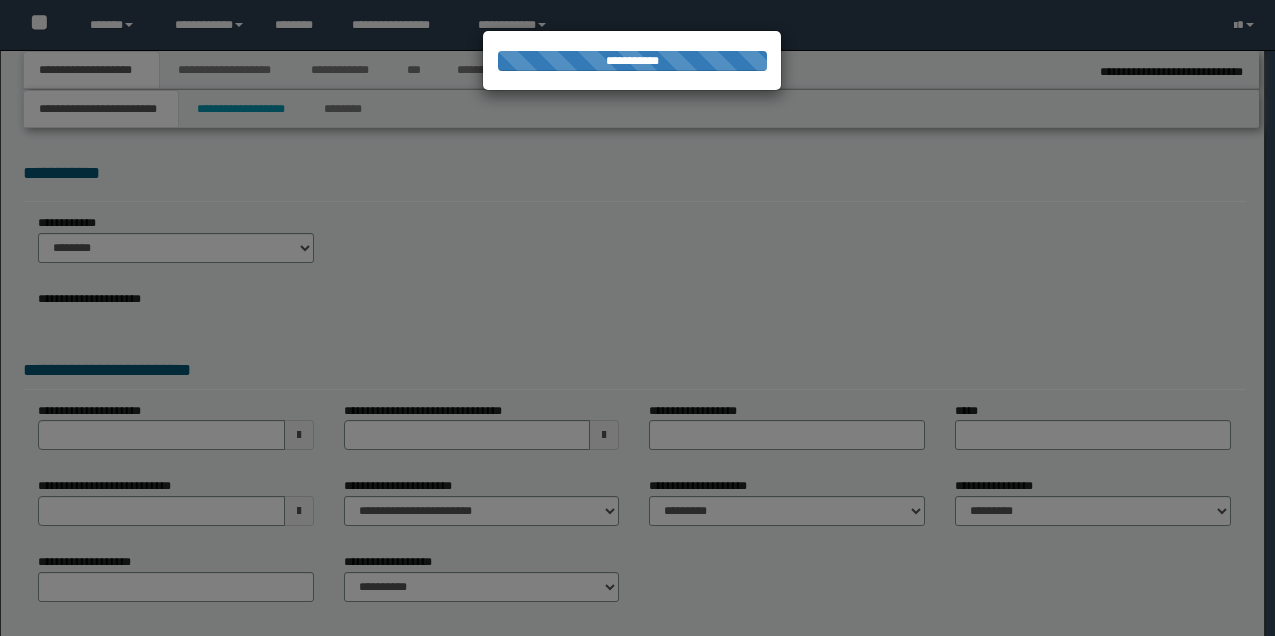 scroll, scrollTop: 0, scrollLeft: 0, axis: both 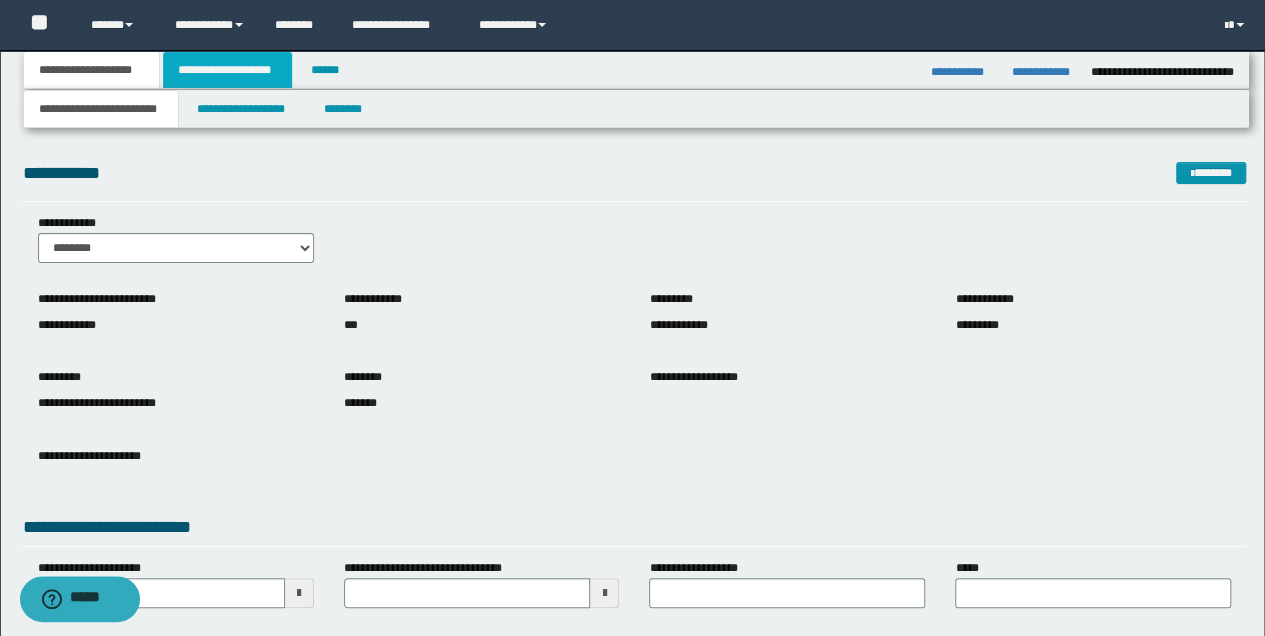 click on "**********" at bounding box center [227, 70] 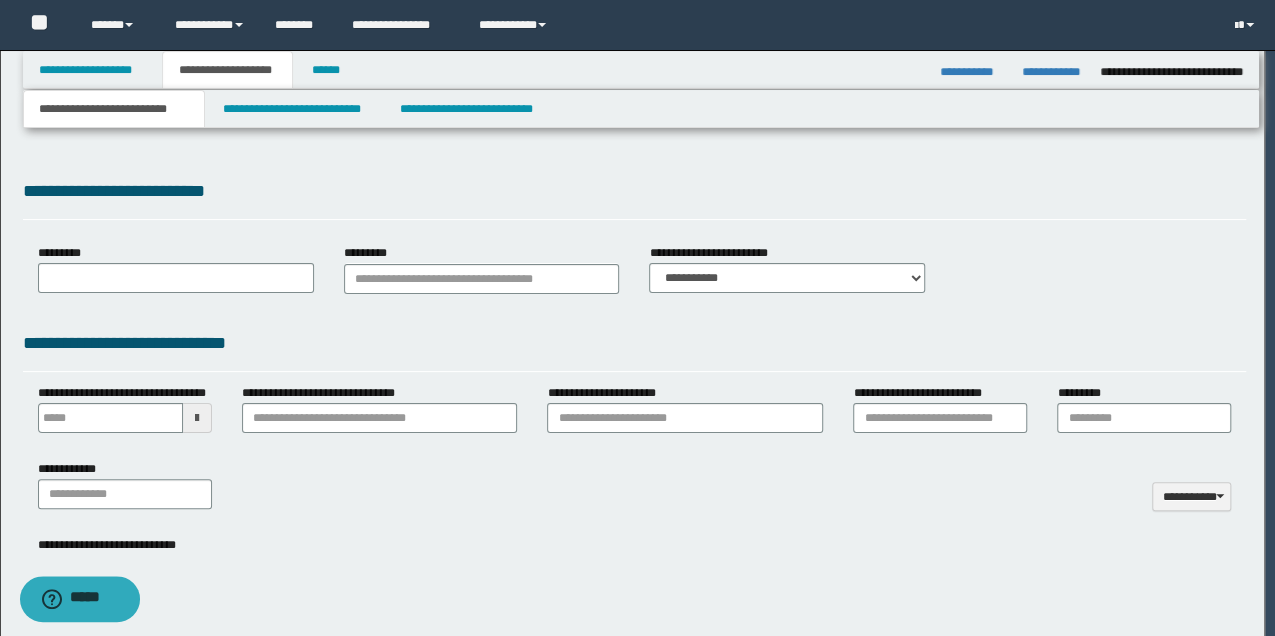 type 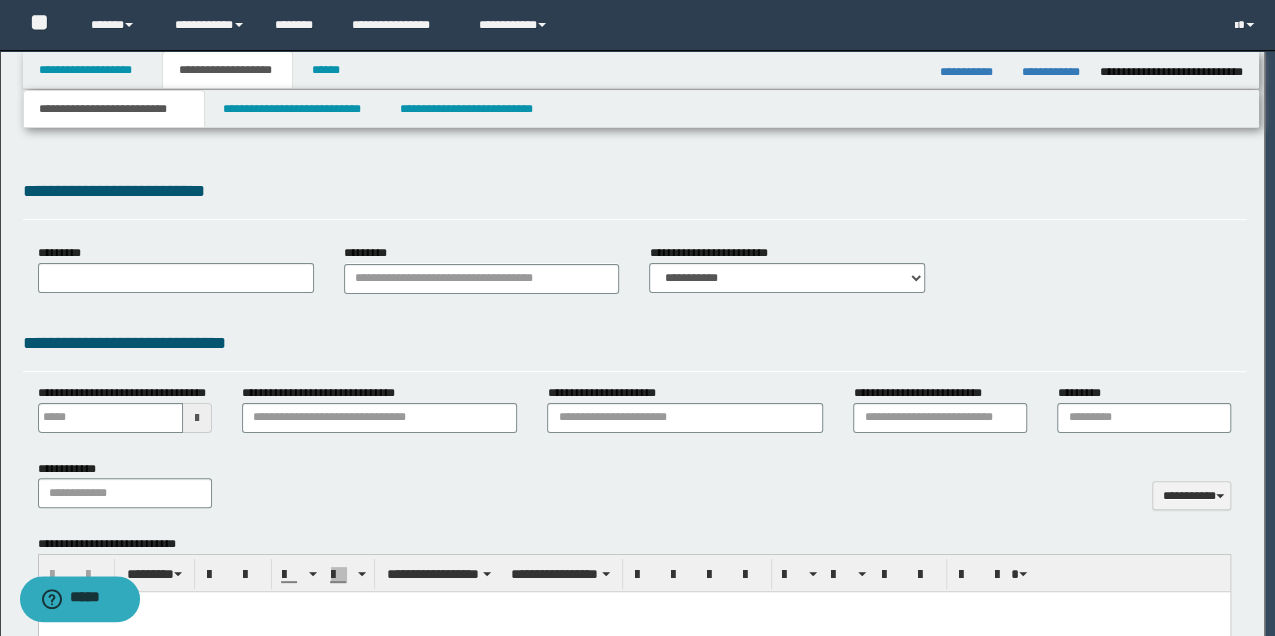 select on "*" 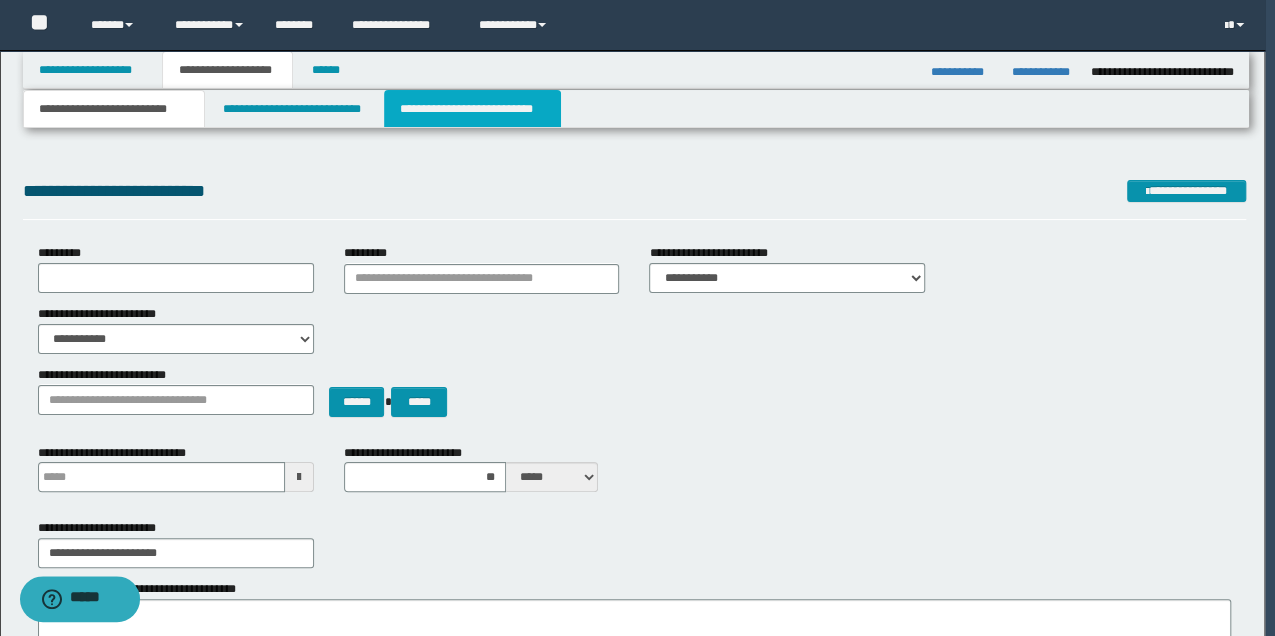 scroll, scrollTop: 0, scrollLeft: 0, axis: both 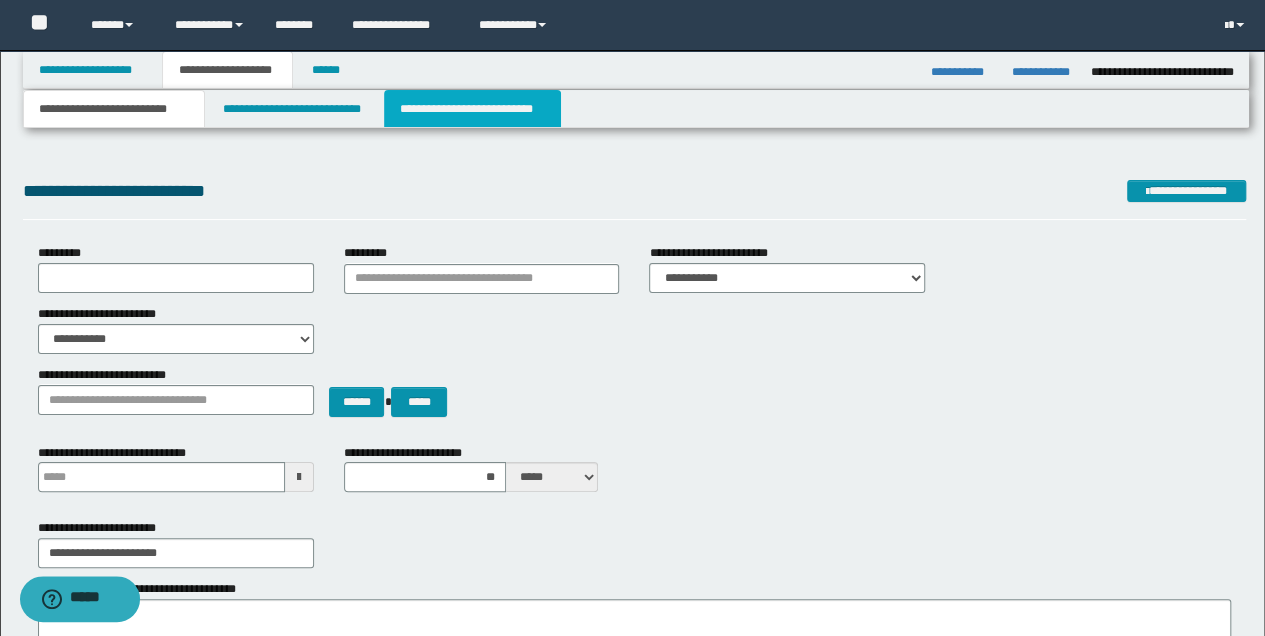 click on "**********" at bounding box center (472, 109) 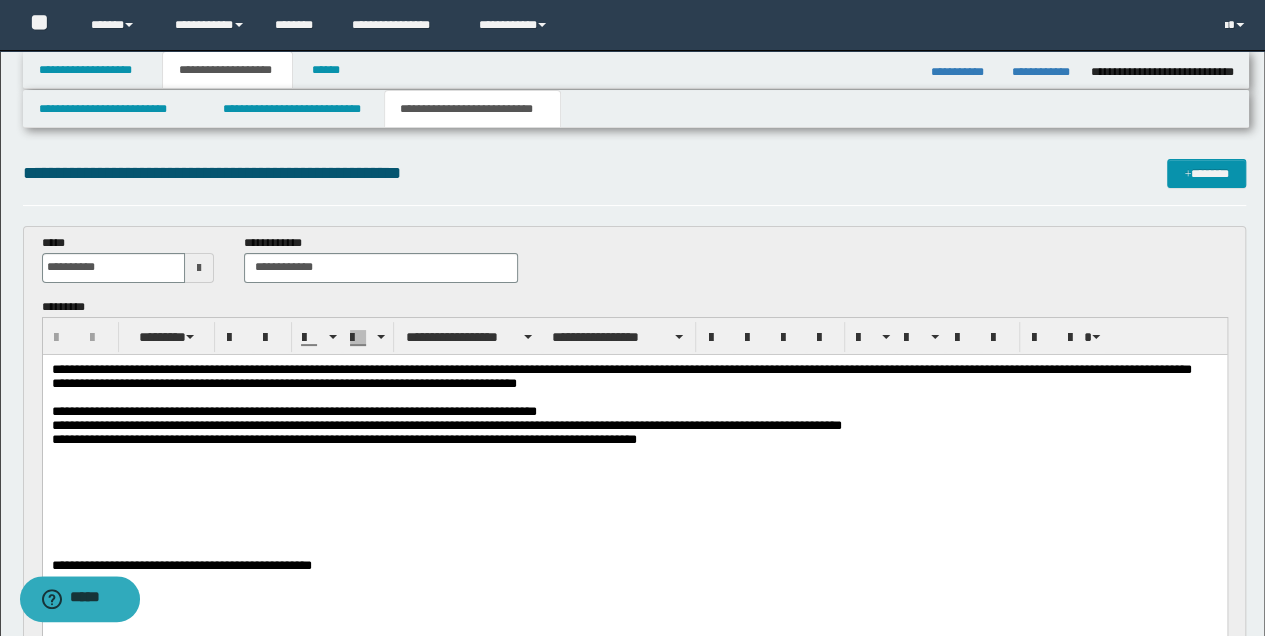 scroll, scrollTop: 0, scrollLeft: 0, axis: both 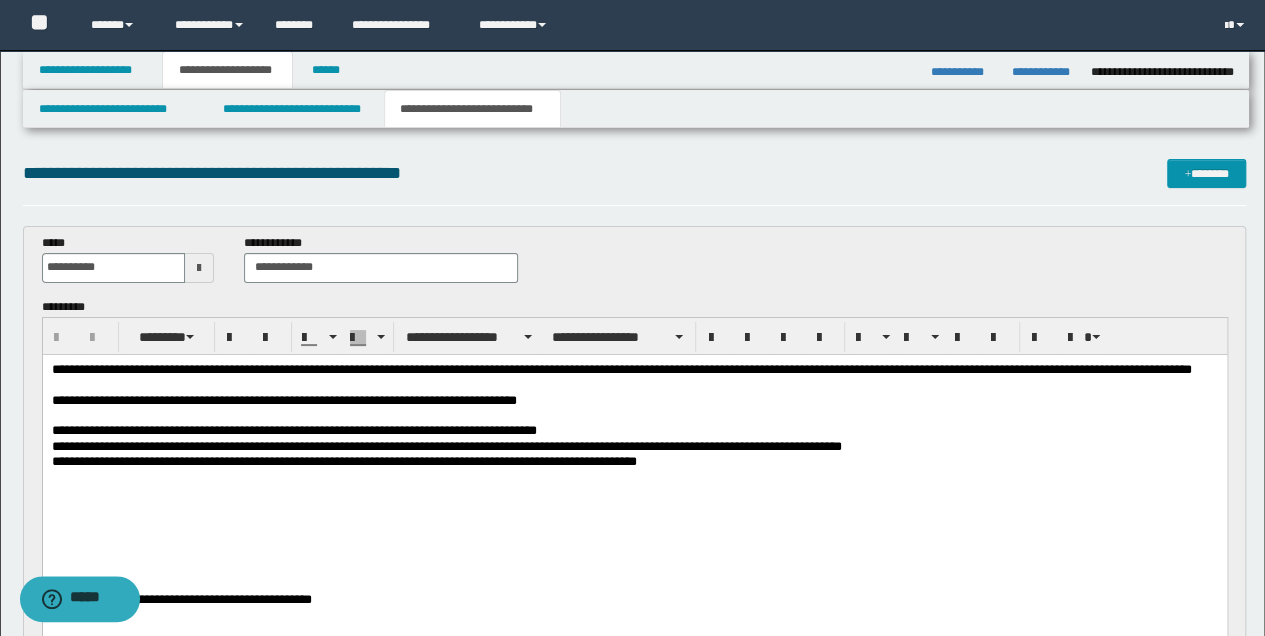 click at bounding box center [634, 584] 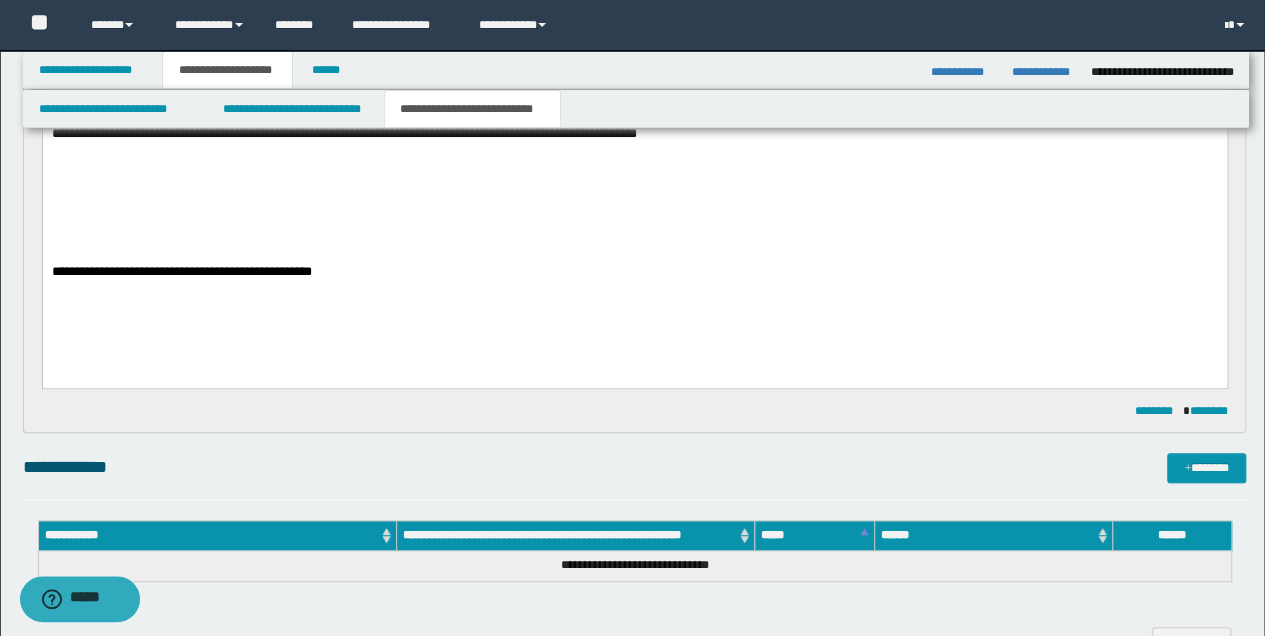 scroll, scrollTop: 200, scrollLeft: 0, axis: vertical 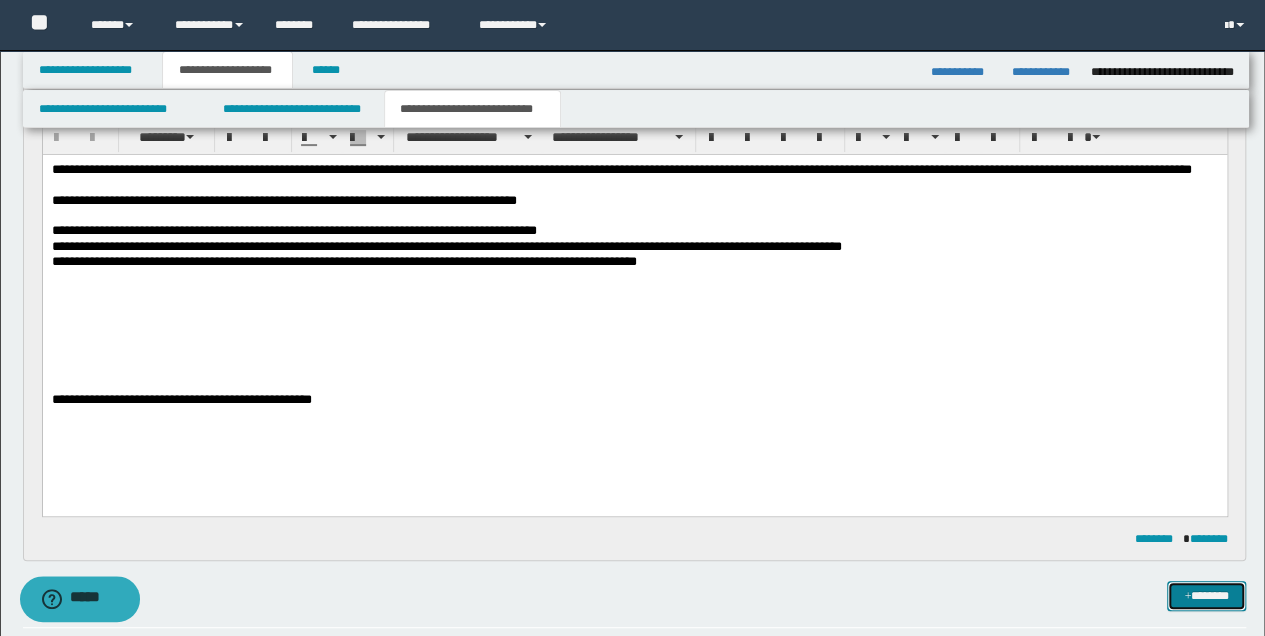 click on "*******" at bounding box center (1206, 595) 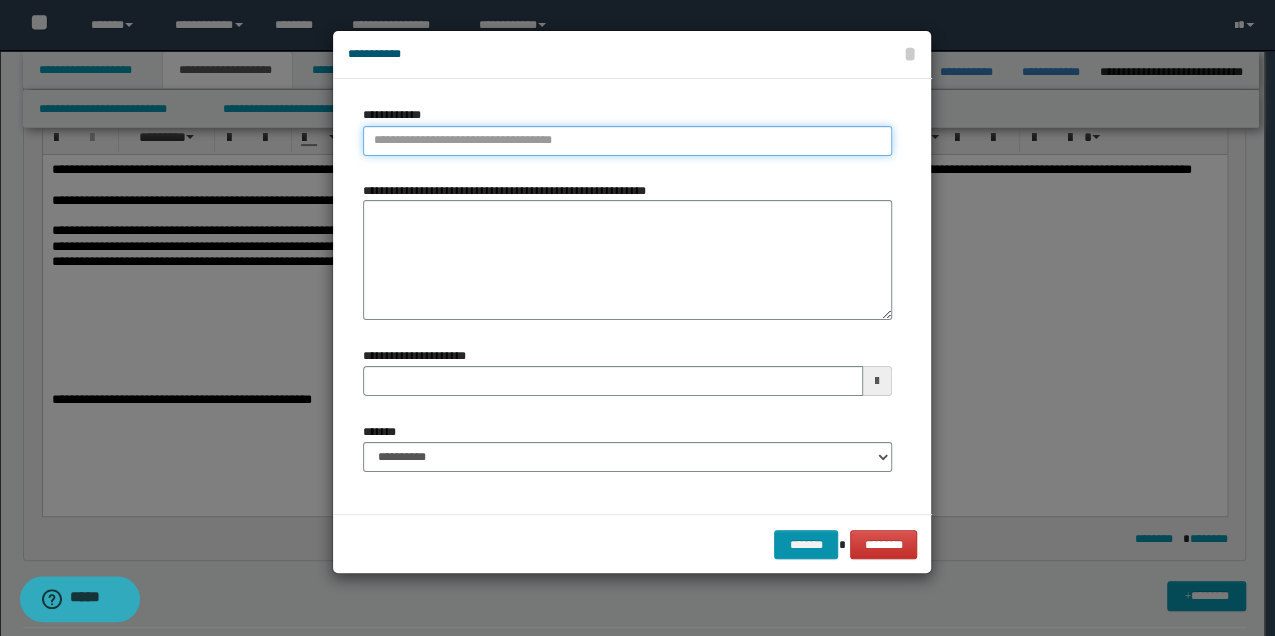 click on "**********" at bounding box center [627, 141] 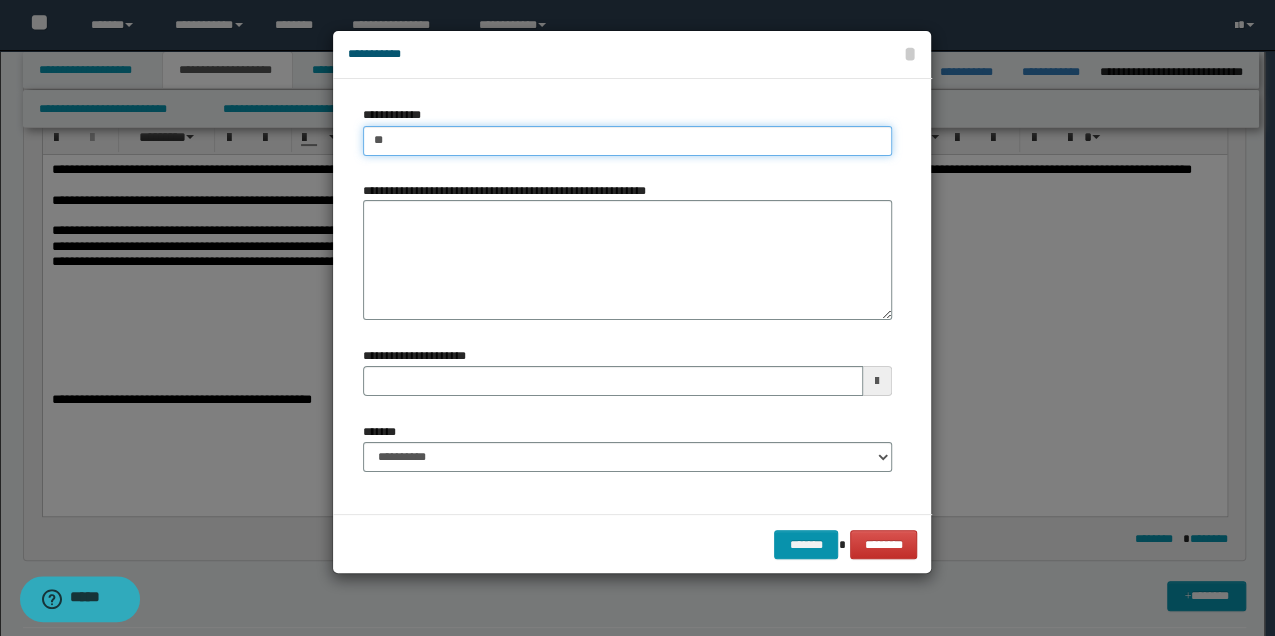 type on "***" 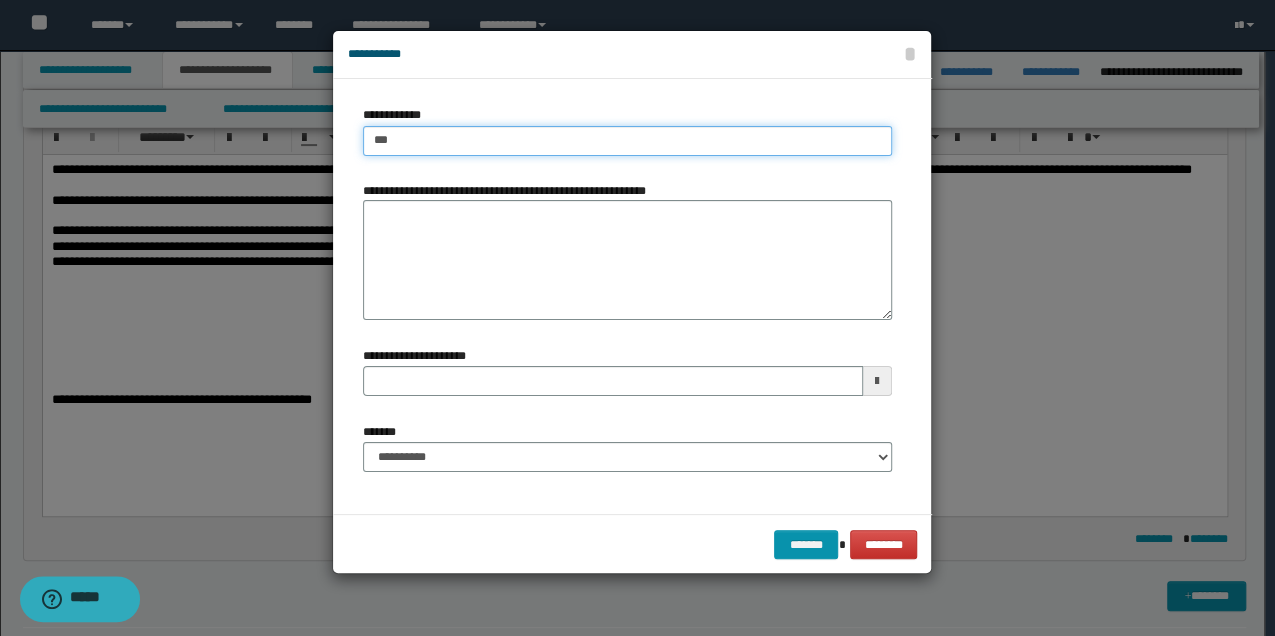 type 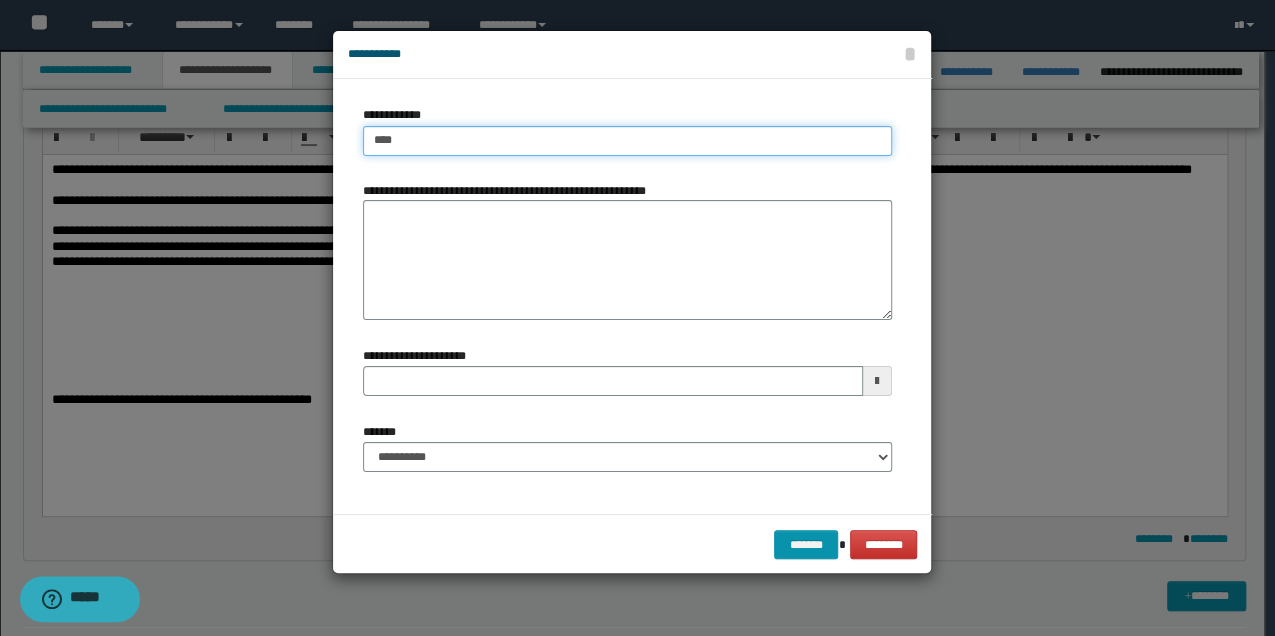 type on "****" 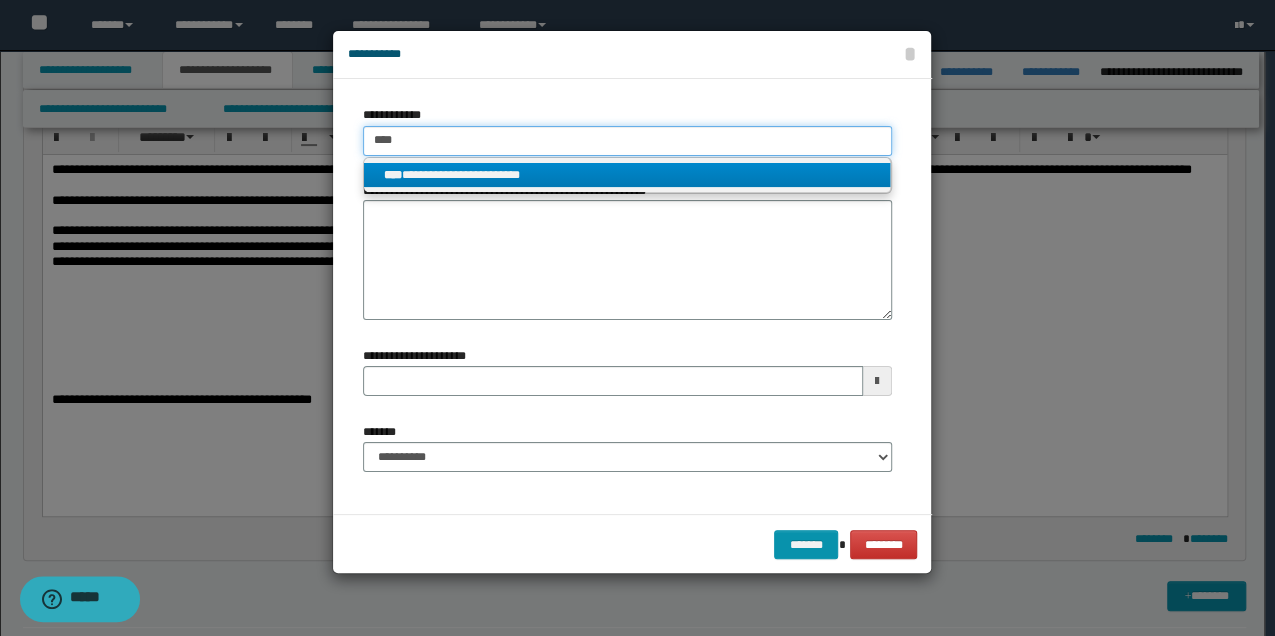 type on "****" 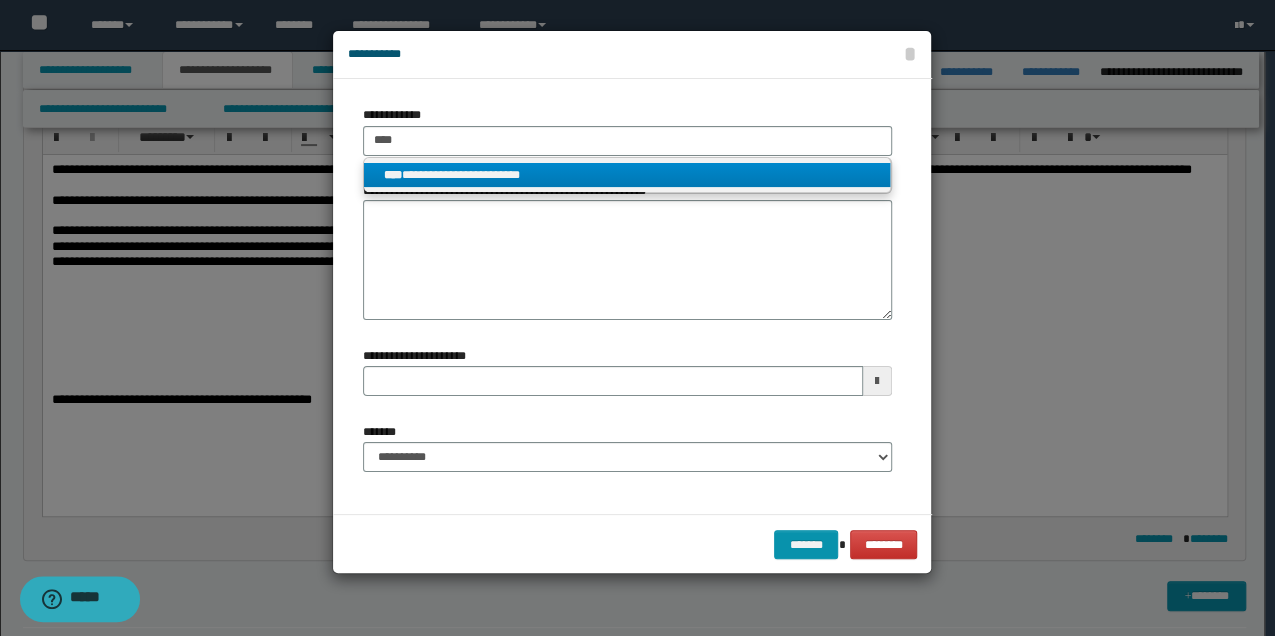 click on "**********" at bounding box center [627, 175] 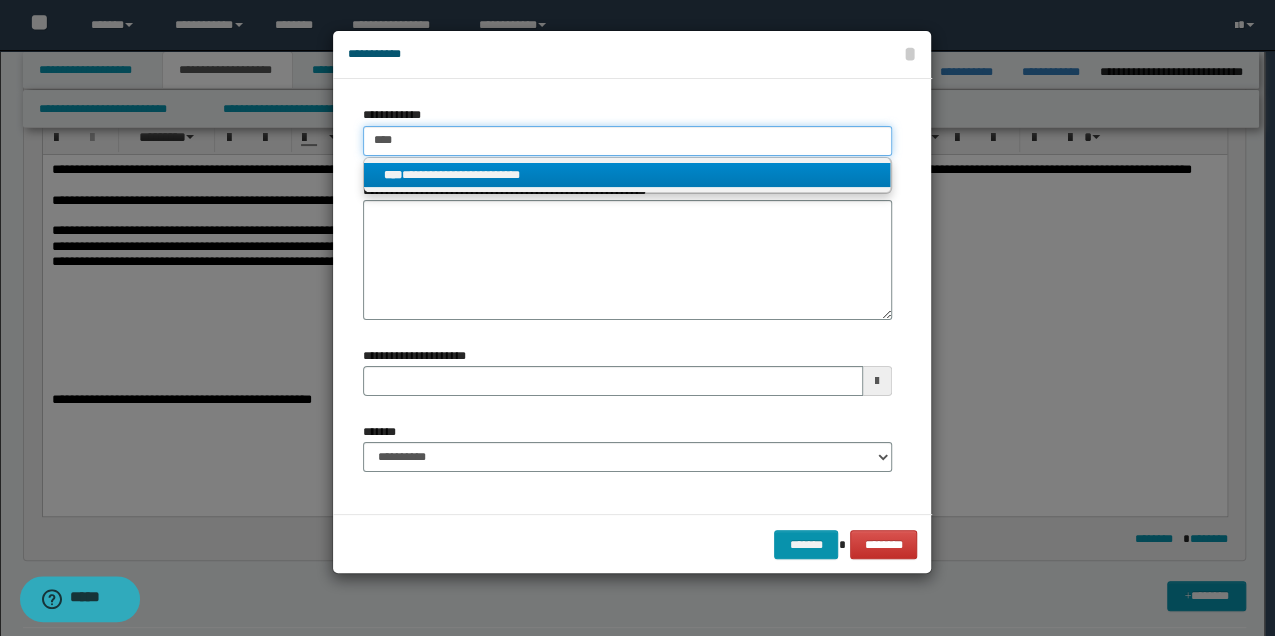 type 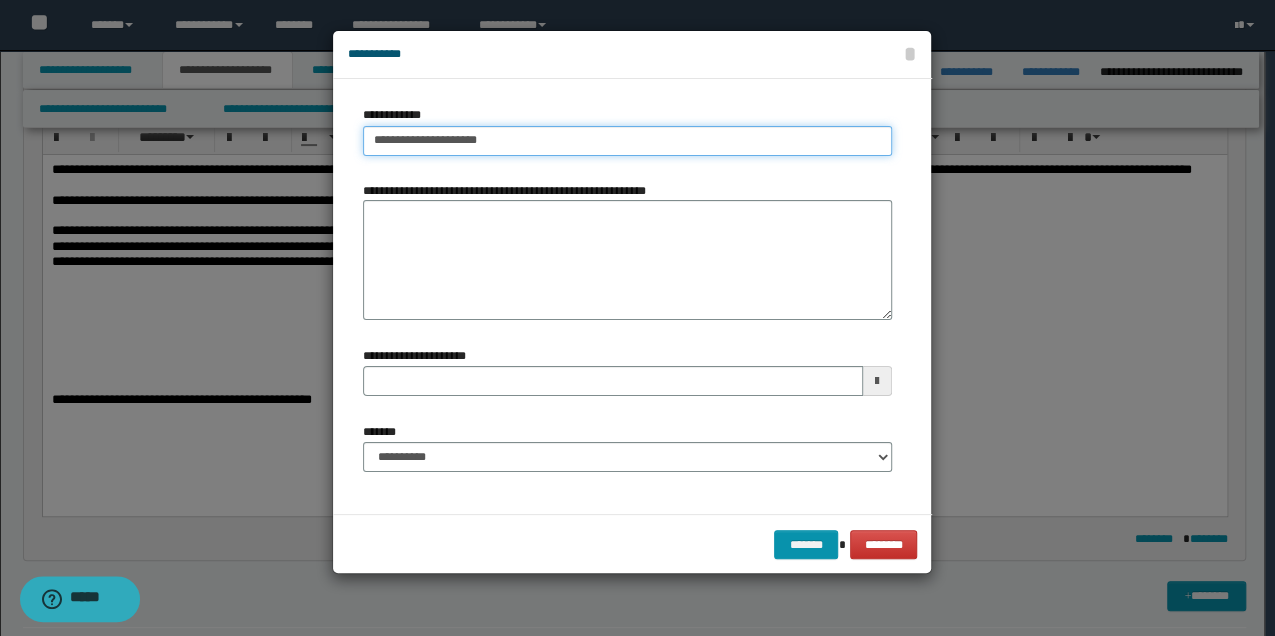 type 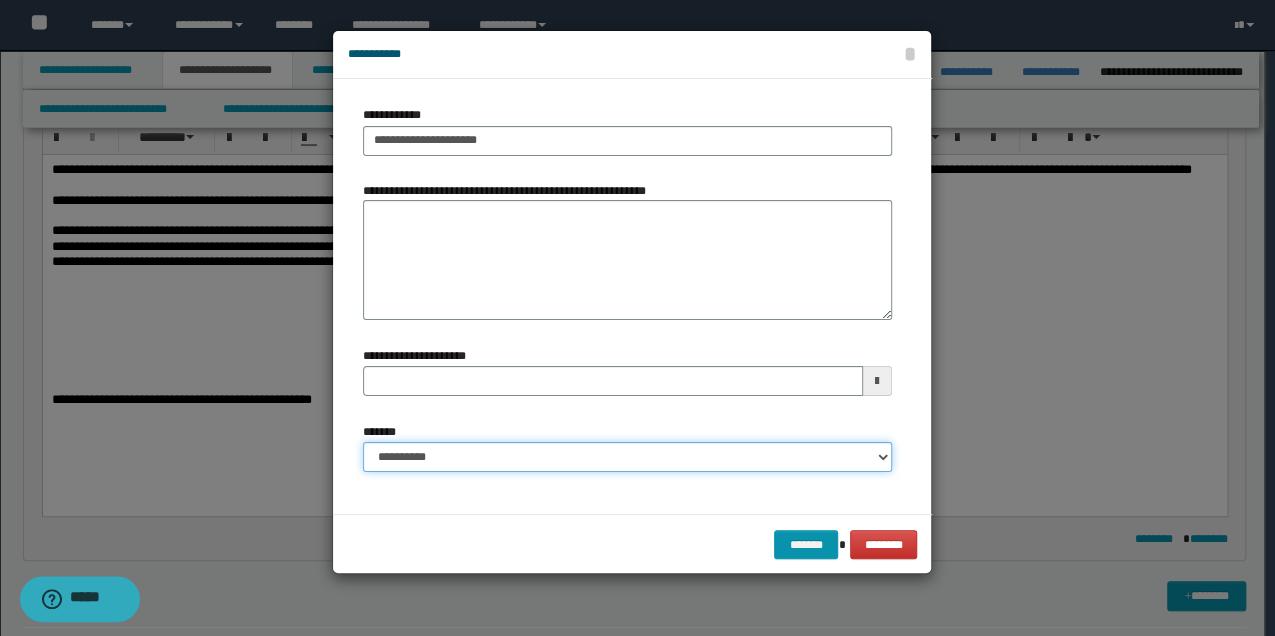 click on "**********" at bounding box center [627, 457] 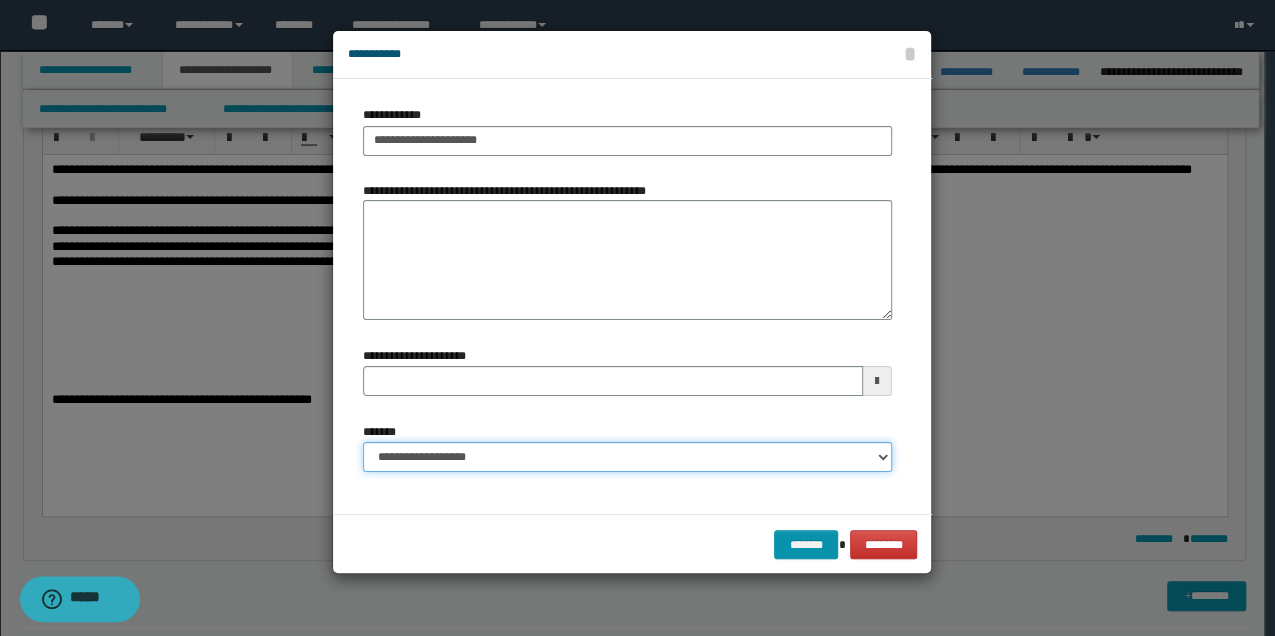 click on "**********" at bounding box center (627, 457) 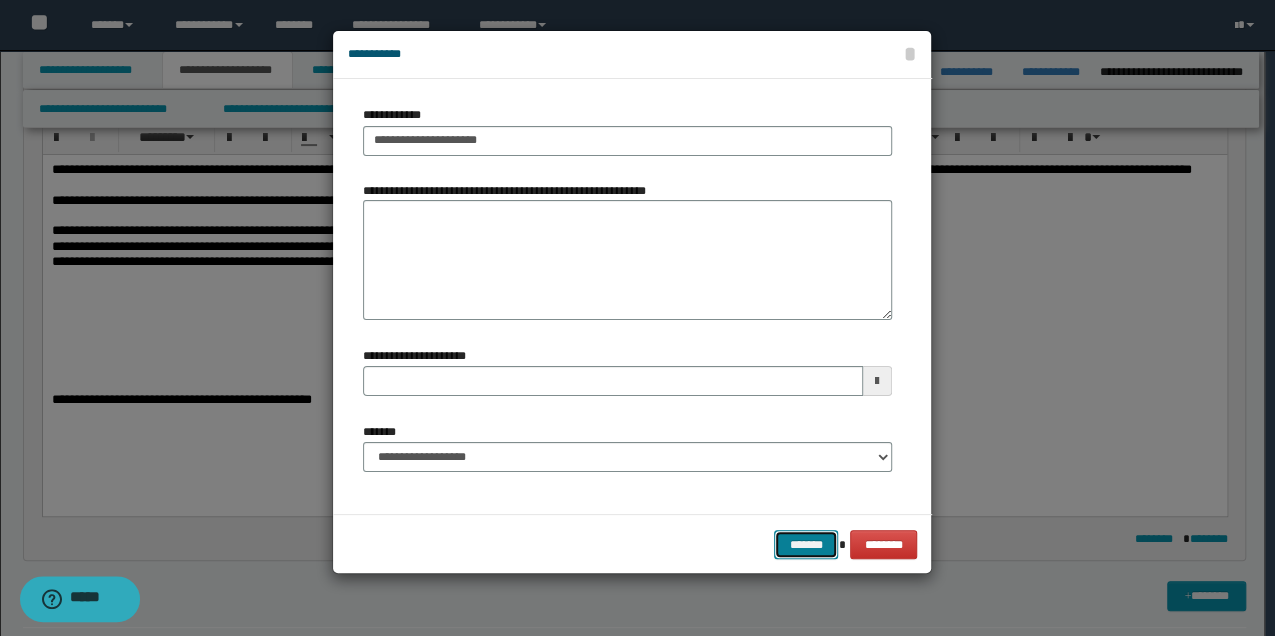 click on "*******" at bounding box center [806, 544] 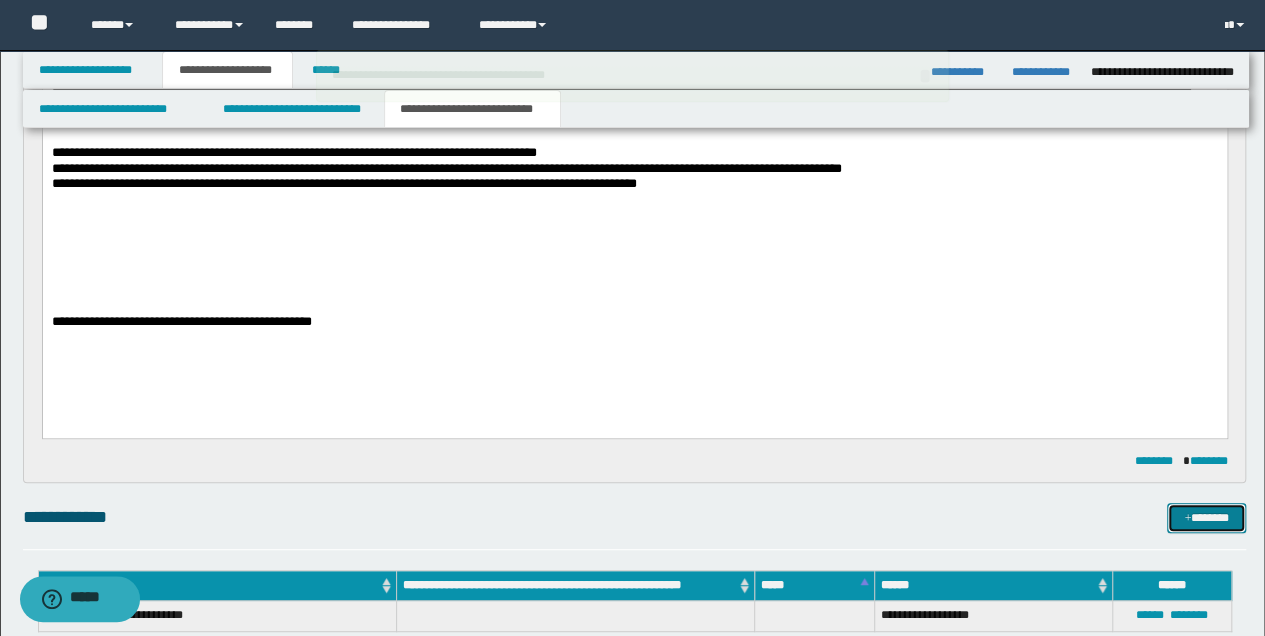 scroll, scrollTop: 400, scrollLeft: 0, axis: vertical 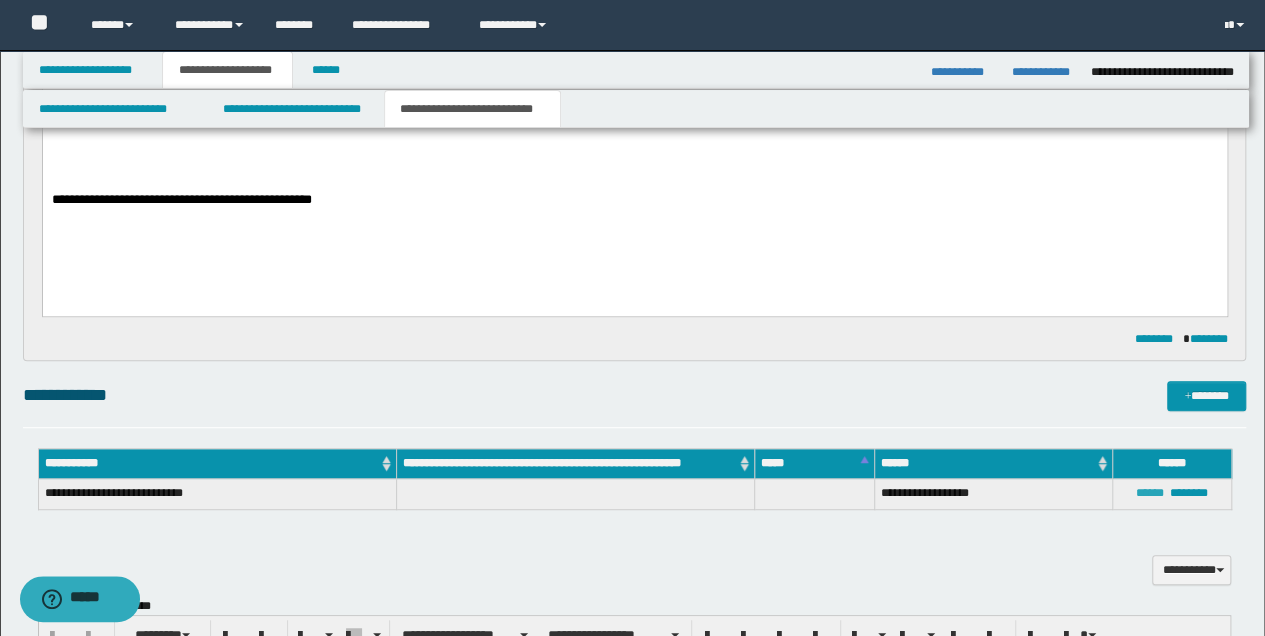 click on "******" at bounding box center [1150, 493] 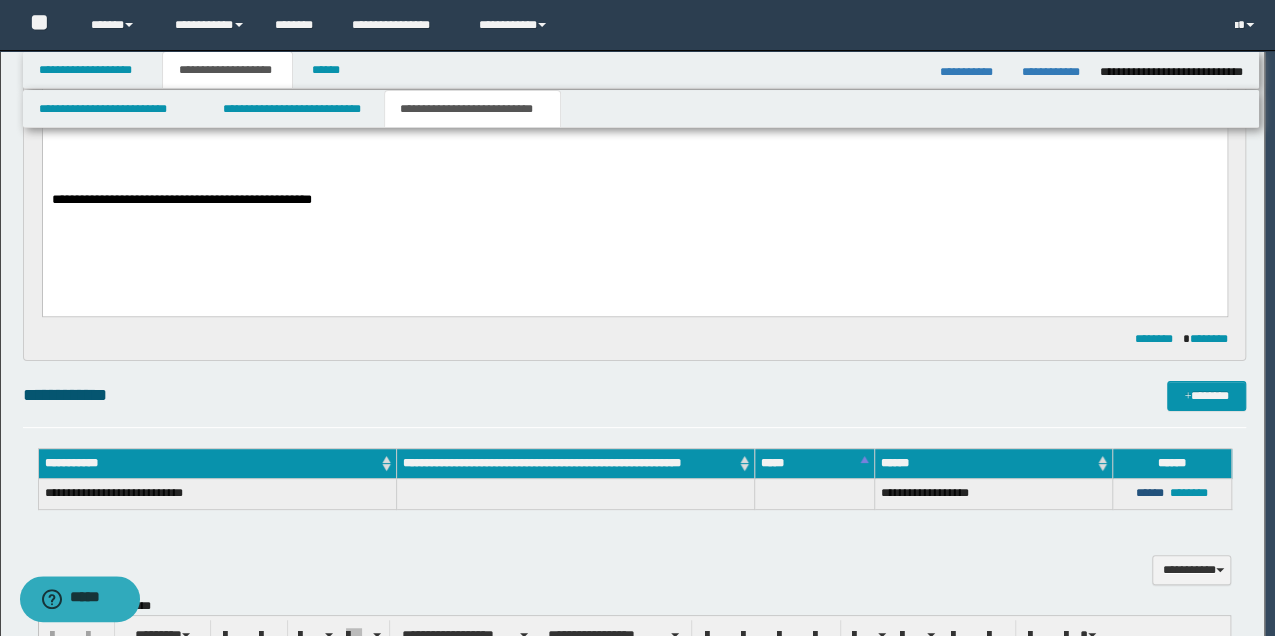 type 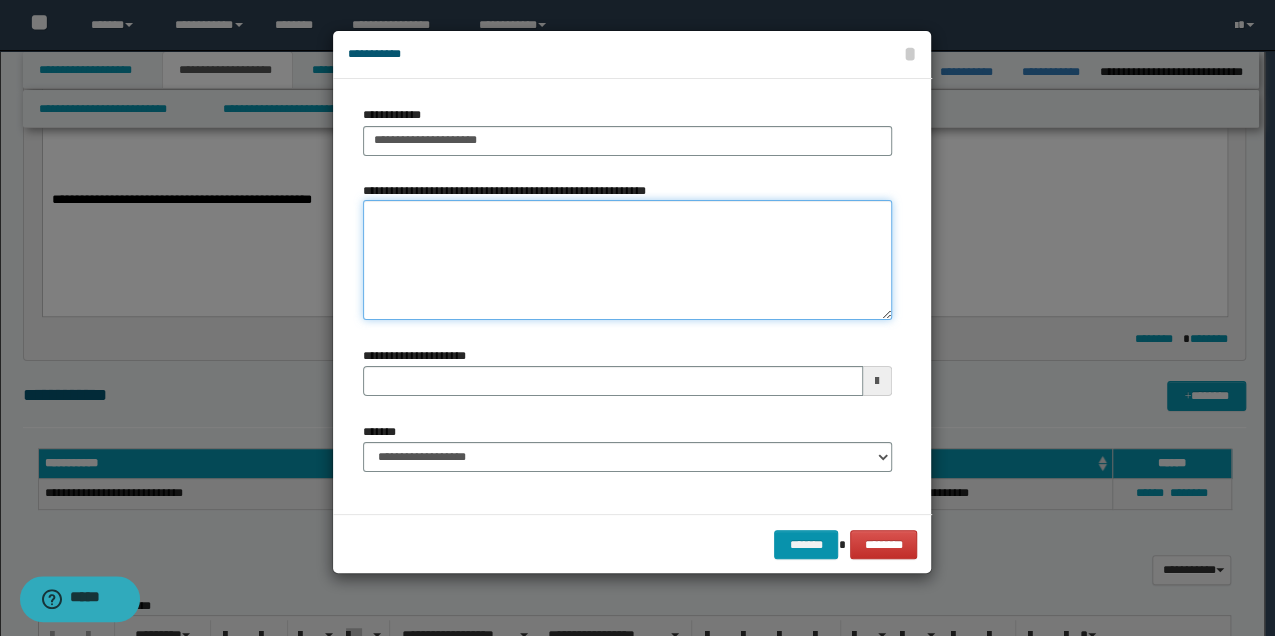 click on "**********" at bounding box center (627, 260) 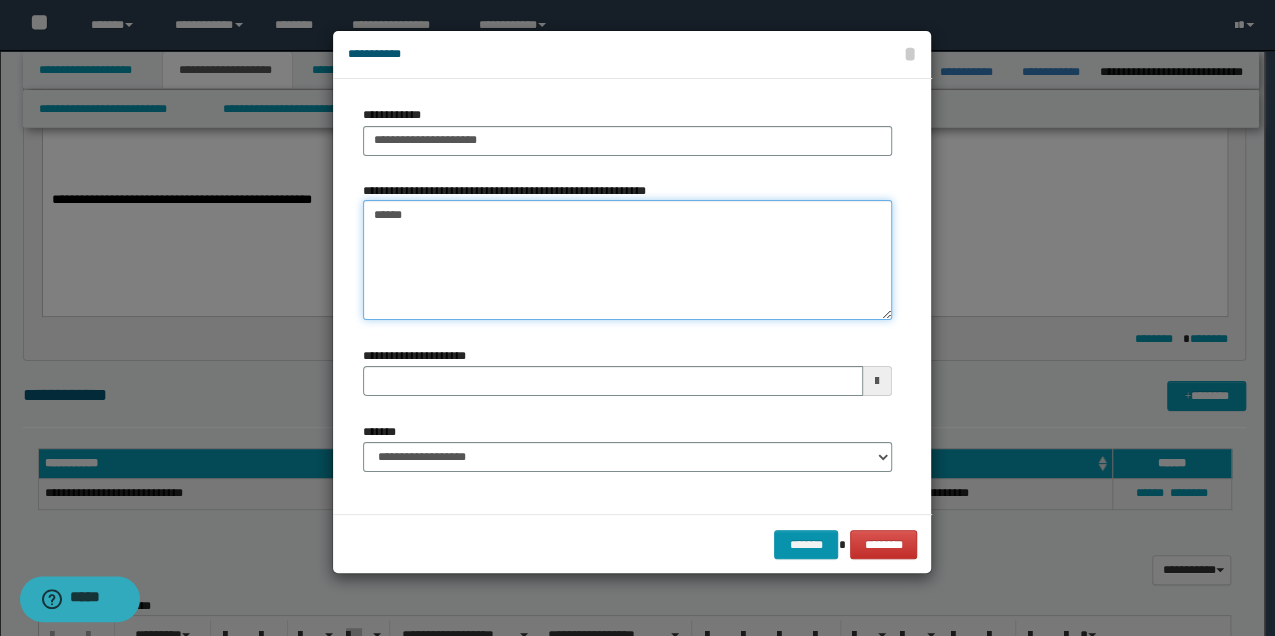type on "*******" 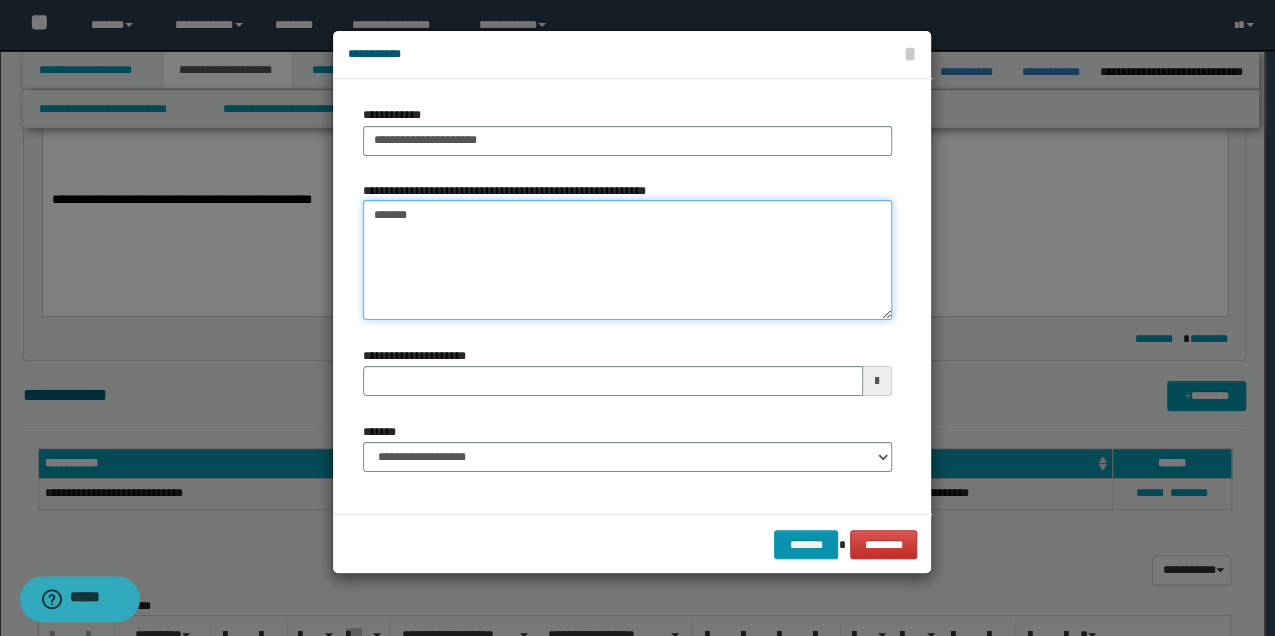 type 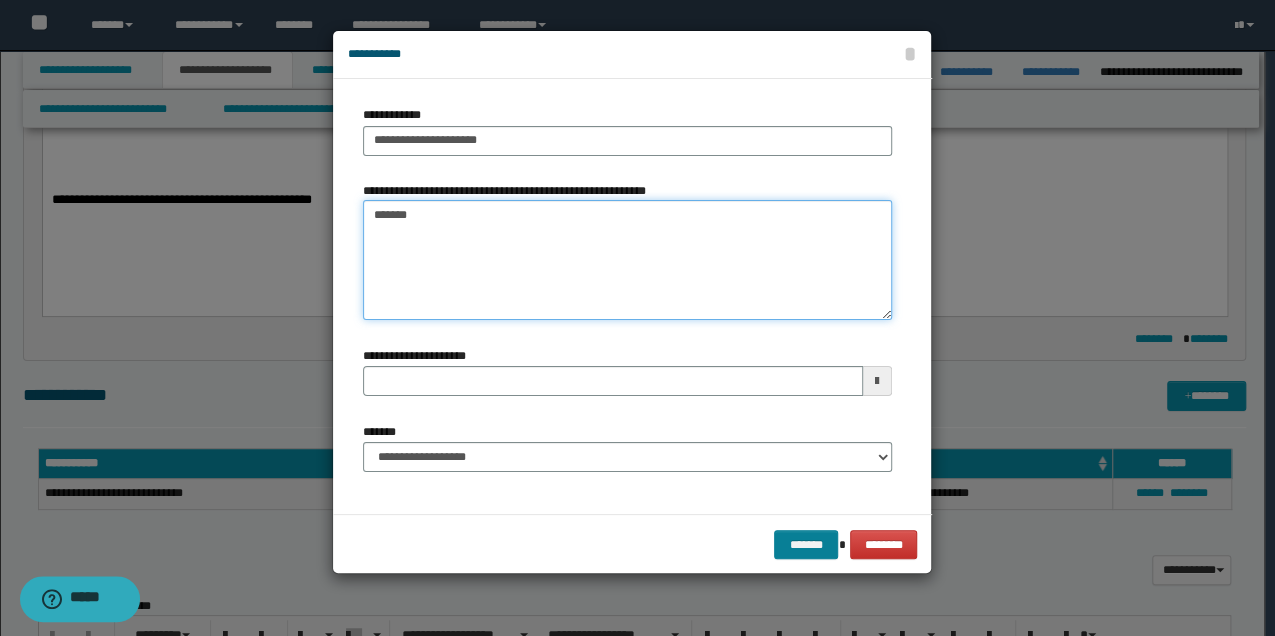 type on "*******" 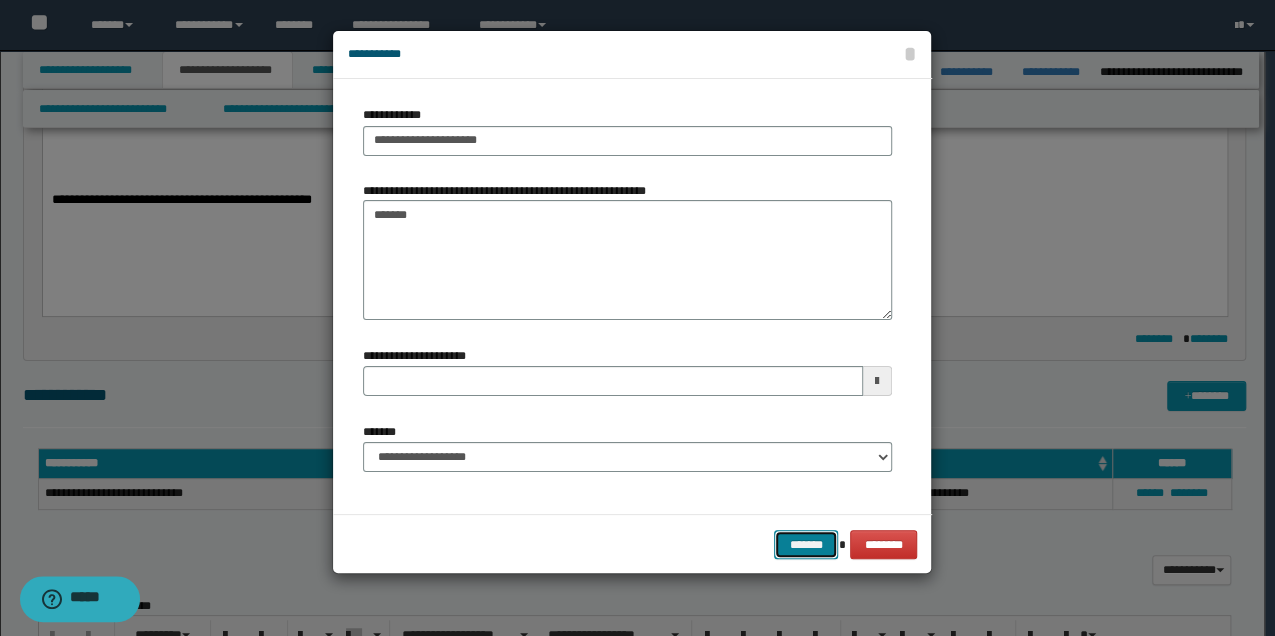 click on "*******" at bounding box center [806, 544] 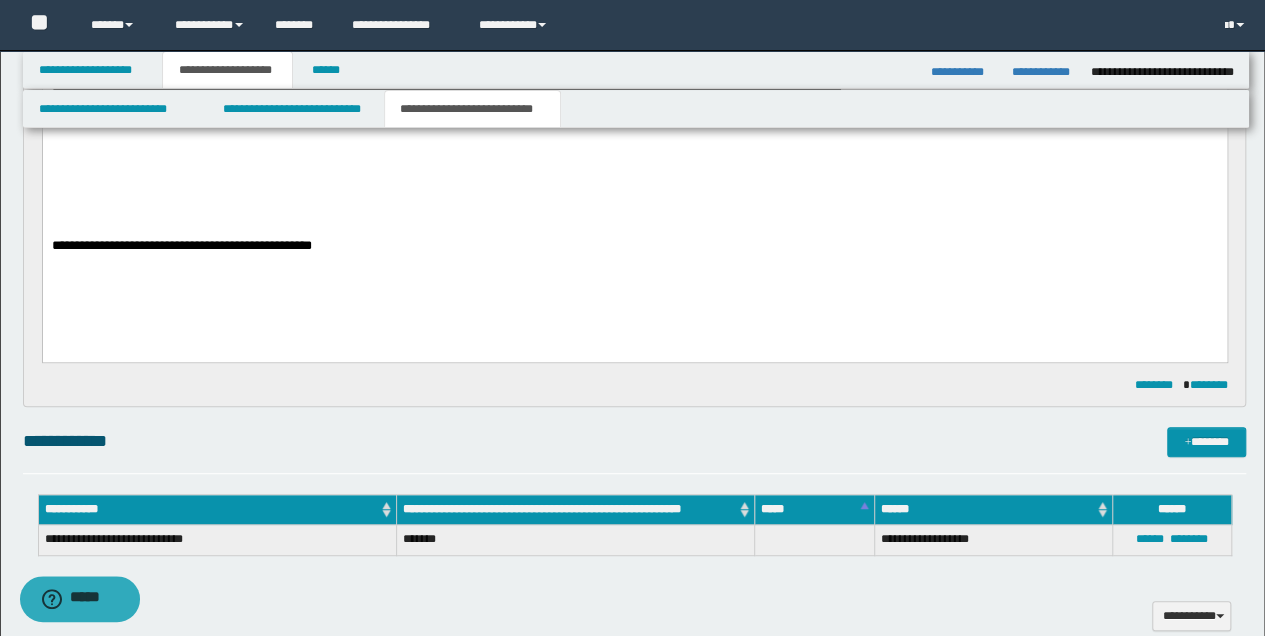 scroll, scrollTop: 400, scrollLeft: 0, axis: vertical 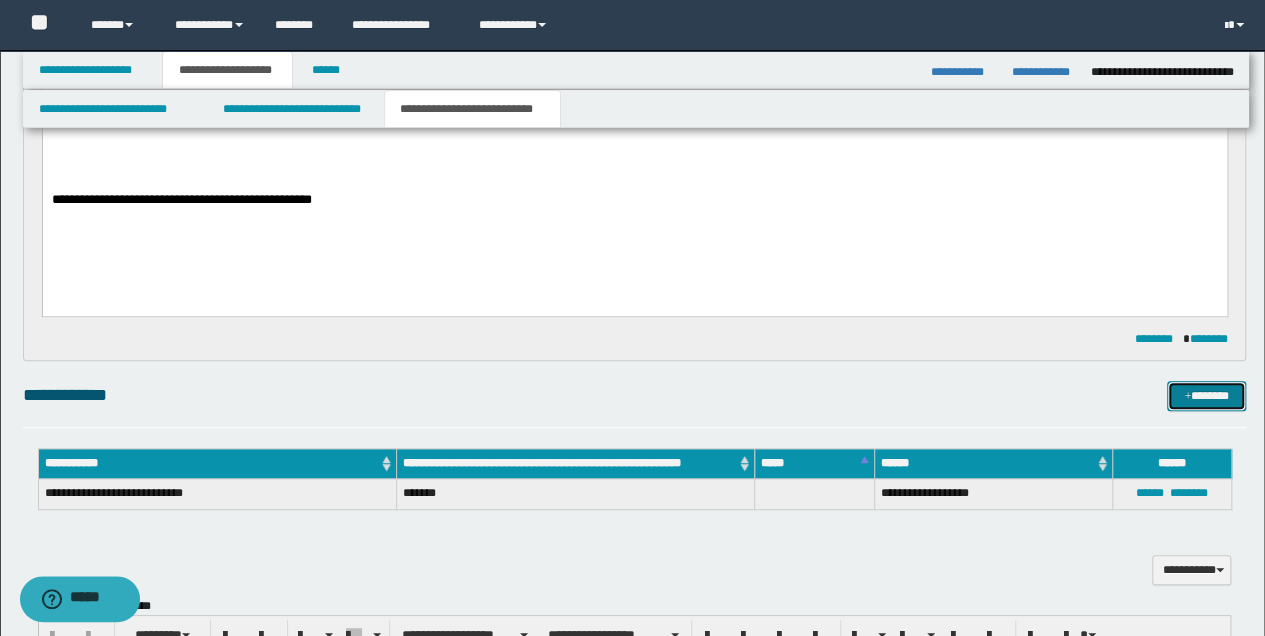click on "*******" at bounding box center [1206, 395] 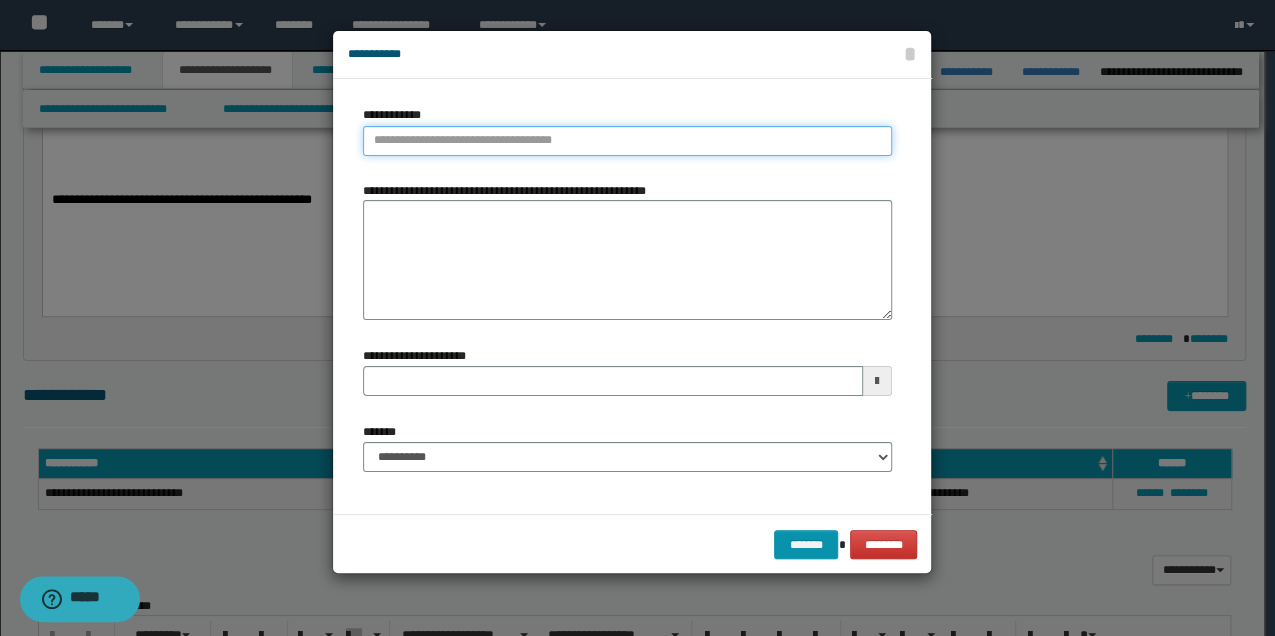 type on "**********" 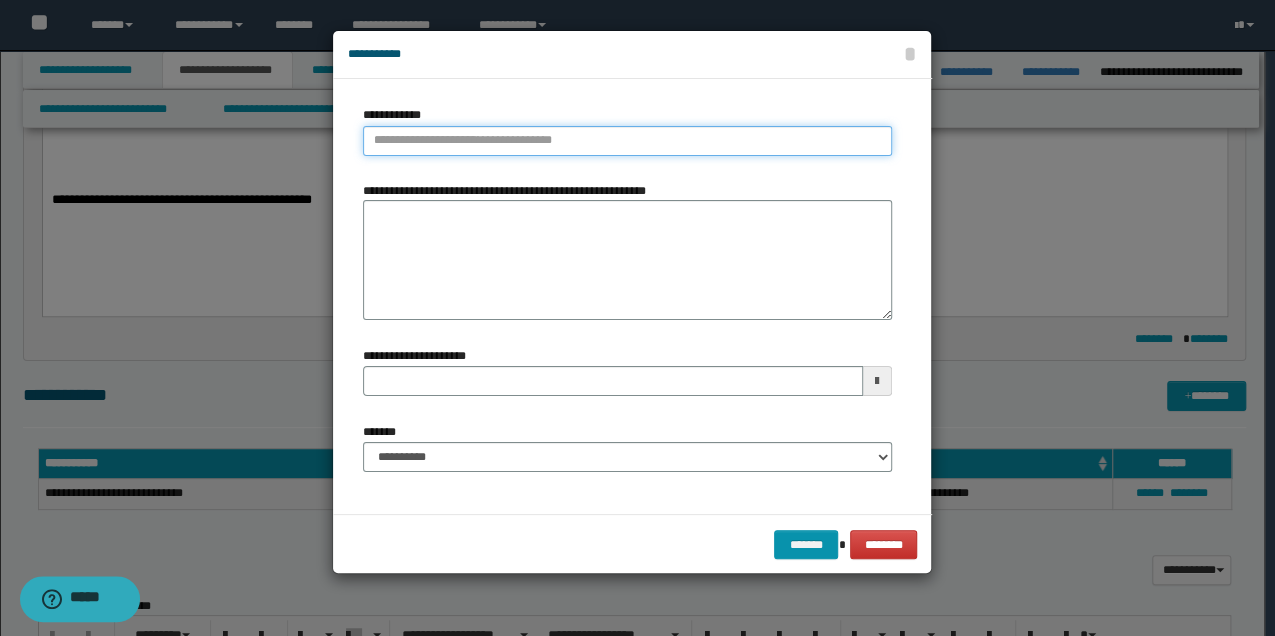 click on "**********" at bounding box center [627, 141] 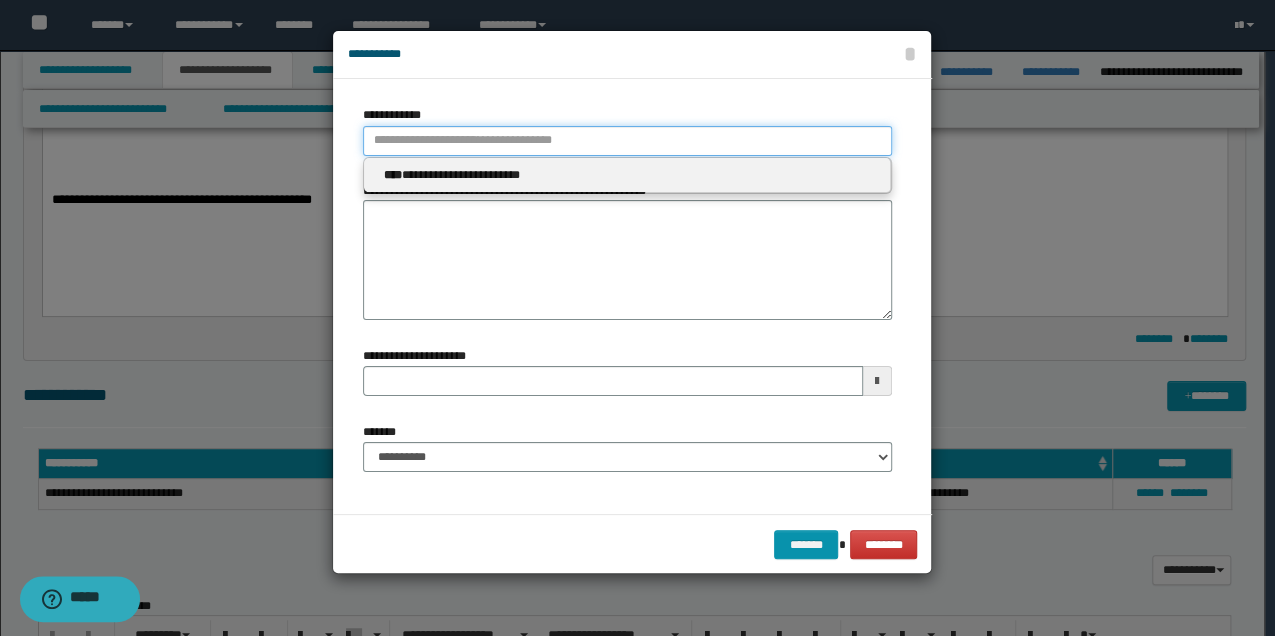 type 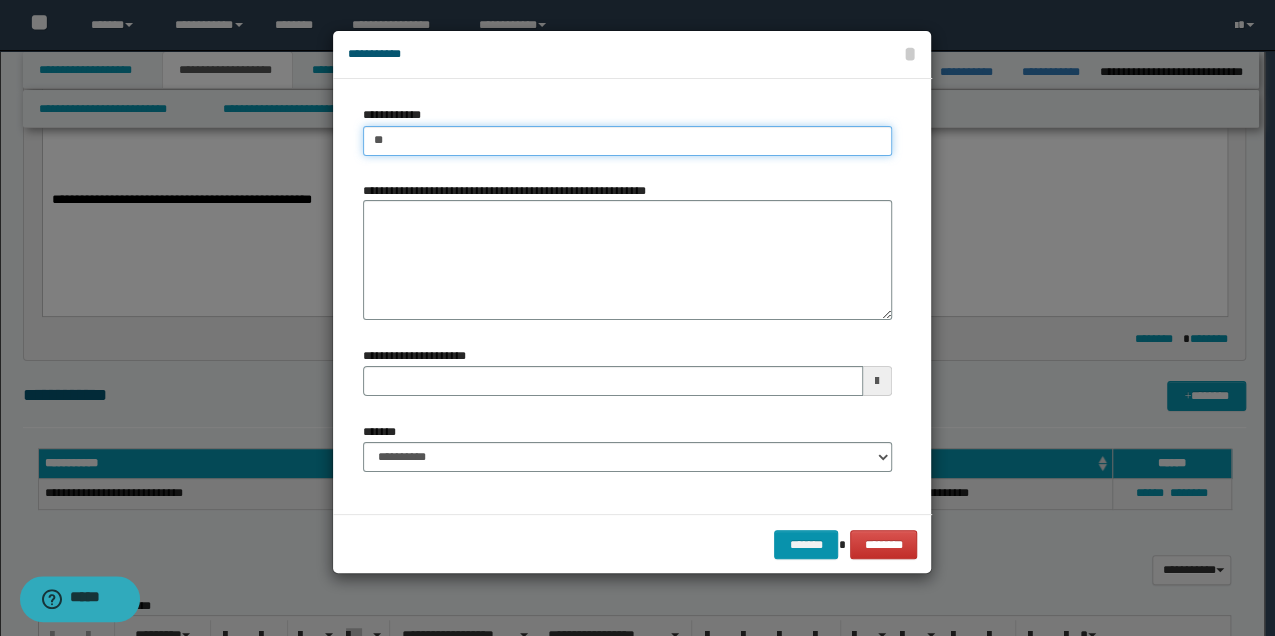 type on "***" 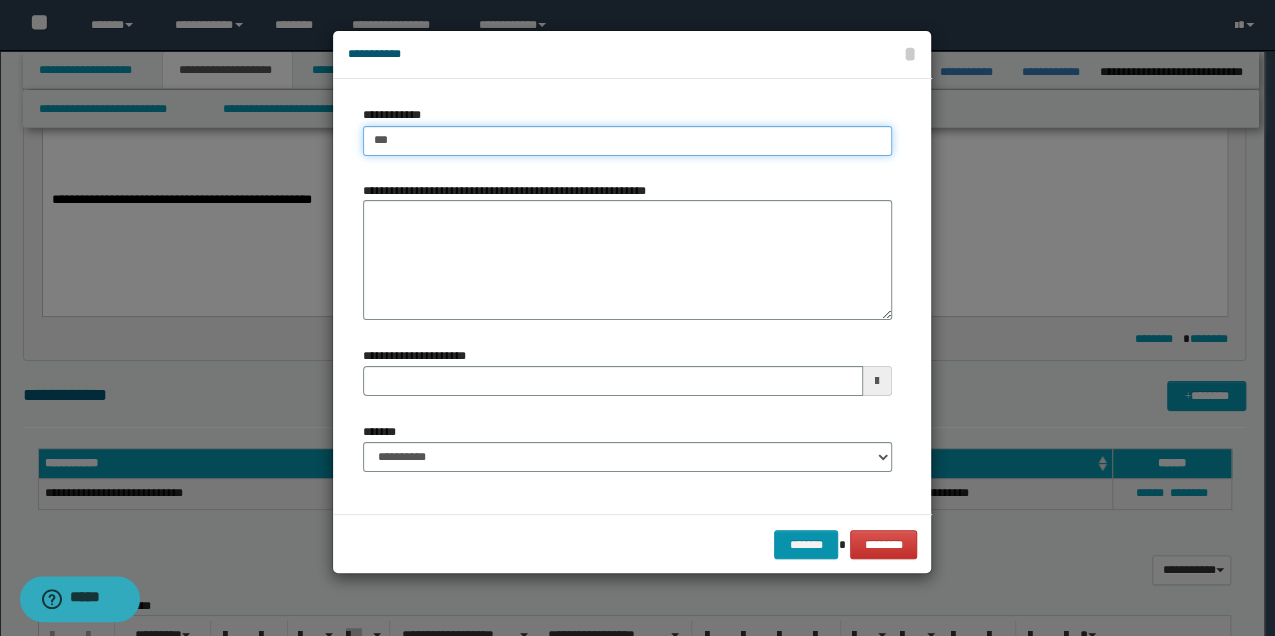 type on "***" 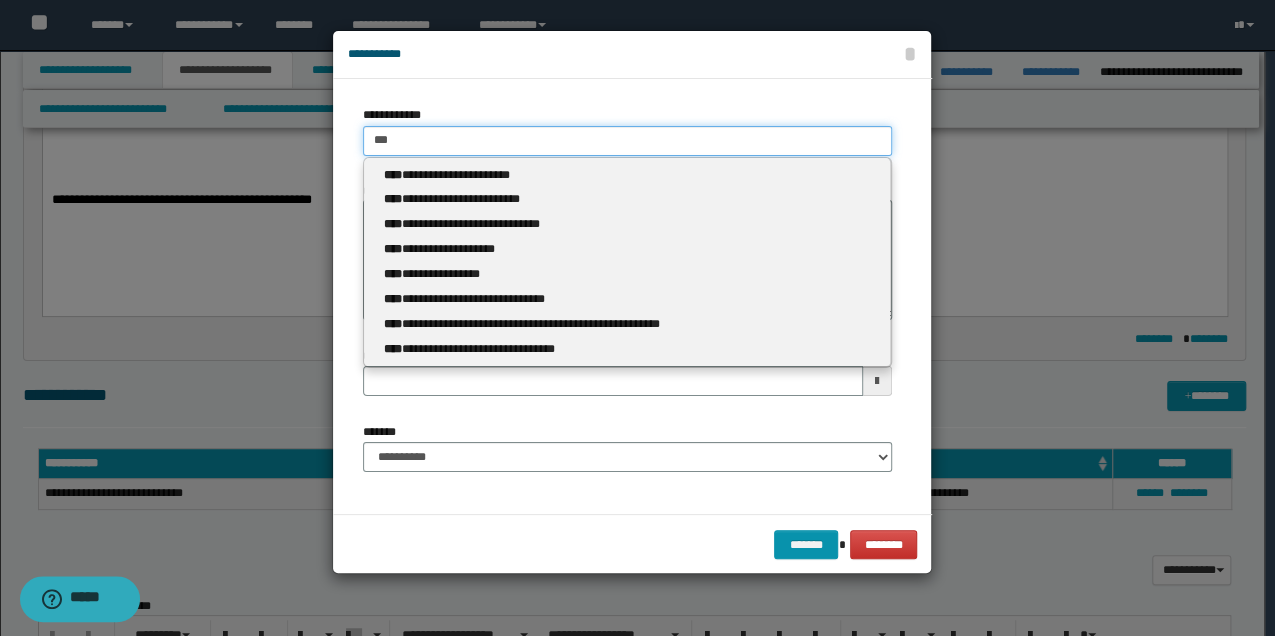 type 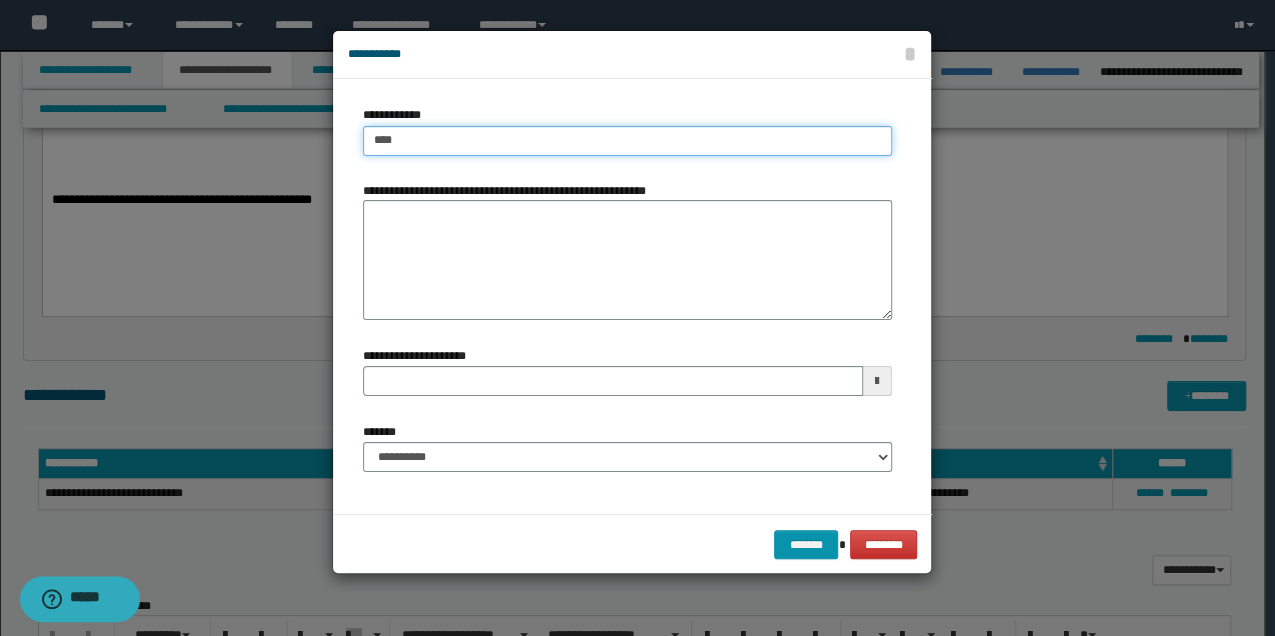 type on "****" 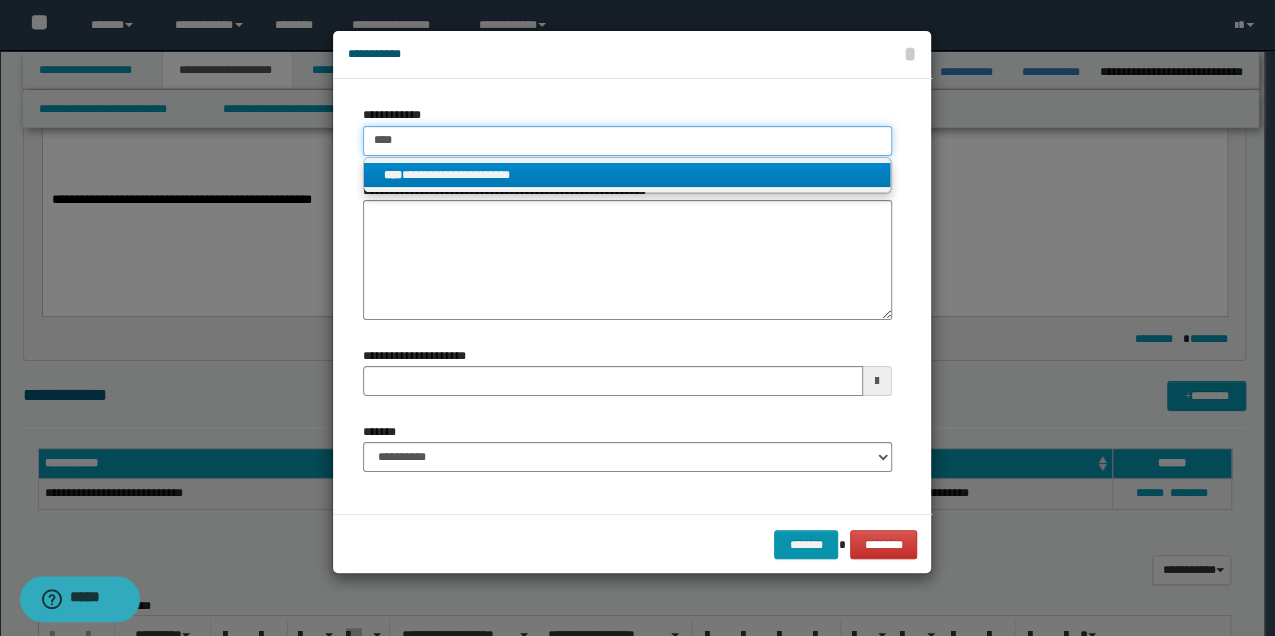 type on "****" 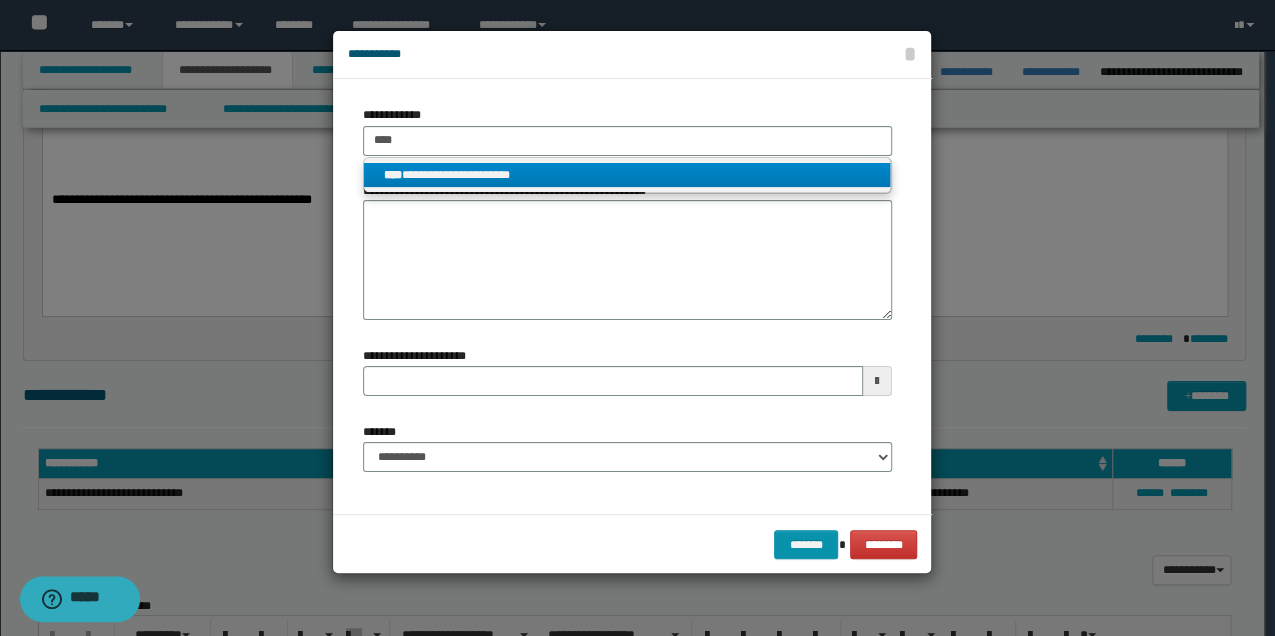 click on "**********" at bounding box center (627, 175) 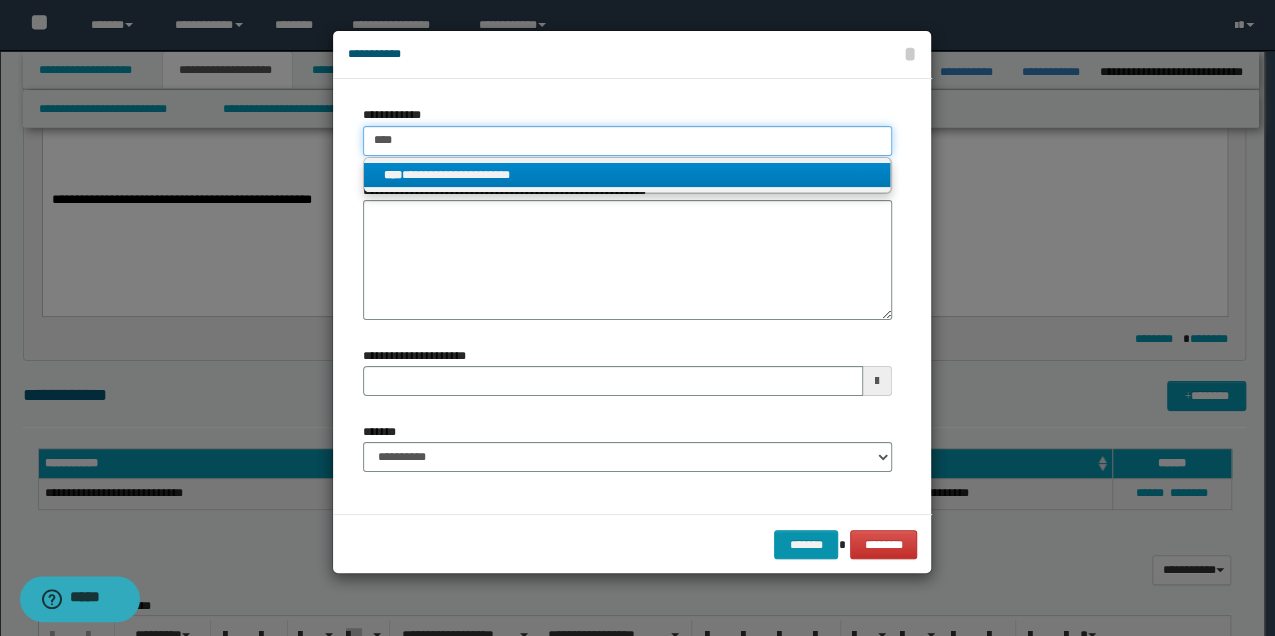 type 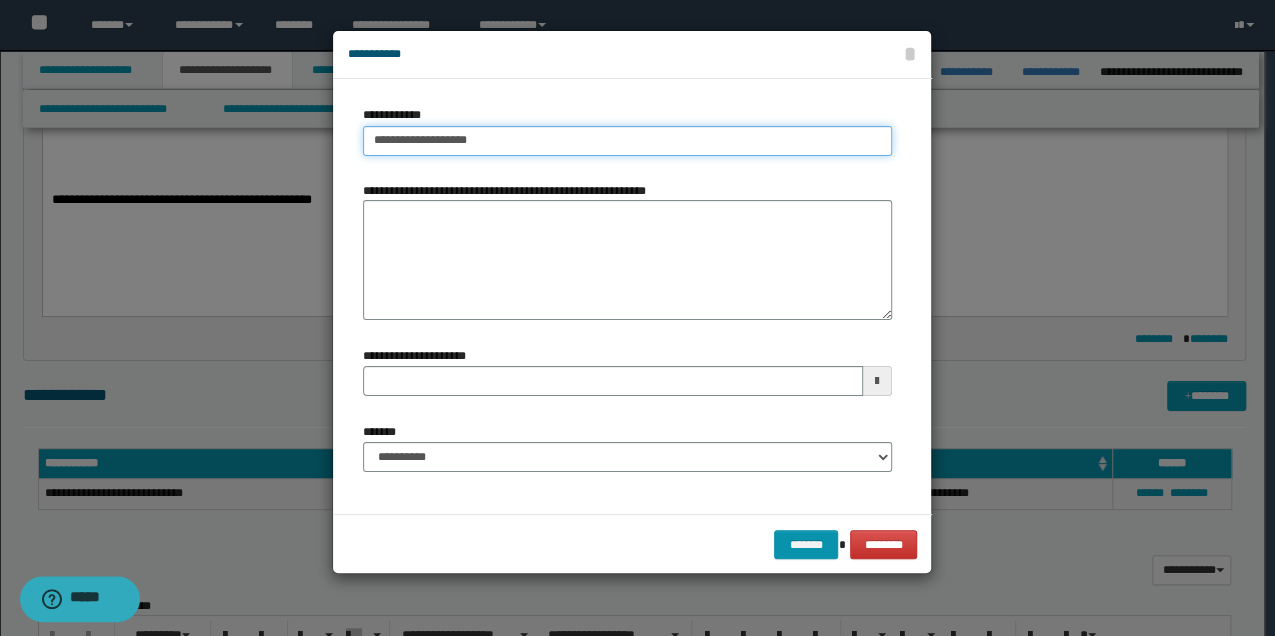 type 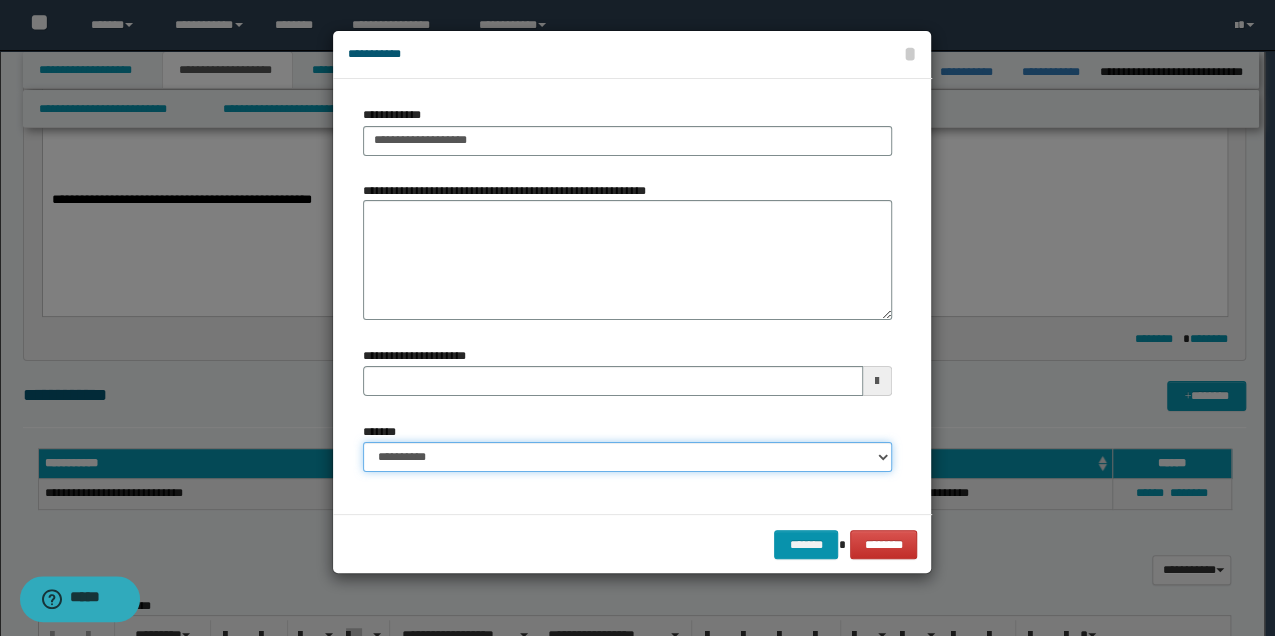 click on "**********" at bounding box center [627, 457] 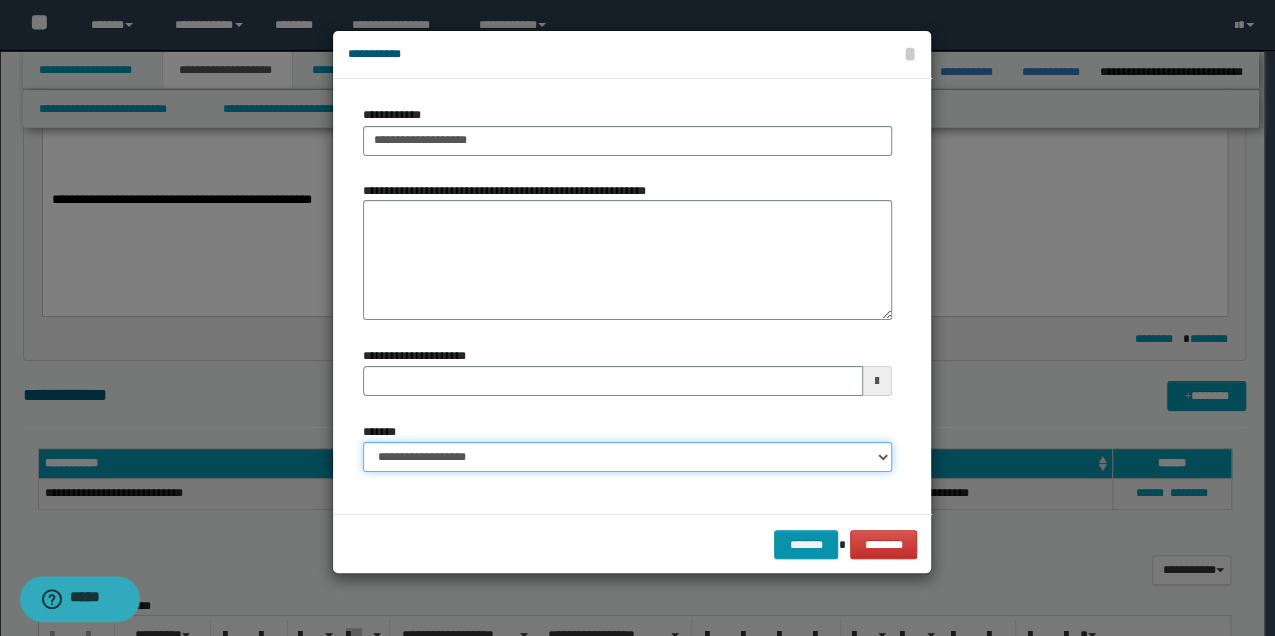 click on "**********" at bounding box center (627, 457) 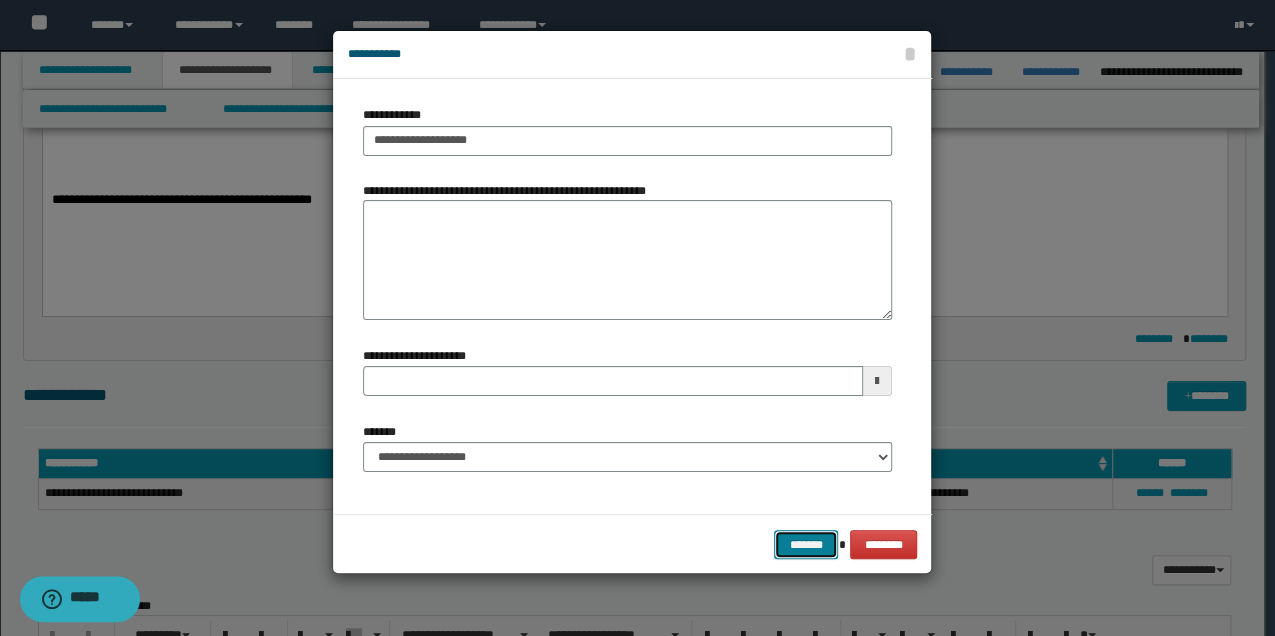 click on "*******" at bounding box center [806, 544] 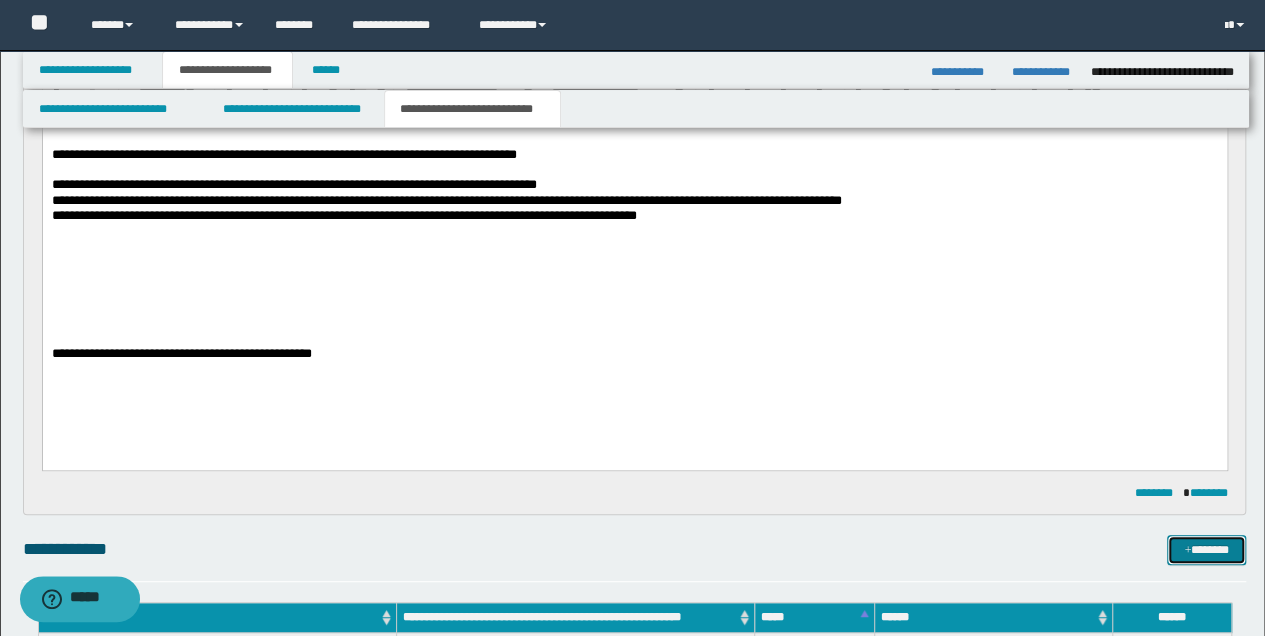 scroll, scrollTop: 400, scrollLeft: 0, axis: vertical 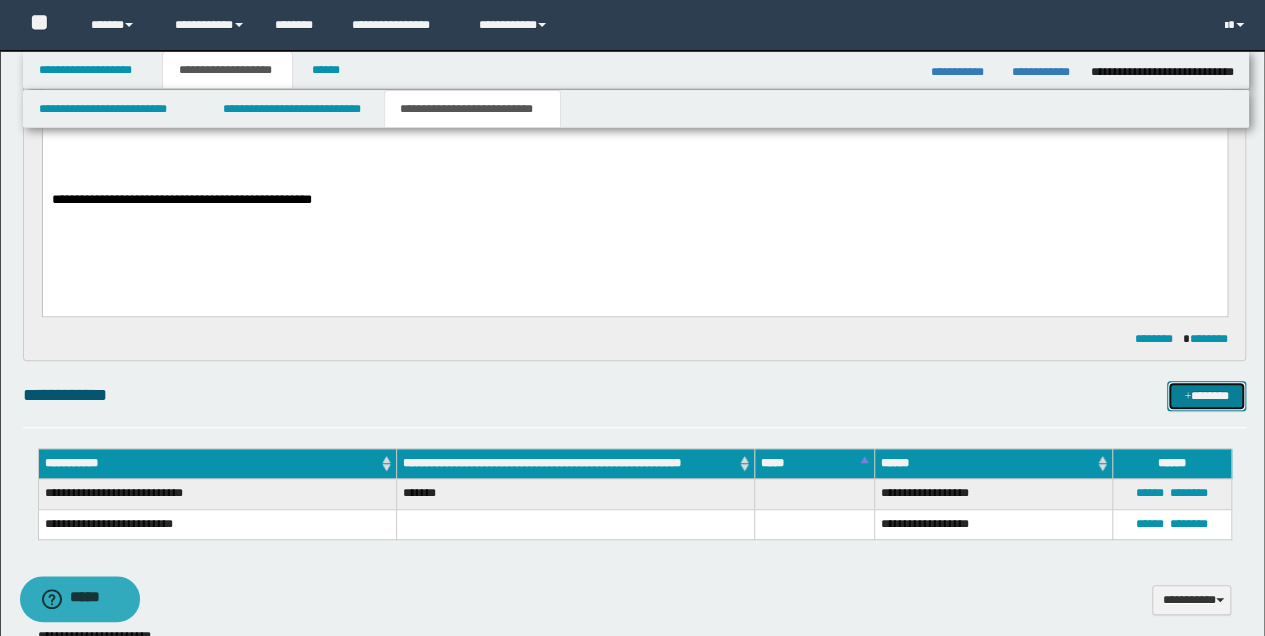 click on "*******" at bounding box center (1206, 395) 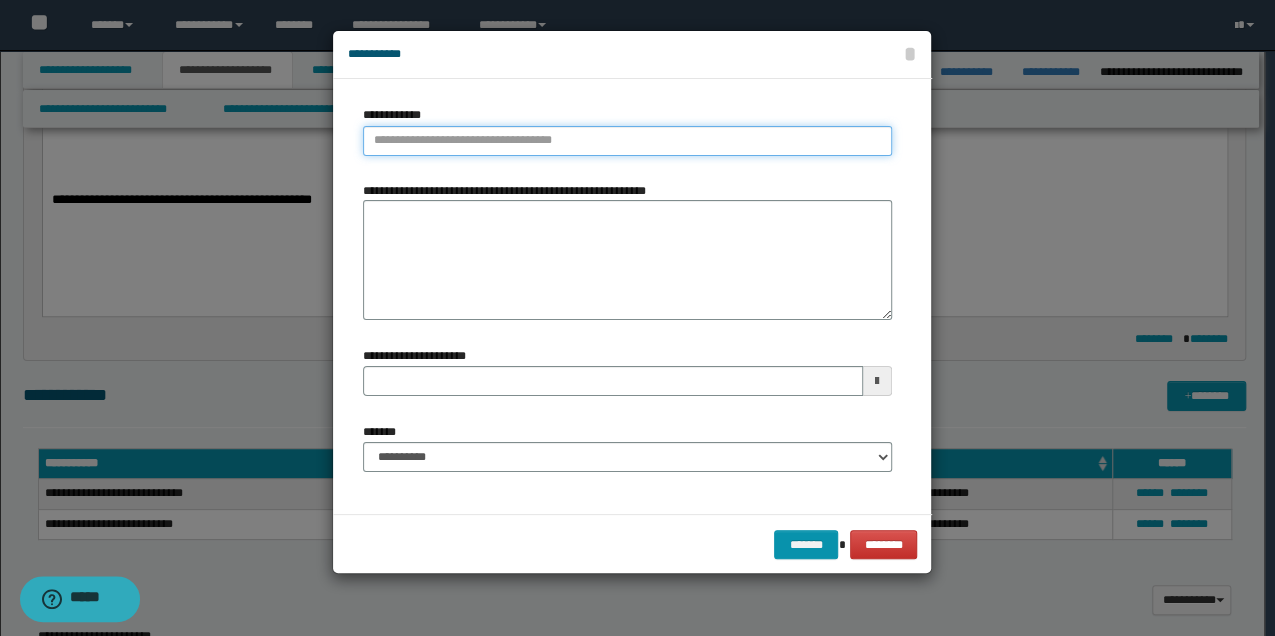 type on "**********" 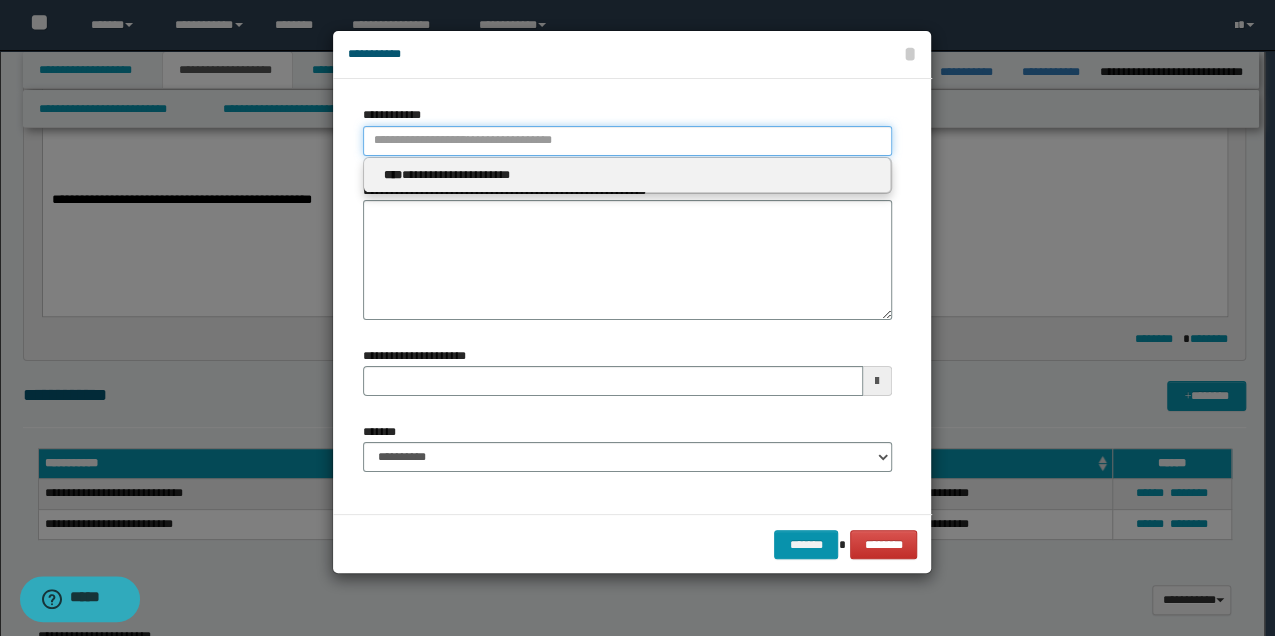 click on "**********" at bounding box center [627, 141] 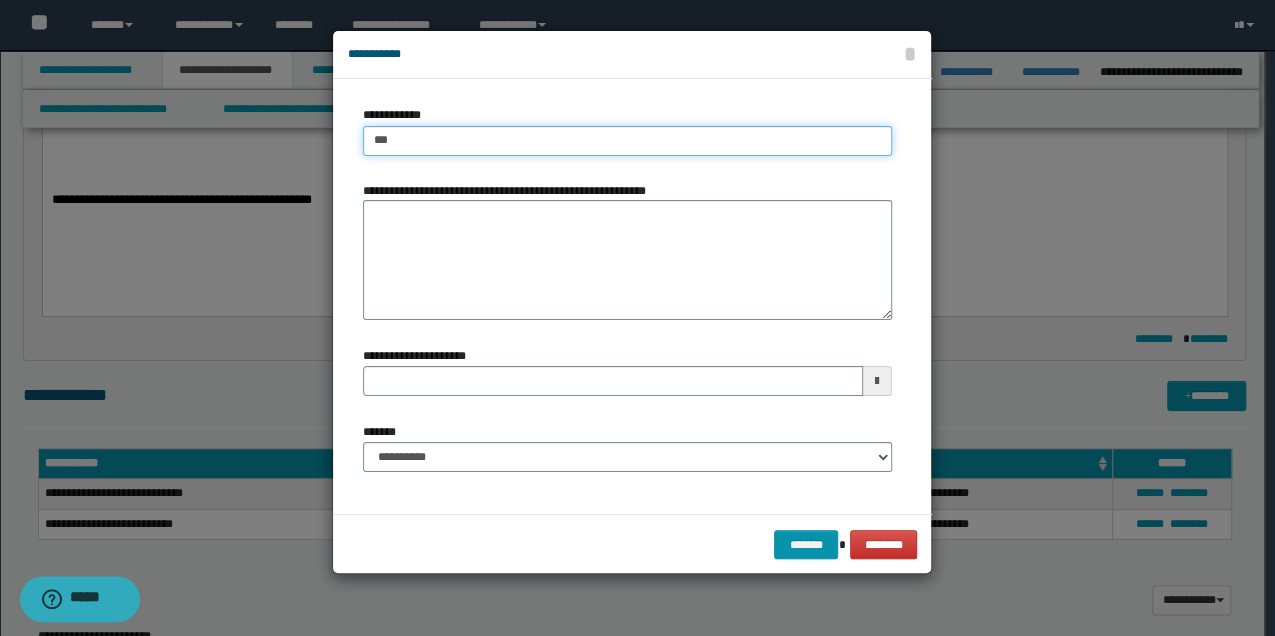 type on "****" 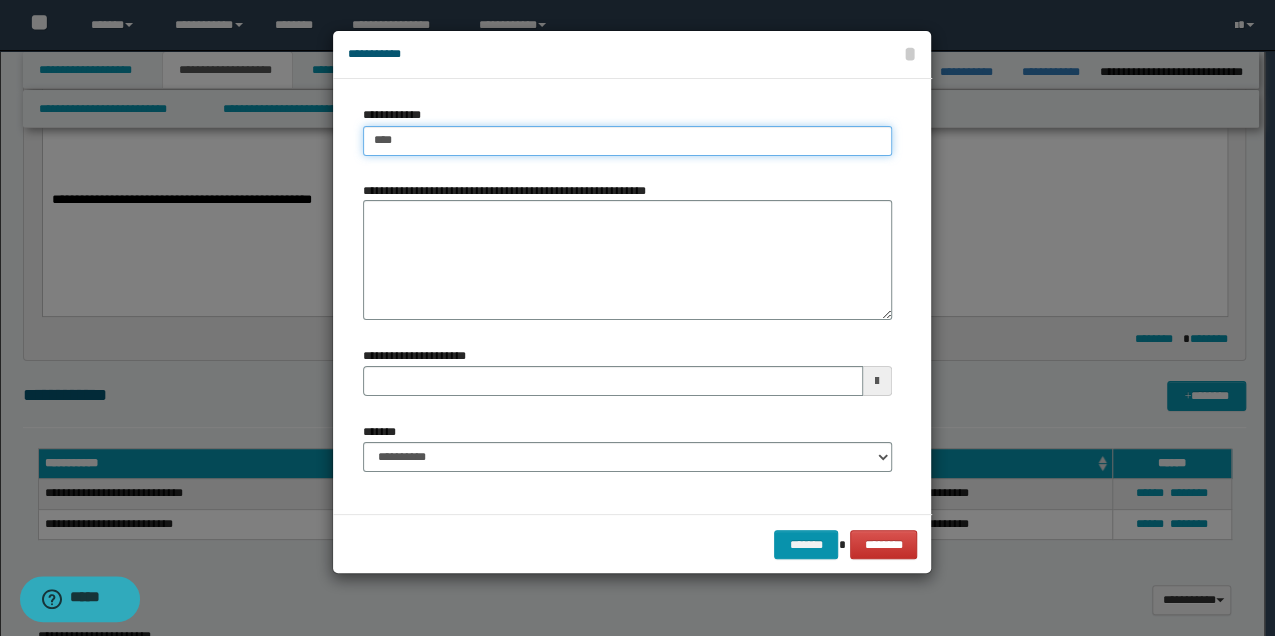 type on "****" 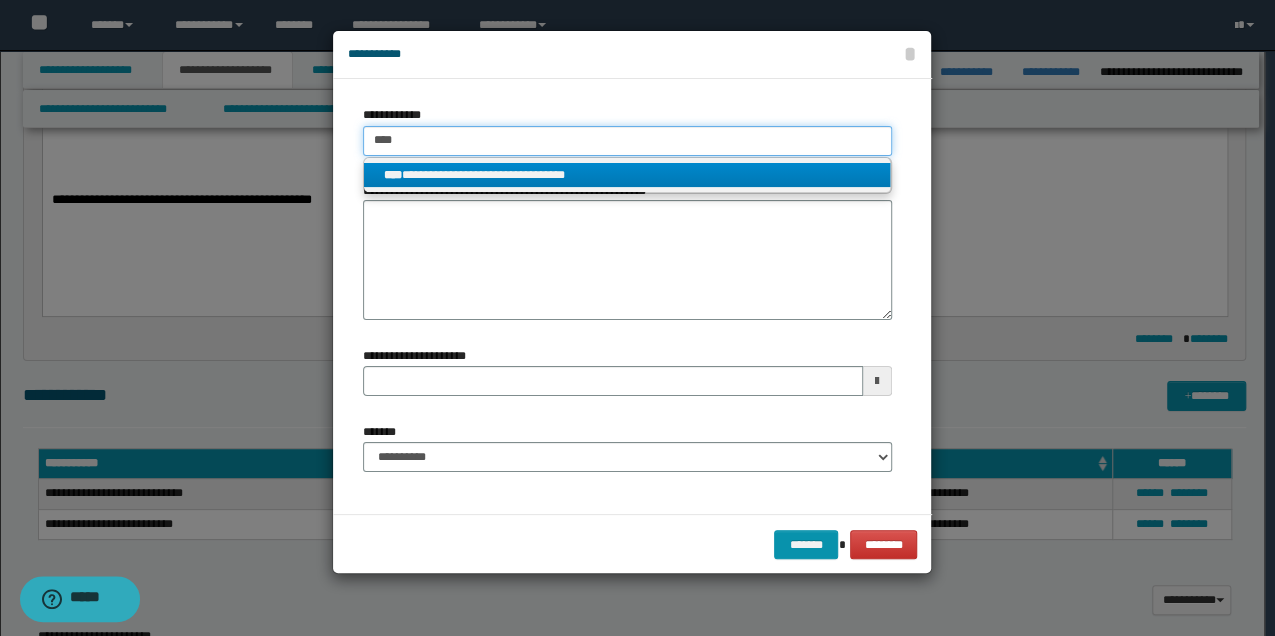 type on "****" 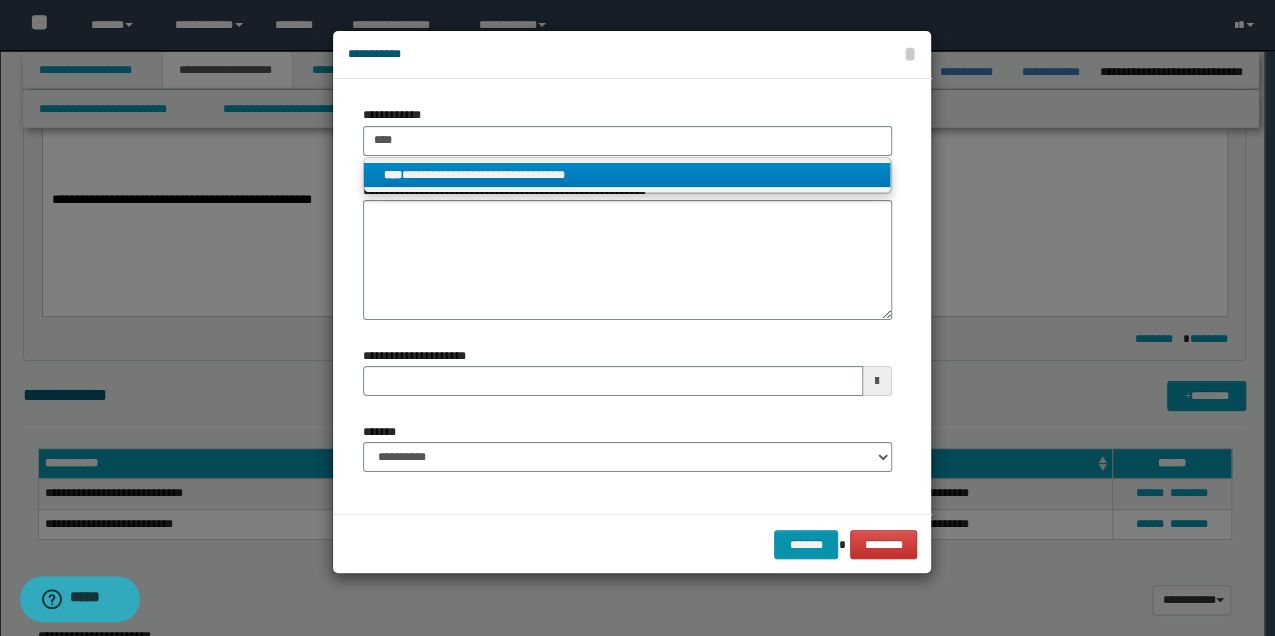 click on "**********" at bounding box center [627, 175] 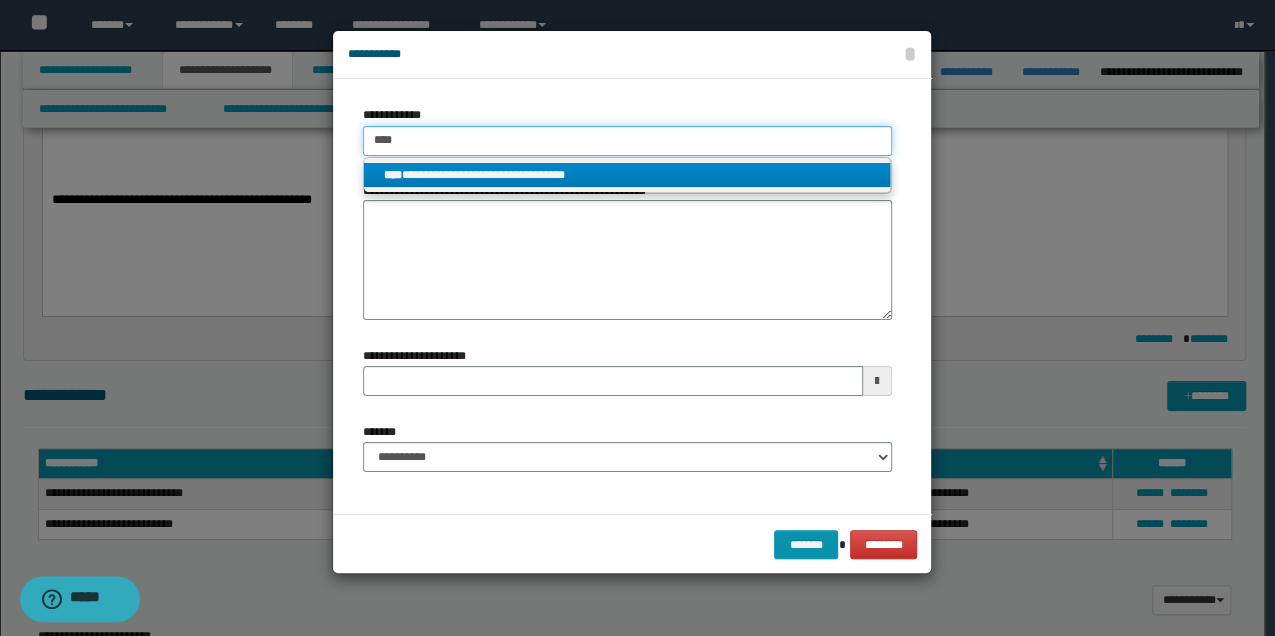 type 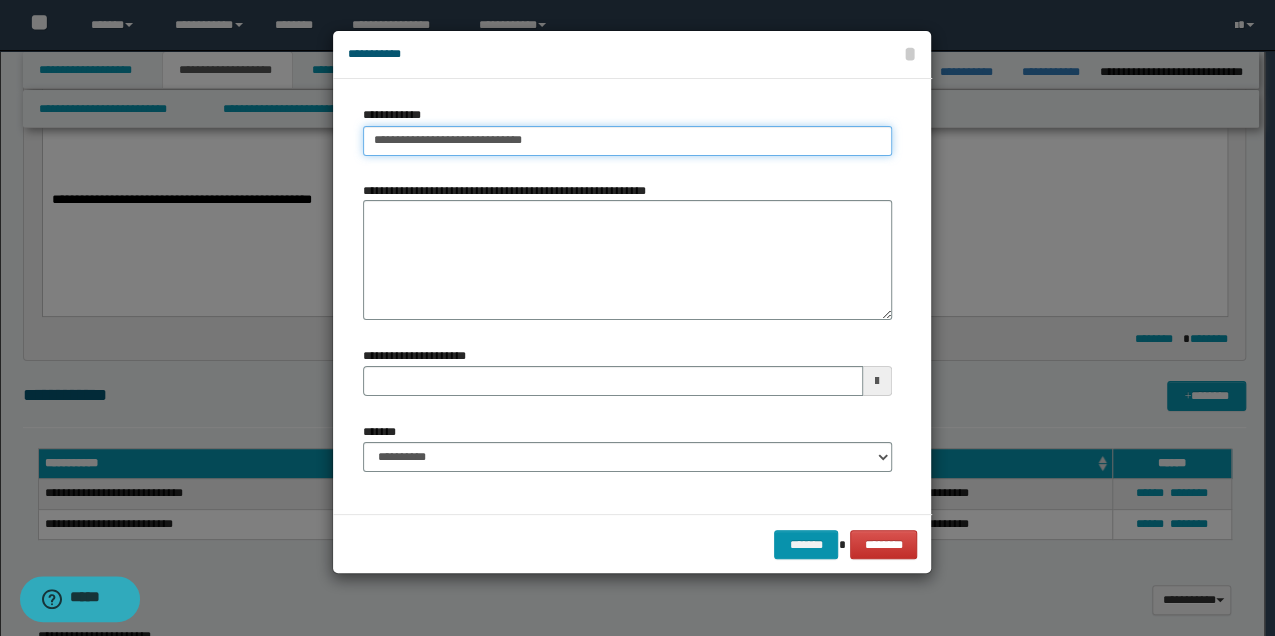 type 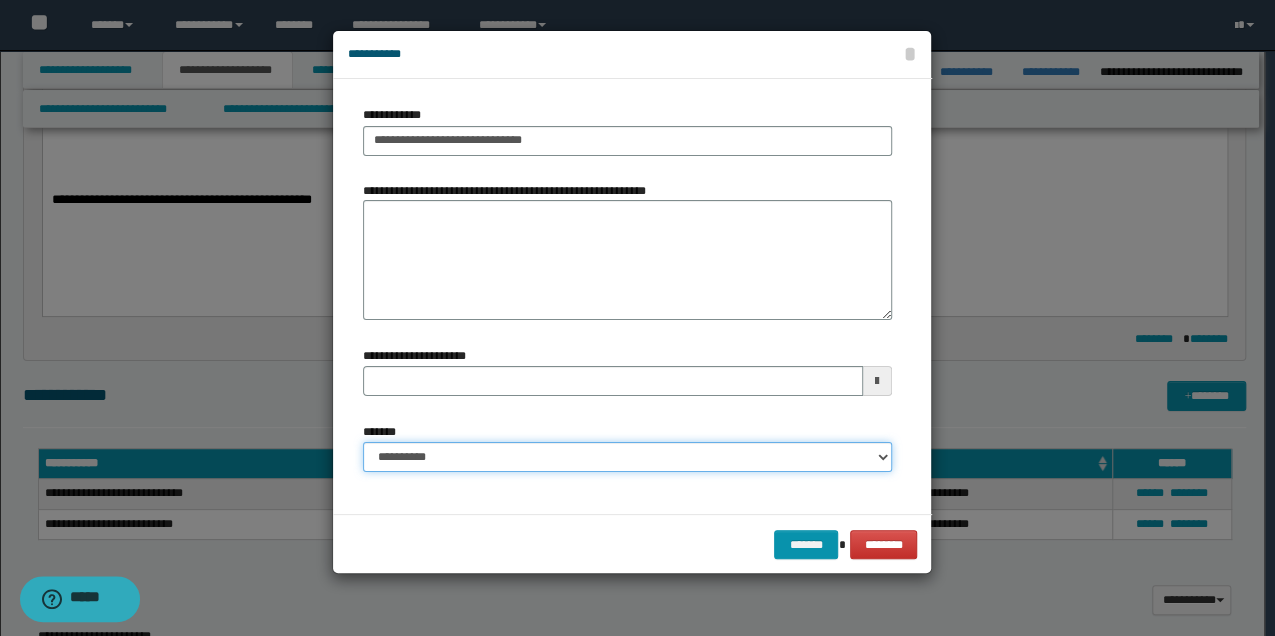 click on "**********" at bounding box center [627, 457] 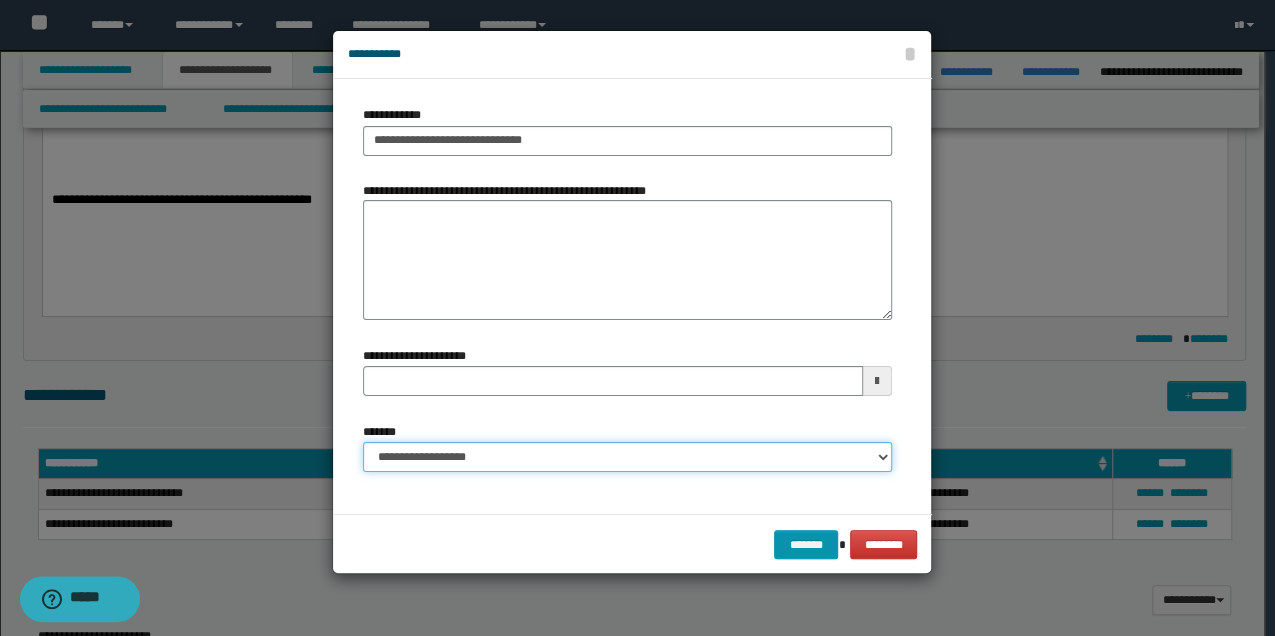 click on "**********" at bounding box center [627, 457] 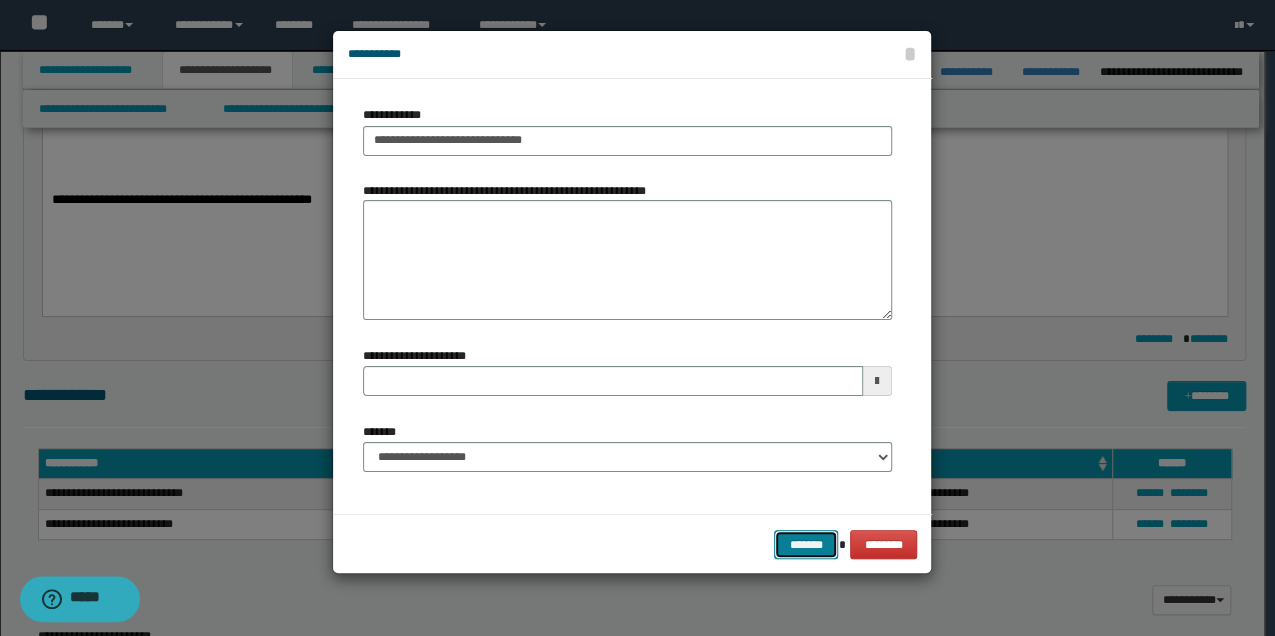 click on "*******" at bounding box center (806, 544) 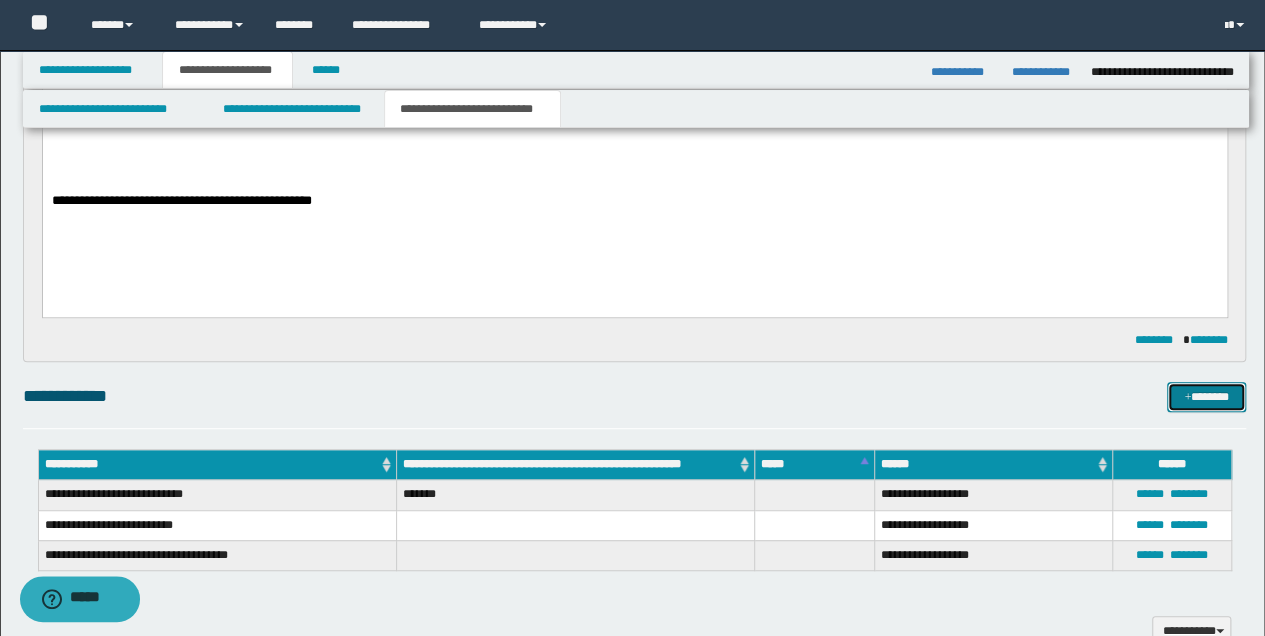 scroll, scrollTop: 400, scrollLeft: 0, axis: vertical 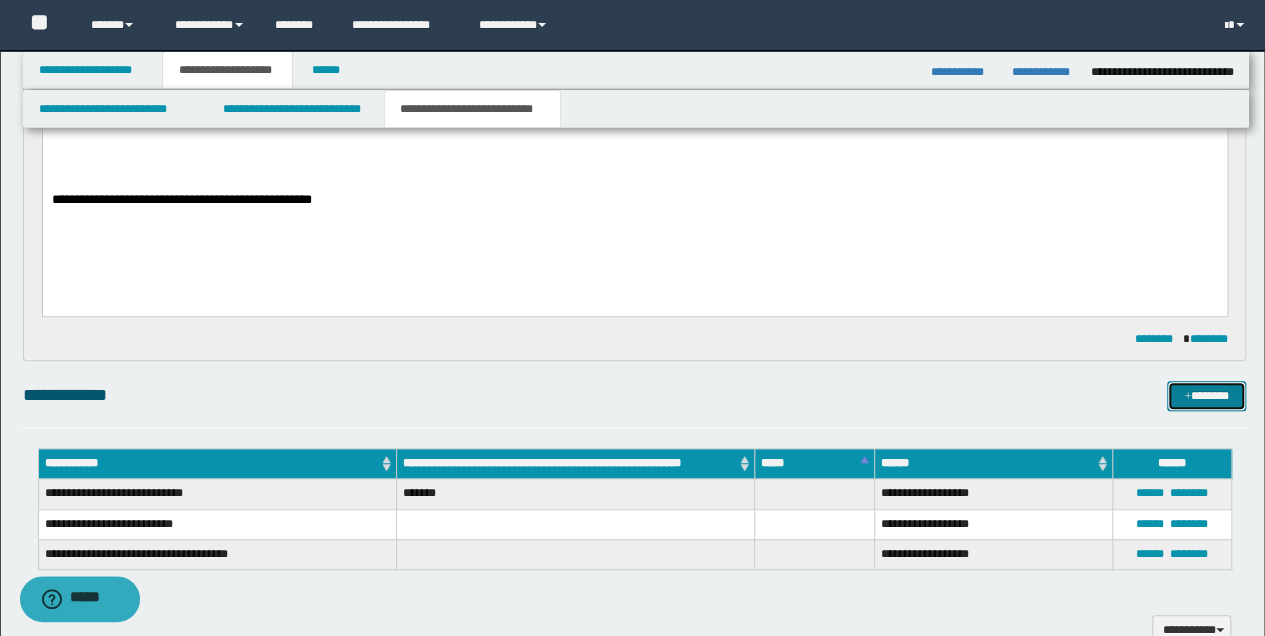click on "*******" at bounding box center (1206, 395) 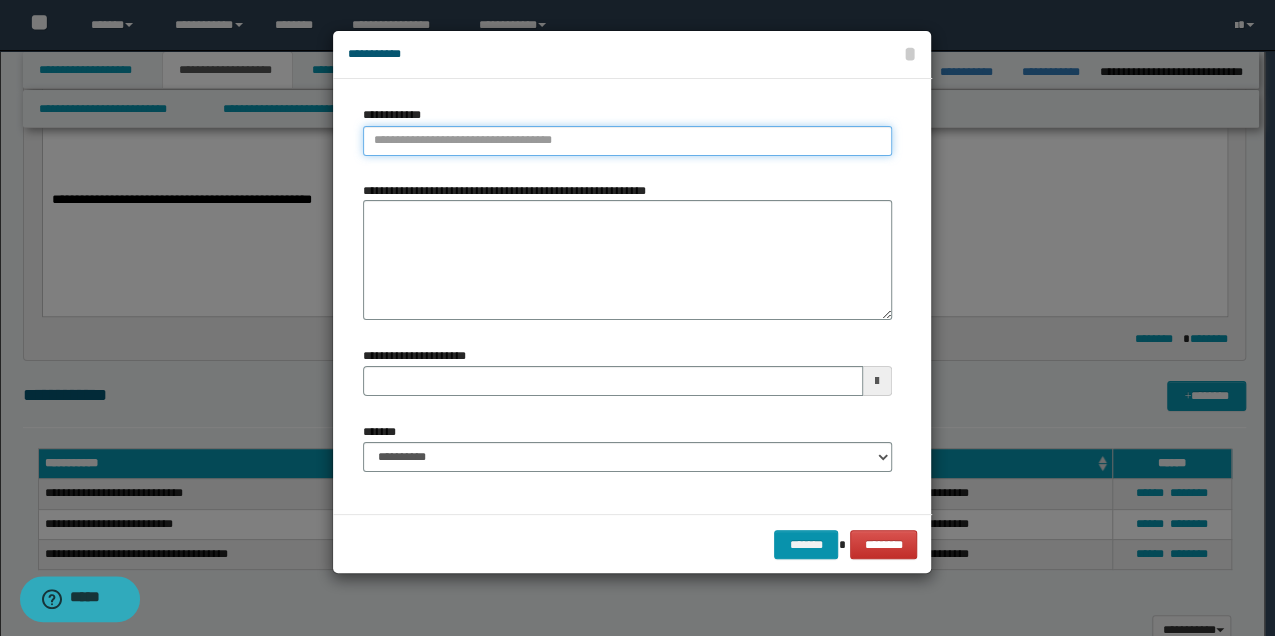 type on "**********" 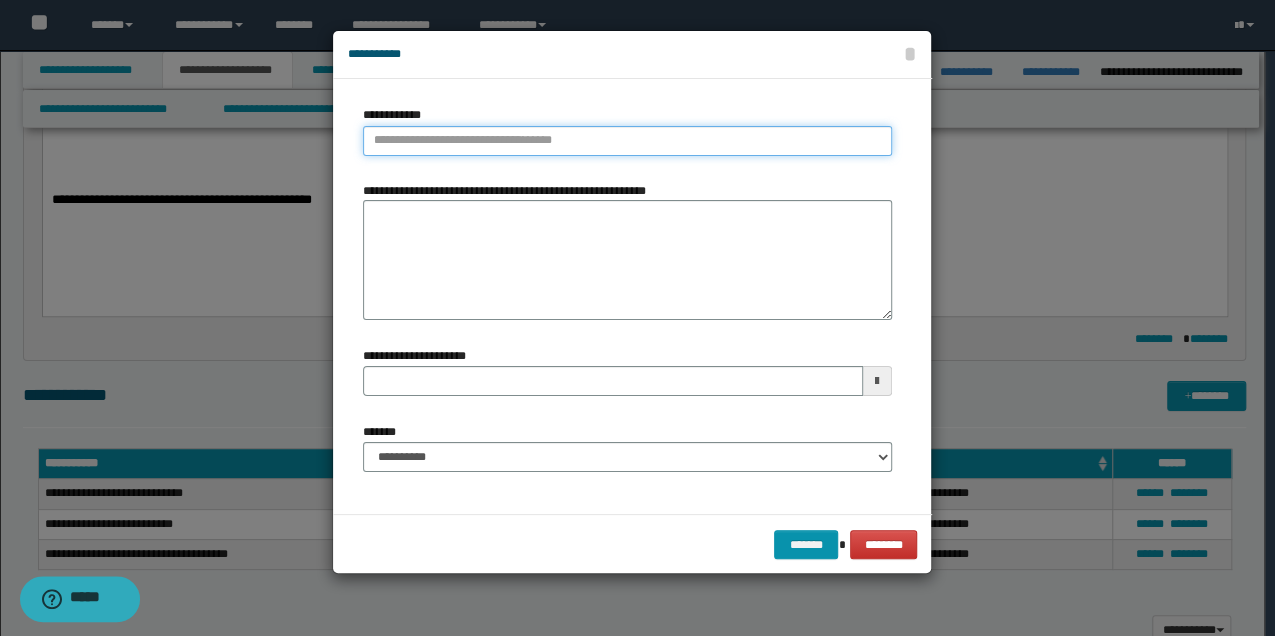 click on "**********" at bounding box center [627, 141] 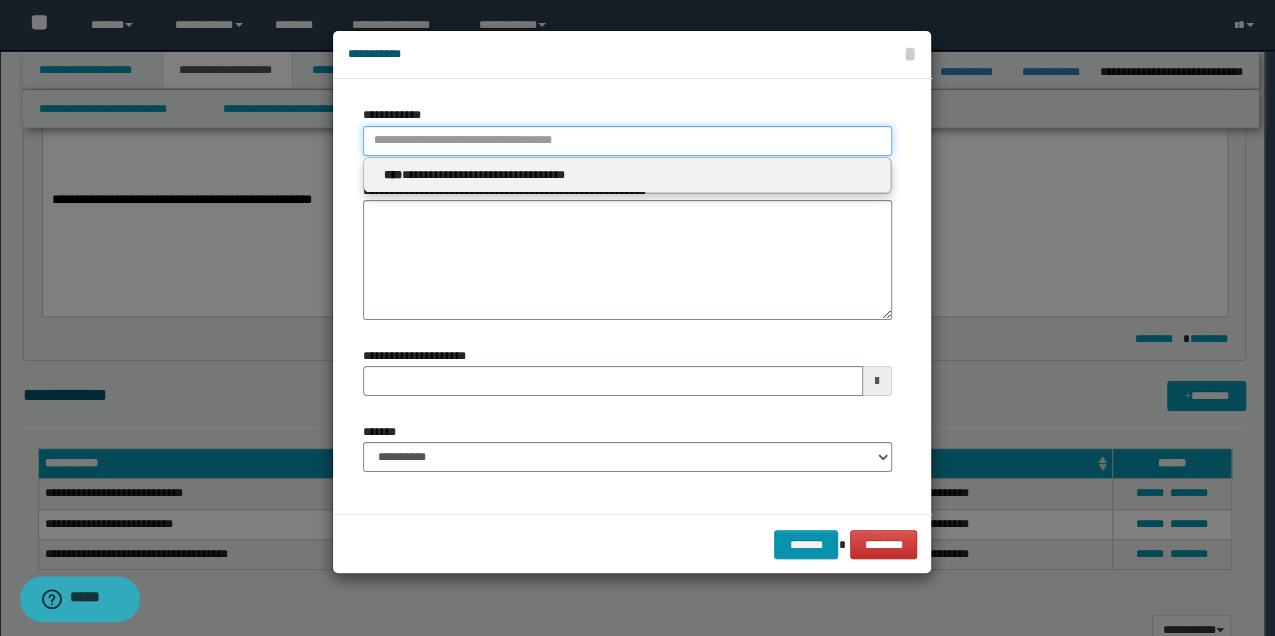 type 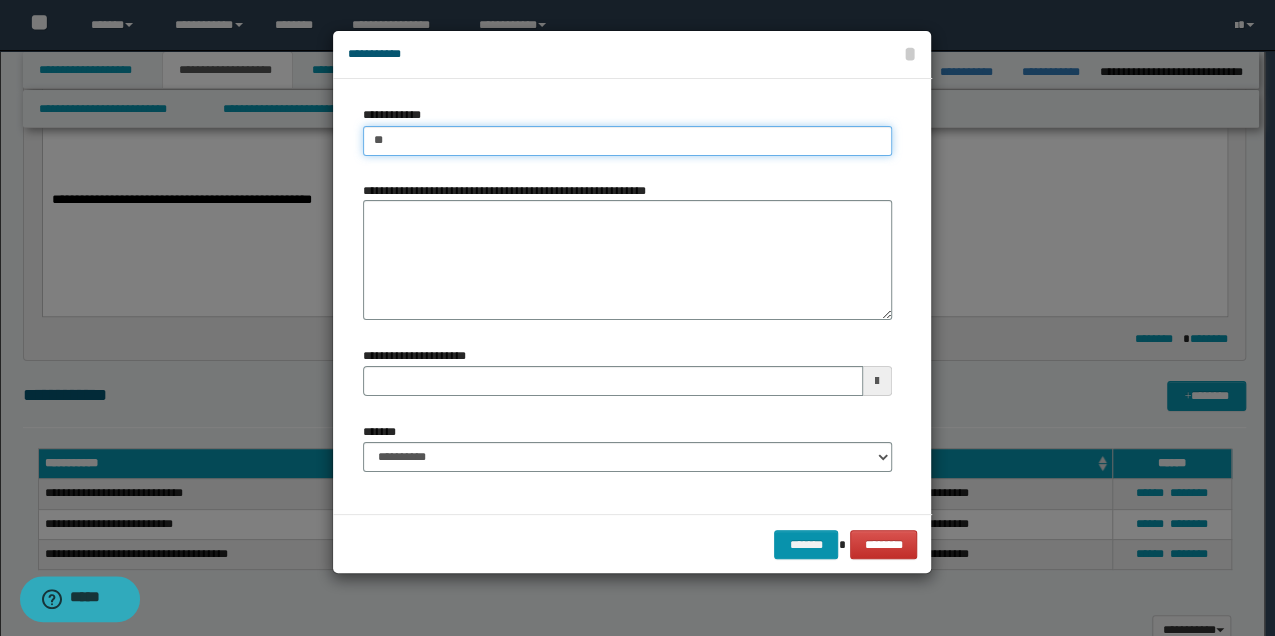 type on "***" 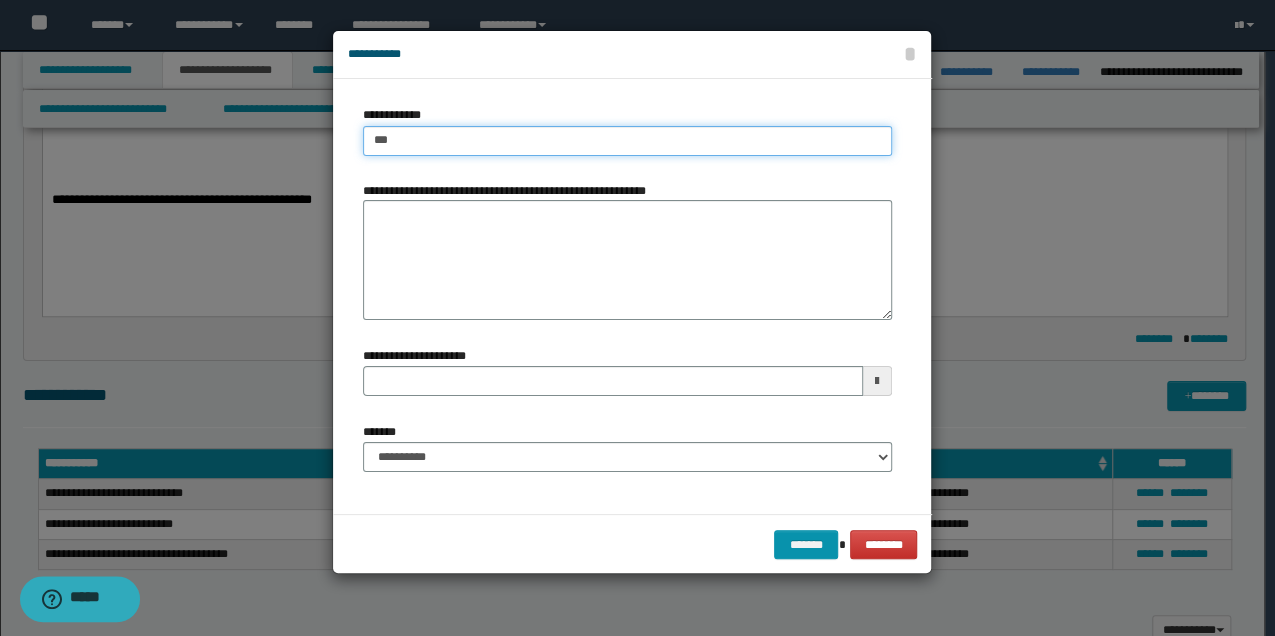 type on "***" 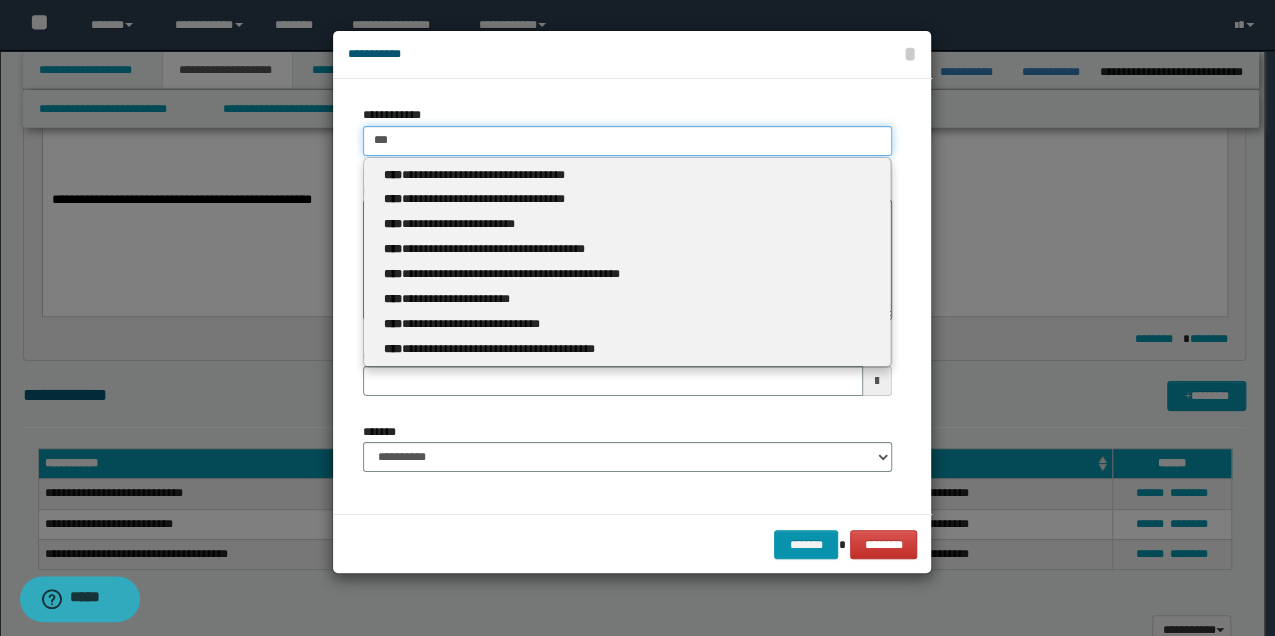 type 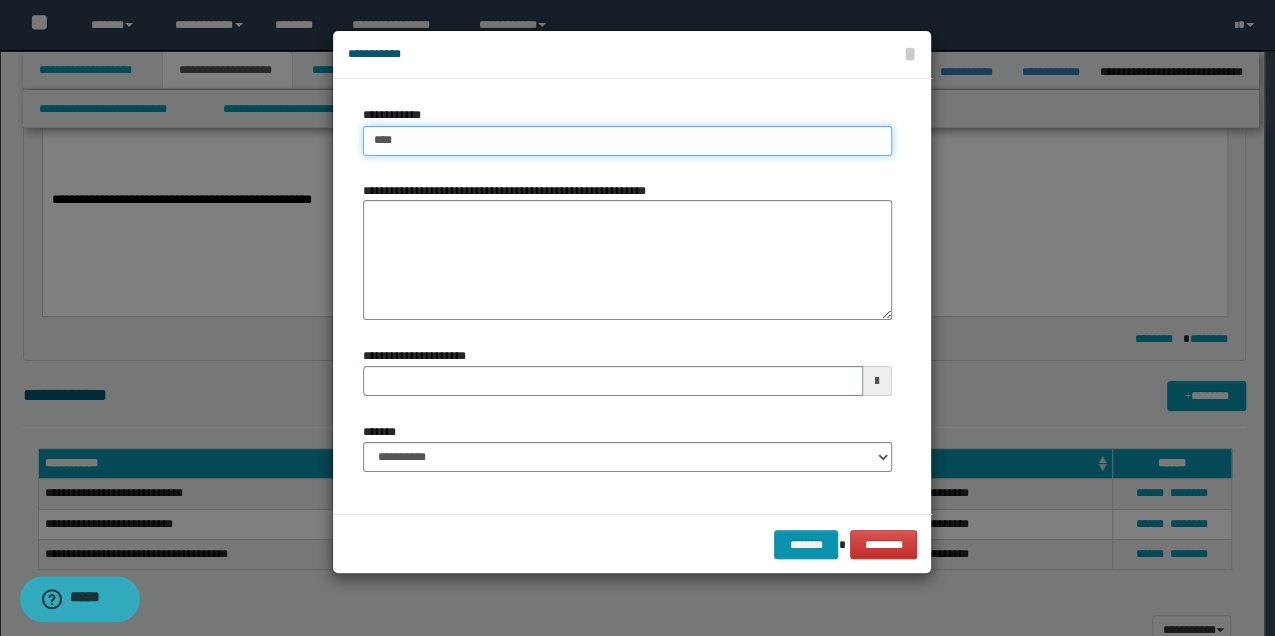 type on "****" 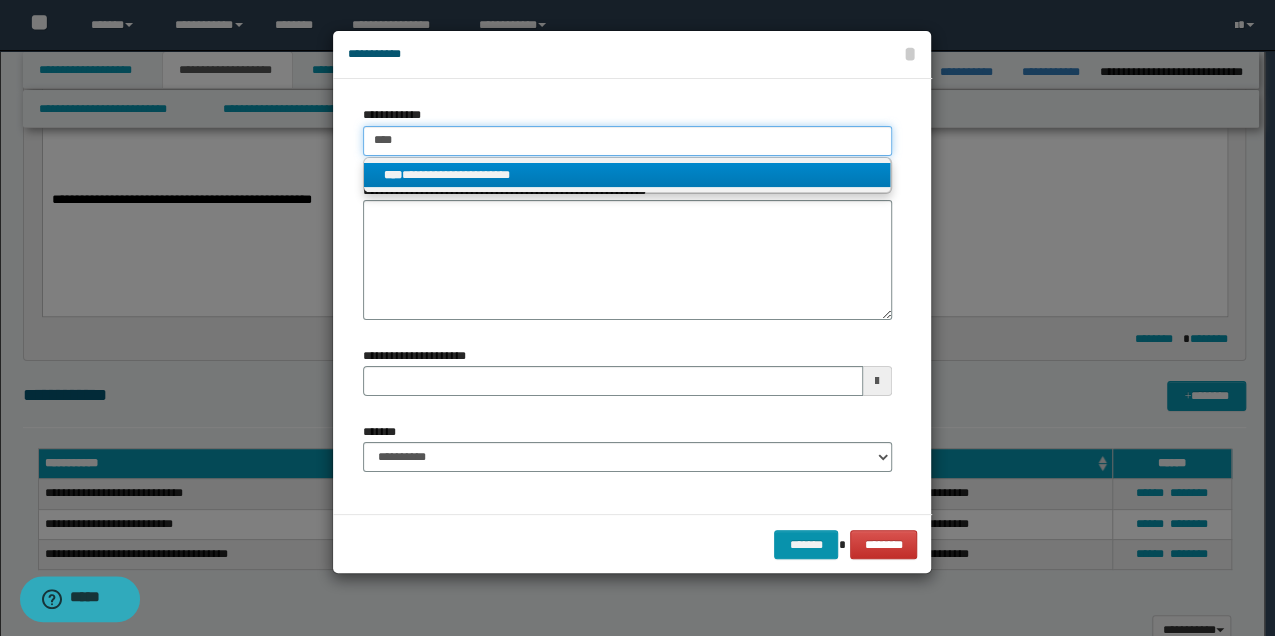 type on "****" 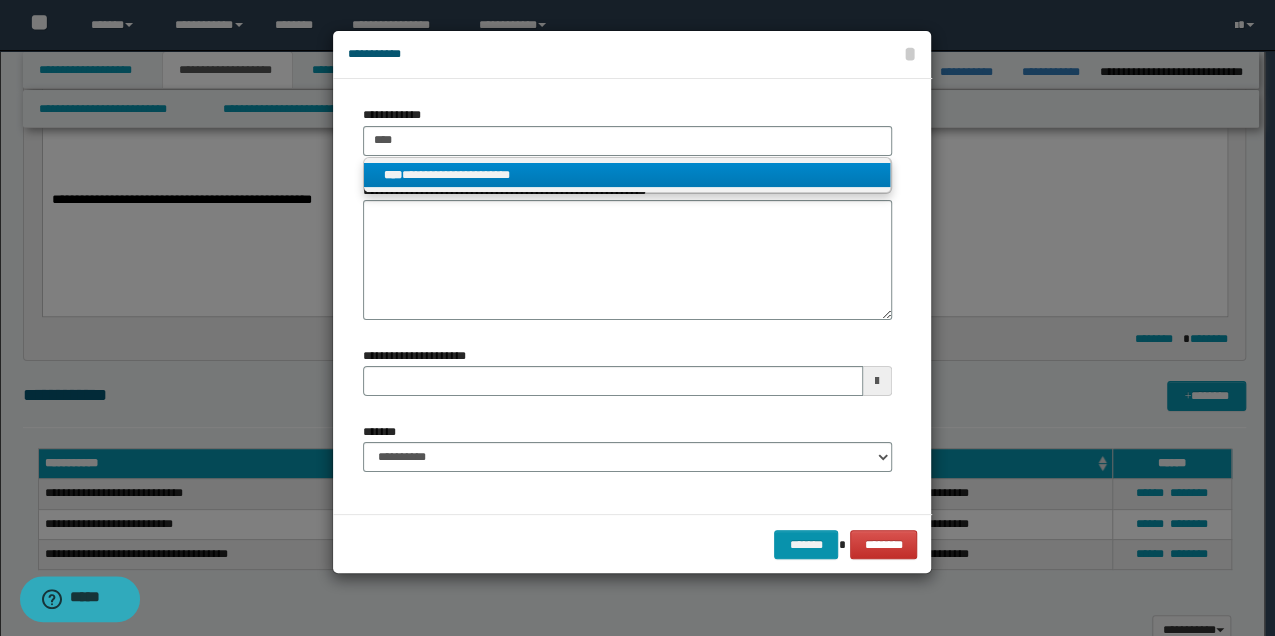 click on "**********" at bounding box center (627, 175) 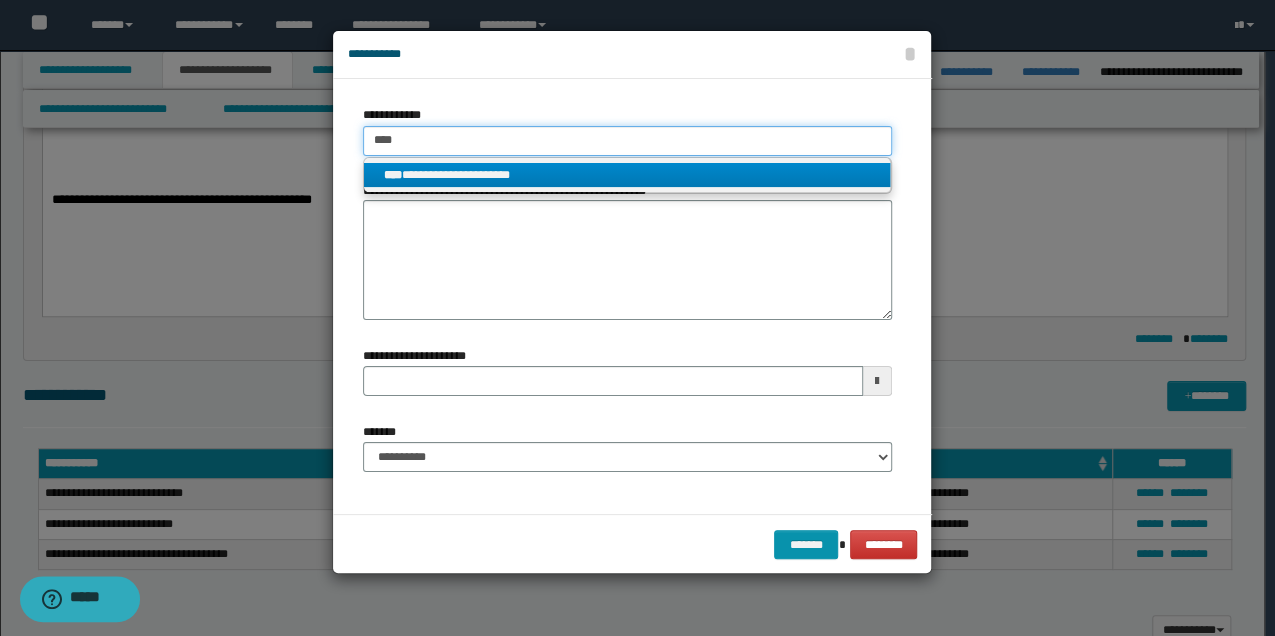 type 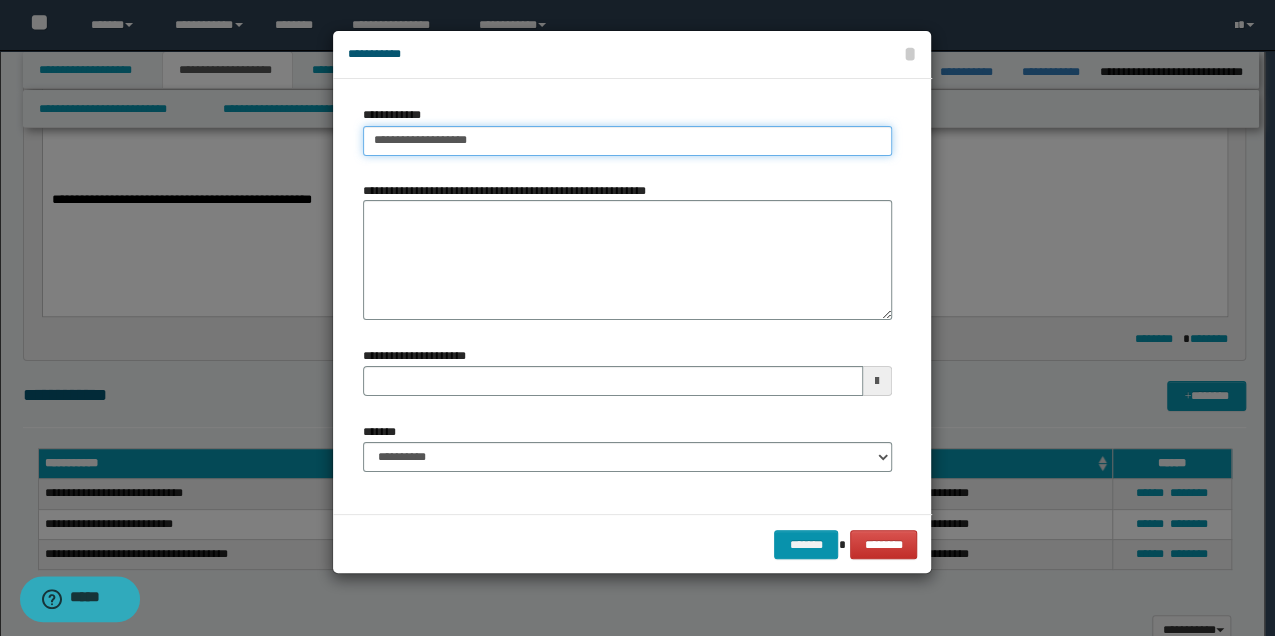 type 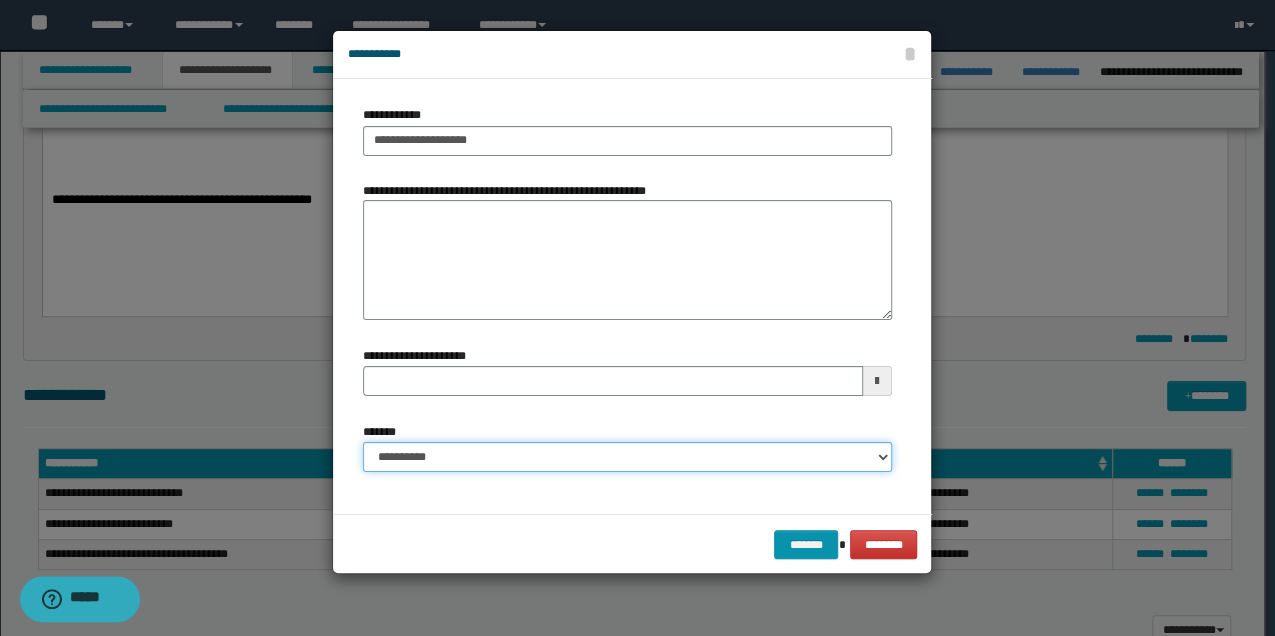click on "**********" at bounding box center (627, 457) 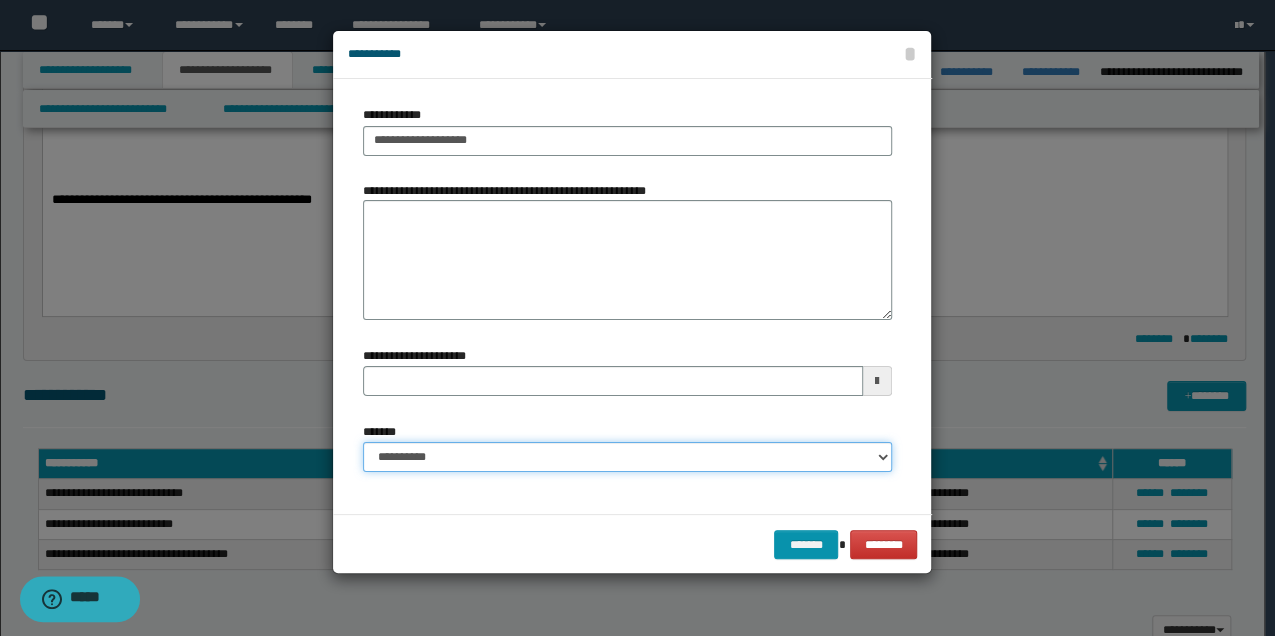 select on "*" 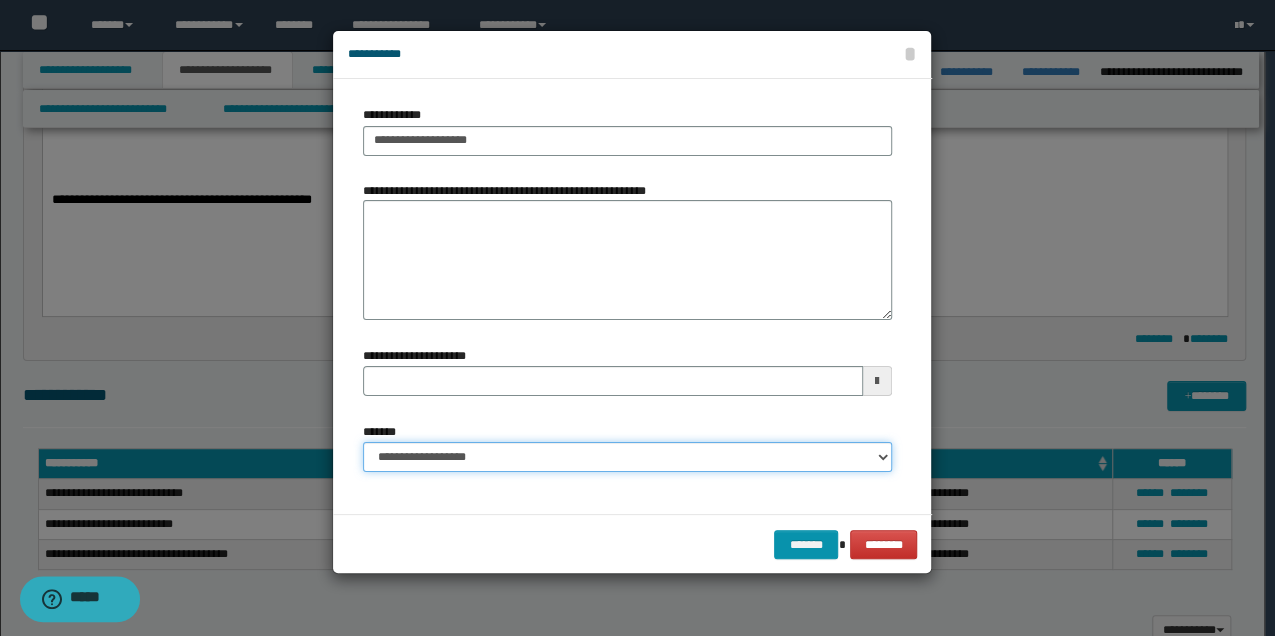click on "**********" at bounding box center [627, 457] 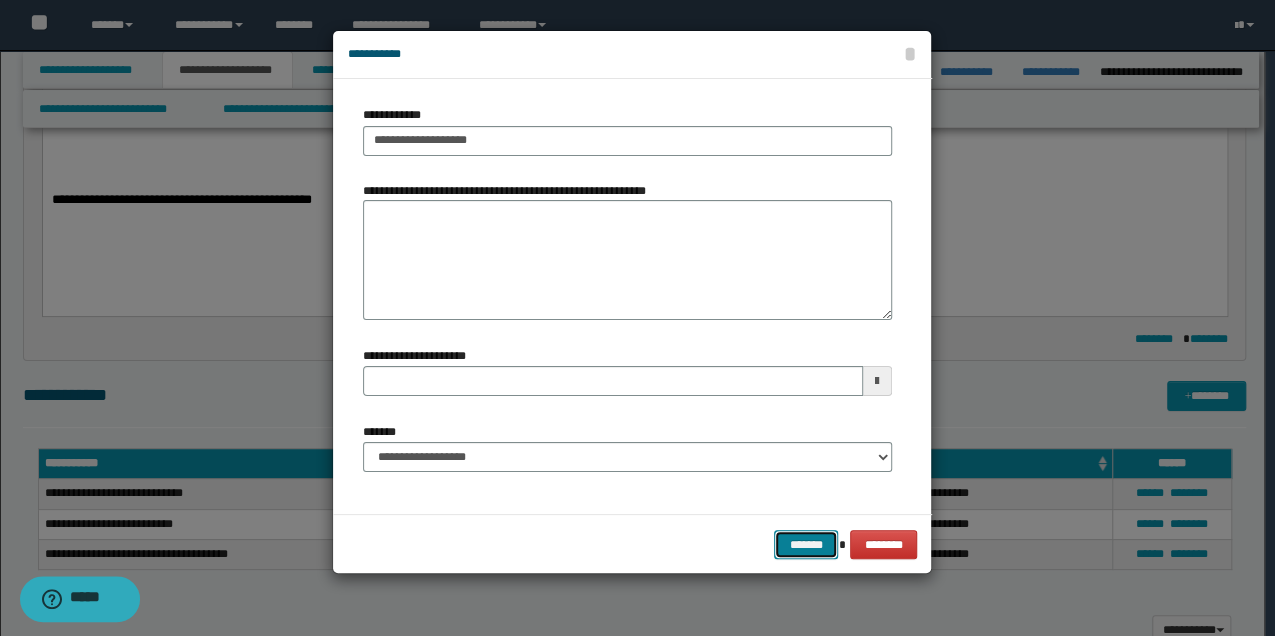 click on "*******" at bounding box center (806, 544) 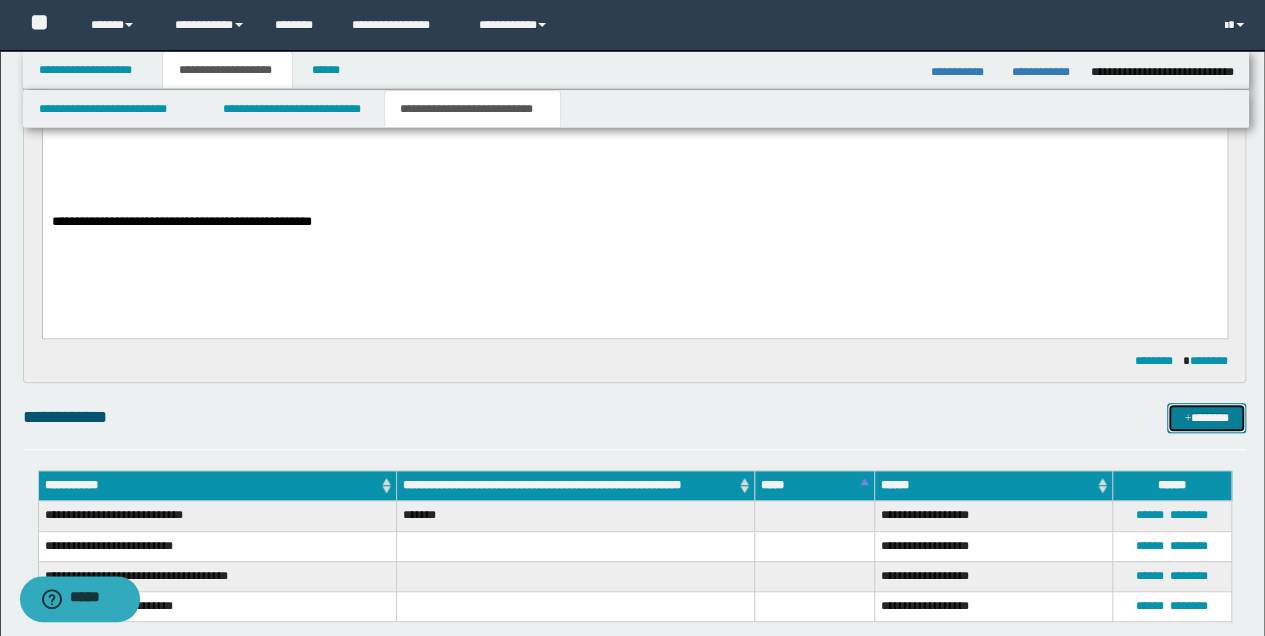 scroll, scrollTop: 466, scrollLeft: 0, axis: vertical 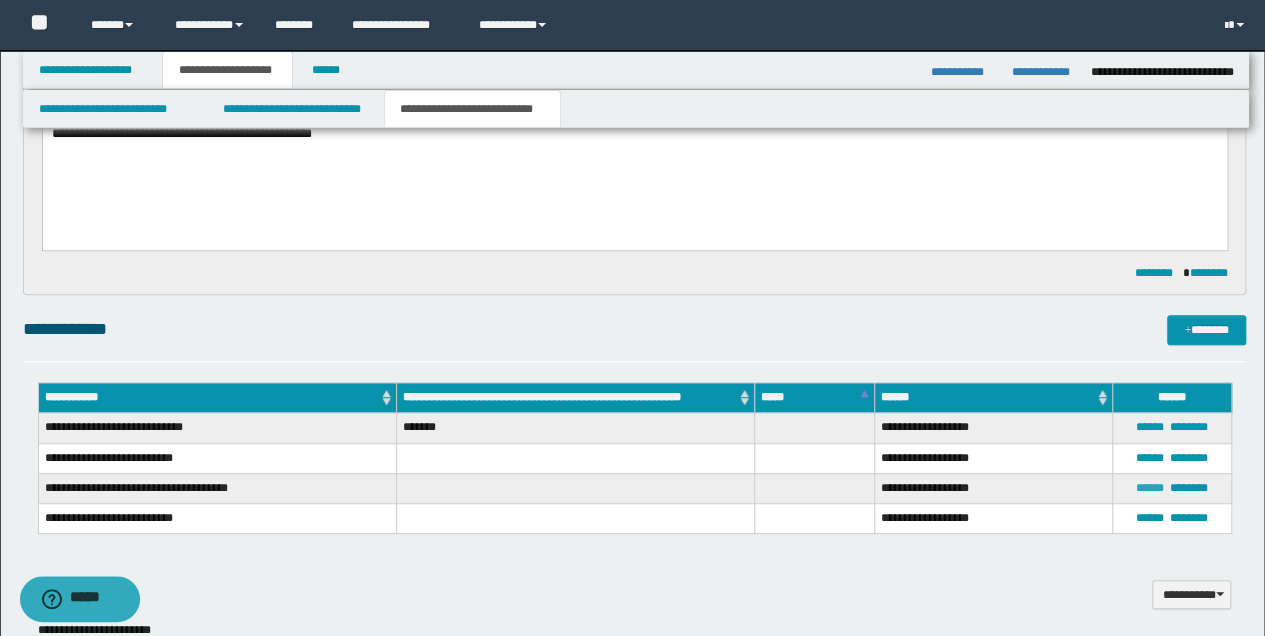 click on "******" at bounding box center (1150, 488) 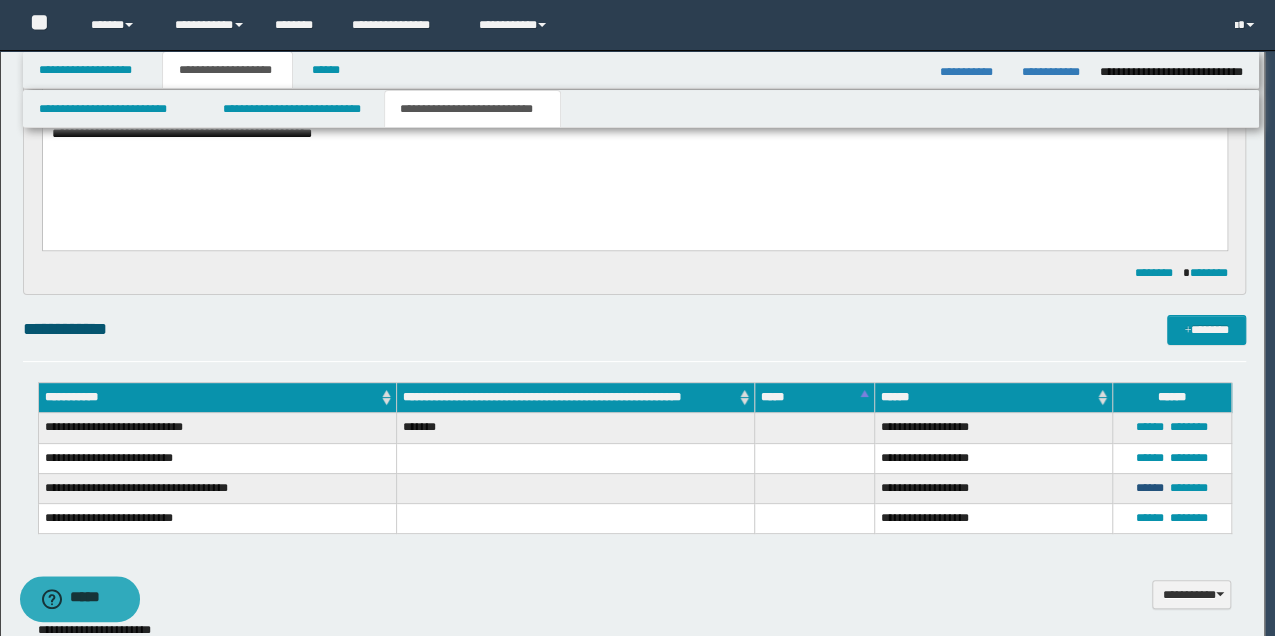 type 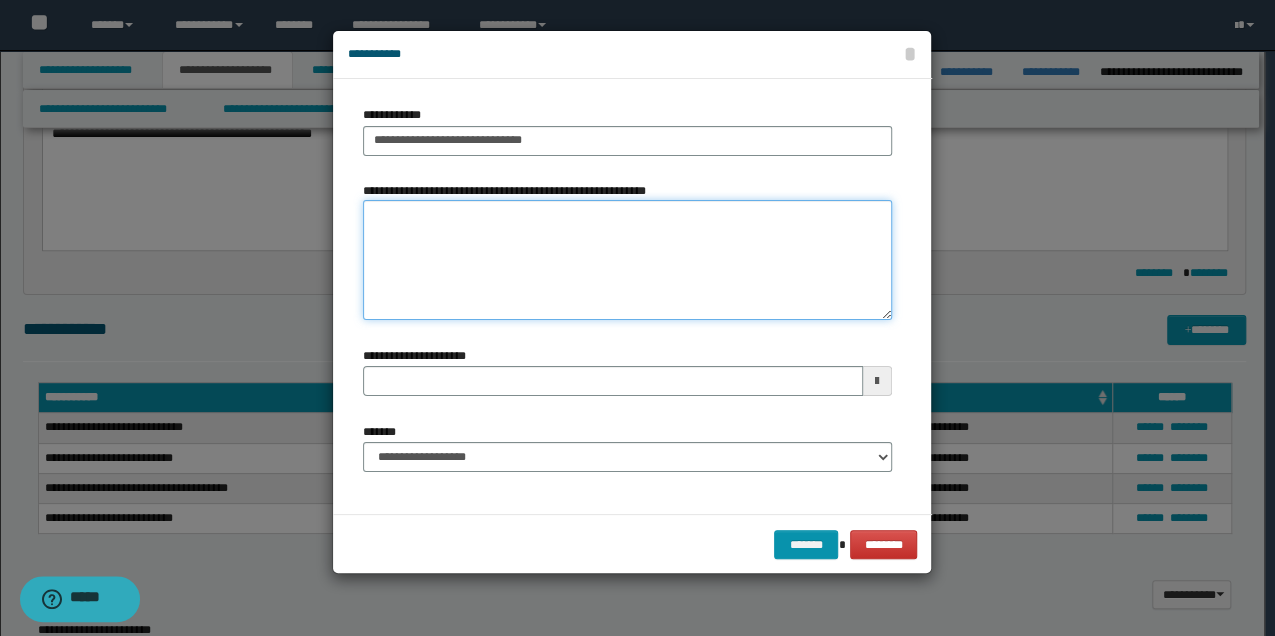 click on "**********" at bounding box center [627, 260] 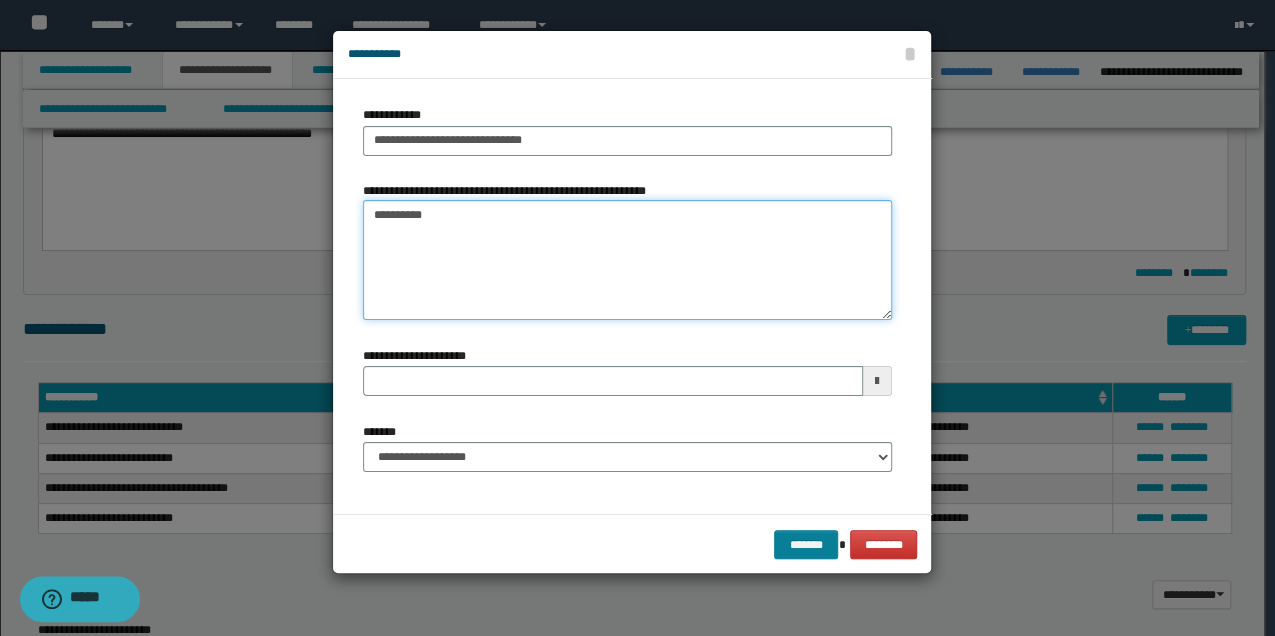 type on "*********" 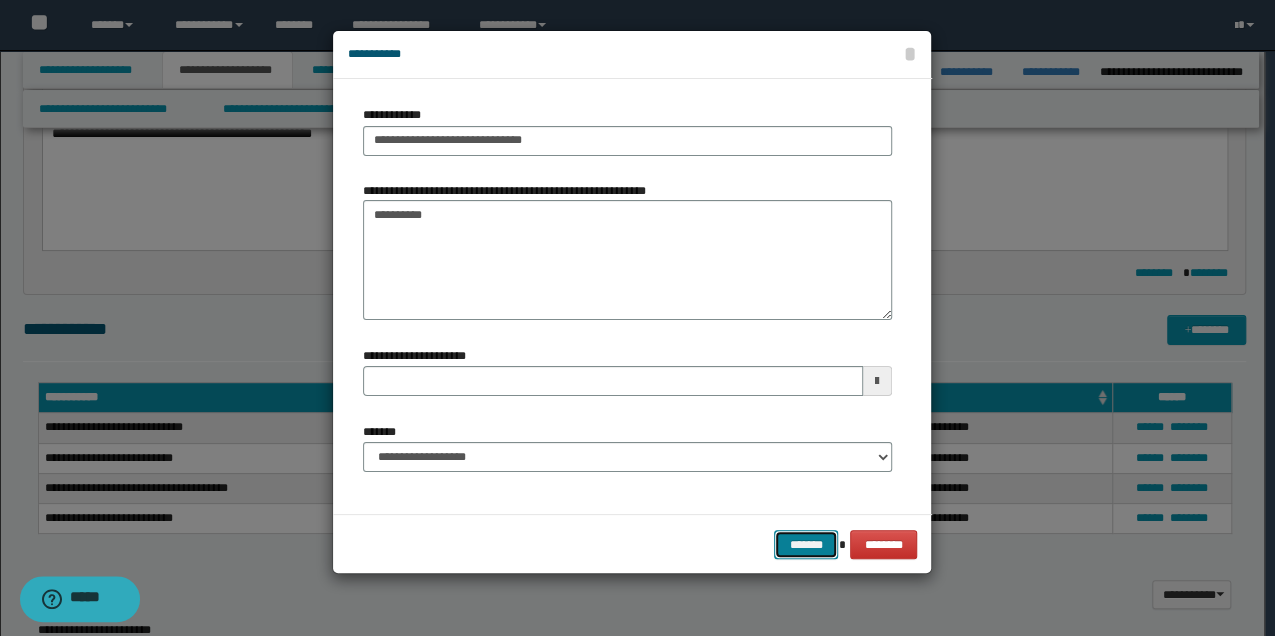 click on "*******" at bounding box center [806, 544] 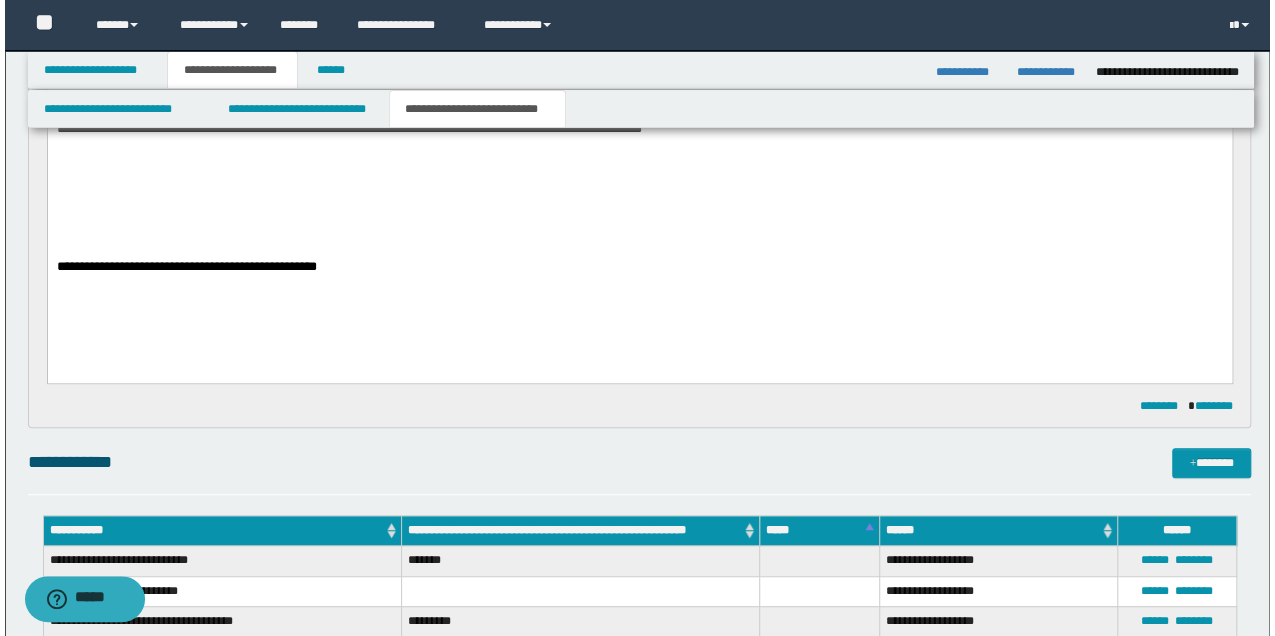 scroll, scrollTop: 533, scrollLeft: 0, axis: vertical 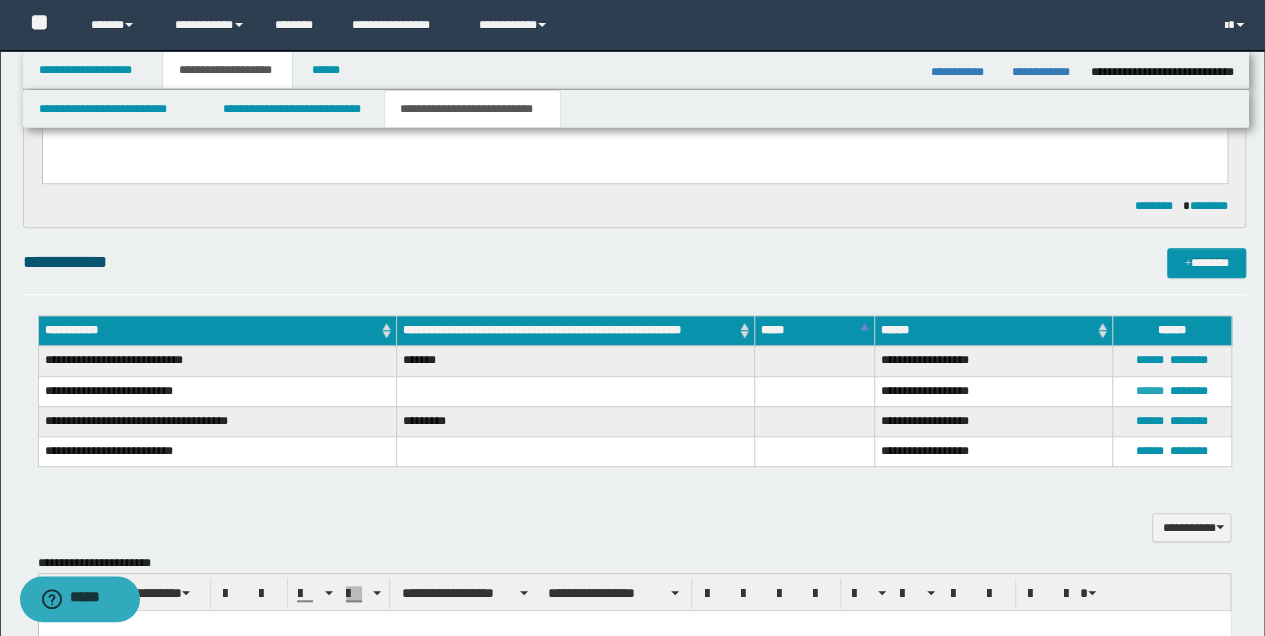 click on "******" at bounding box center (1150, 391) 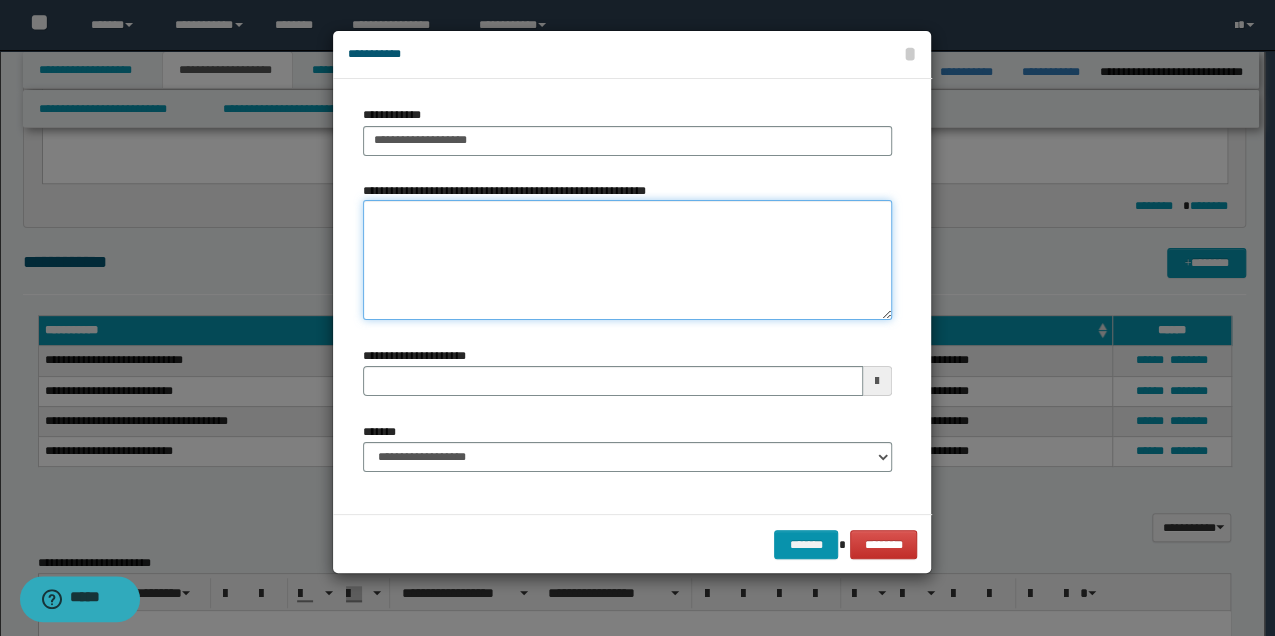 click on "**********" at bounding box center (627, 260) 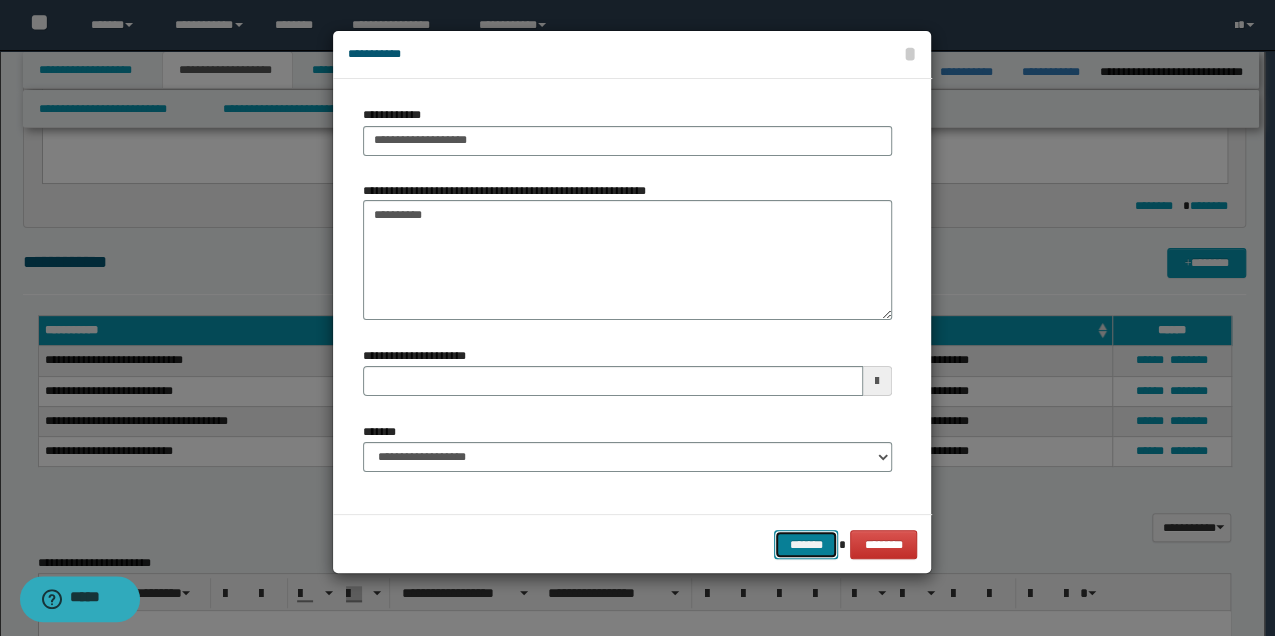 click on "*******" at bounding box center [806, 544] 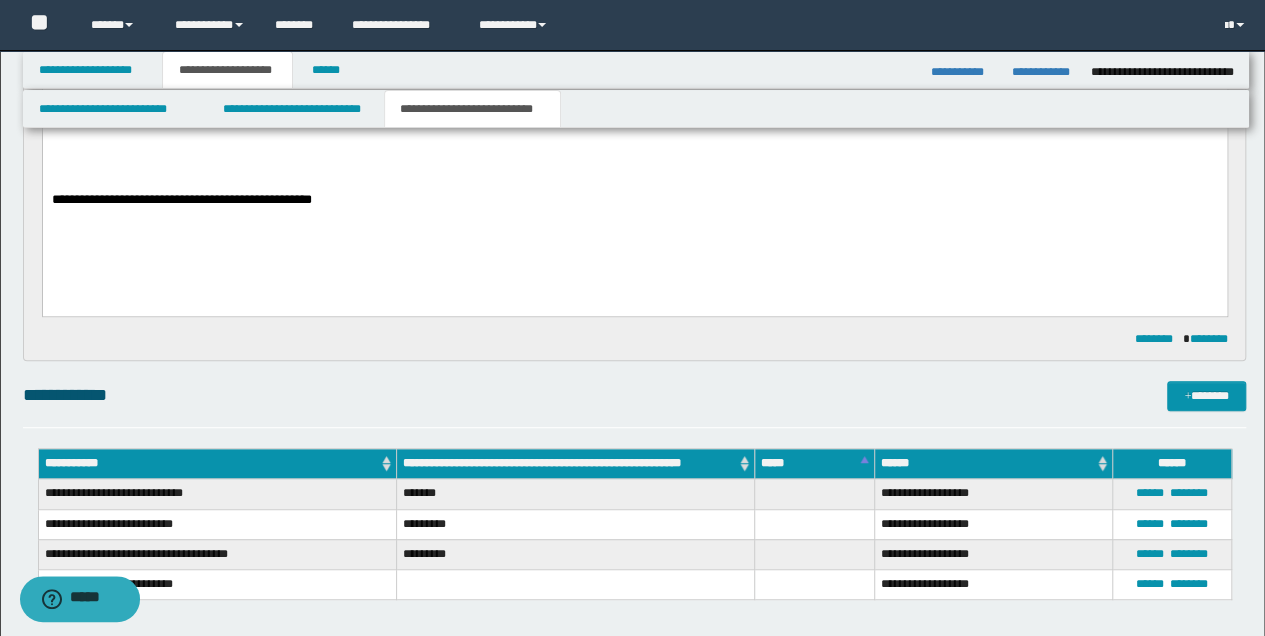 scroll, scrollTop: 466, scrollLeft: 0, axis: vertical 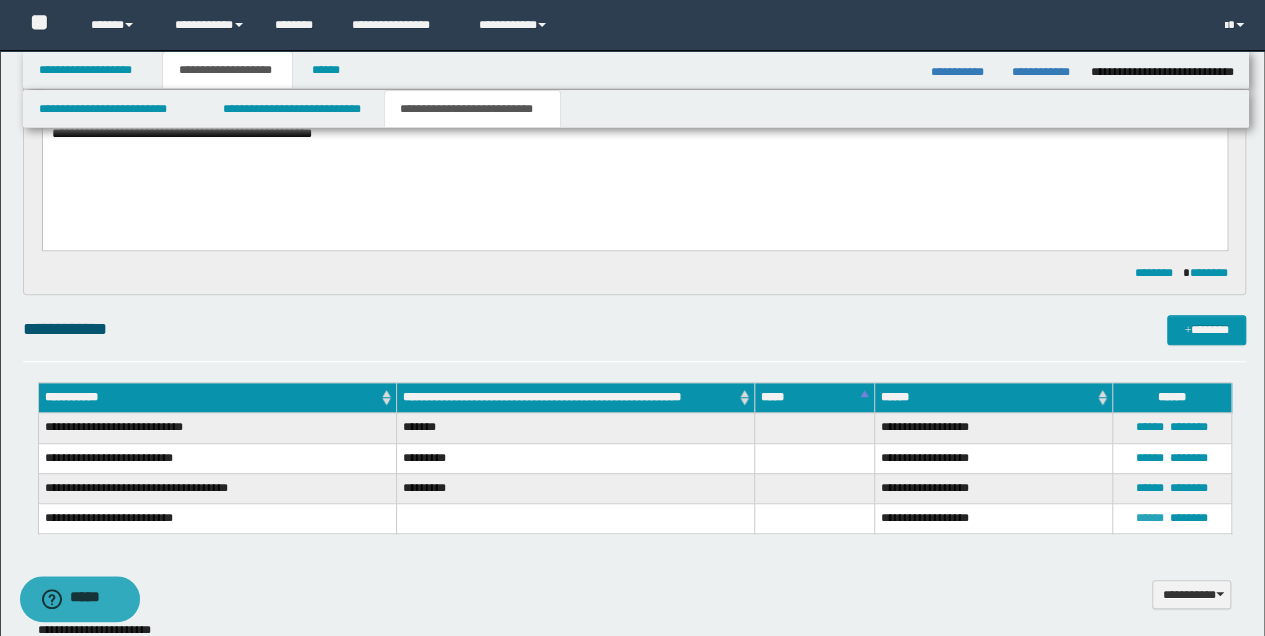 click on "******" at bounding box center (1150, 518) 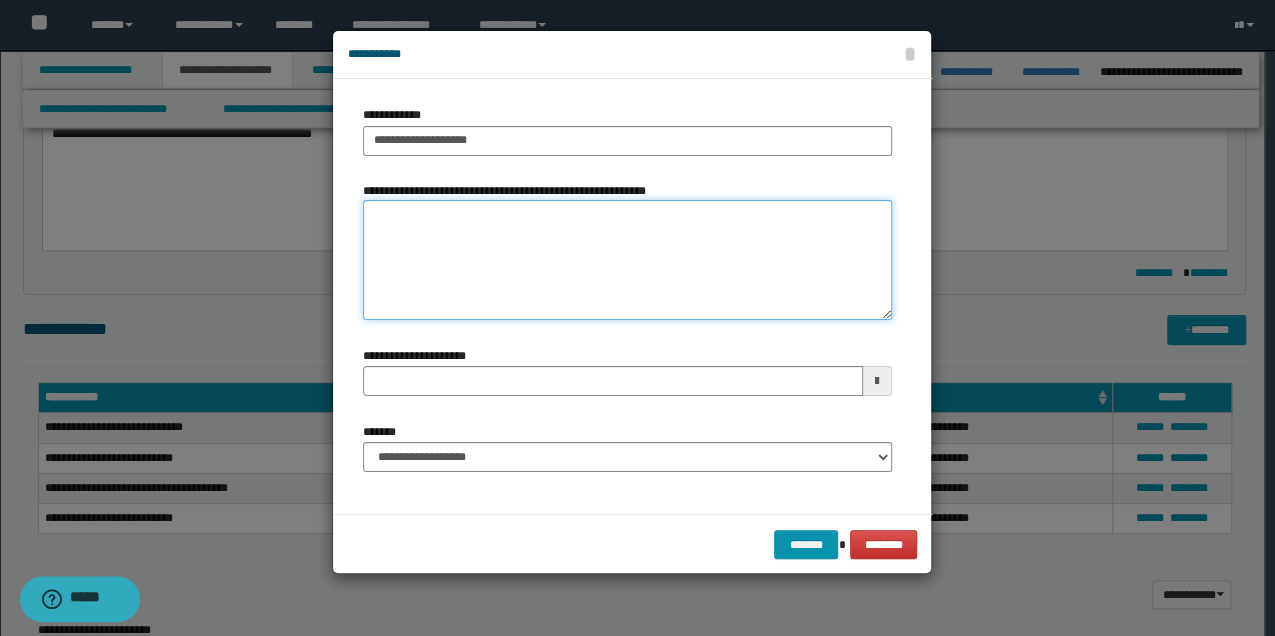 click on "**********" at bounding box center (627, 260) 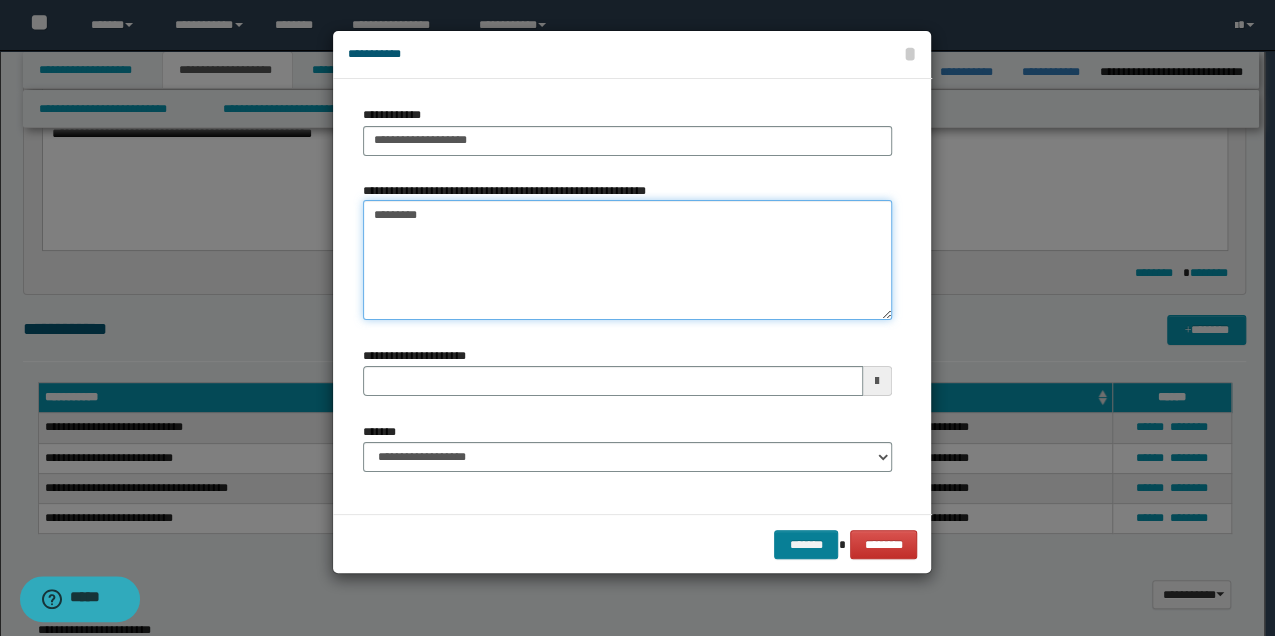 type on "*********" 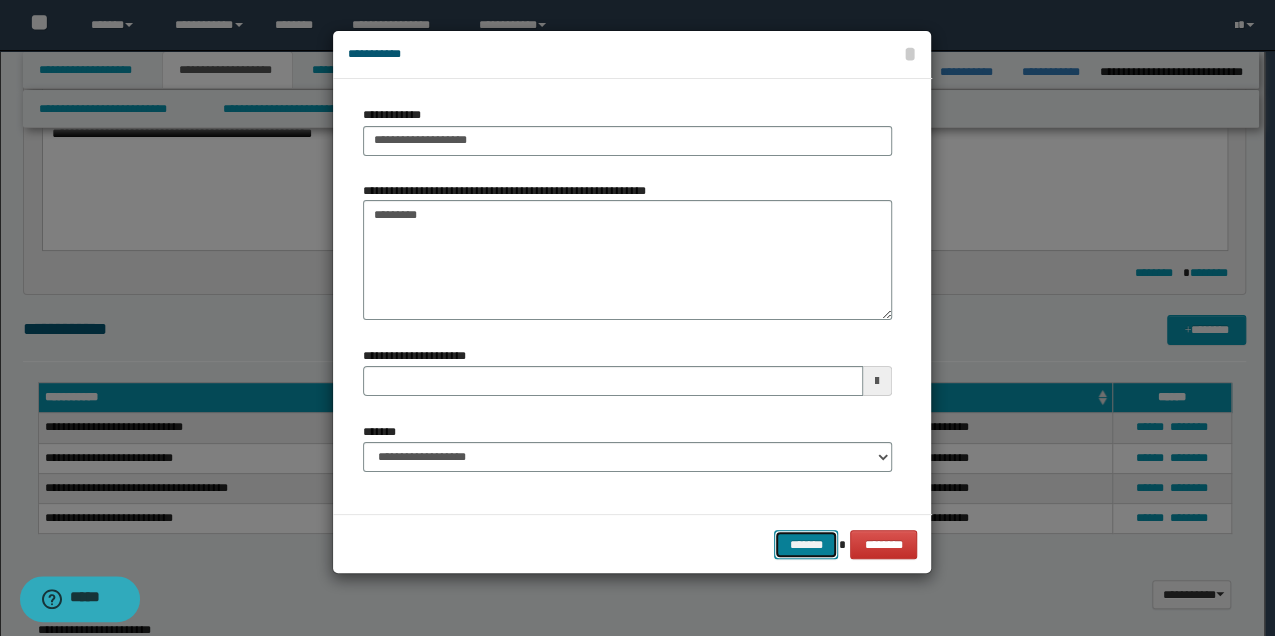 click on "*******" at bounding box center (806, 544) 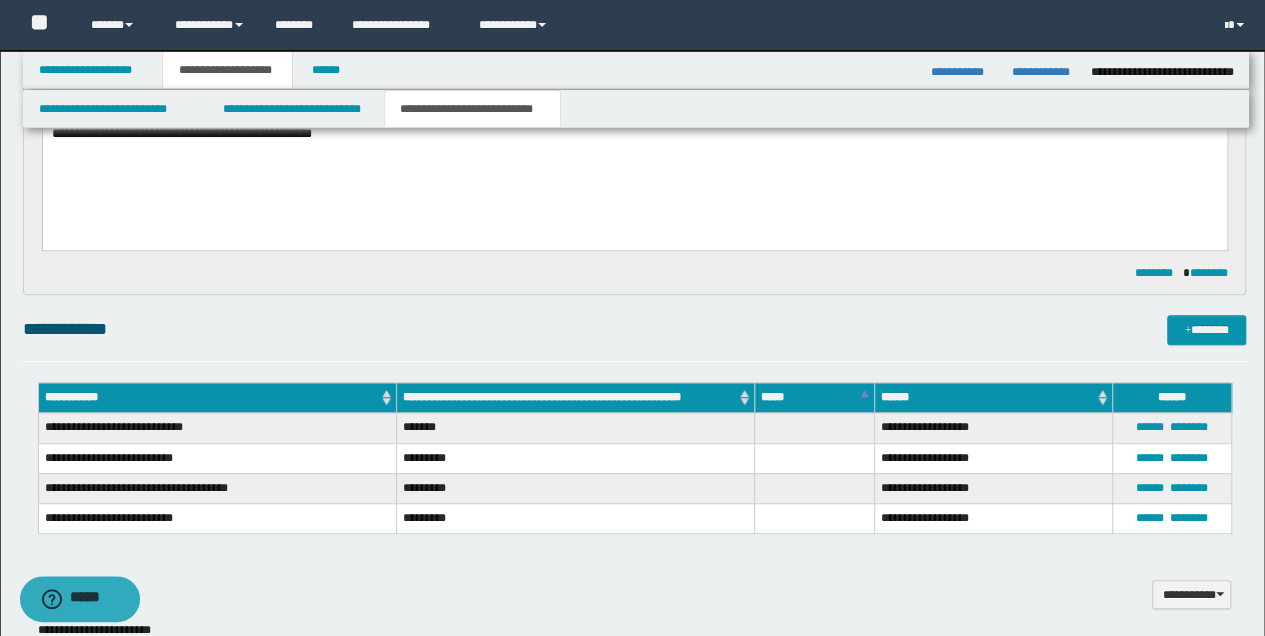 click on "**********" at bounding box center (634, 44) 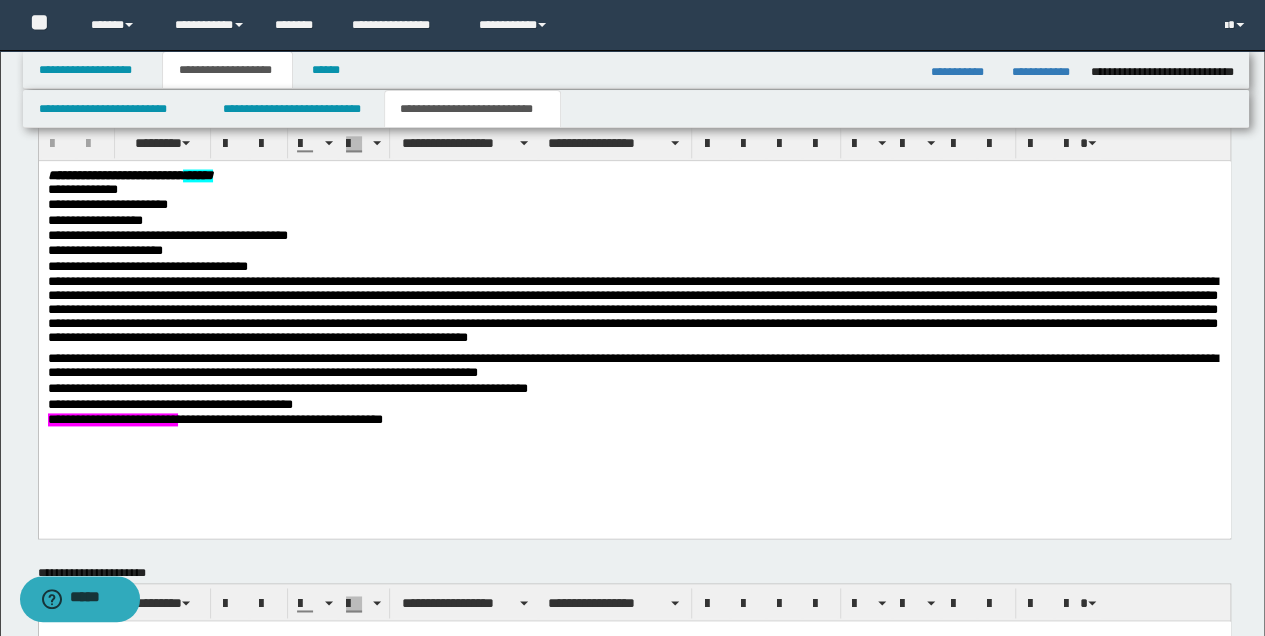 scroll, scrollTop: 1200, scrollLeft: 0, axis: vertical 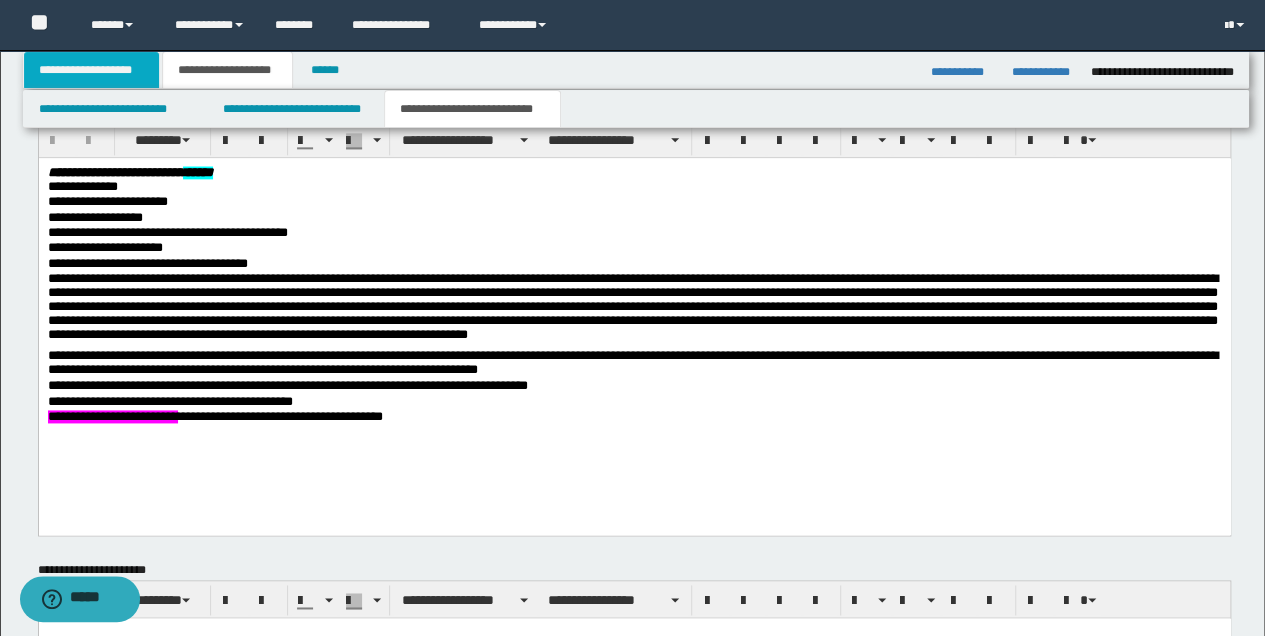 click on "**********" at bounding box center (92, 70) 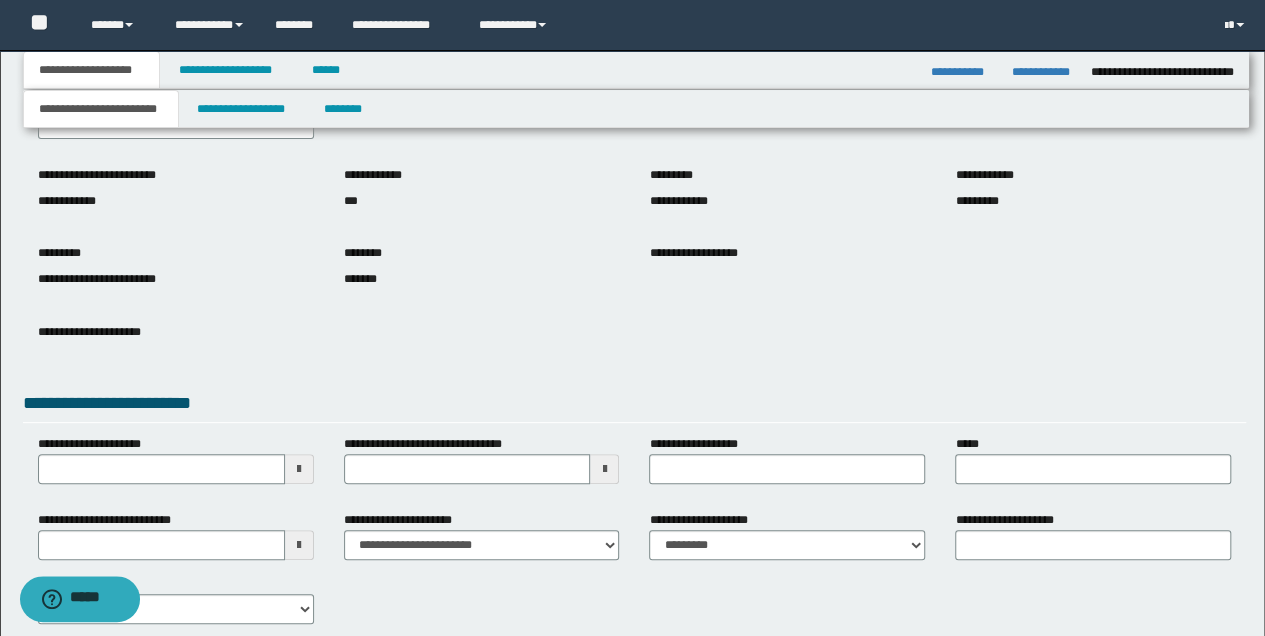 scroll, scrollTop: 110, scrollLeft: 0, axis: vertical 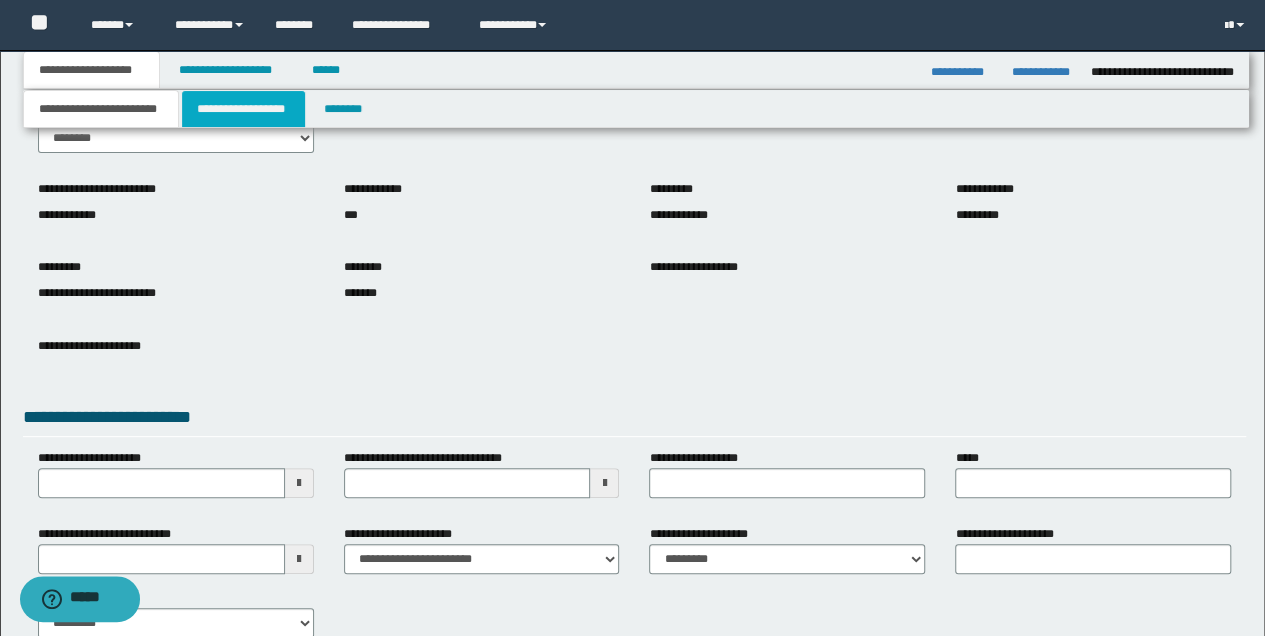 click on "**********" at bounding box center [243, 109] 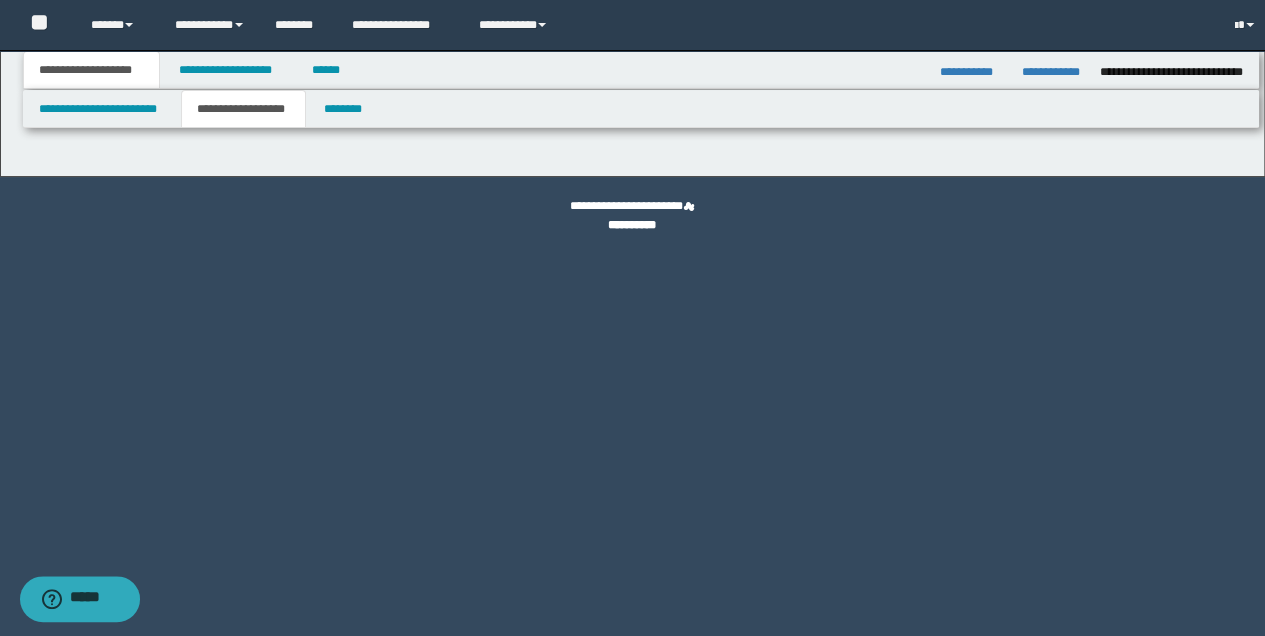 scroll, scrollTop: 0, scrollLeft: 0, axis: both 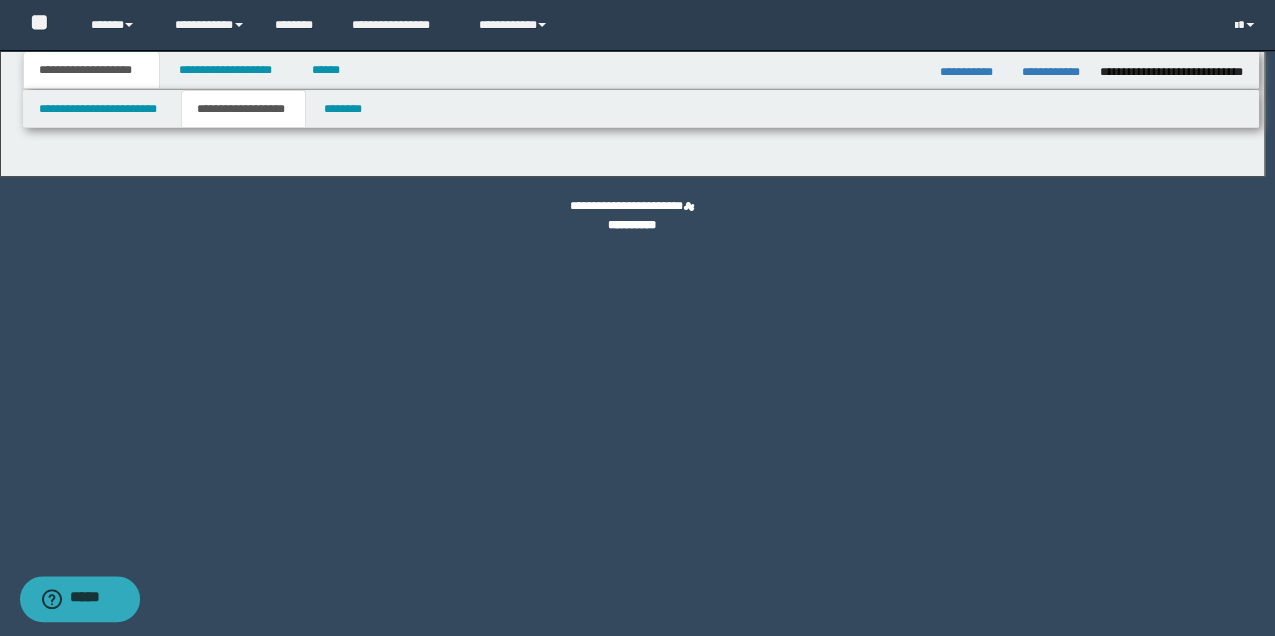type on "********" 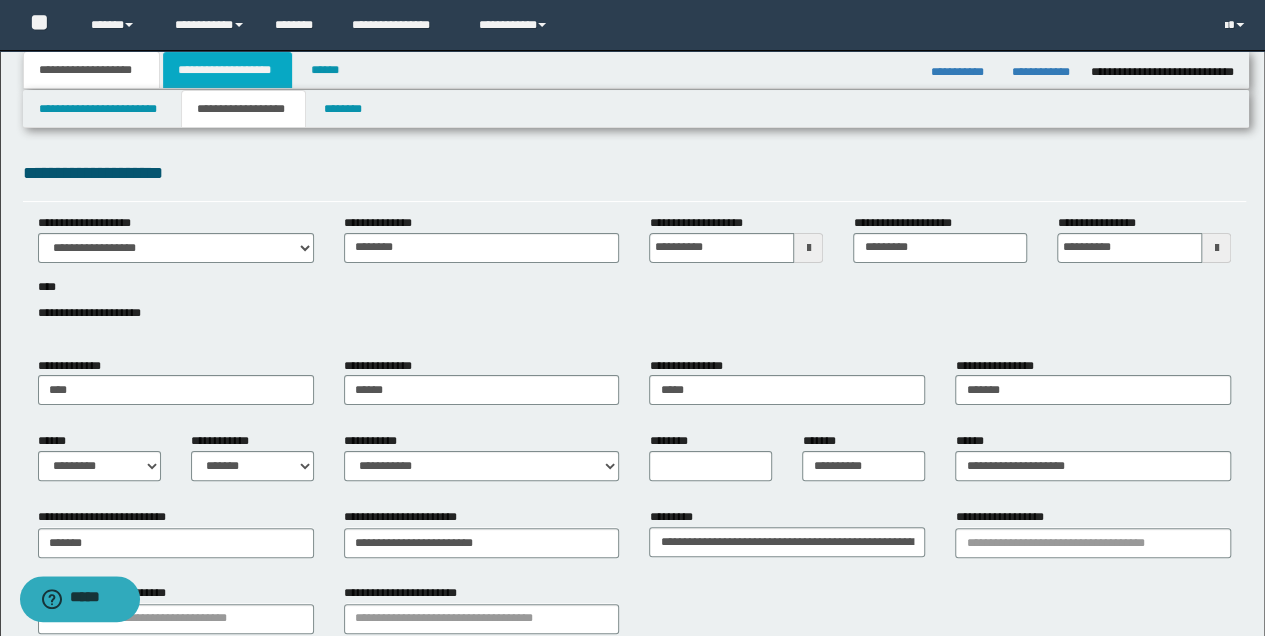 click on "**********" at bounding box center (227, 70) 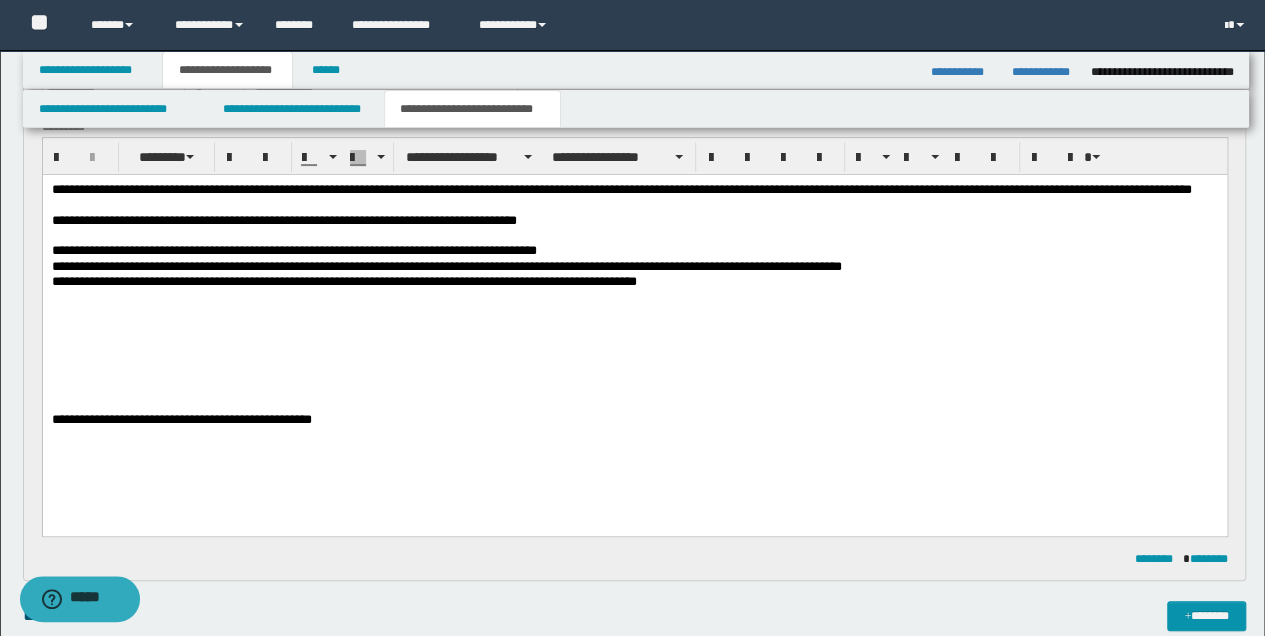 scroll, scrollTop: 66, scrollLeft: 0, axis: vertical 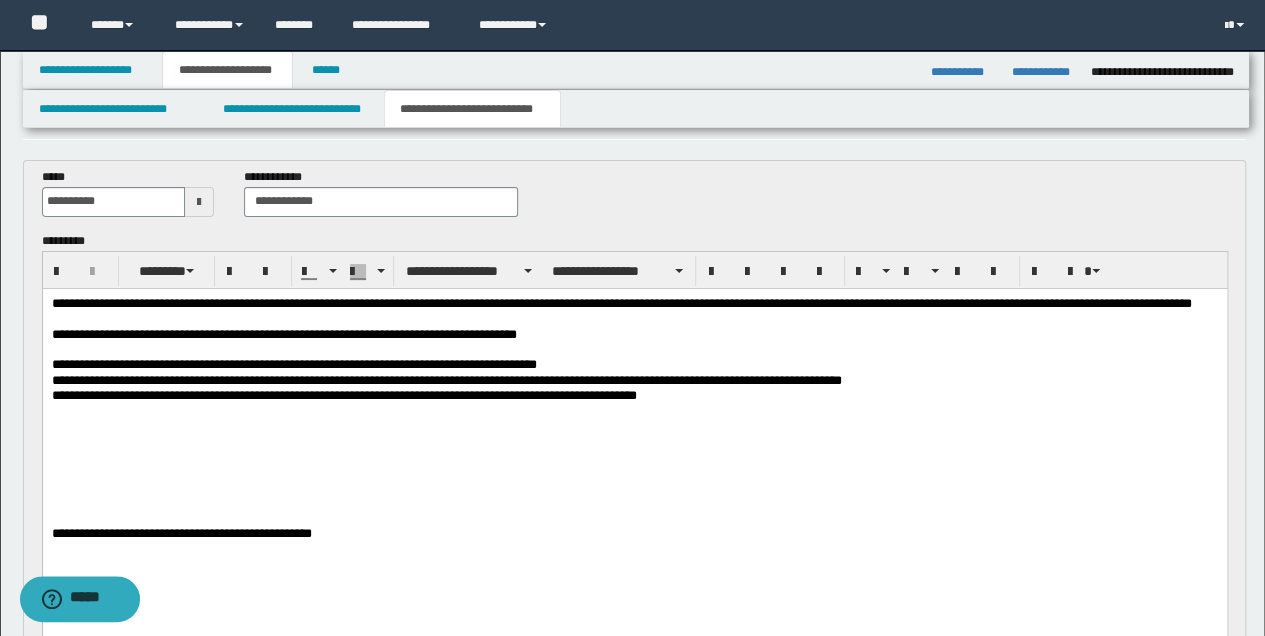 click on "**********" at bounding box center [634, 364] 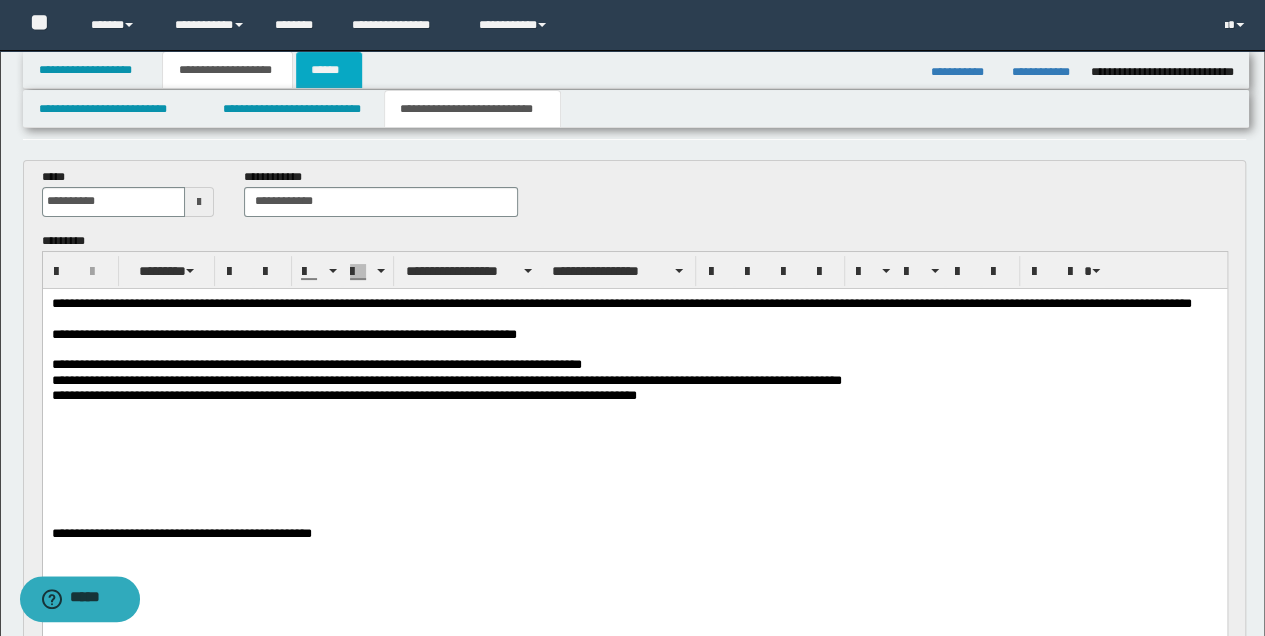click on "******" at bounding box center [329, 70] 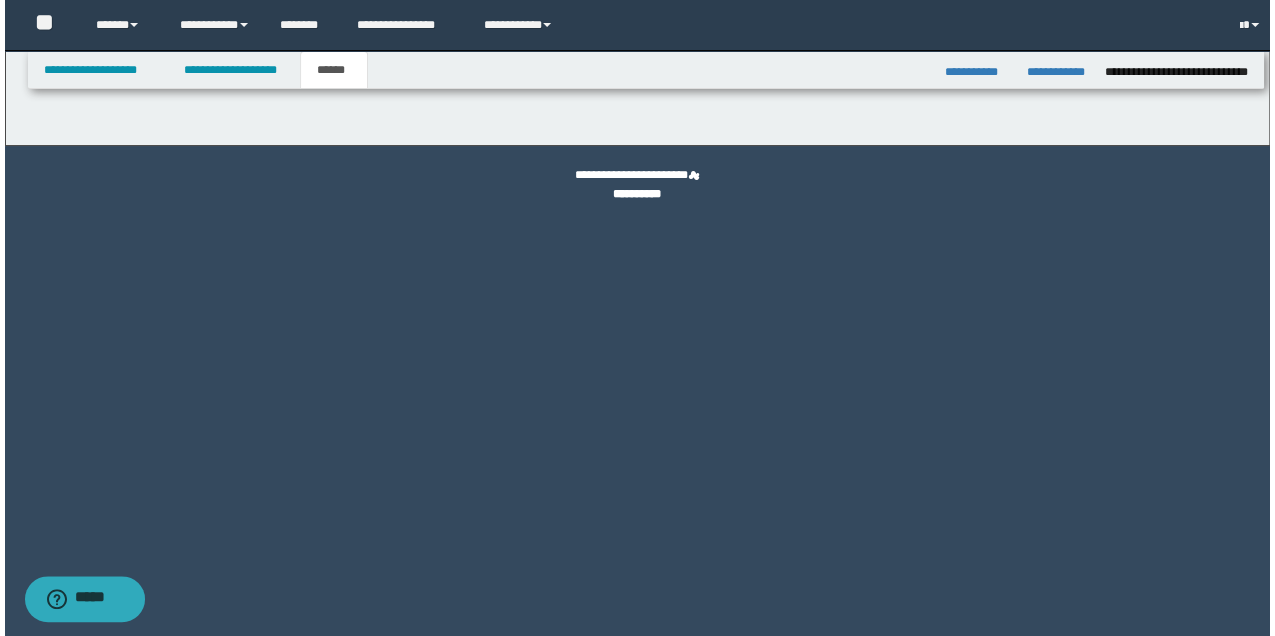 scroll, scrollTop: 0, scrollLeft: 0, axis: both 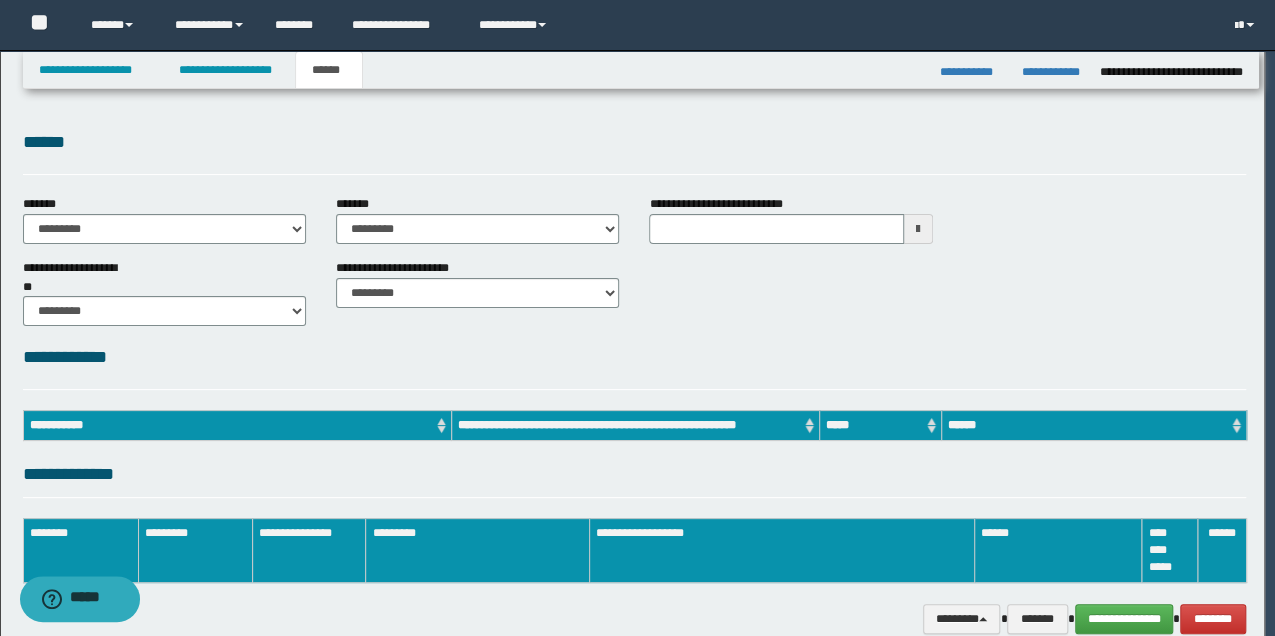 type 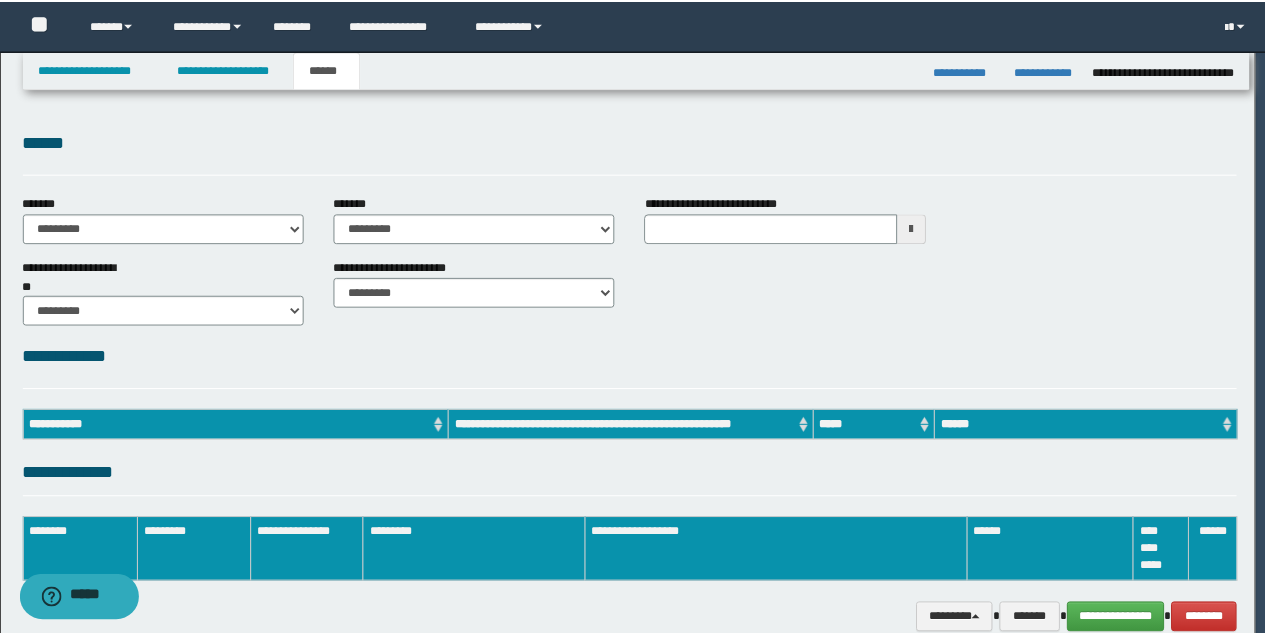 scroll, scrollTop: 0, scrollLeft: 0, axis: both 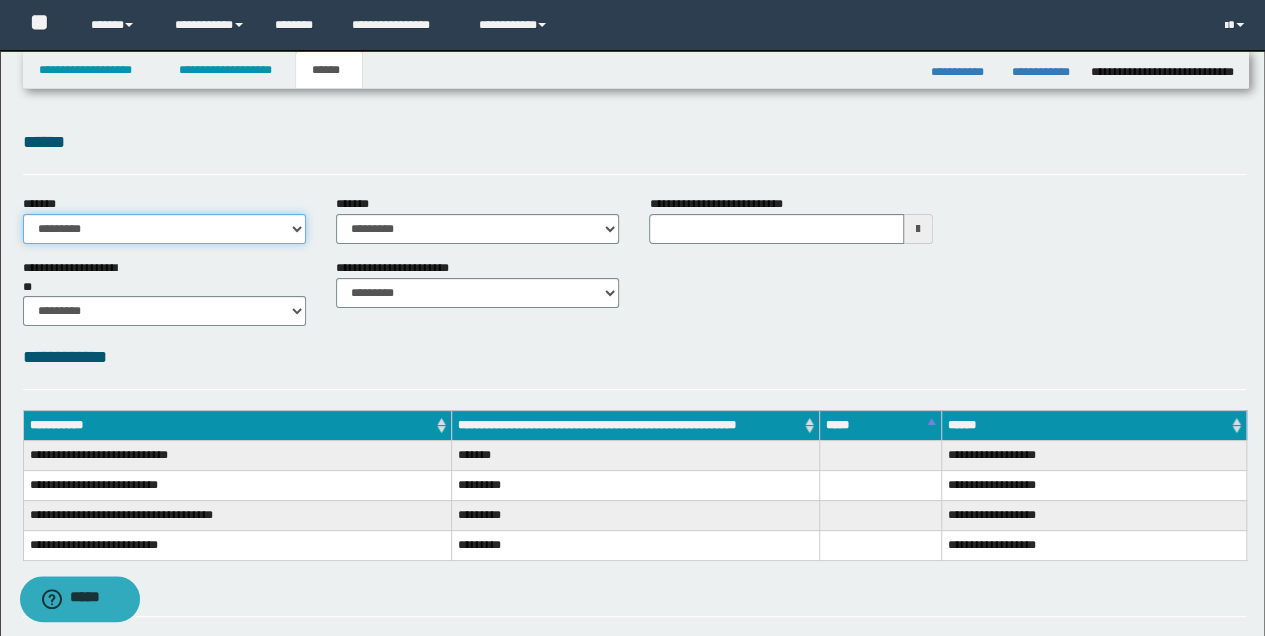 click on "**********" at bounding box center [164, 229] 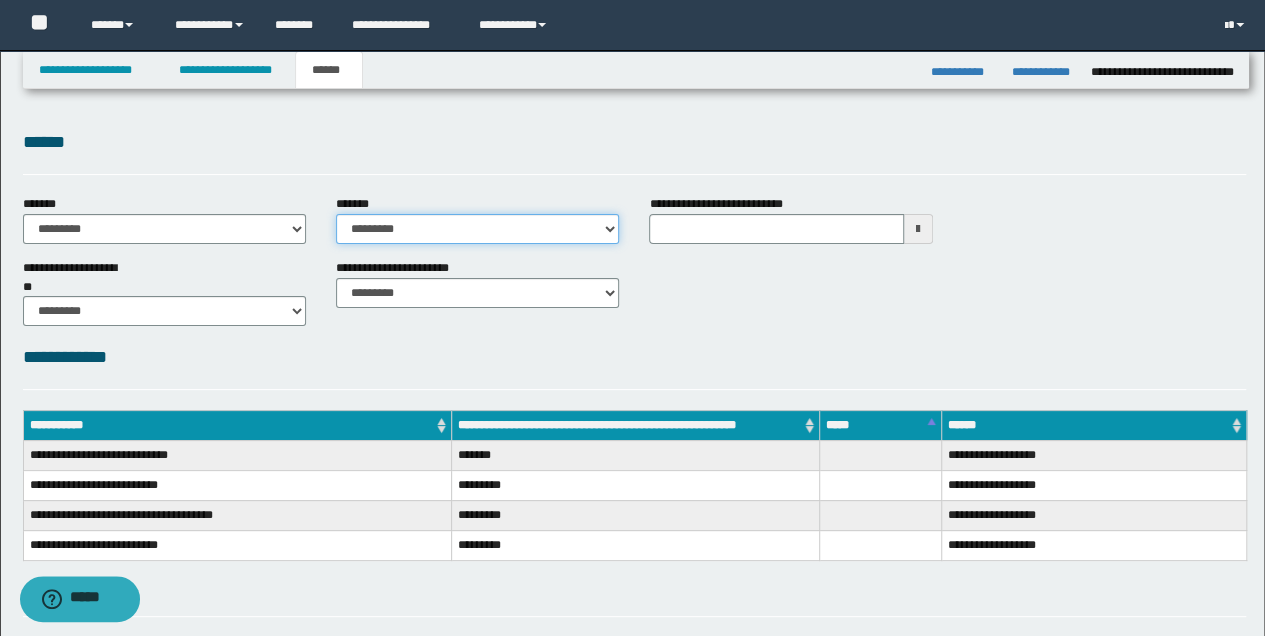 click on "**********" at bounding box center [477, 229] 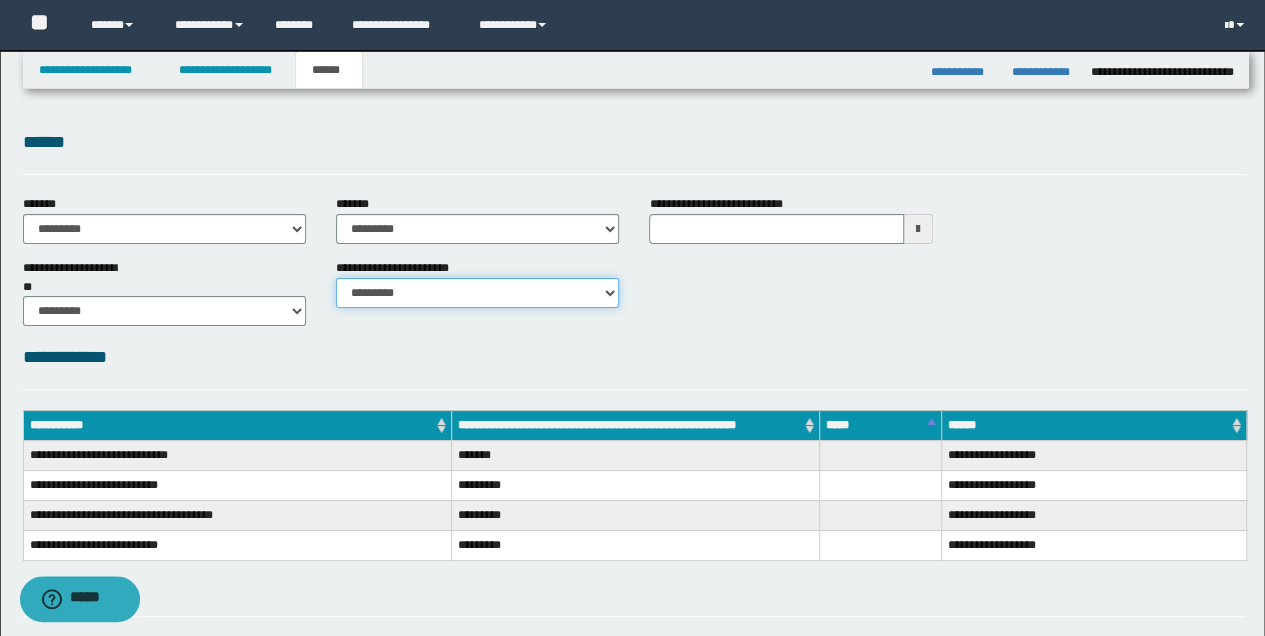 click on "*********
*********
*********" at bounding box center [477, 293] 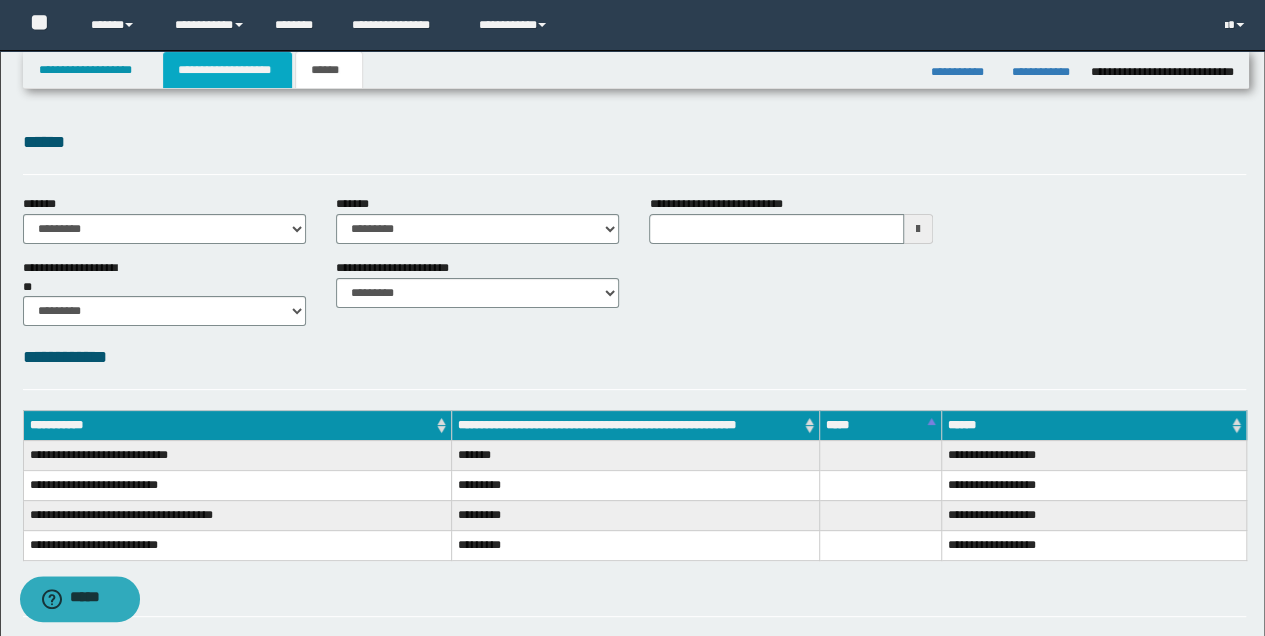 click on "**********" at bounding box center (227, 70) 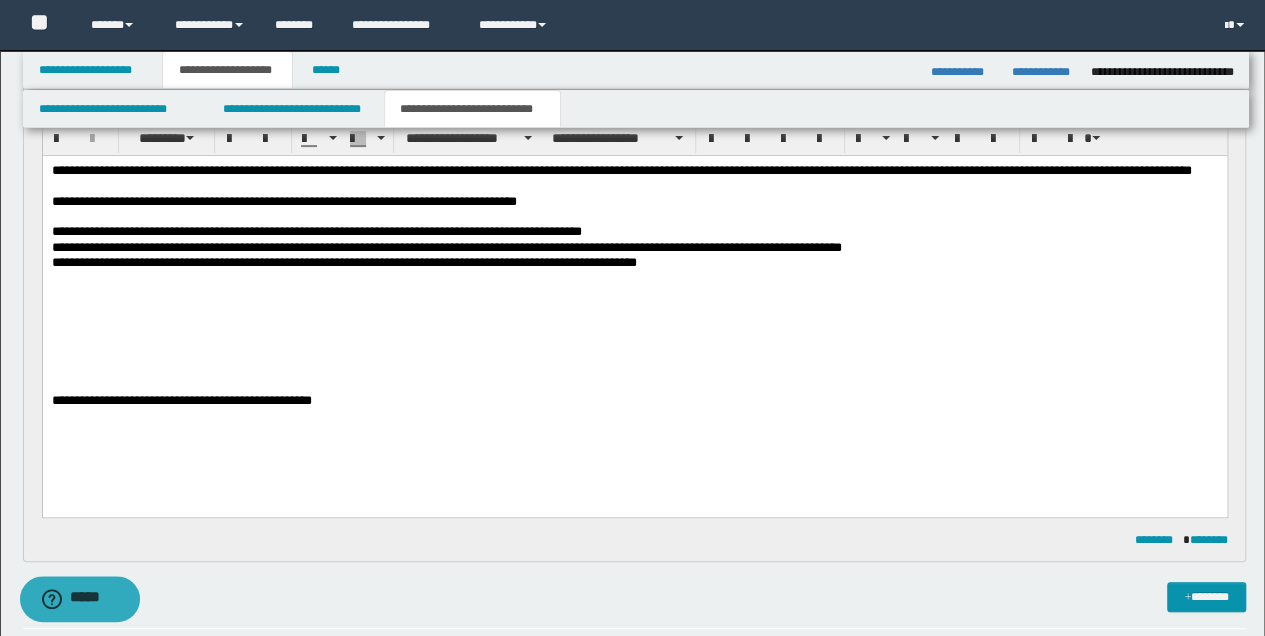 scroll, scrollTop: 200, scrollLeft: 0, axis: vertical 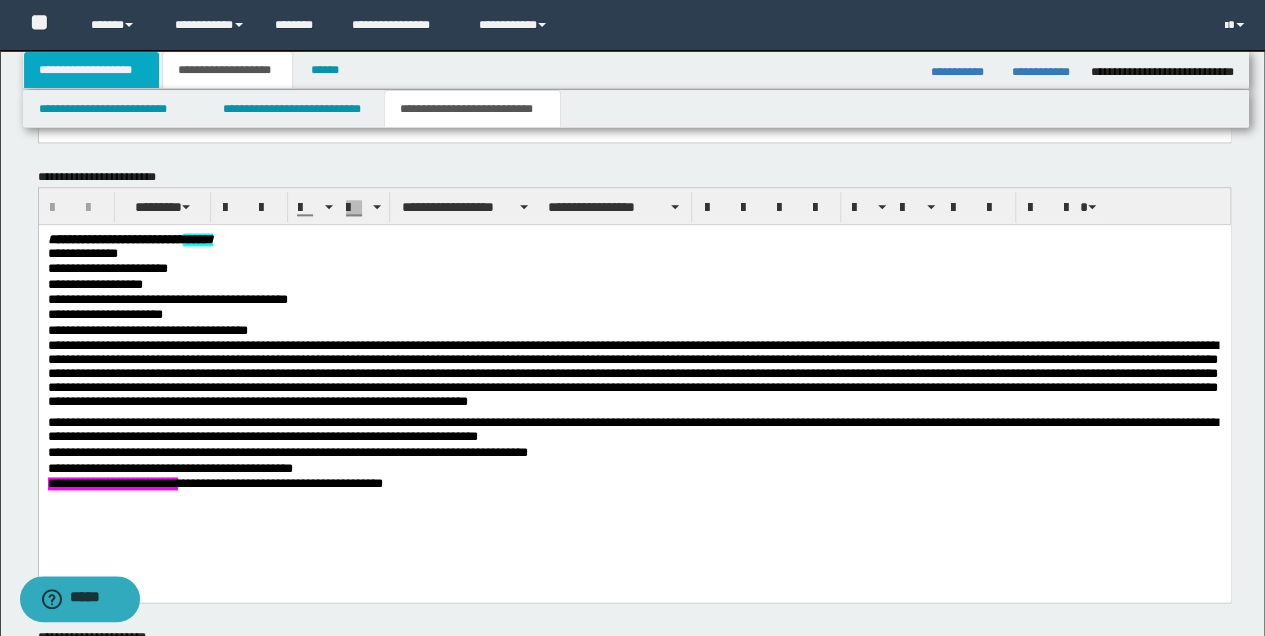 click on "**********" at bounding box center (92, 70) 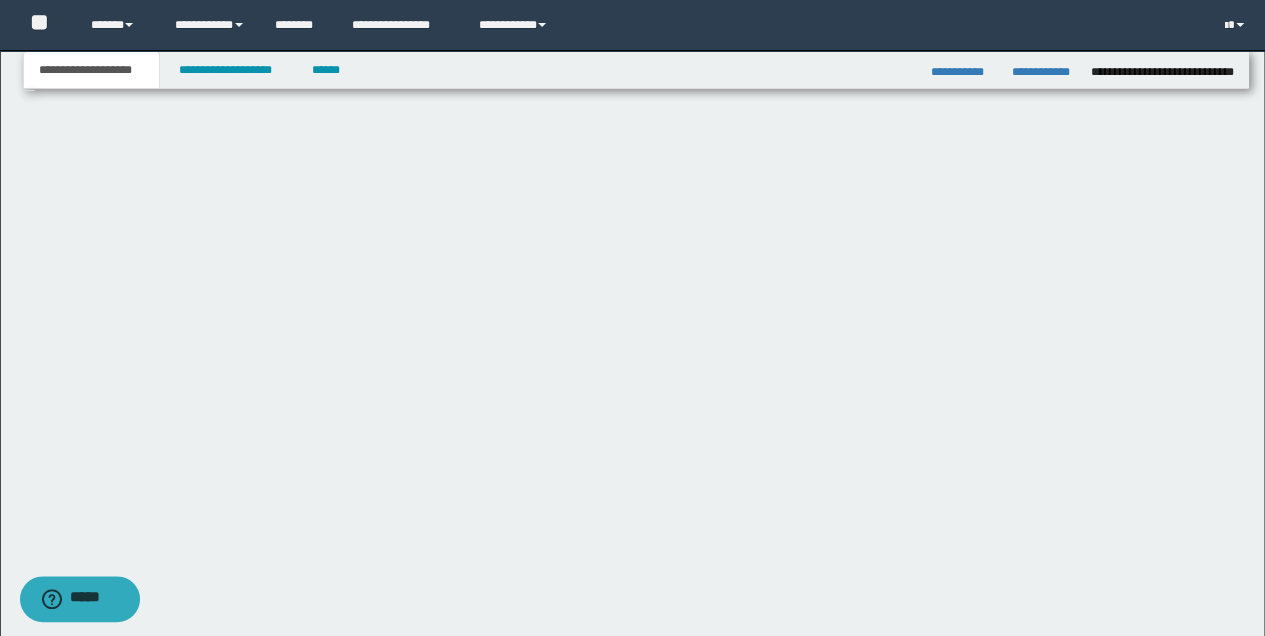 scroll, scrollTop: 469, scrollLeft: 0, axis: vertical 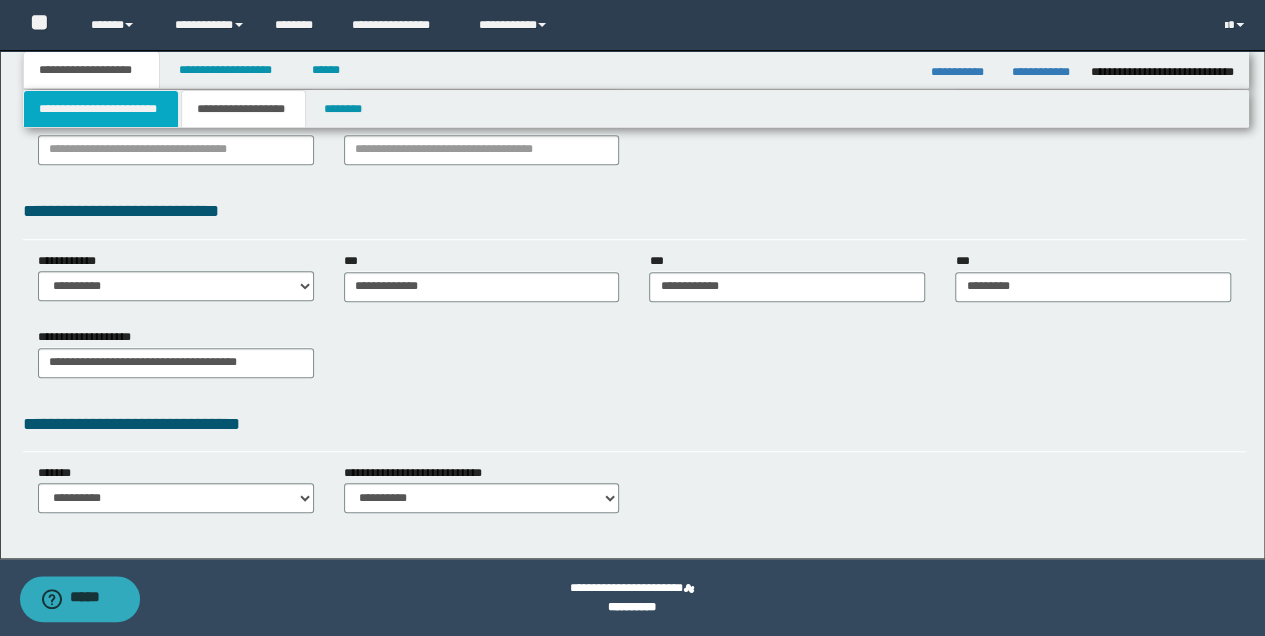 click on "**********" at bounding box center [101, 109] 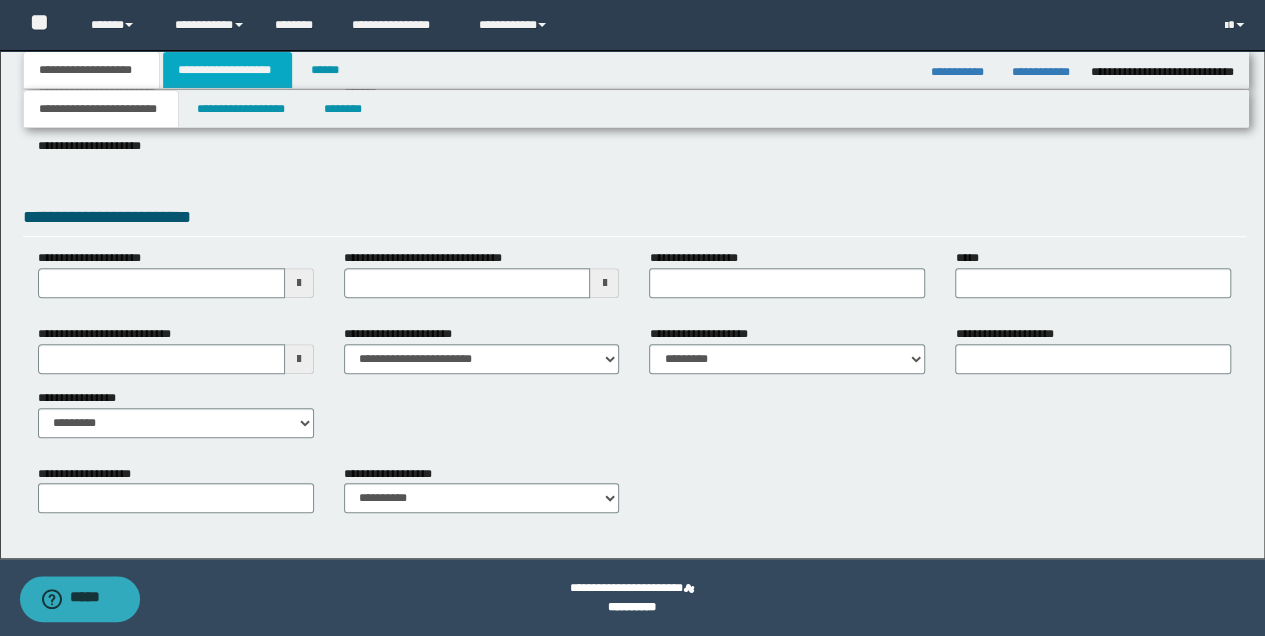 click on "**********" at bounding box center (227, 70) 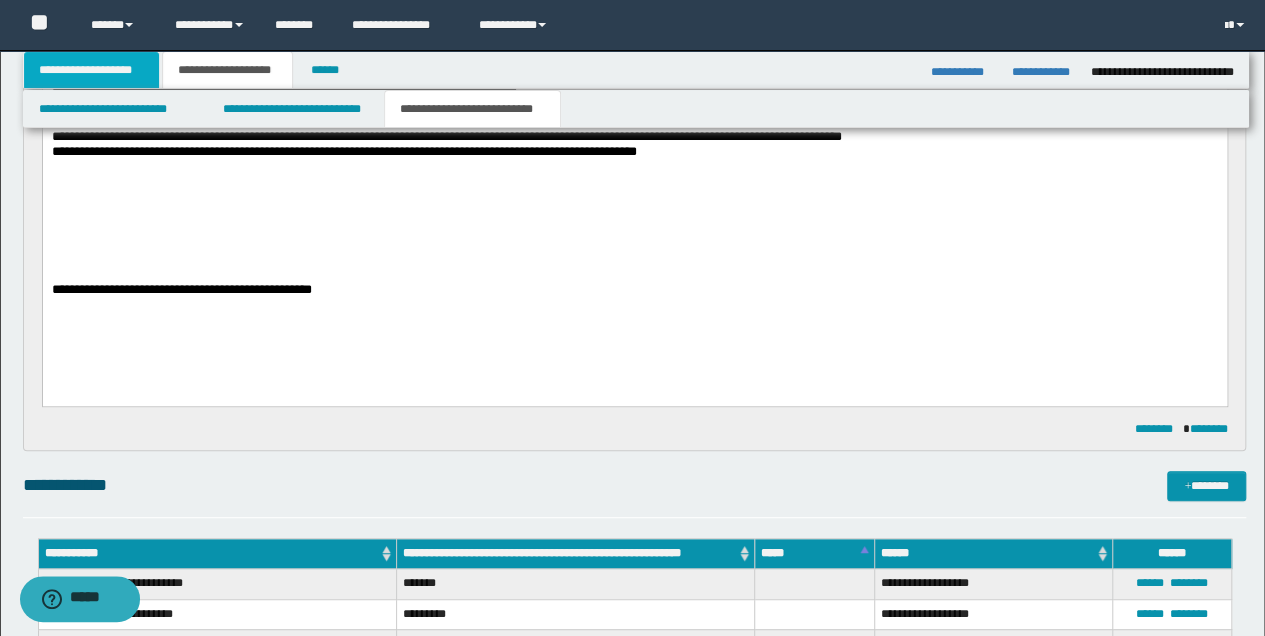 click on "**********" at bounding box center (92, 70) 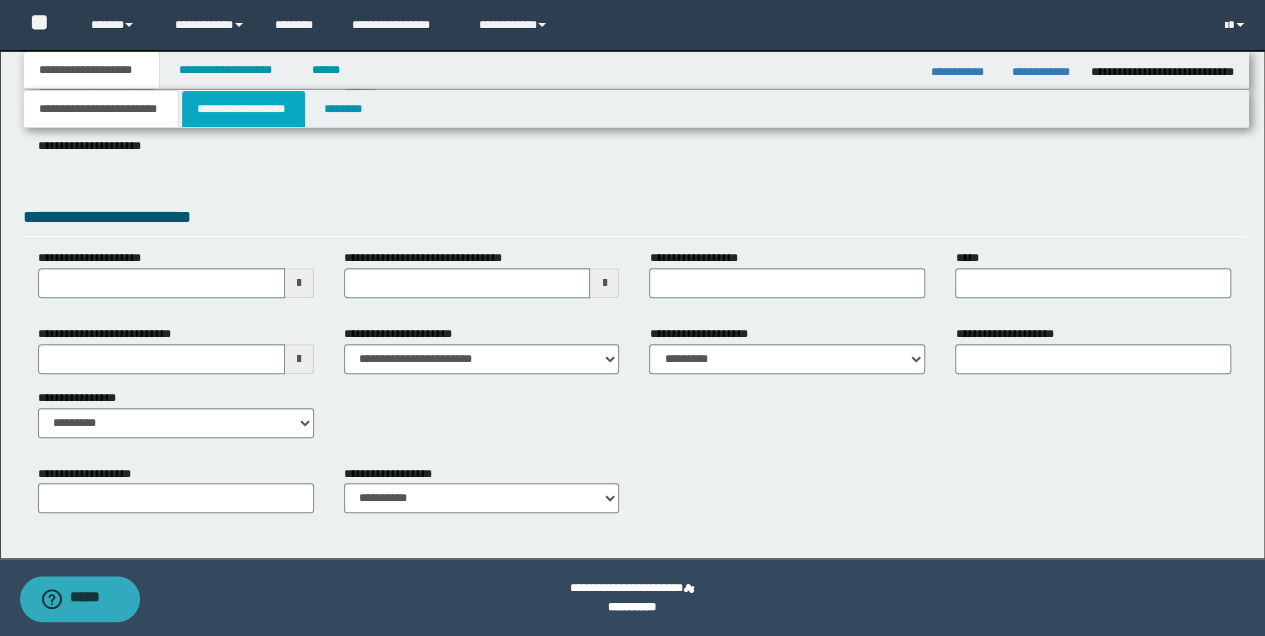 click on "**********" at bounding box center (243, 109) 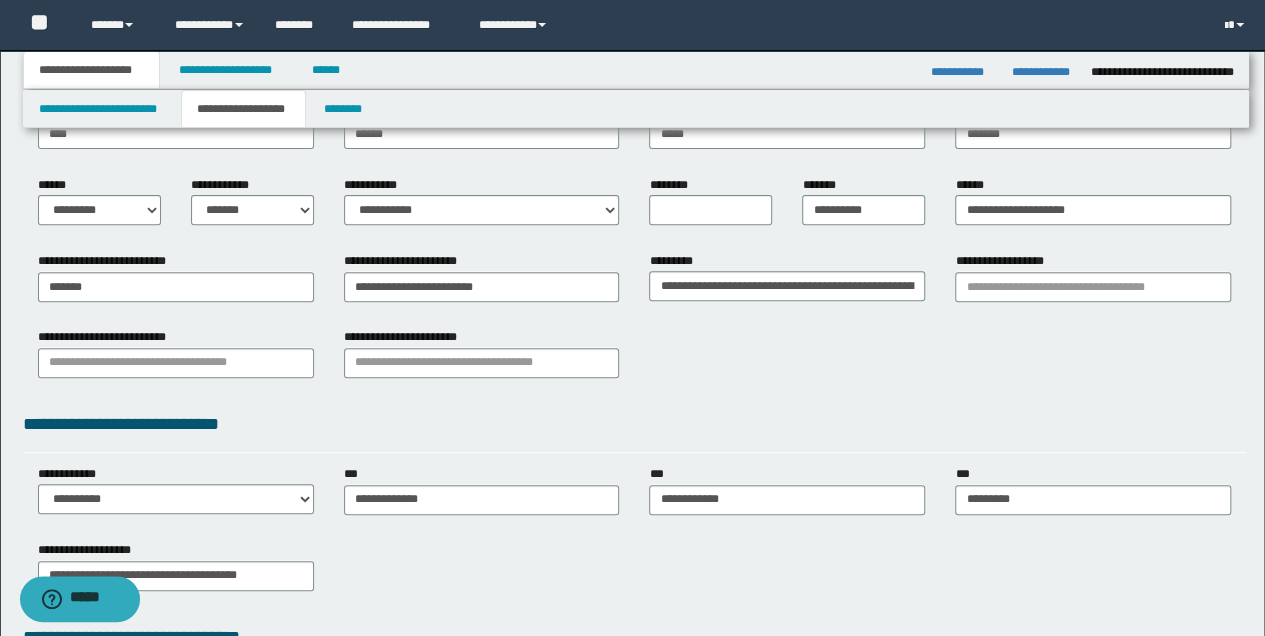 scroll, scrollTop: 136, scrollLeft: 0, axis: vertical 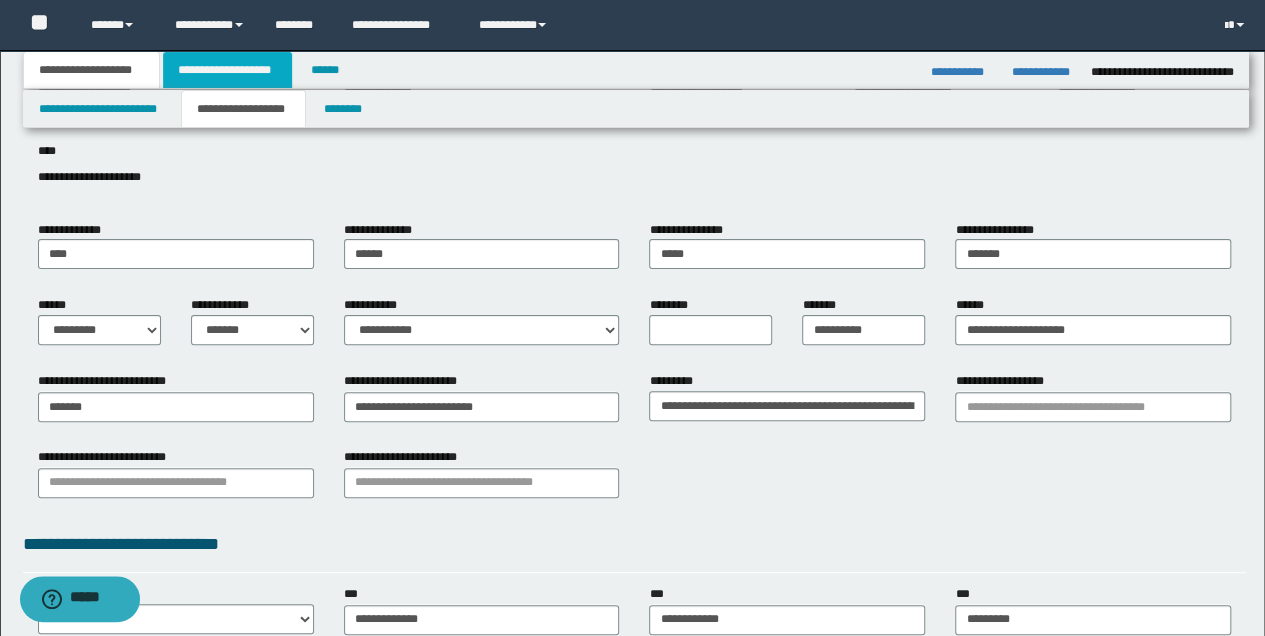 click on "**********" at bounding box center [227, 70] 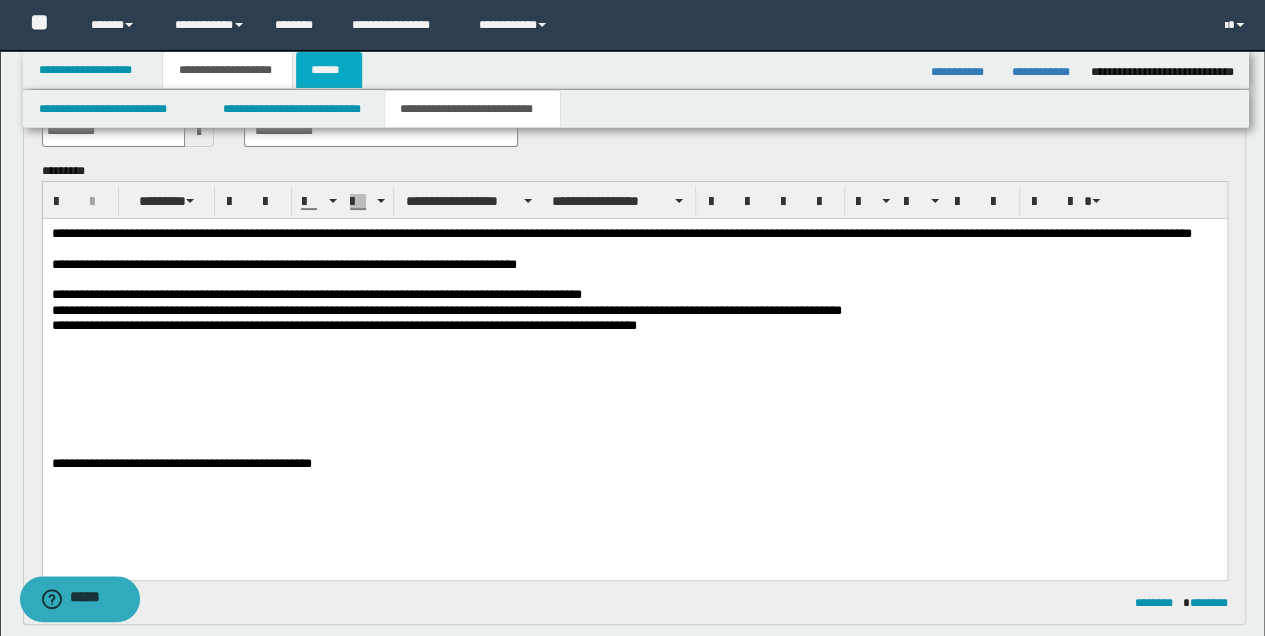 click on "******" at bounding box center (329, 70) 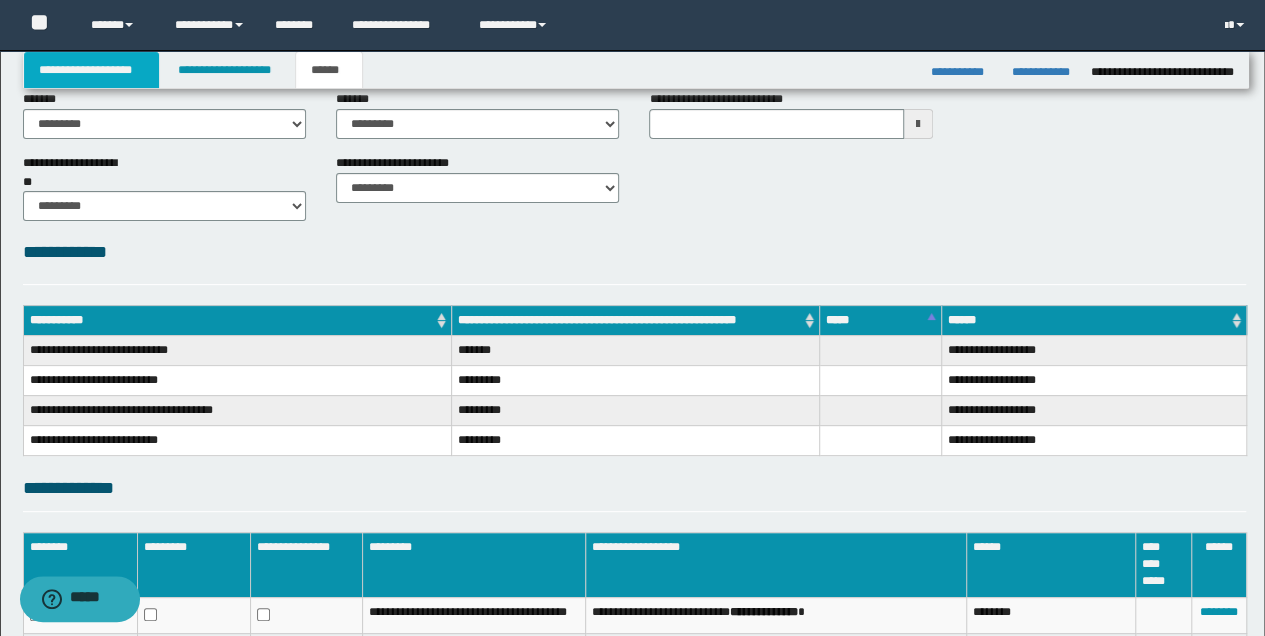 click on "**********" at bounding box center (92, 70) 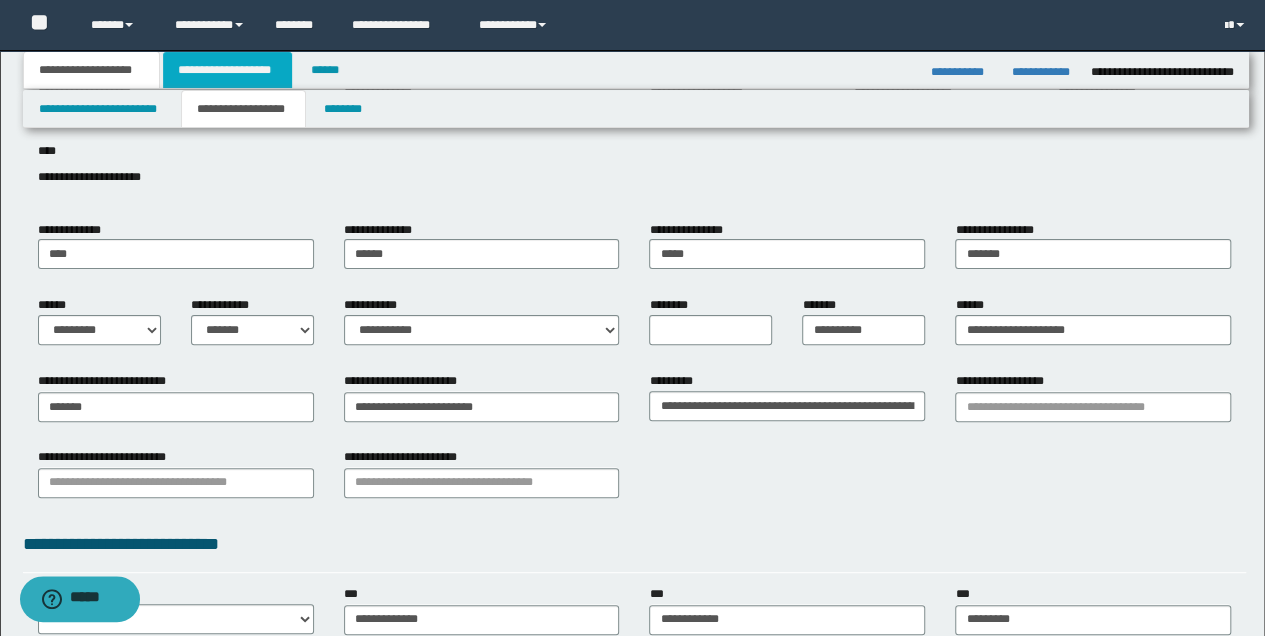 click on "**********" at bounding box center (227, 70) 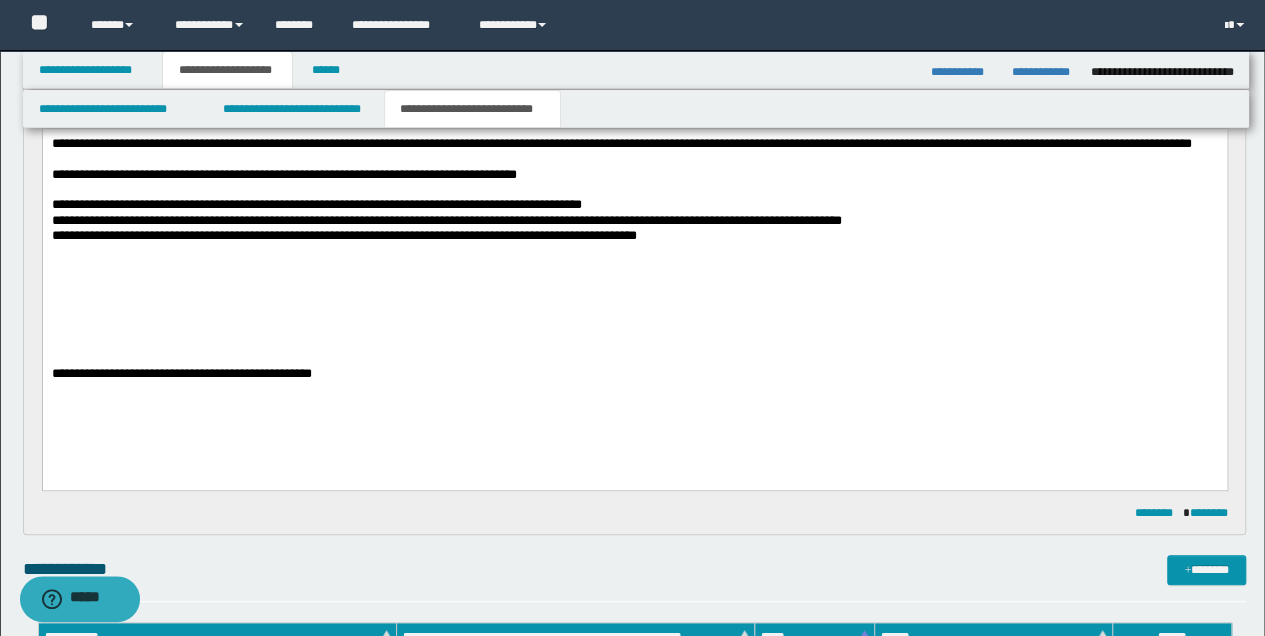 scroll, scrollTop: 136, scrollLeft: 0, axis: vertical 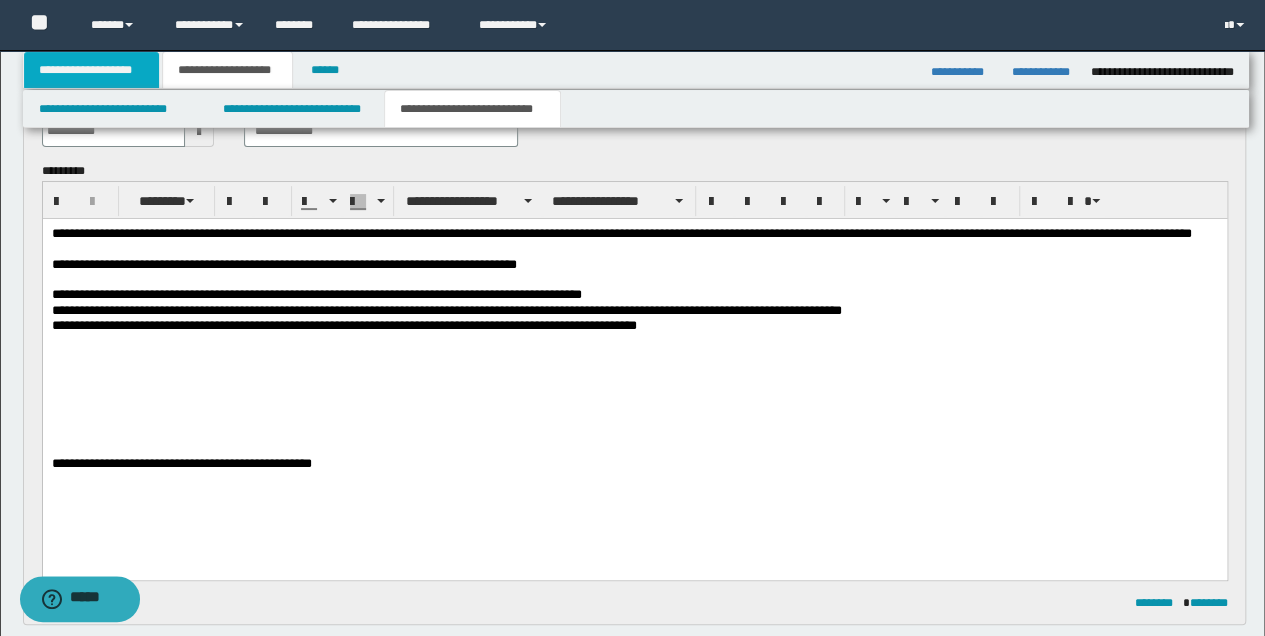 click on "**********" at bounding box center (92, 70) 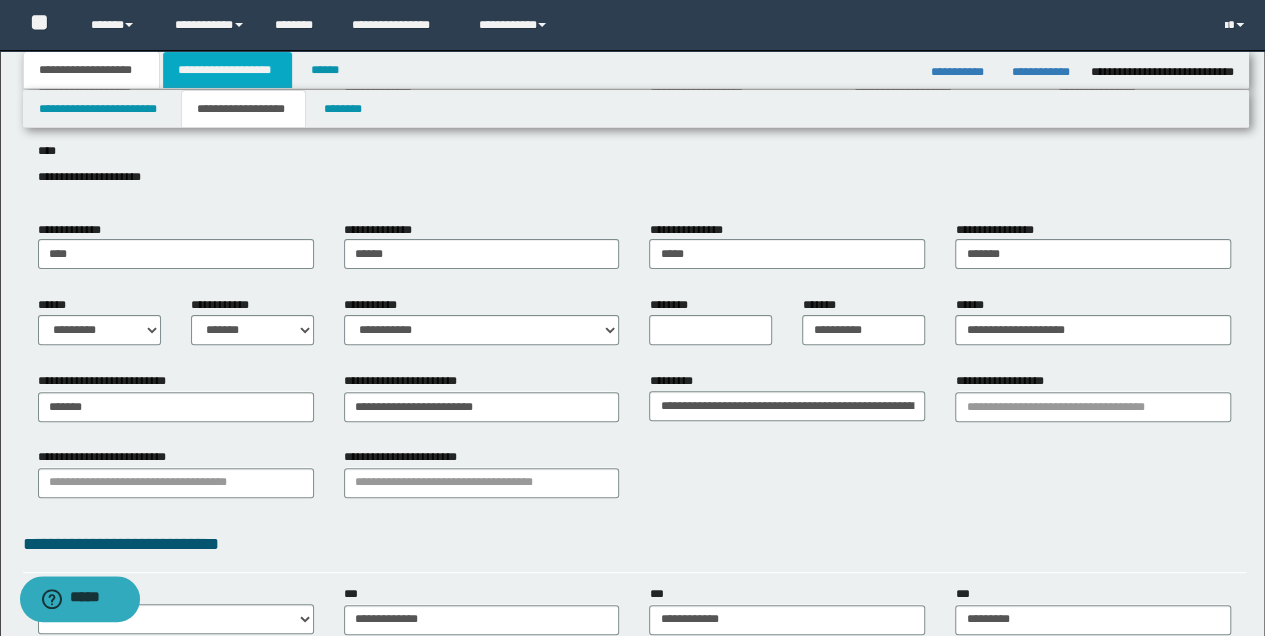 click on "**********" at bounding box center [227, 70] 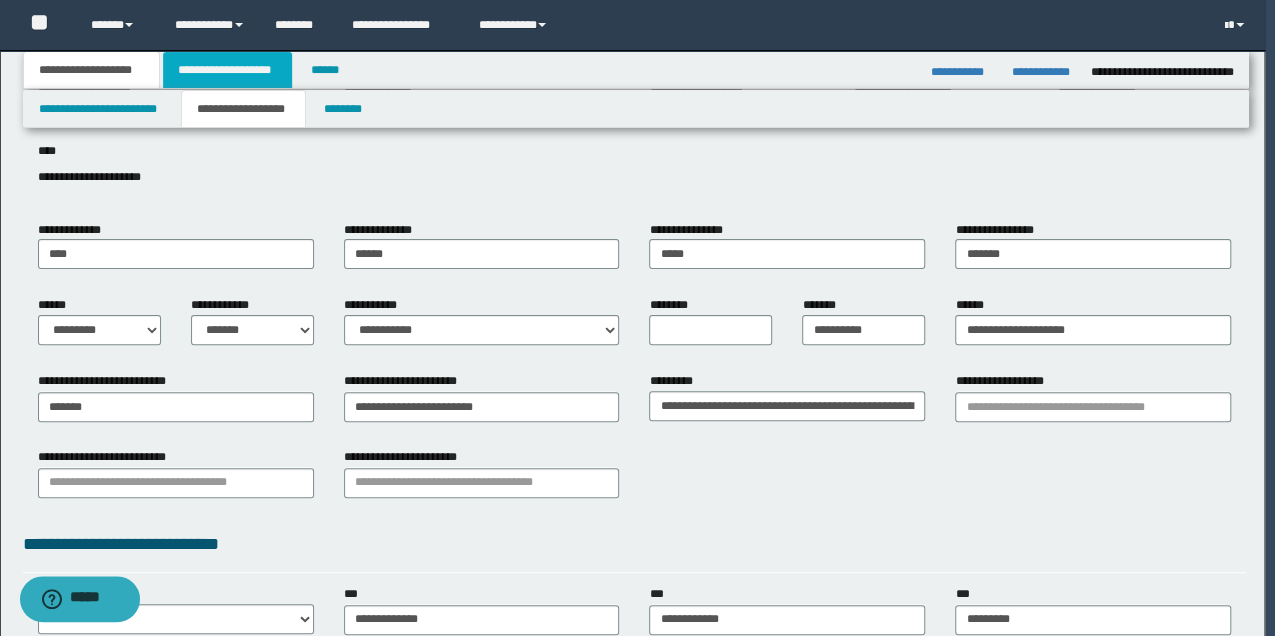 type 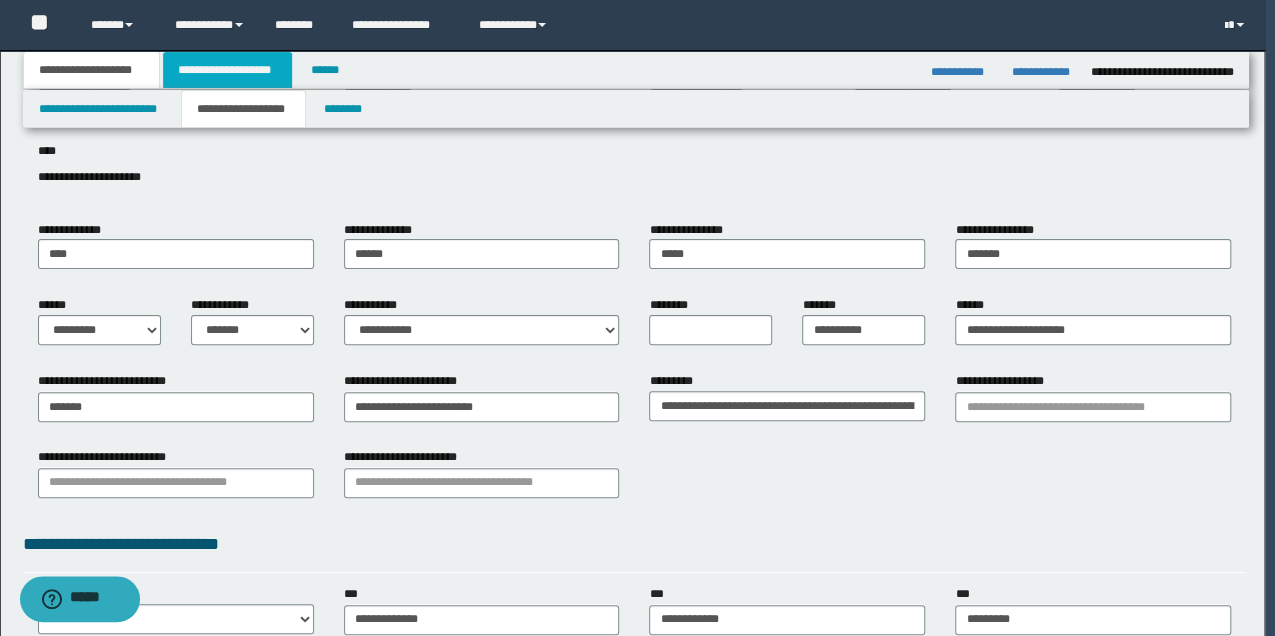 type on "**" 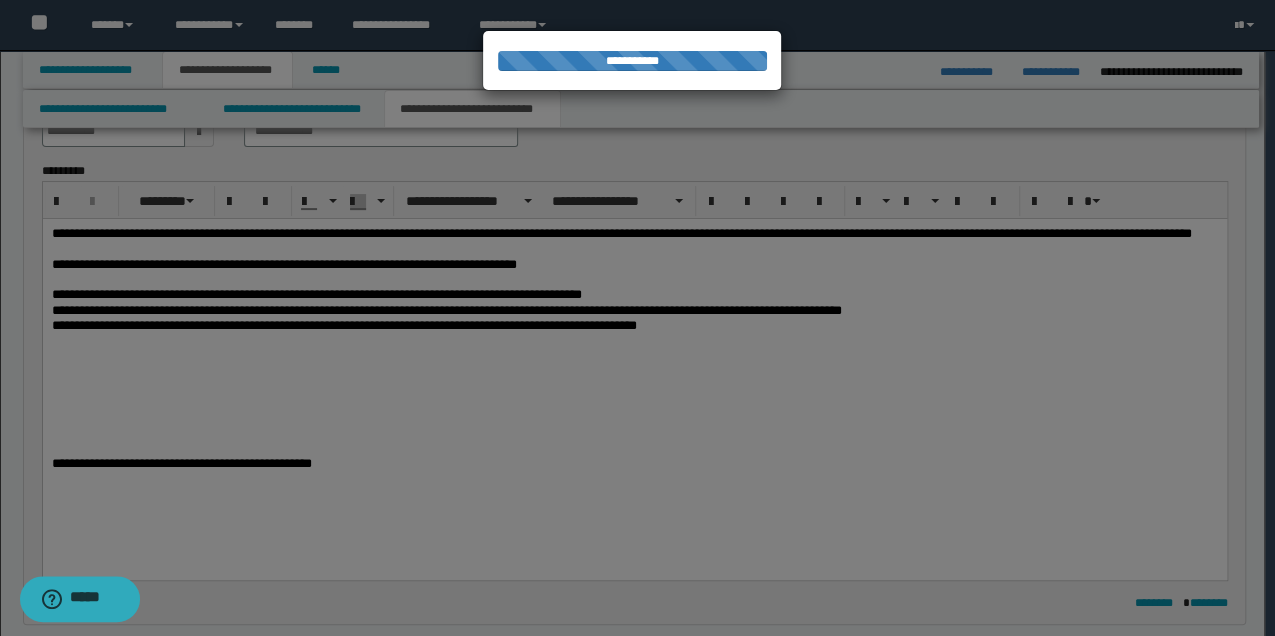 type 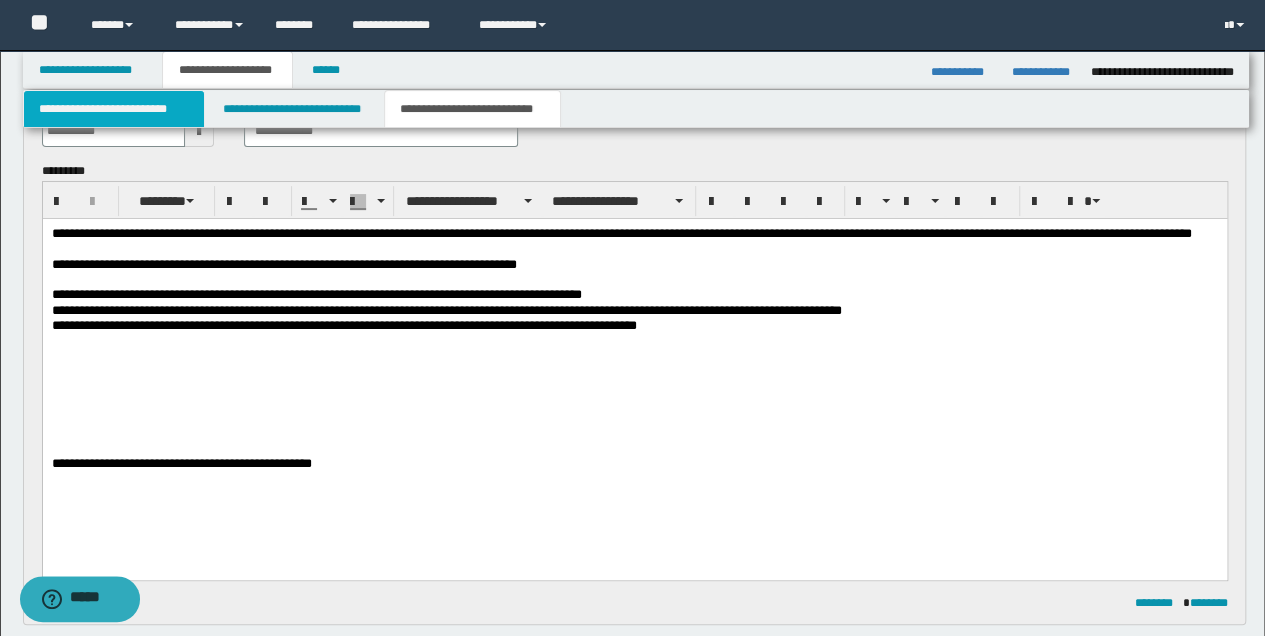 click on "**********" at bounding box center (114, 109) 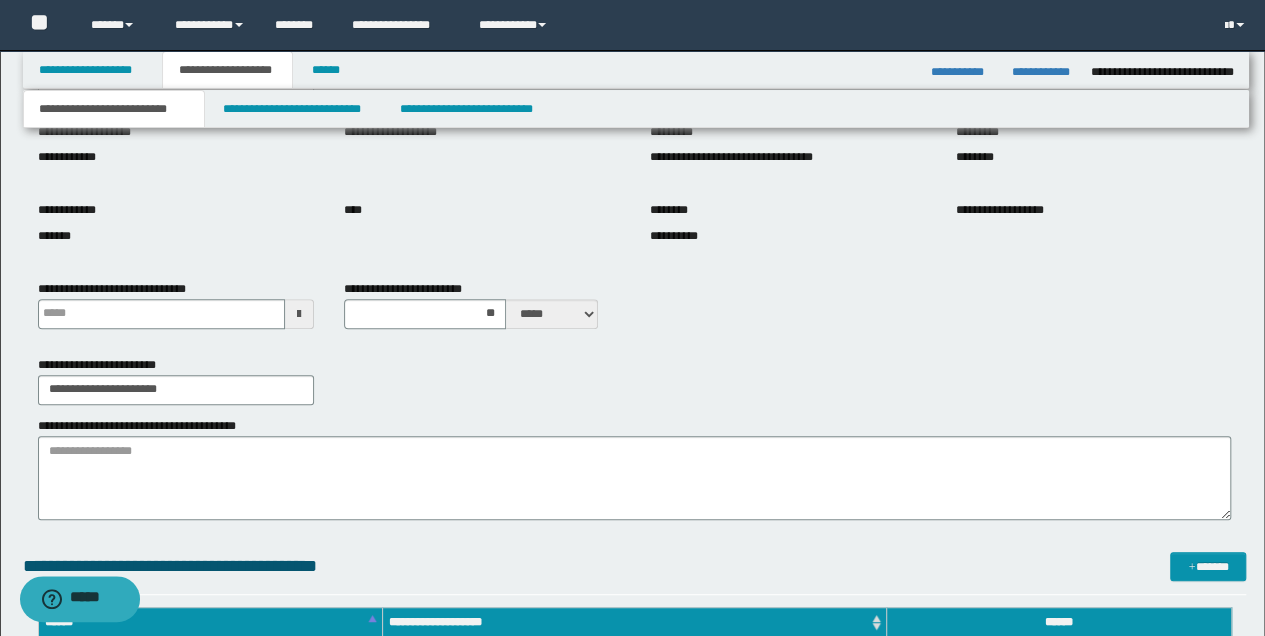 scroll, scrollTop: 402, scrollLeft: 0, axis: vertical 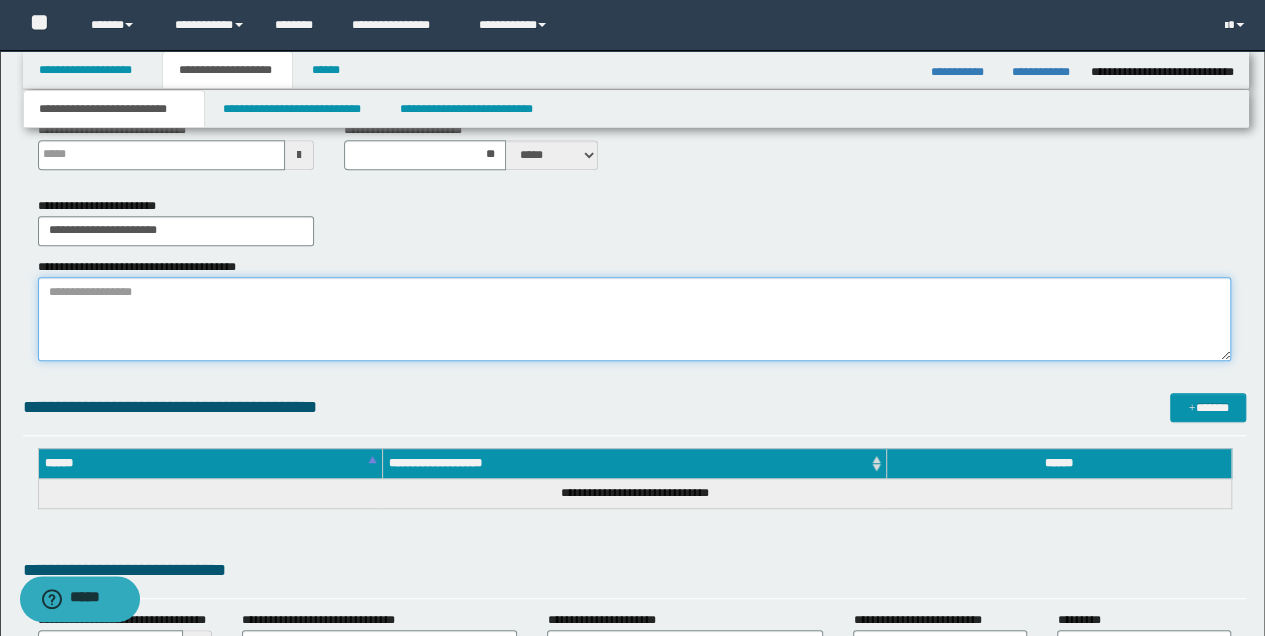 click on "**********" at bounding box center (635, 319) 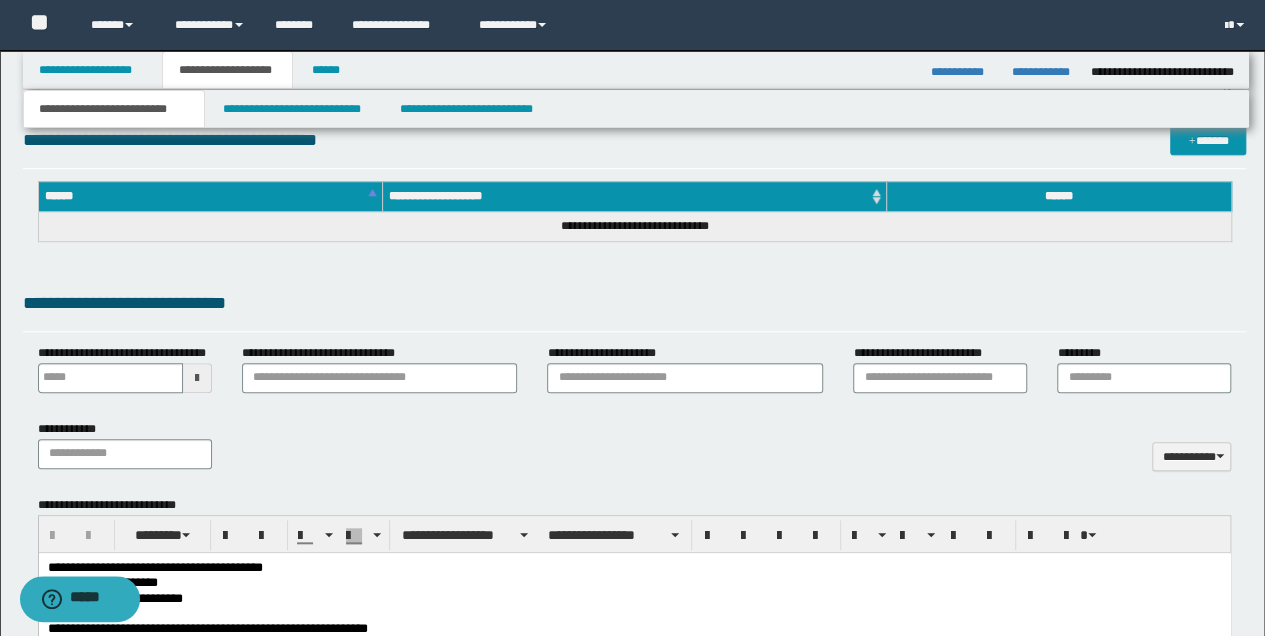 scroll, scrollTop: 936, scrollLeft: 0, axis: vertical 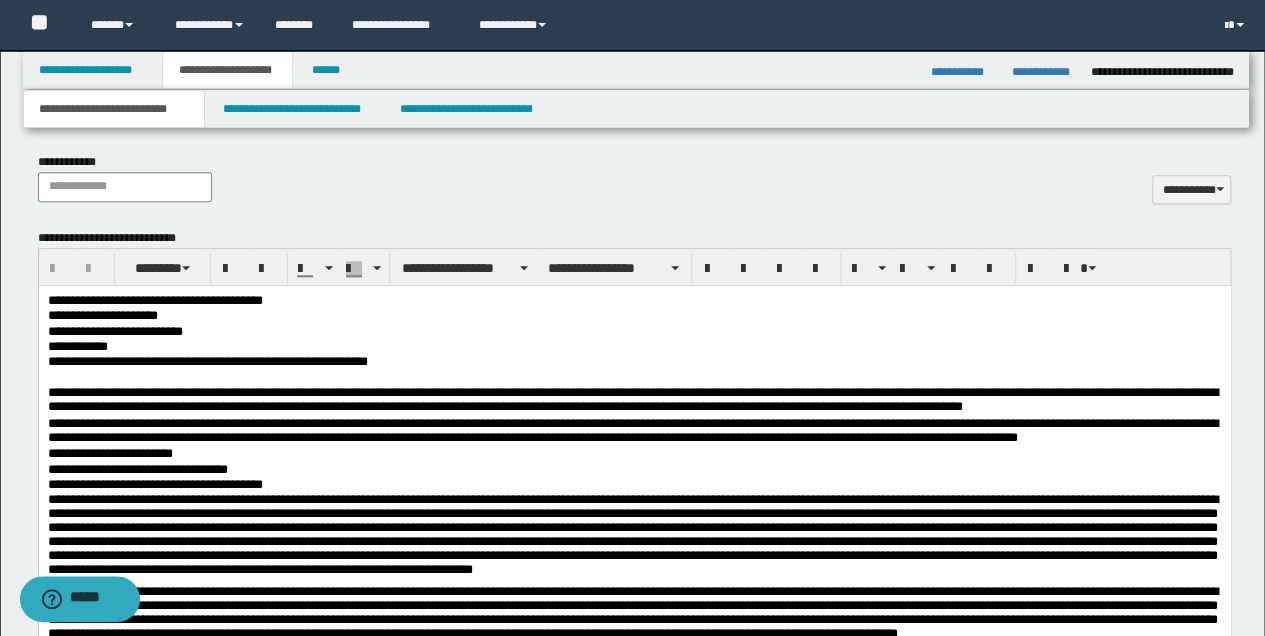 click on "**********" at bounding box center [634, 331] 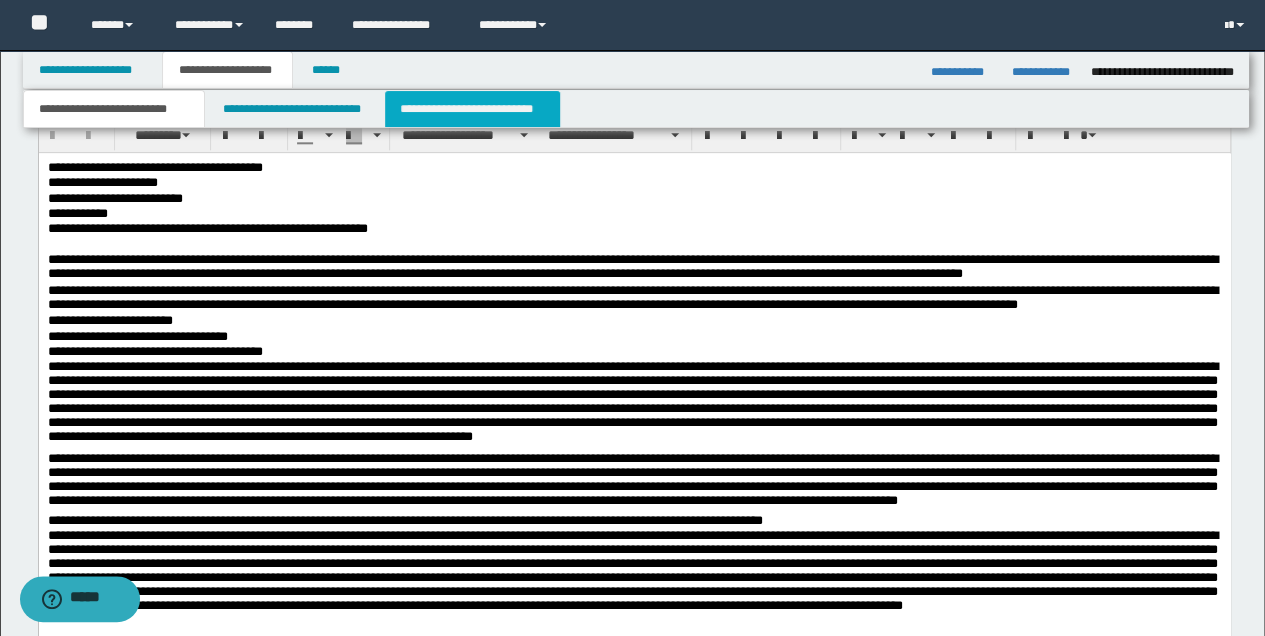 click on "**********" at bounding box center (472, 109) 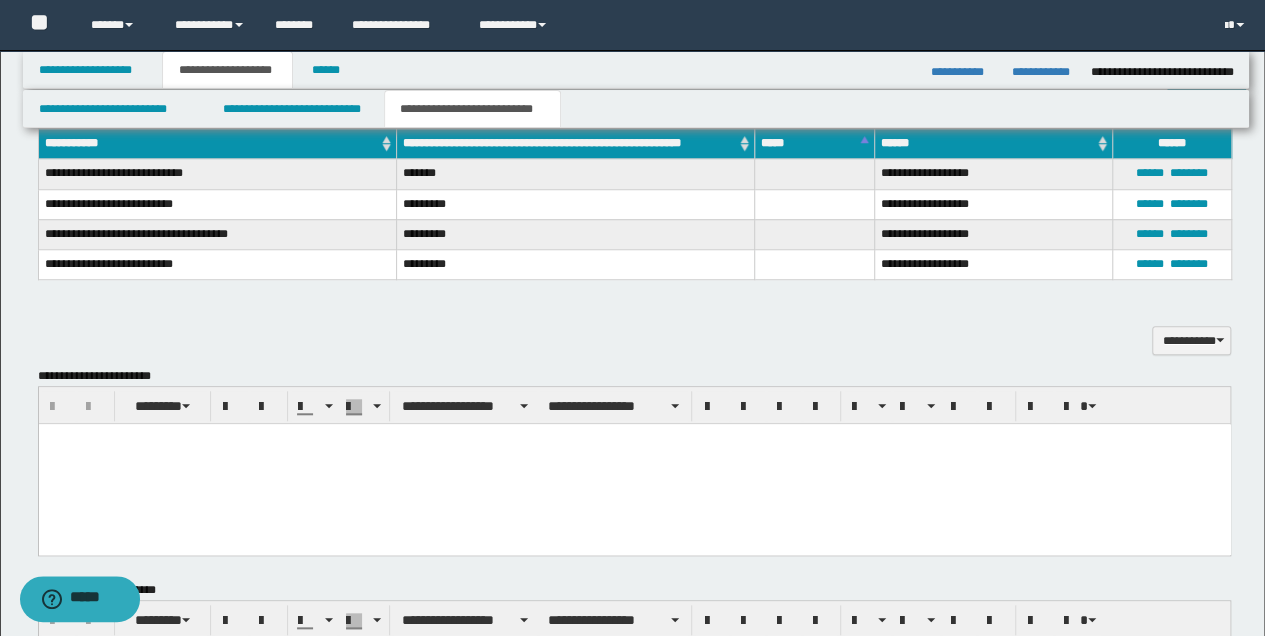 scroll, scrollTop: 602, scrollLeft: 0, axis: vertical 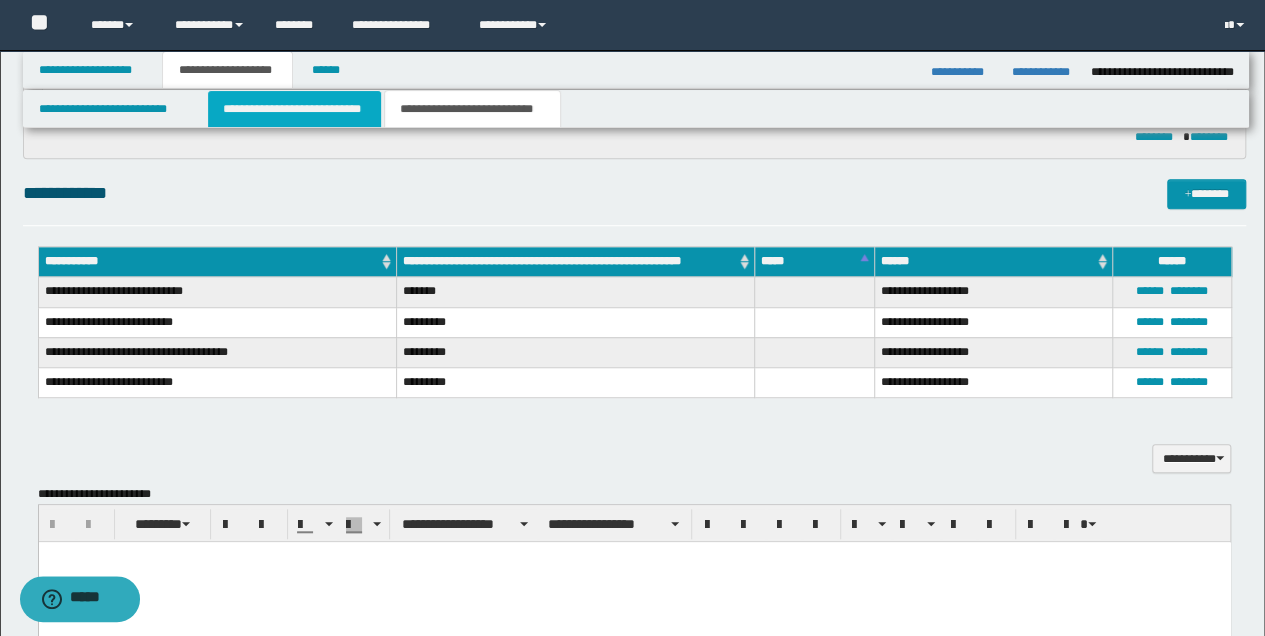 click on "**********" at bounding box center (294, 109) 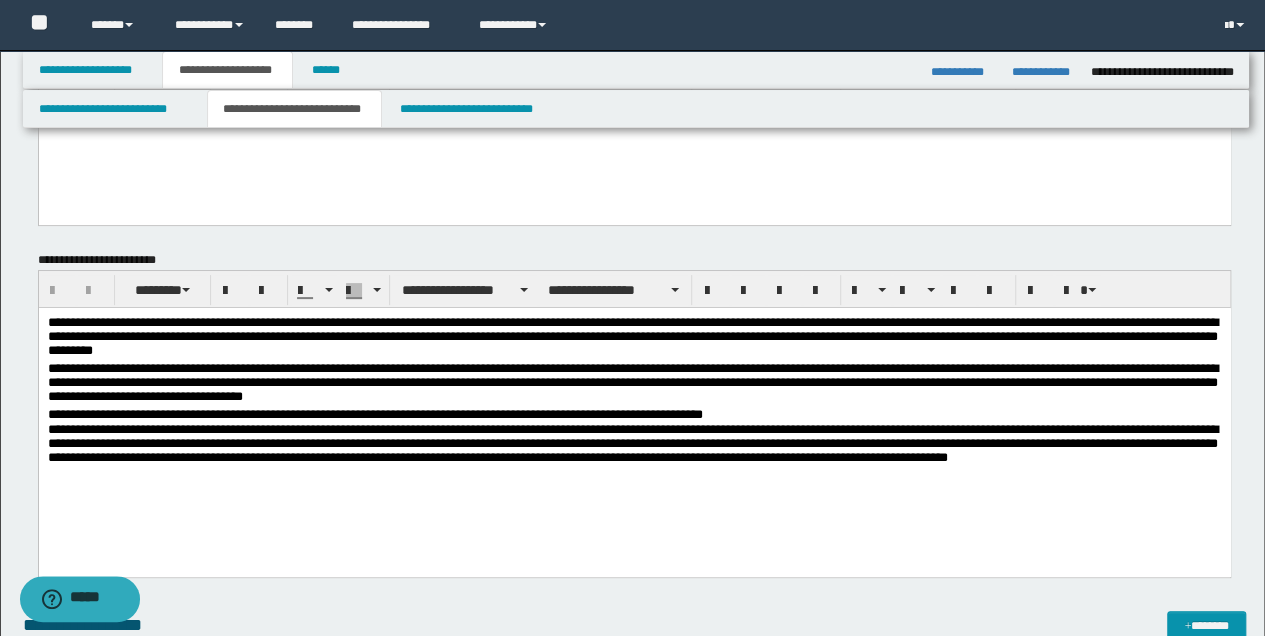 scroll, scrollTop: 133, scrollLeft: 0, axis: vertical 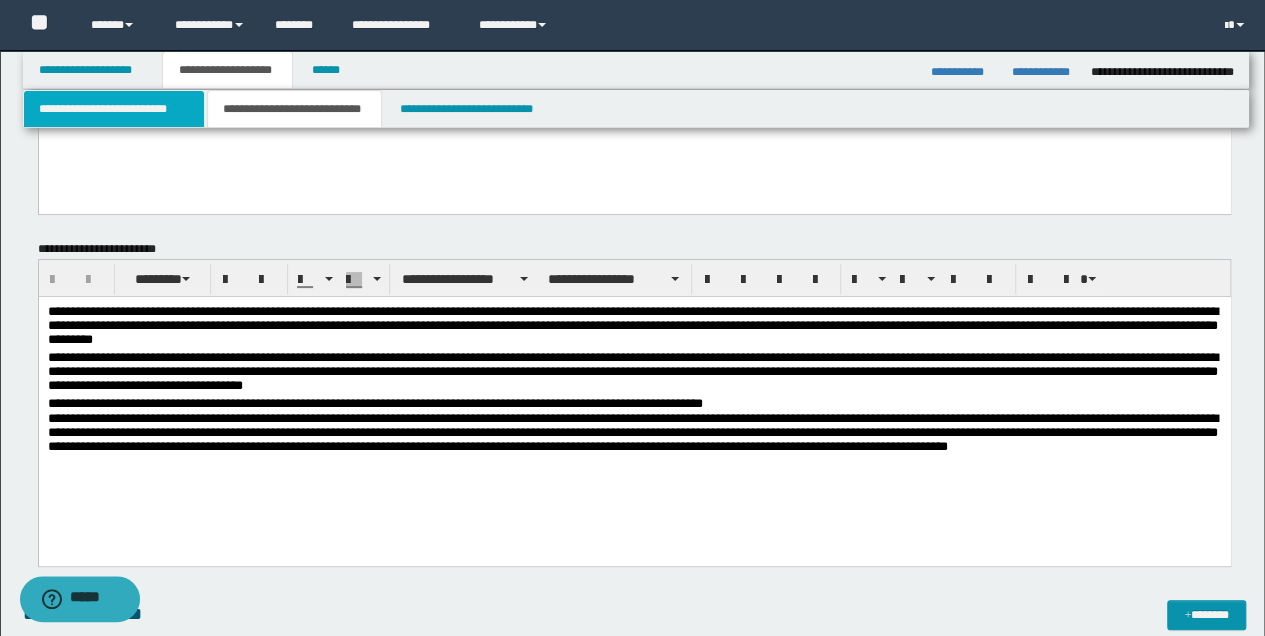 click on "**********" at bounding box center (114, 109) 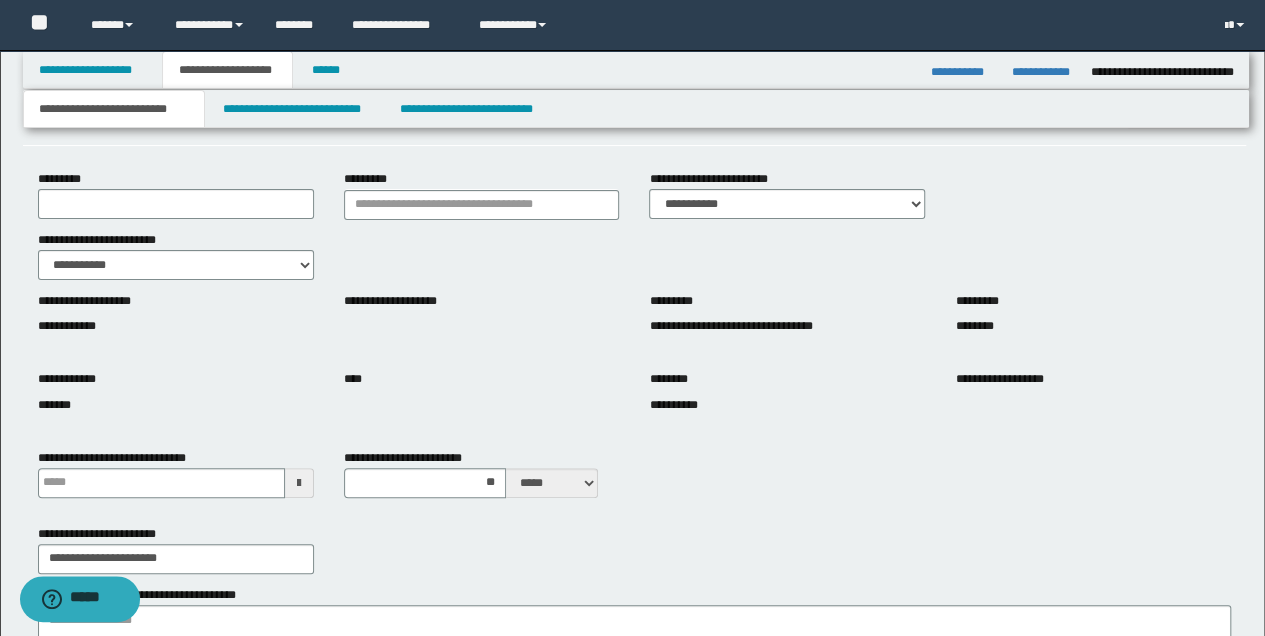 scroll, scrollTop: 66, scrollLeft: 0, axis: vertical 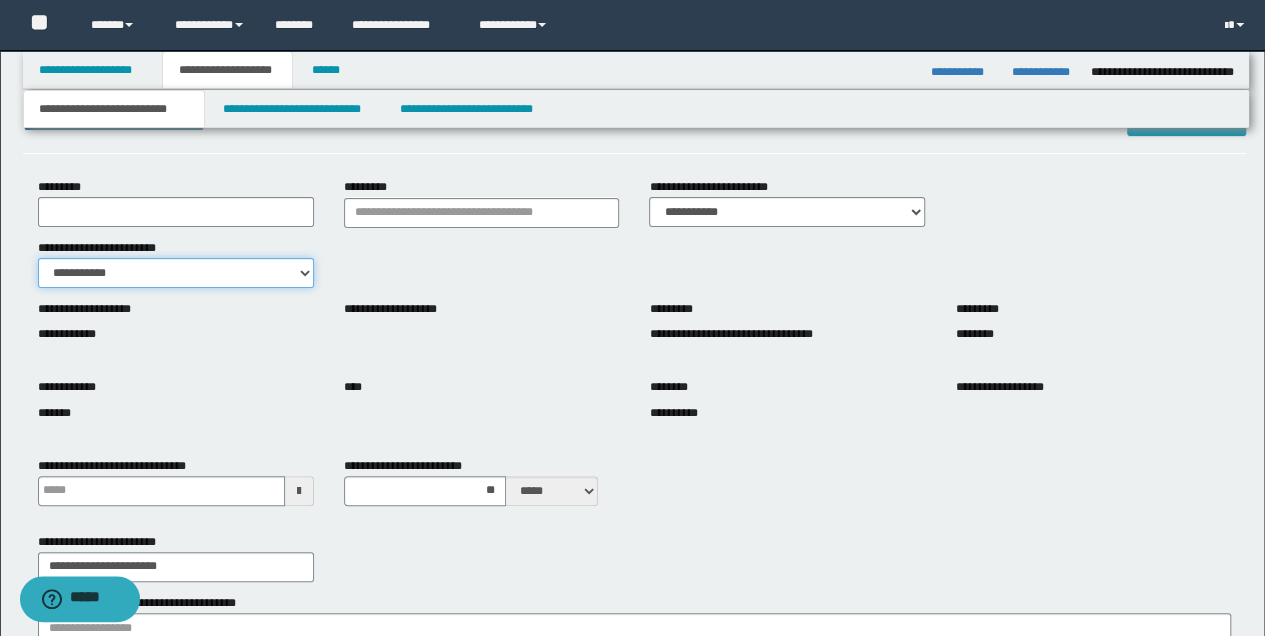 click on "**********" at bounding box center [176, 273] 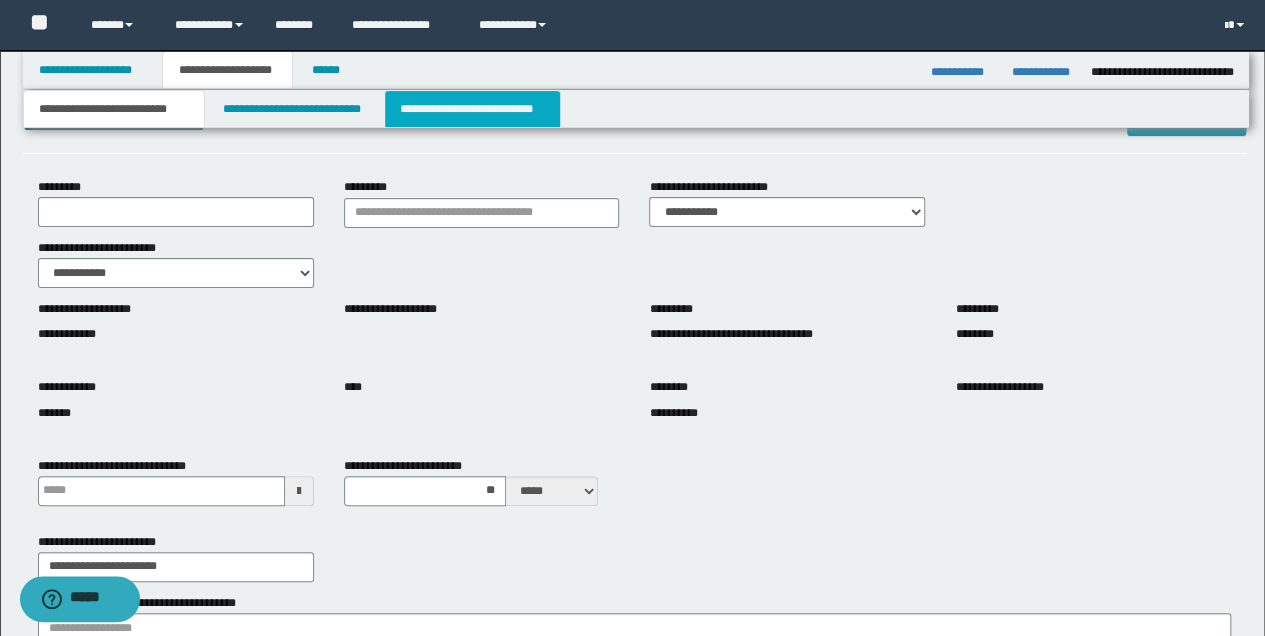 click on "**********" at bounding box center [472, 109] 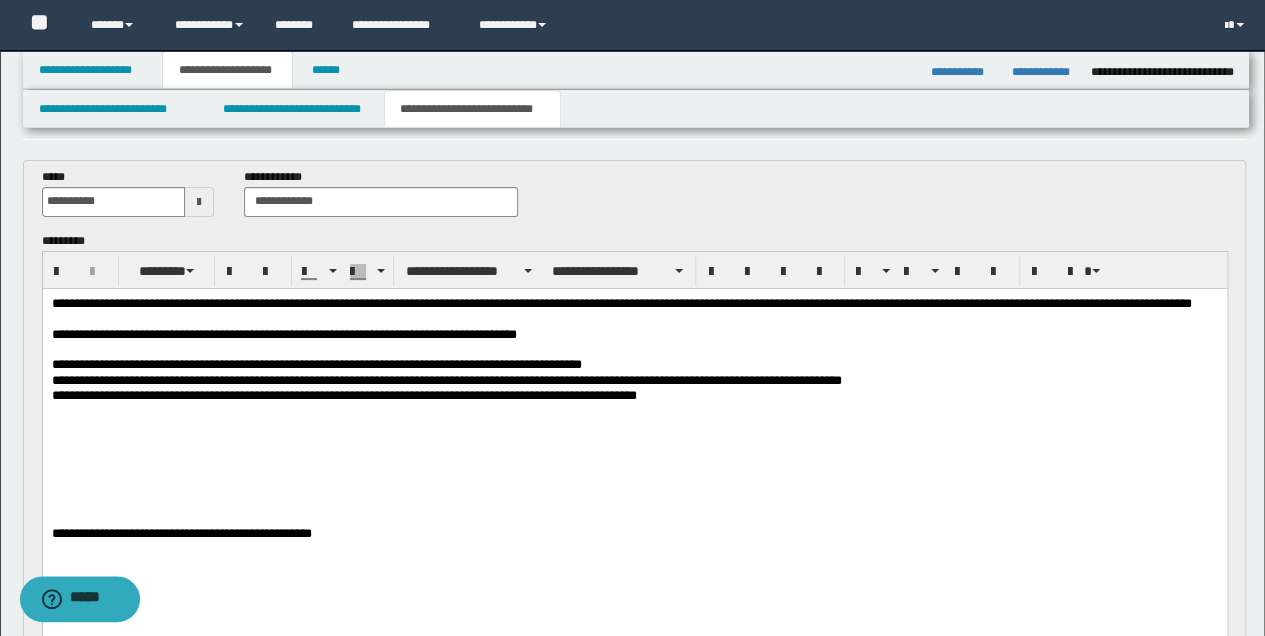 click at bounding box center [634, 410] 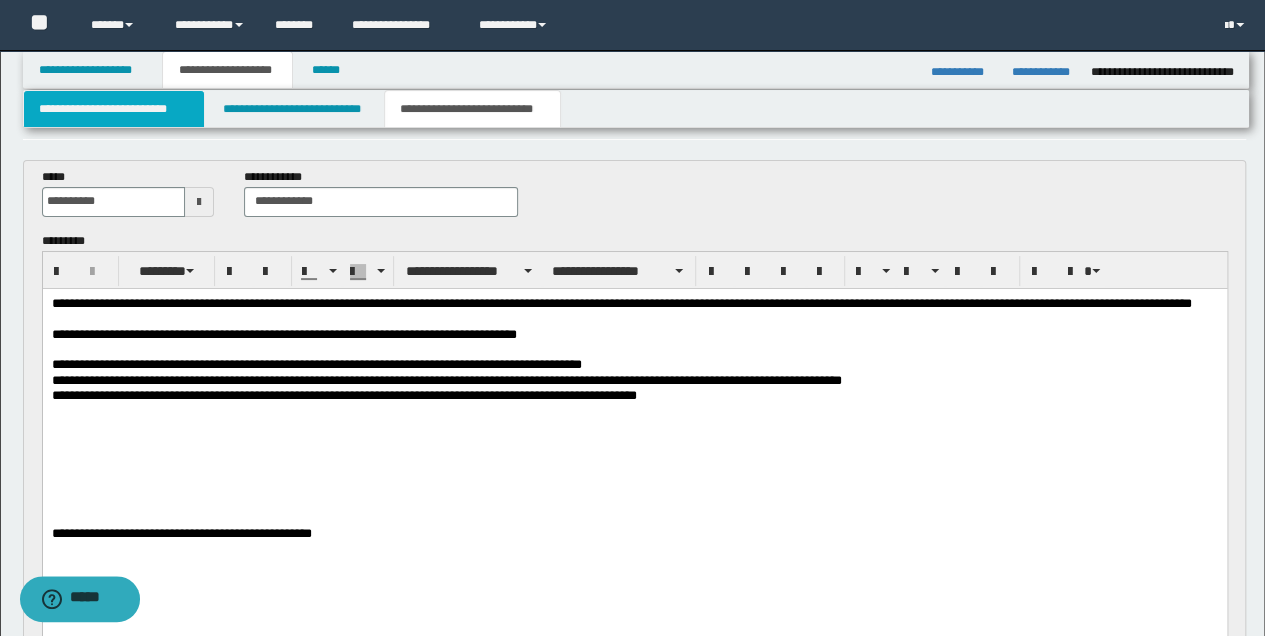 click on "**********" at bounding box center [114, 109] 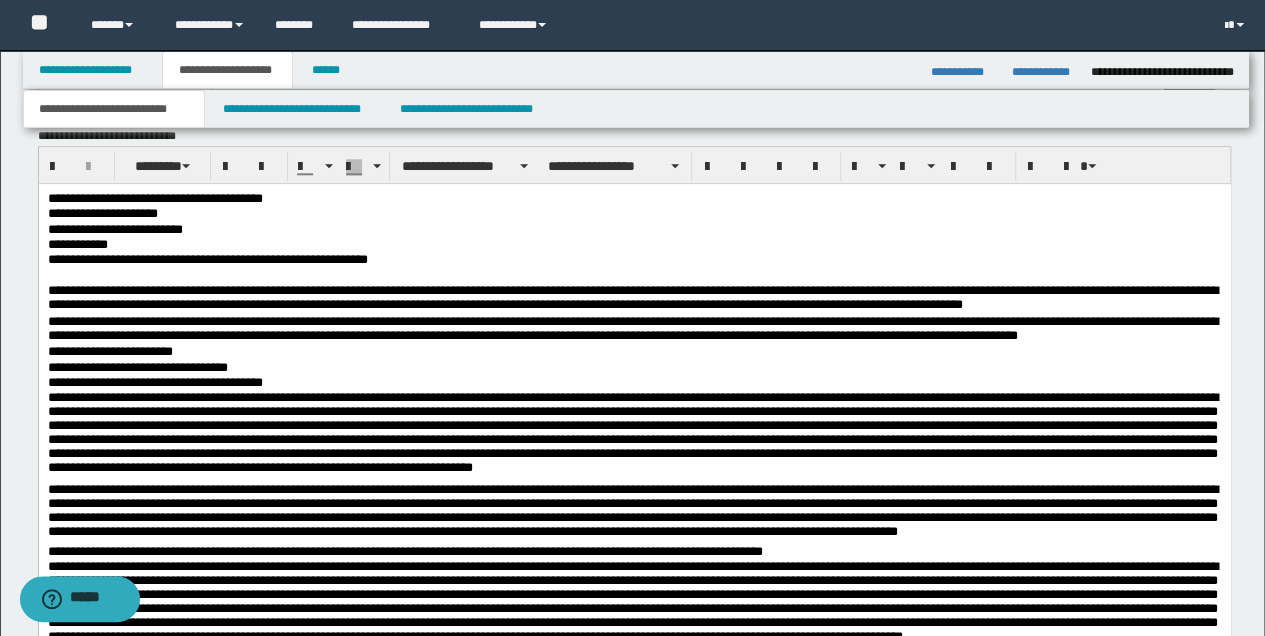 scroll, scrollTop: 933, scrollLeft: 0, axis: vertical 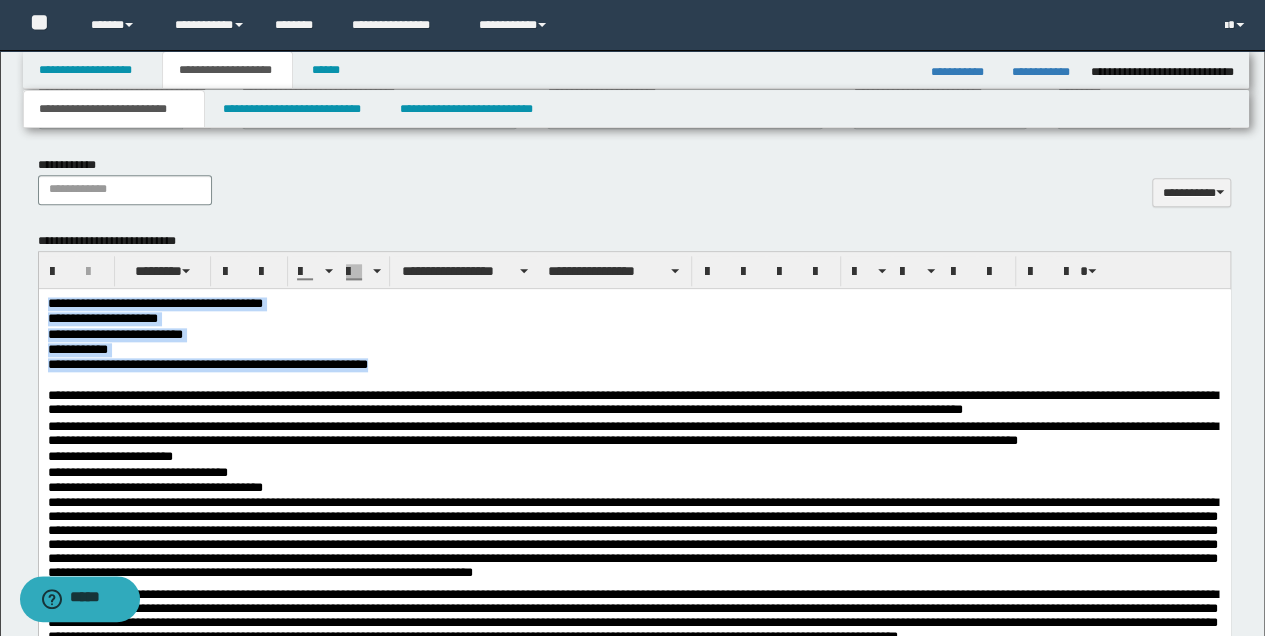 drag, startPoint x: 49, startPoint y: 297, endPoint x: 507, endPoint y: 371, distance: 463.93964 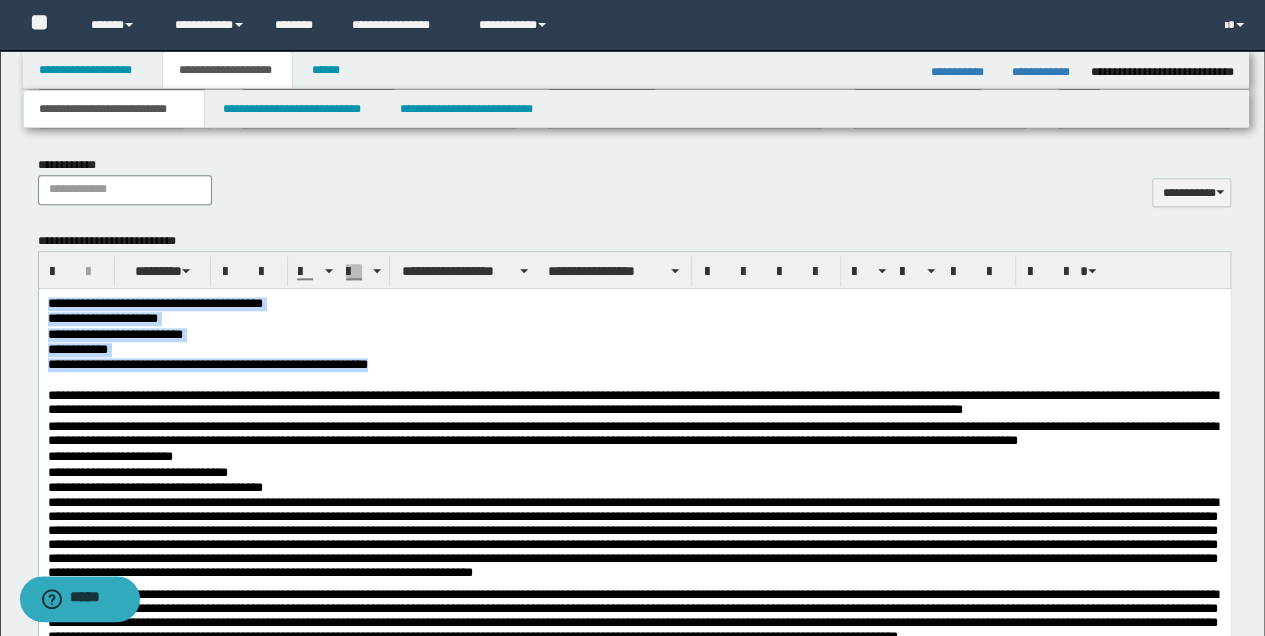 click on "**********" at bounding box center (634, 574) 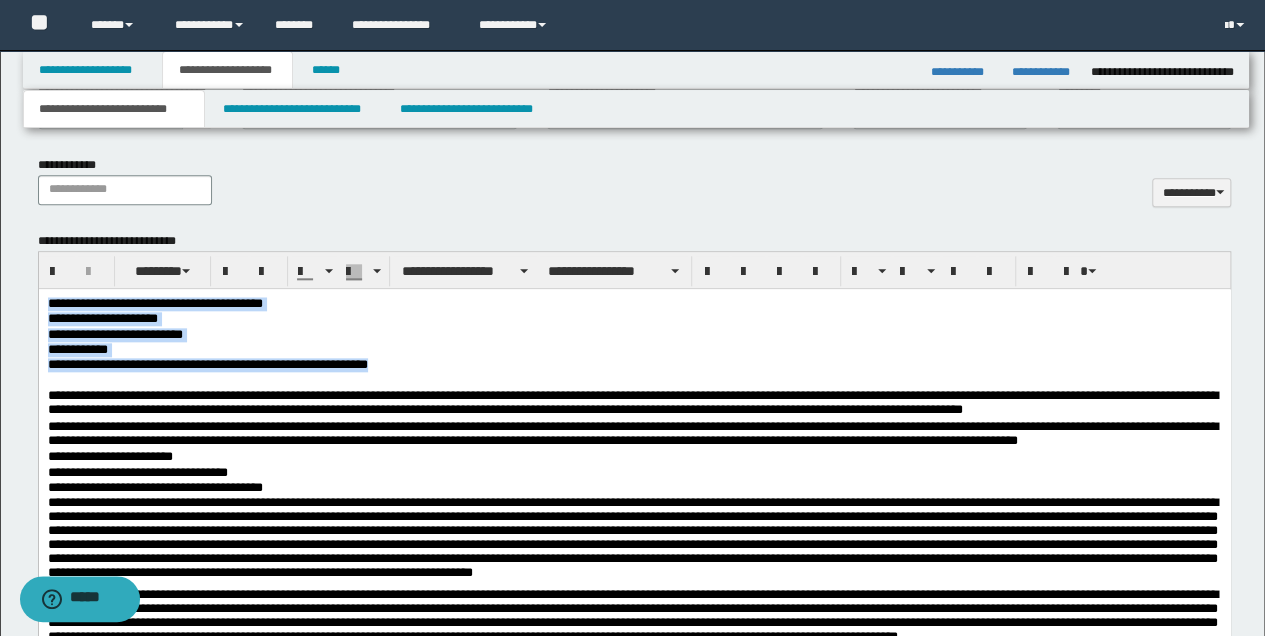 copy on "**********" 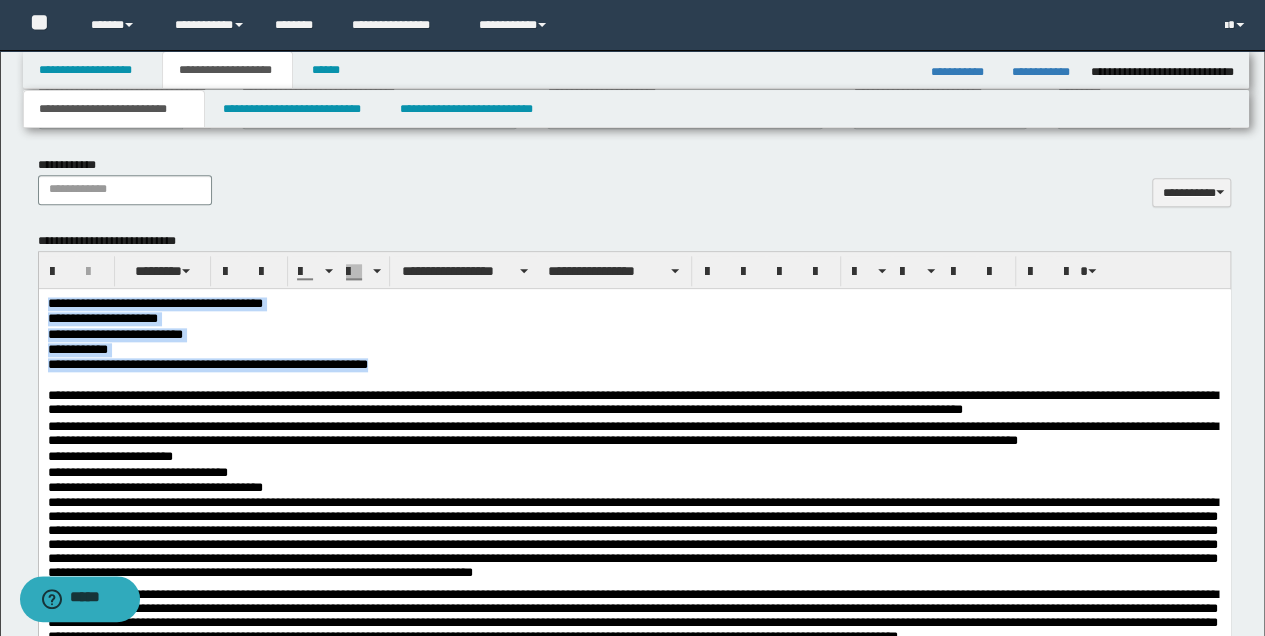 click on "**********" at bounding box center (634, 334) 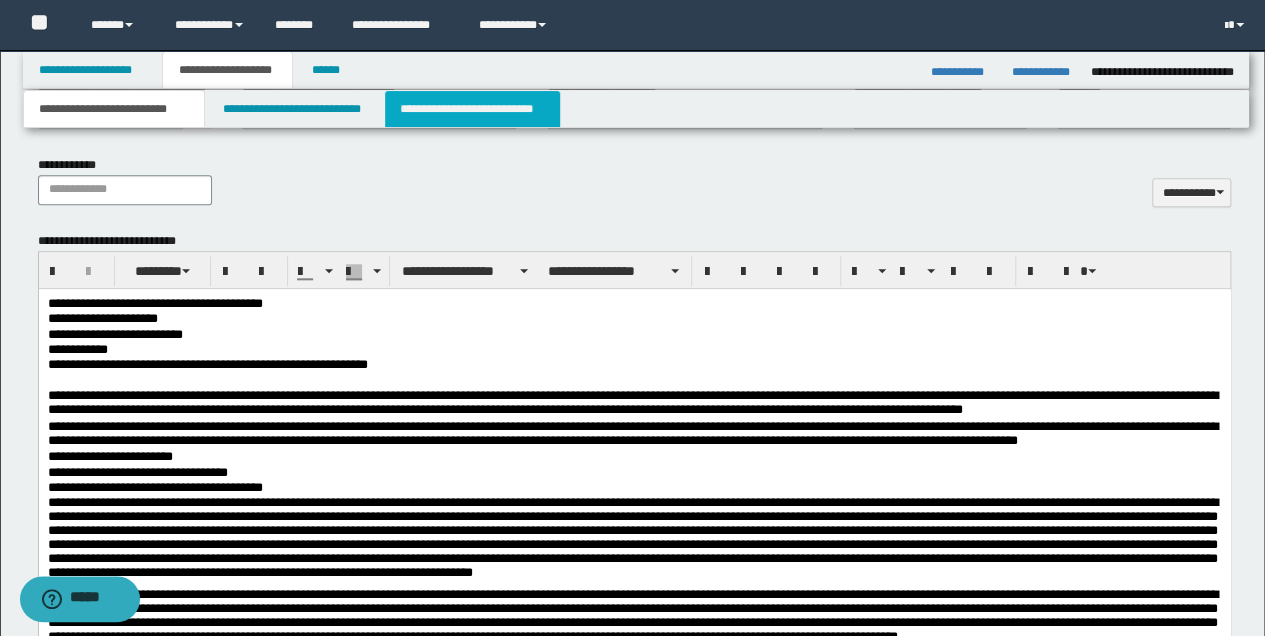 click on "**********" at bounding box center [472, 109] 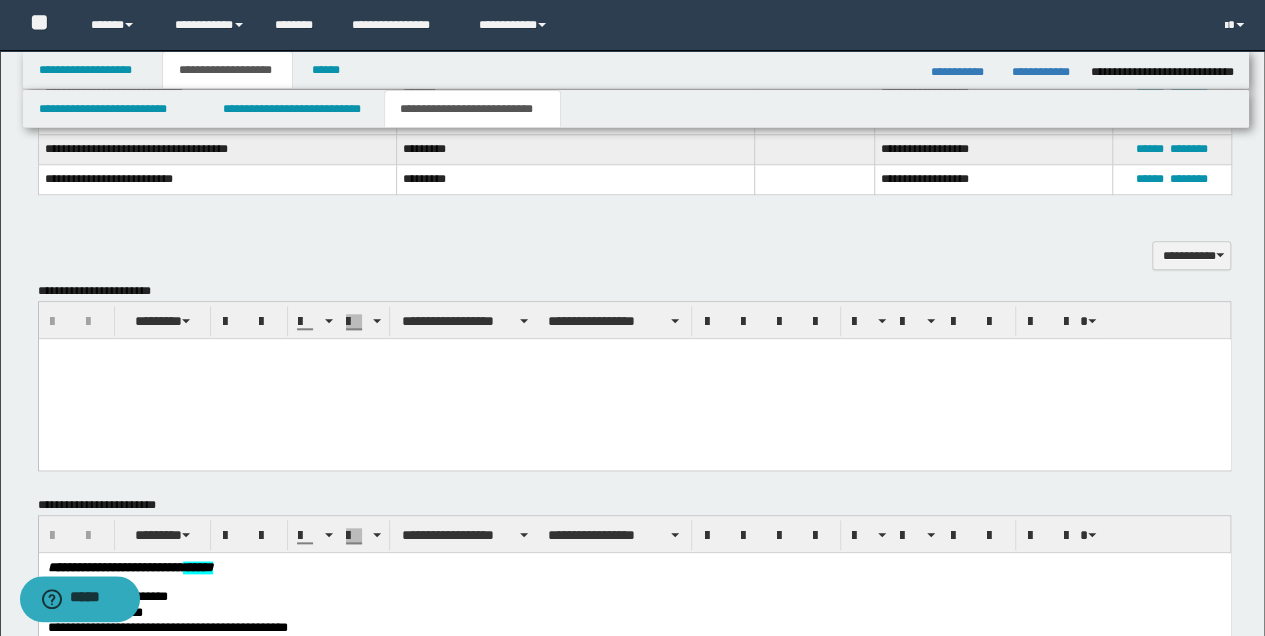 scroll, scrollTop: 800, scrollLeft: 0, axis: vertical 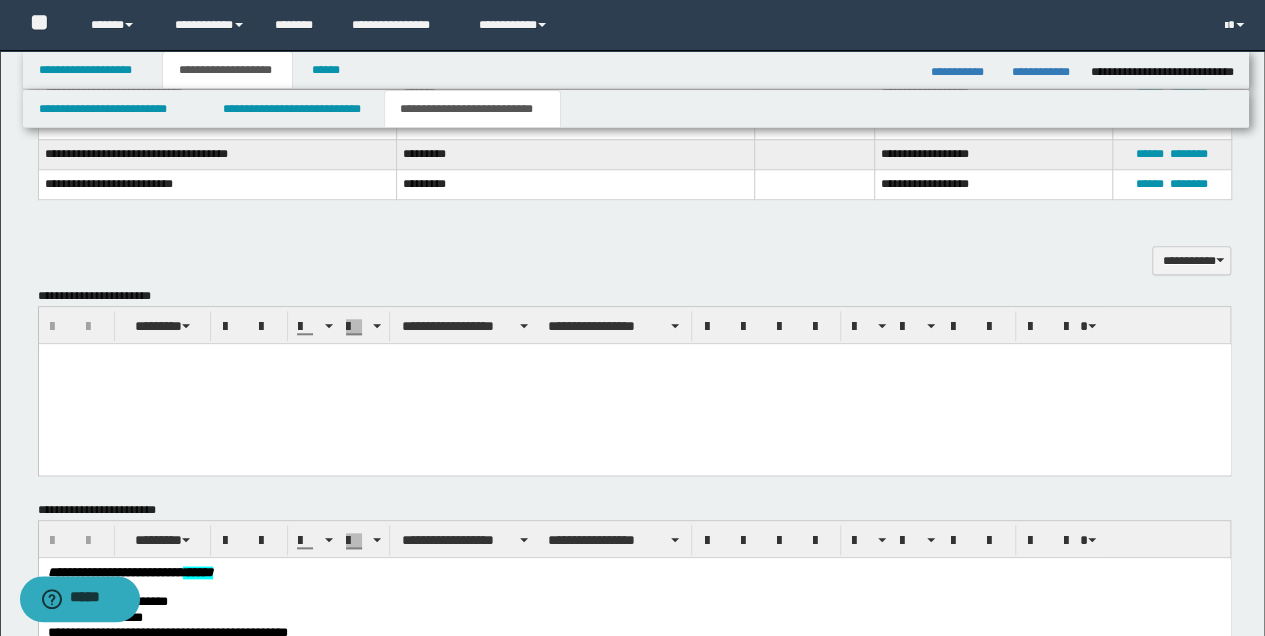 click at bounding box center [634, 383] 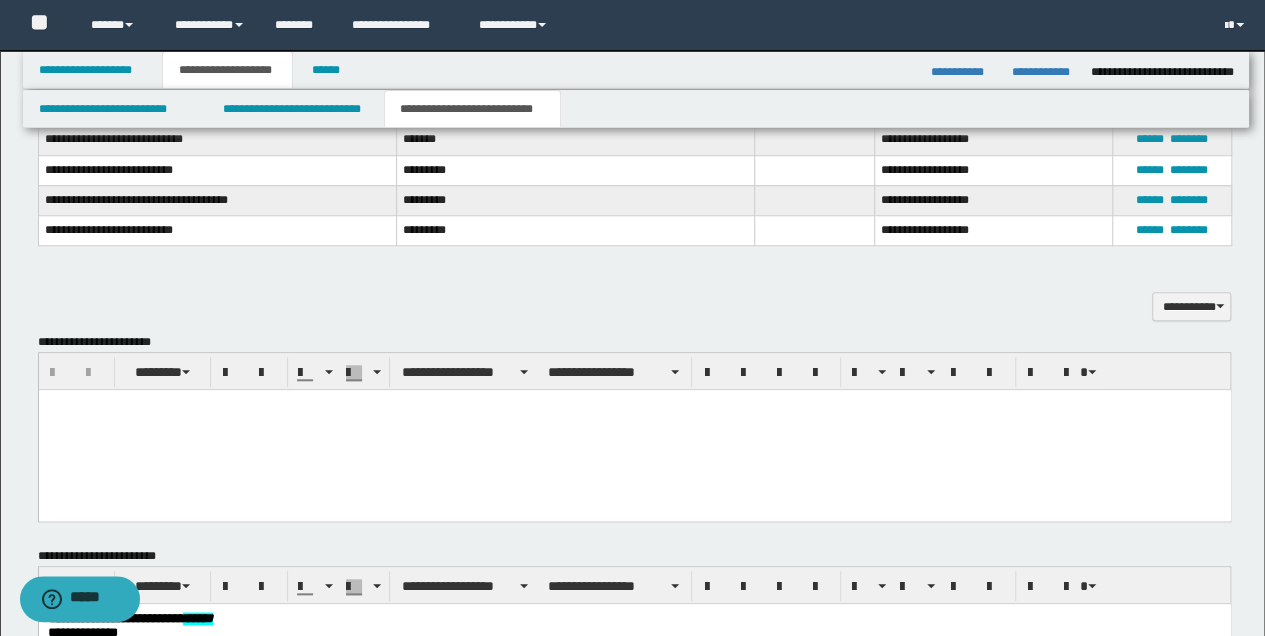scroll, scrollTop: 733, scrollLeft: 0, axis: vertical 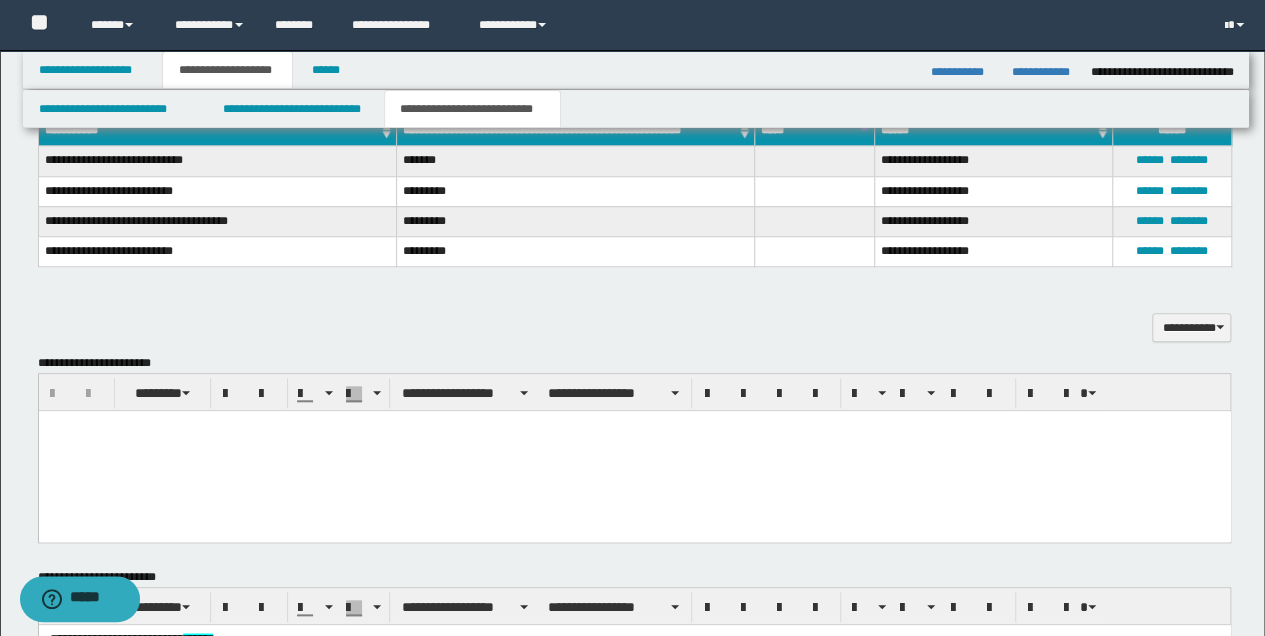 type 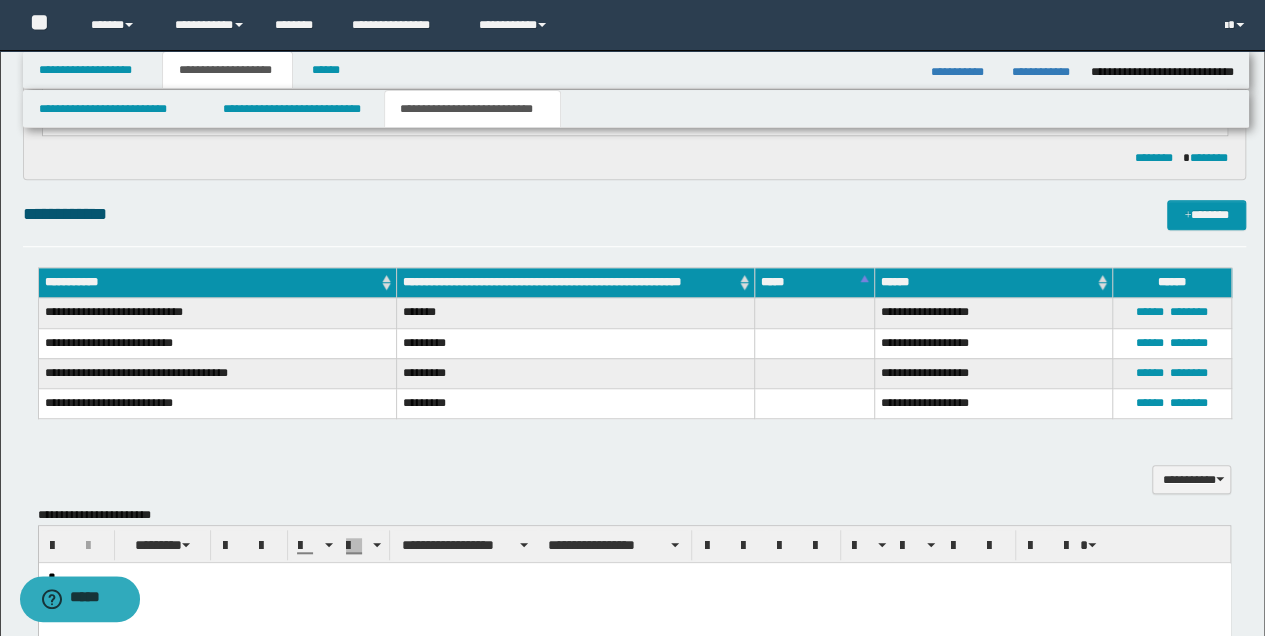 scroll, scrollTop: 600, scrollLeft: 0, axis: vertical 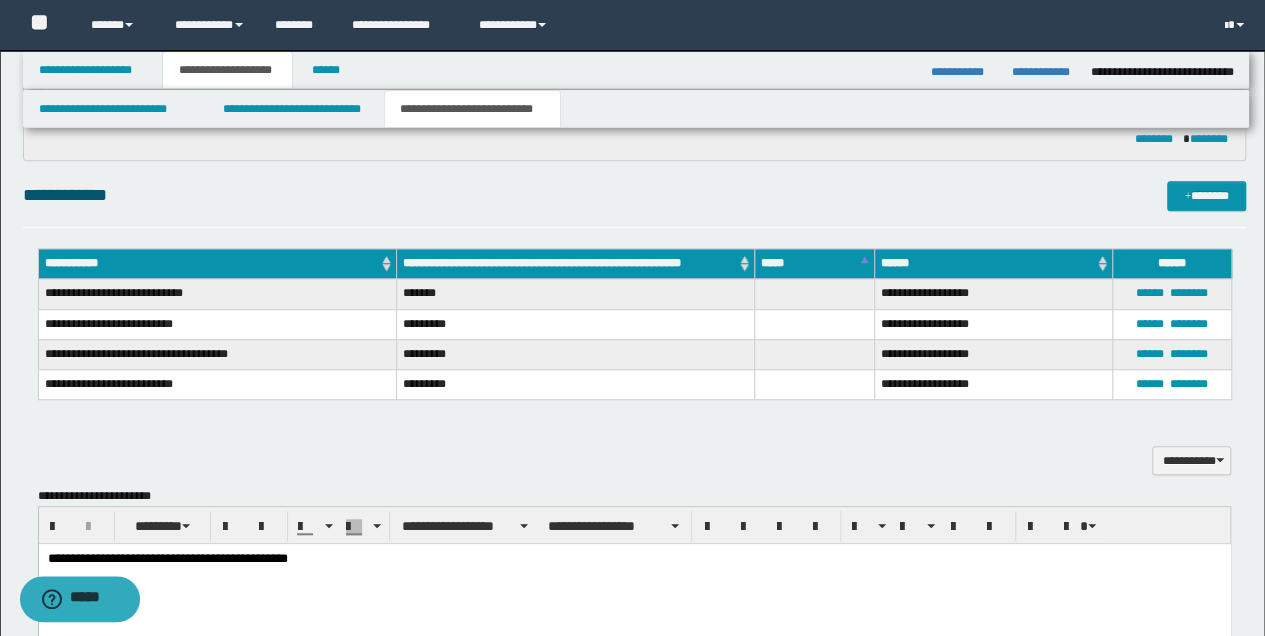 click on "**********" at bounding box center (634, 558) 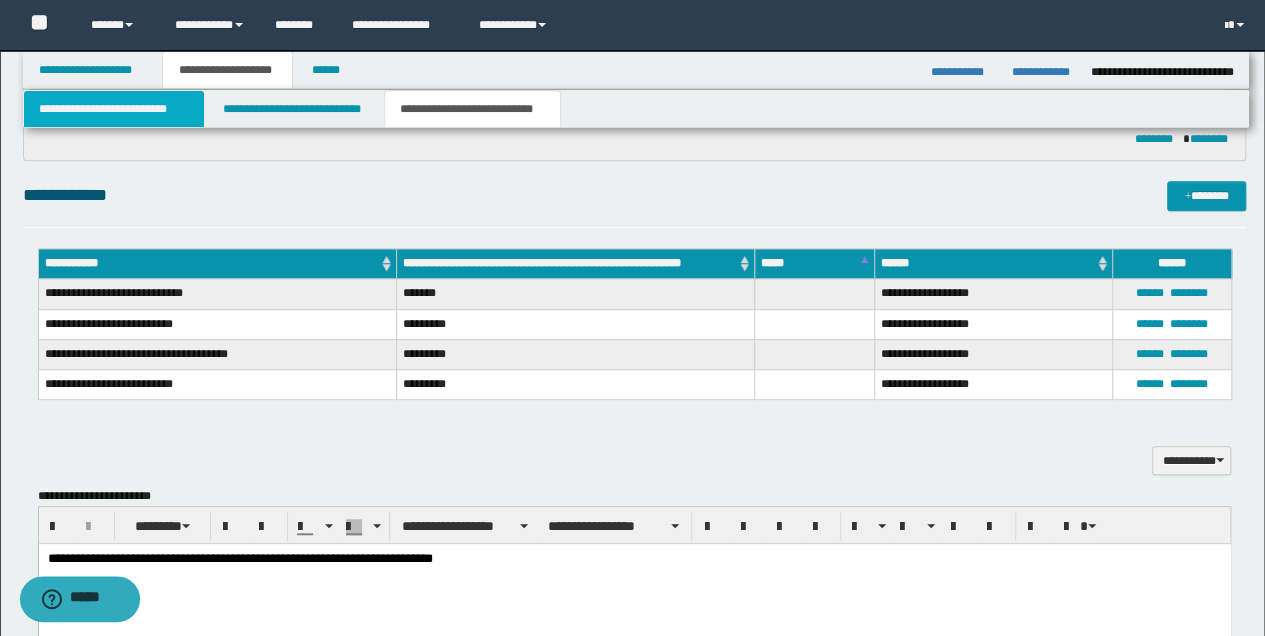 click on "**********" at bounding box center [114, 109] 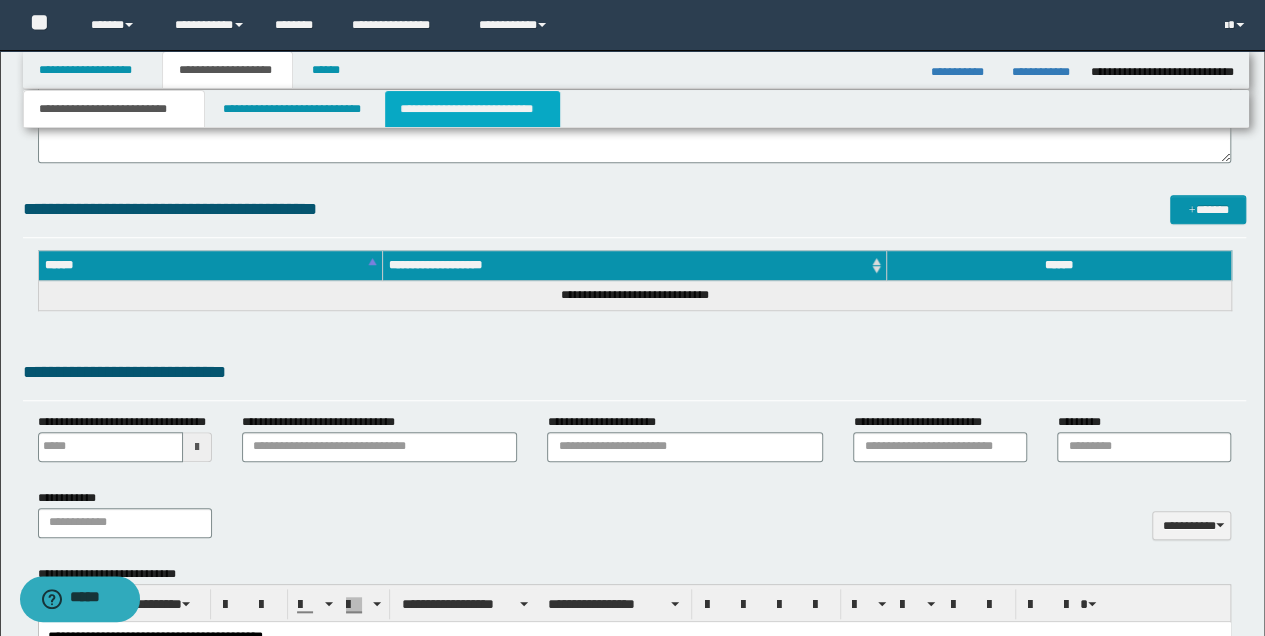 click on "**********" at bounding box center [472, 109] 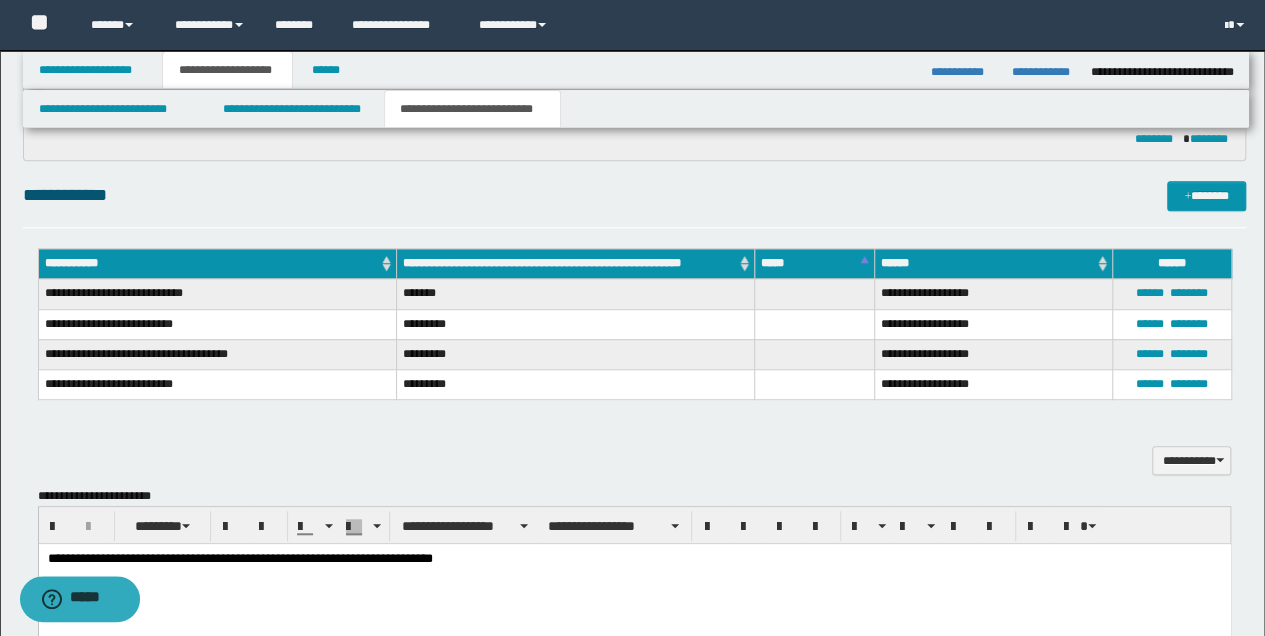 click on "**********" at bounding box center (634, 558) 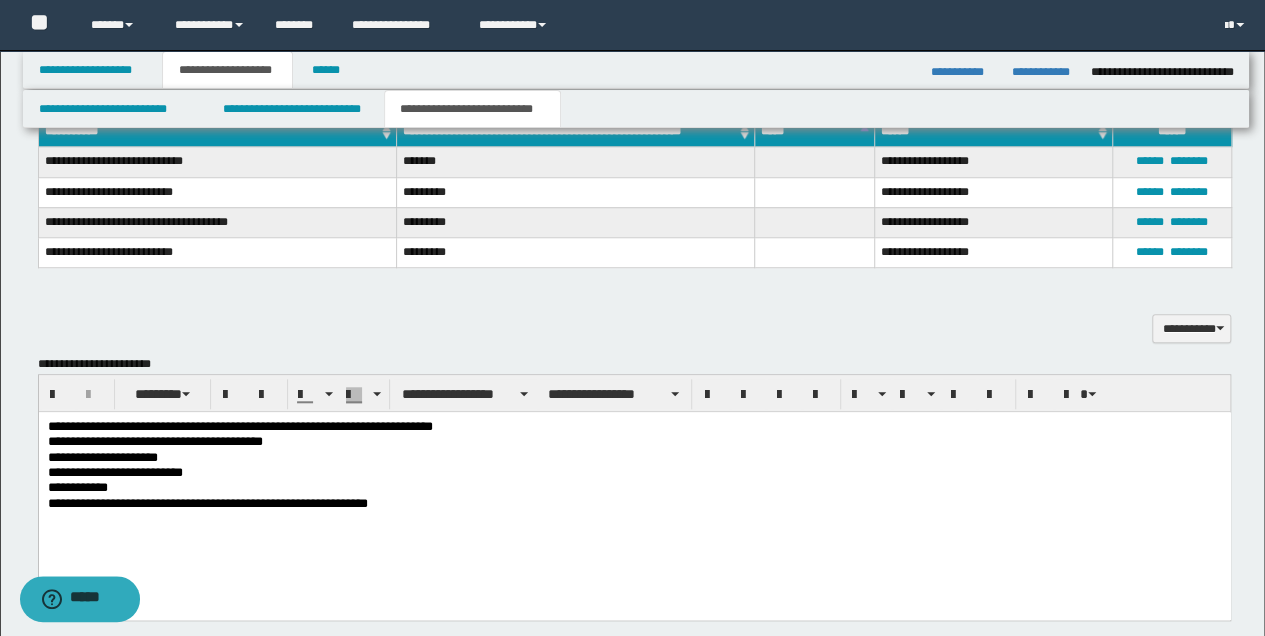scroll, scrollTop: 733, scrollLeft: 0, axis: vertical 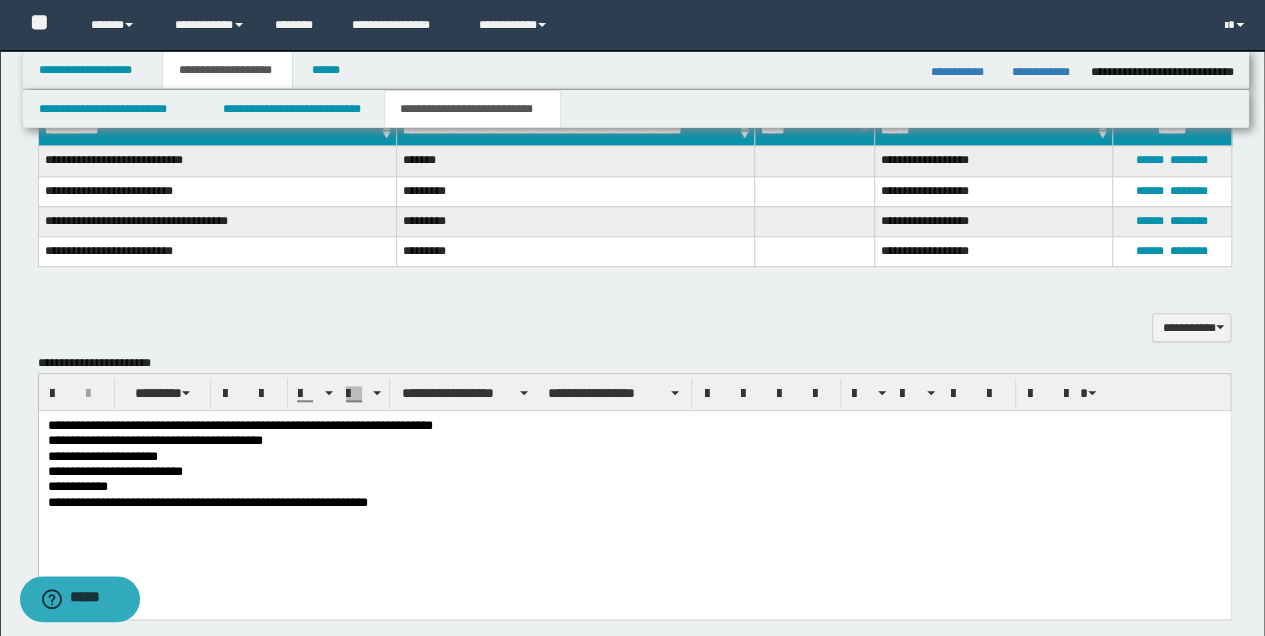 click on "**********" at bounding box center [634, 425] 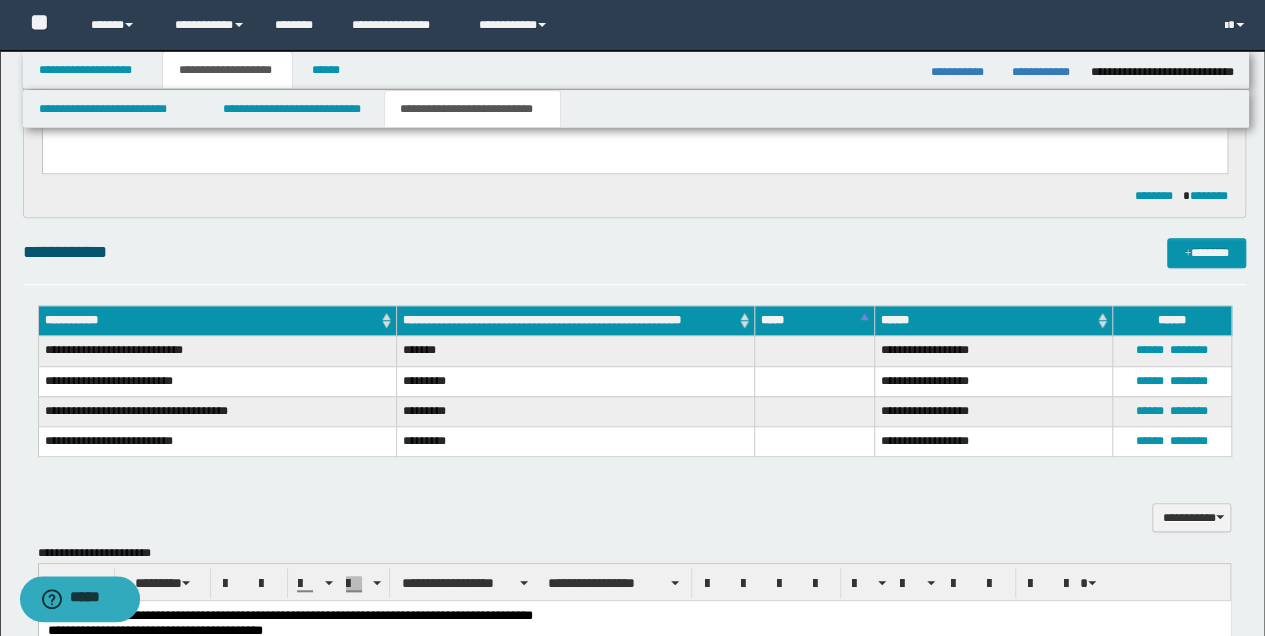scroll, scrollTop: 666, scrollLeft: 0, axis: vertical 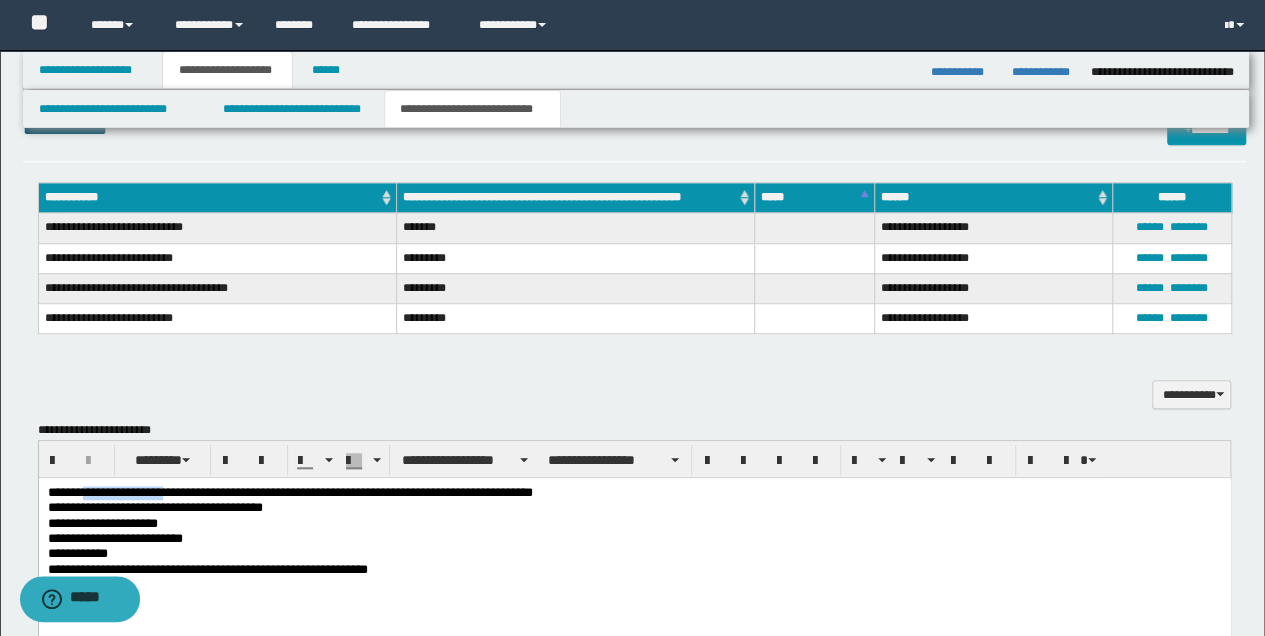 drag, startPoint x: 92, startPoint y: 494, endPoint x: 175, endPoint y: 495, distance: 83.00603 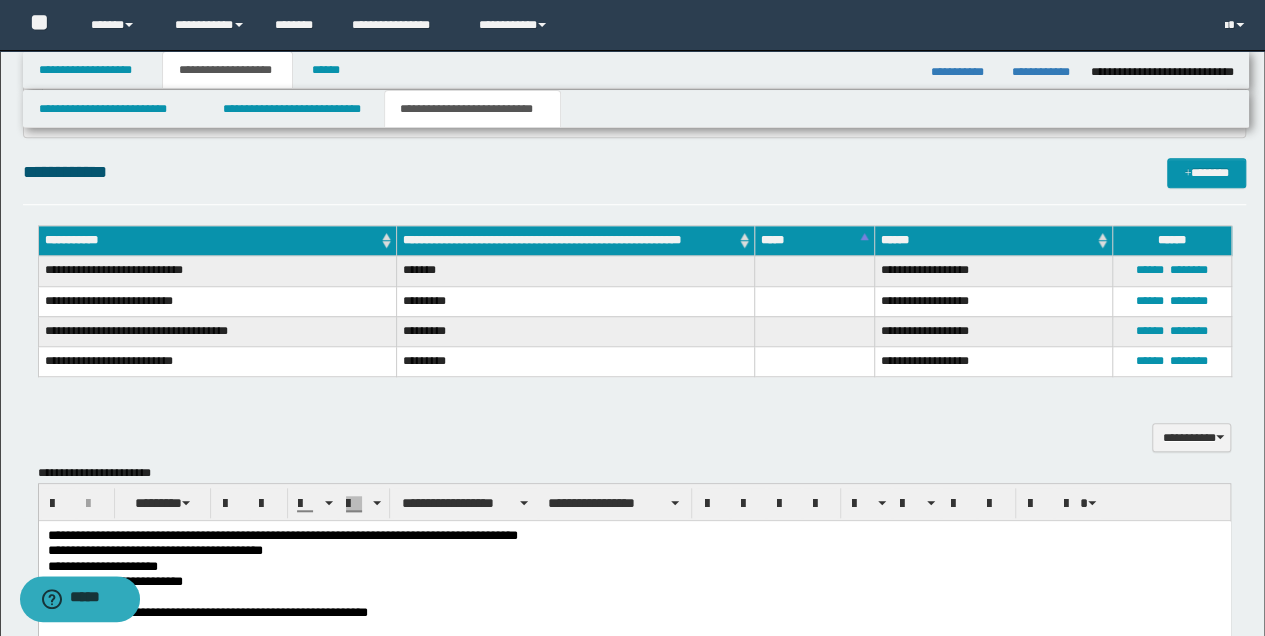 scroll, scrollTop: 733, scrollLeft: 0, axis: vertical 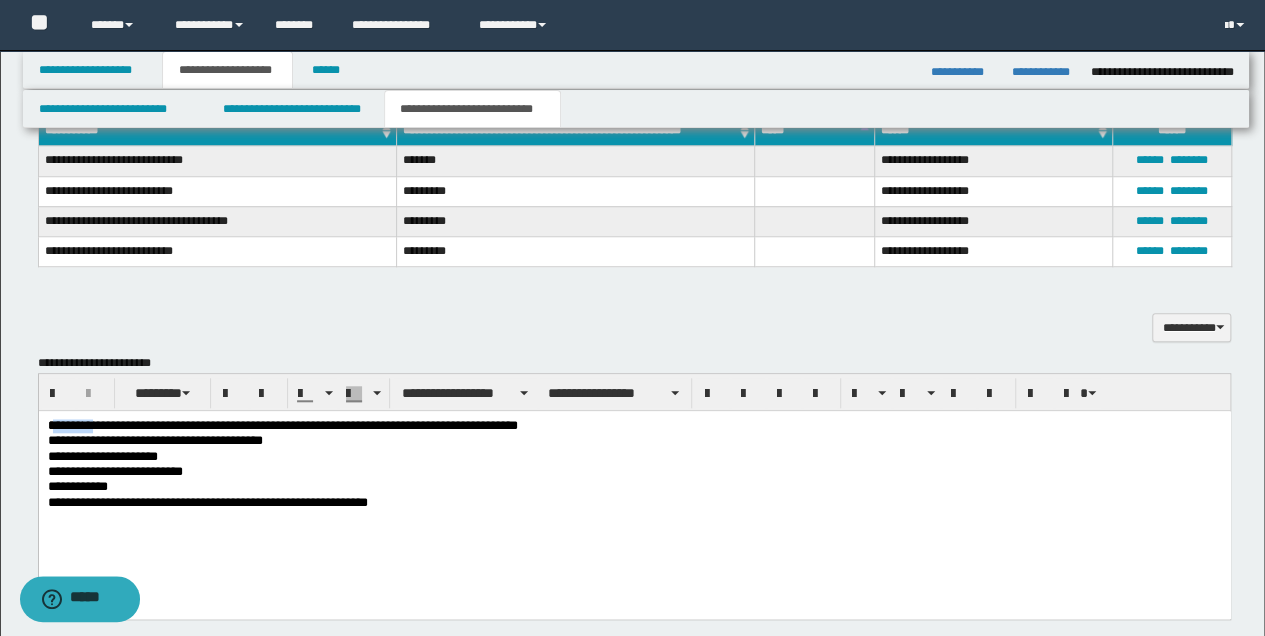 drag, startPoint x: 99, startPoint y: 424, endPoint x: 54, endPoint y: 425, distance: 45.01111 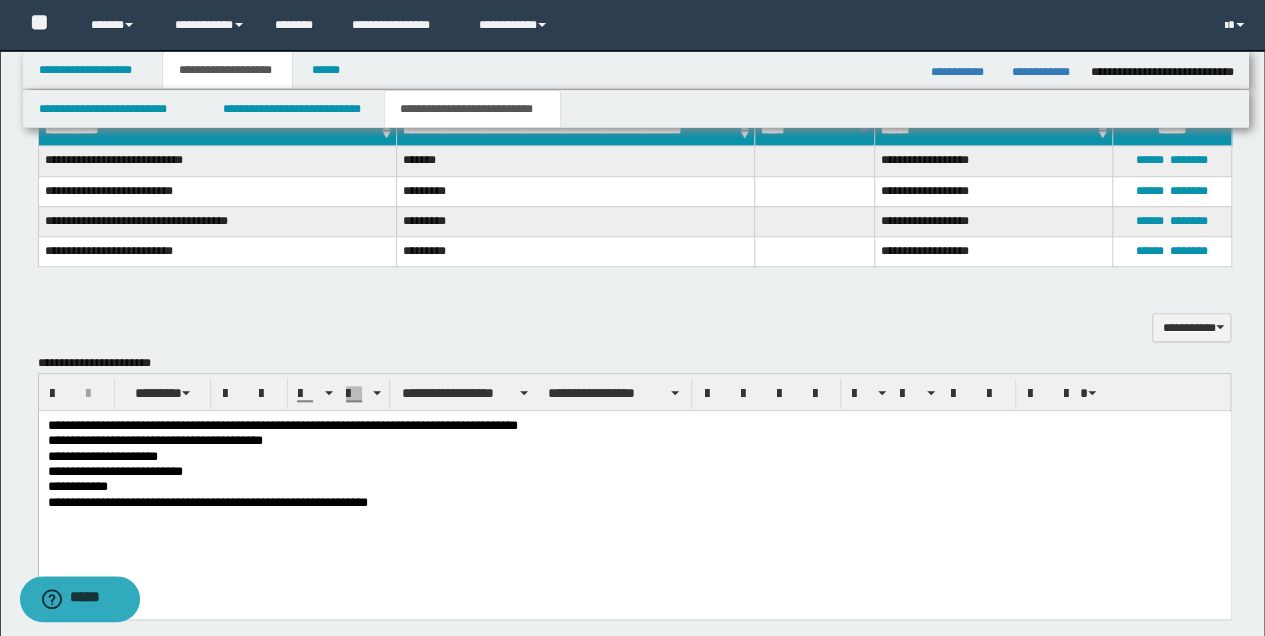 click on "**********" at bounding box center [634, 440] 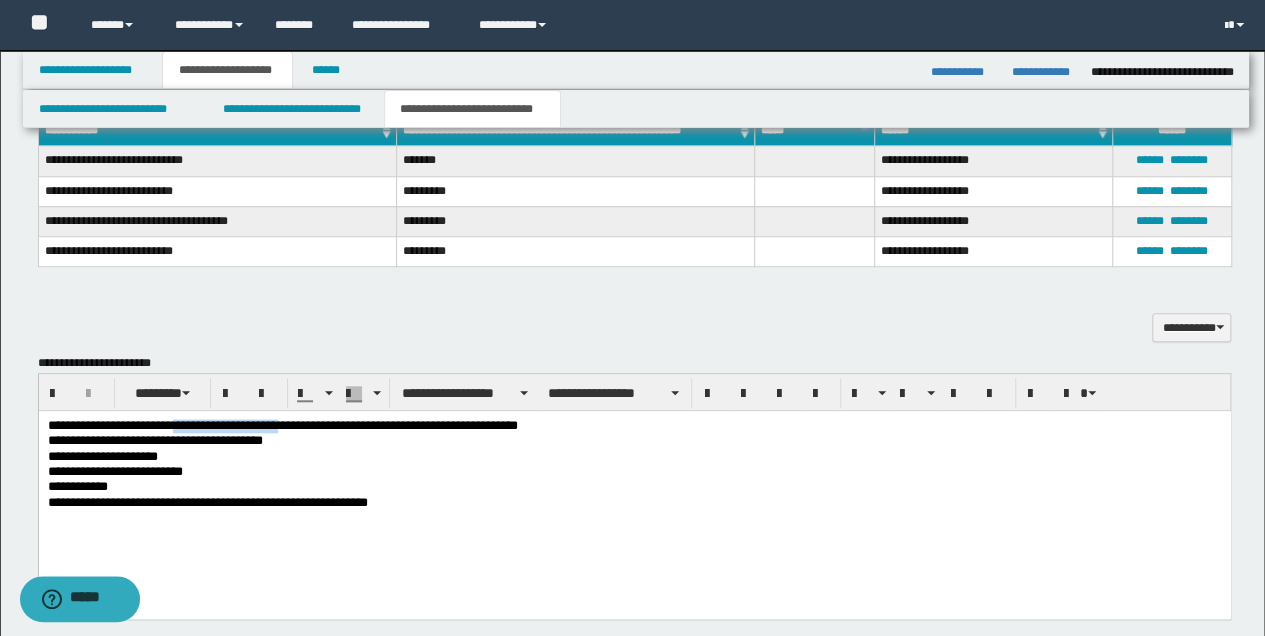 drag, startPoint x: 191, startPoint y: 425, endPoint x: 314, endPoint y: 427, distance: 123.01626 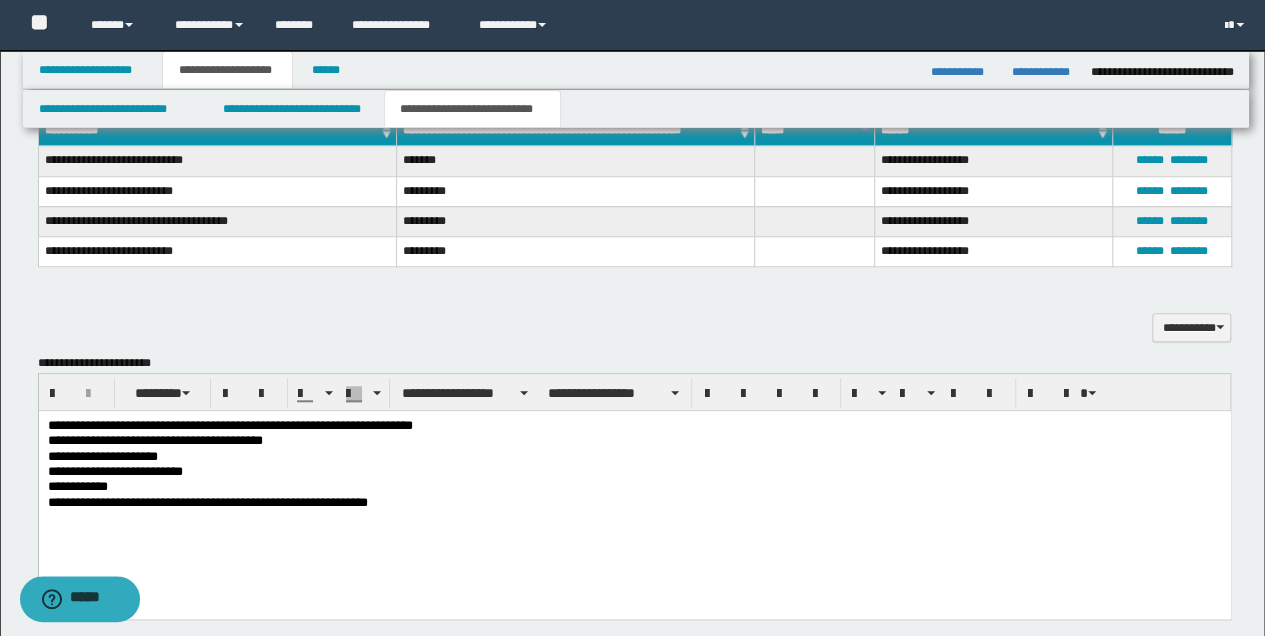 click on "**********" at bounding box center (634, 489) 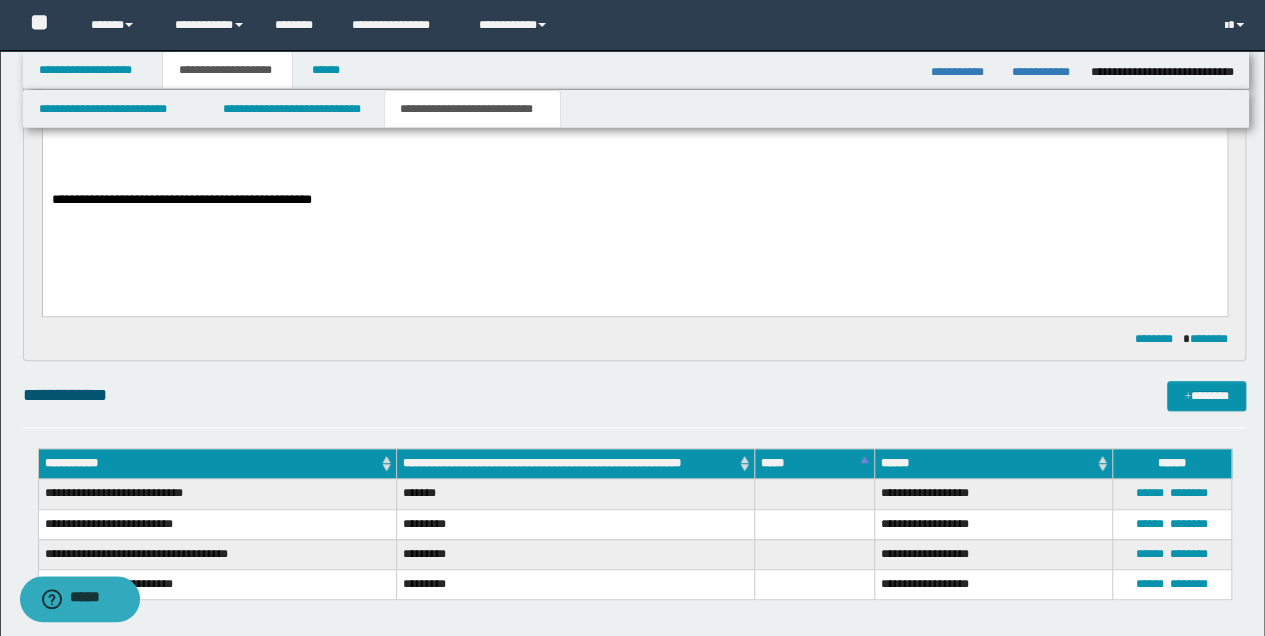 scroll, scrollTop: 733, scrollLeft: 0, axis: vertical 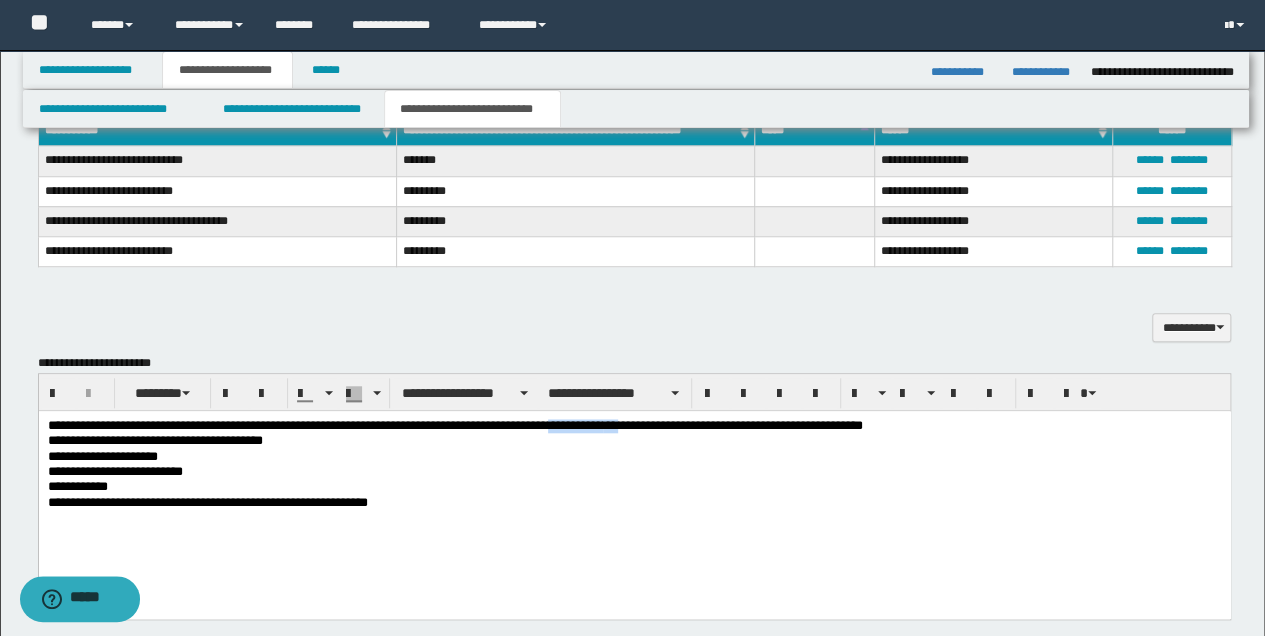 drag, startPoint x: 584, startPoint y: 424, endPoint x: 671, endPoint y: 419, distance: 87.14356 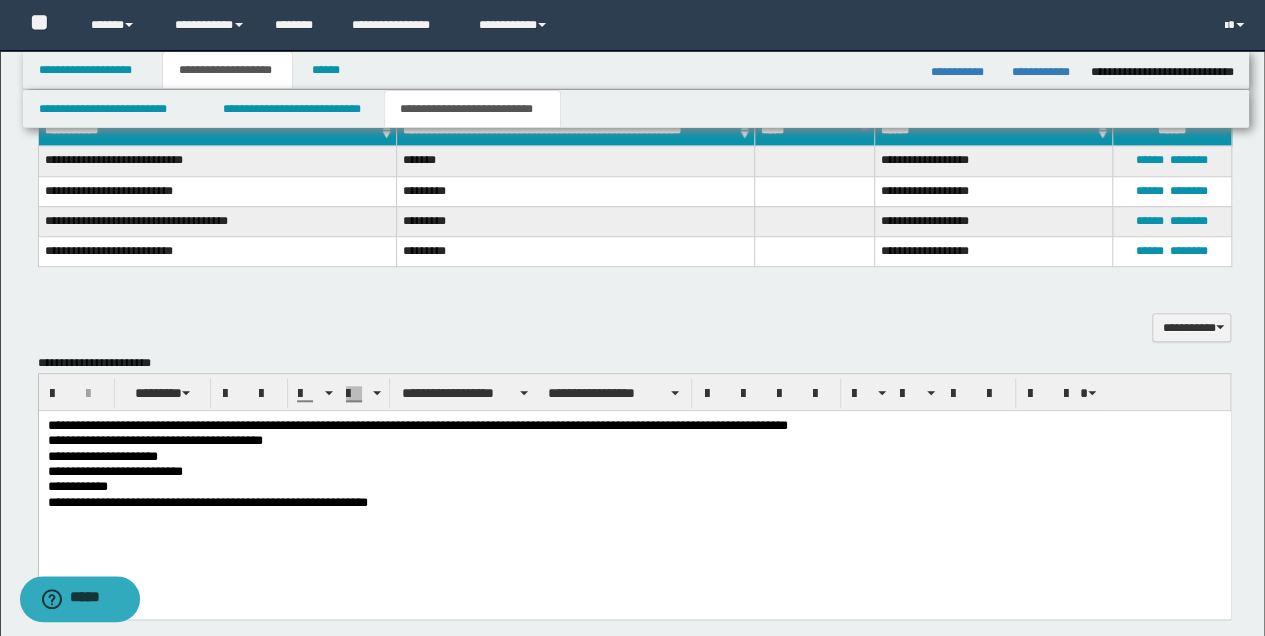click on "**********" at bounding box center (634, 425) 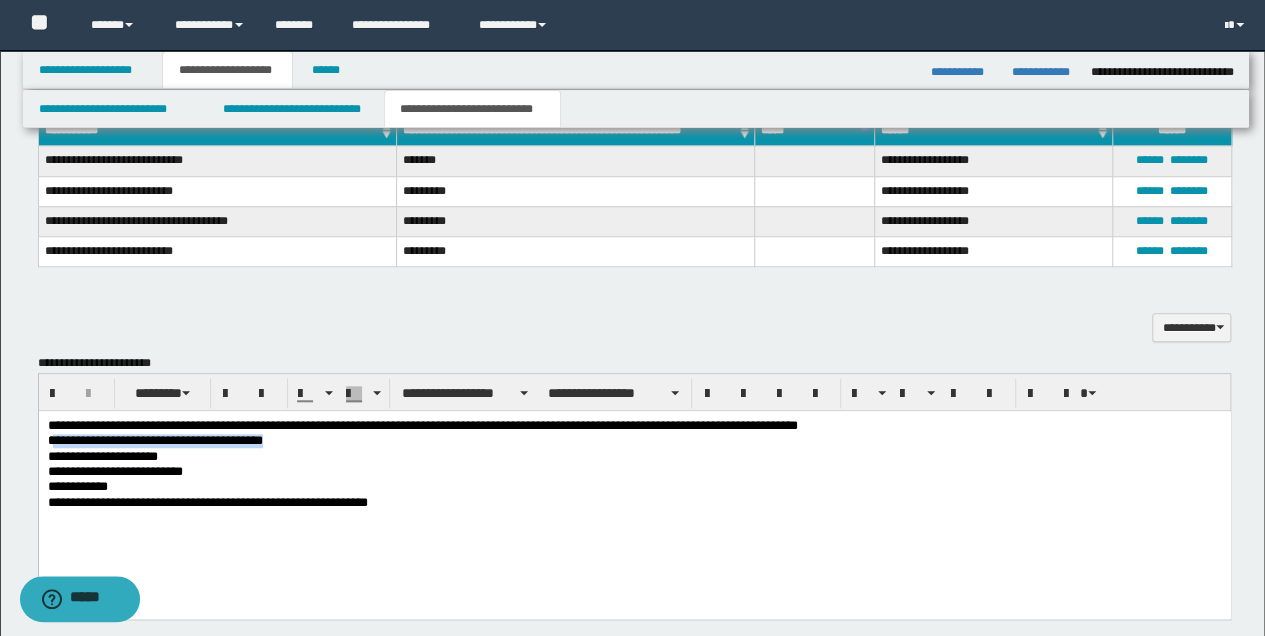 drag, startPoint x: 52, startPoint y: 440, endPoint x: 370, endPoint y: 441, distance: 318.0016 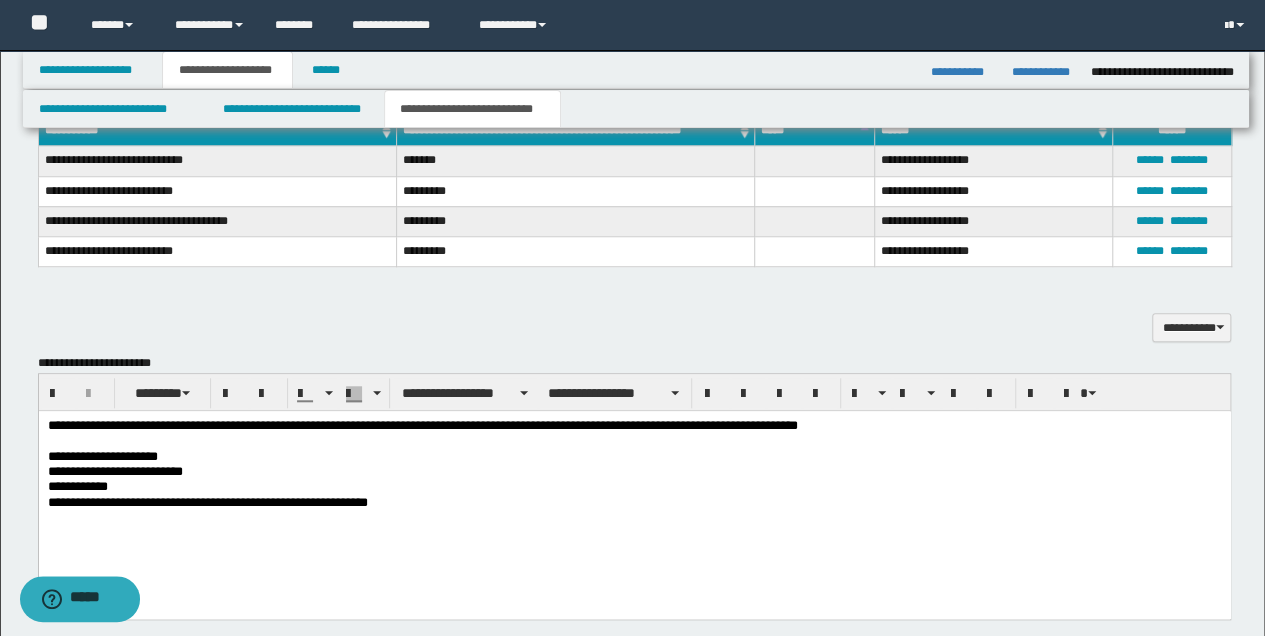click on "**********" at bounding box center (634, 489) 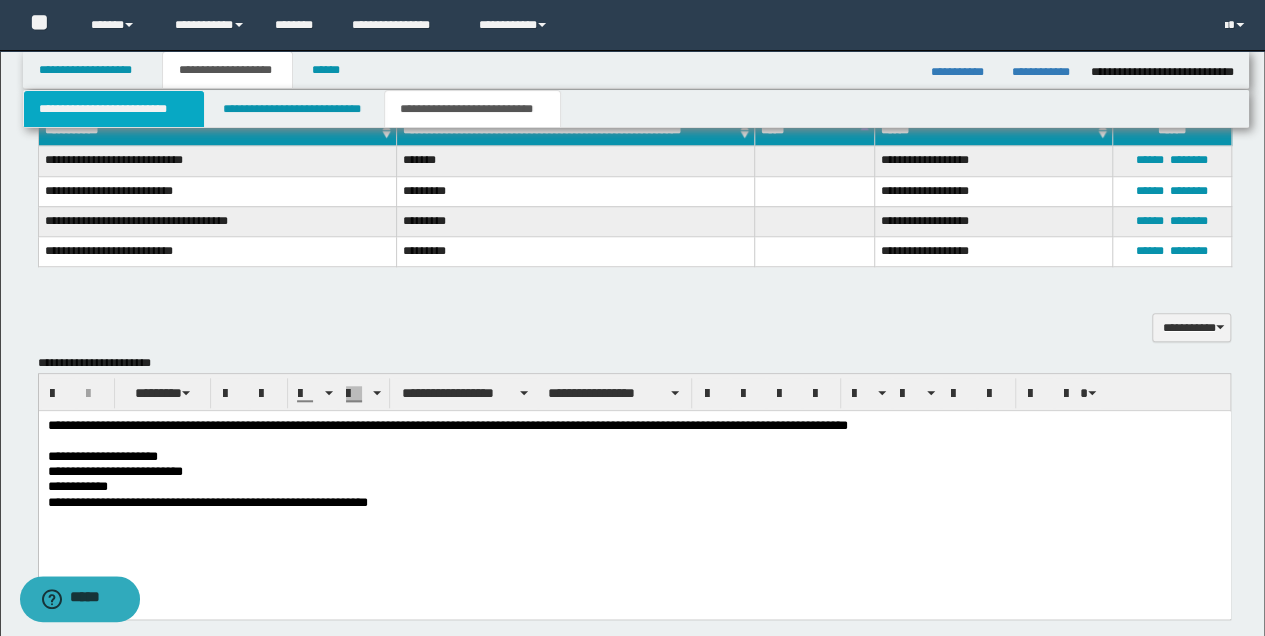 click on "**********" at bounding box center [114, 109] 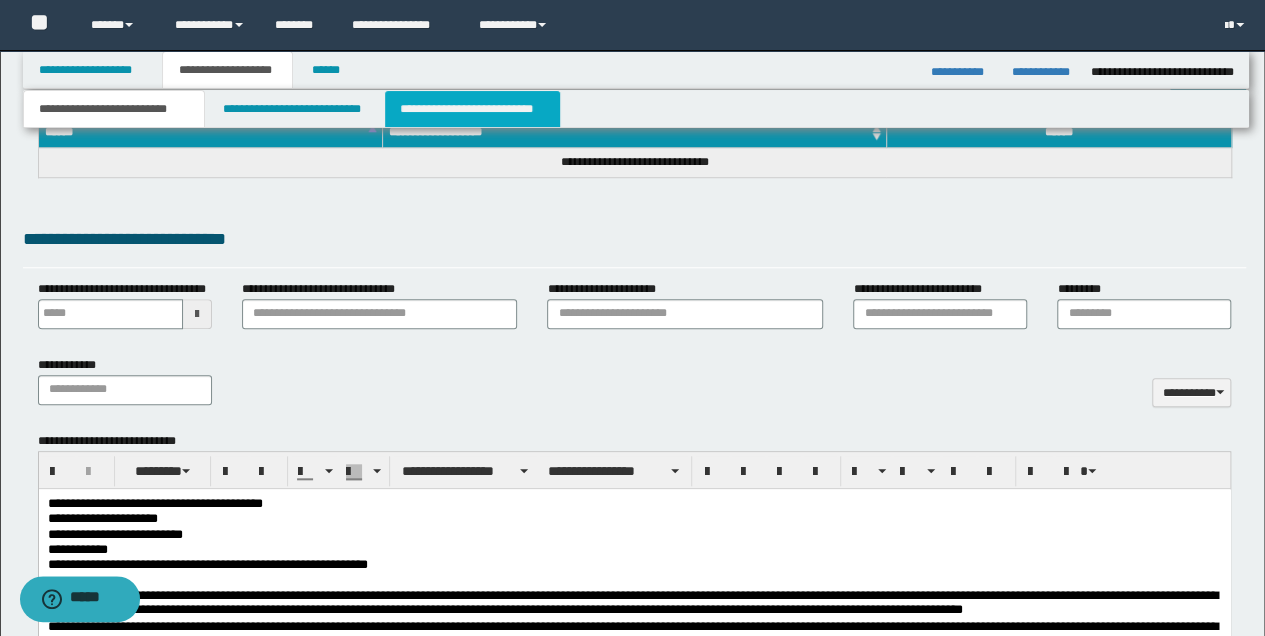 click on "**********" at bounding box center [472, 109] 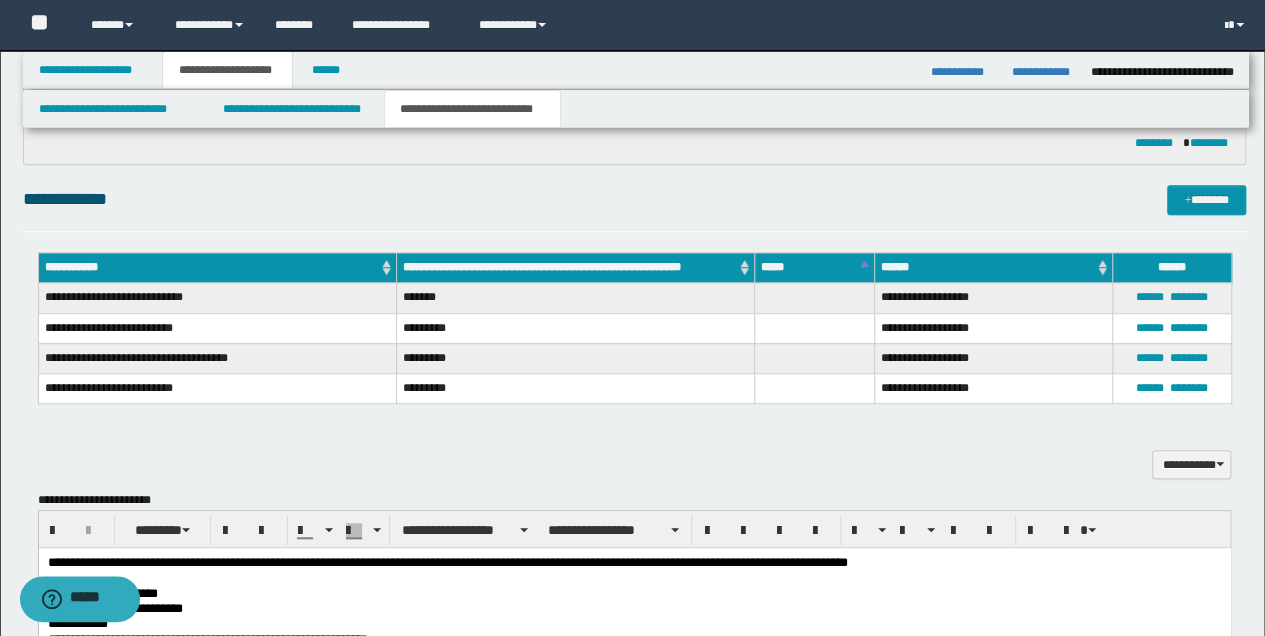 scroll, scrollTop: 733, scrollLeft: 0, axis: vertical 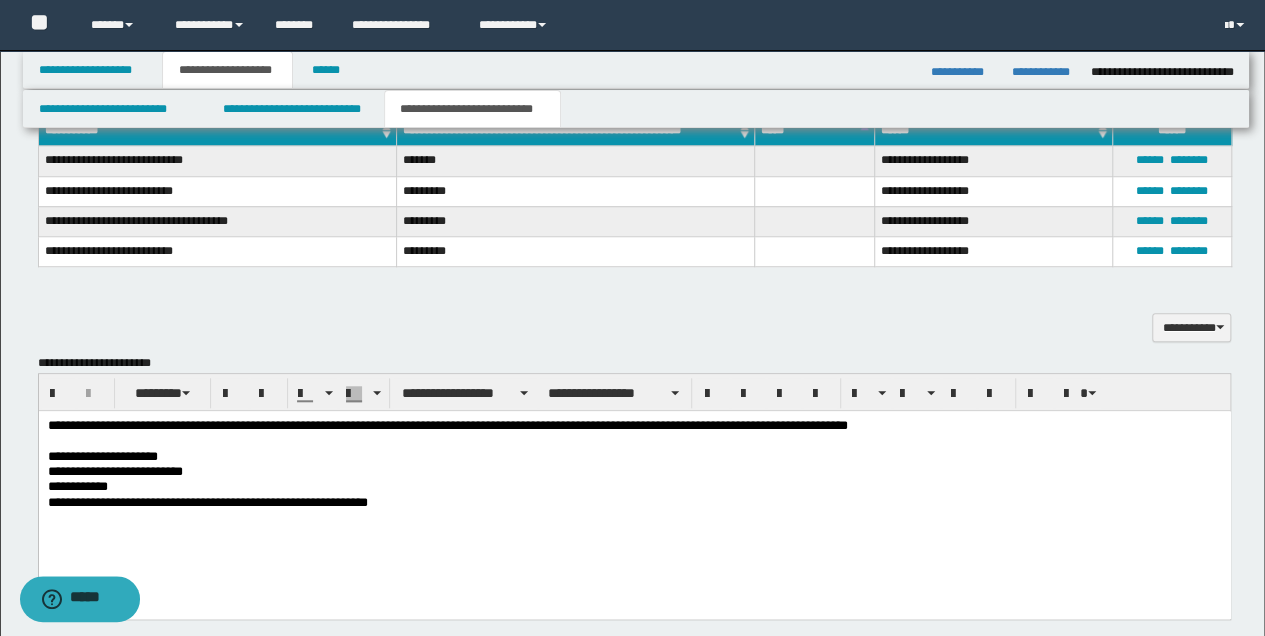 click on "**********" at bounding box center [634, 425] 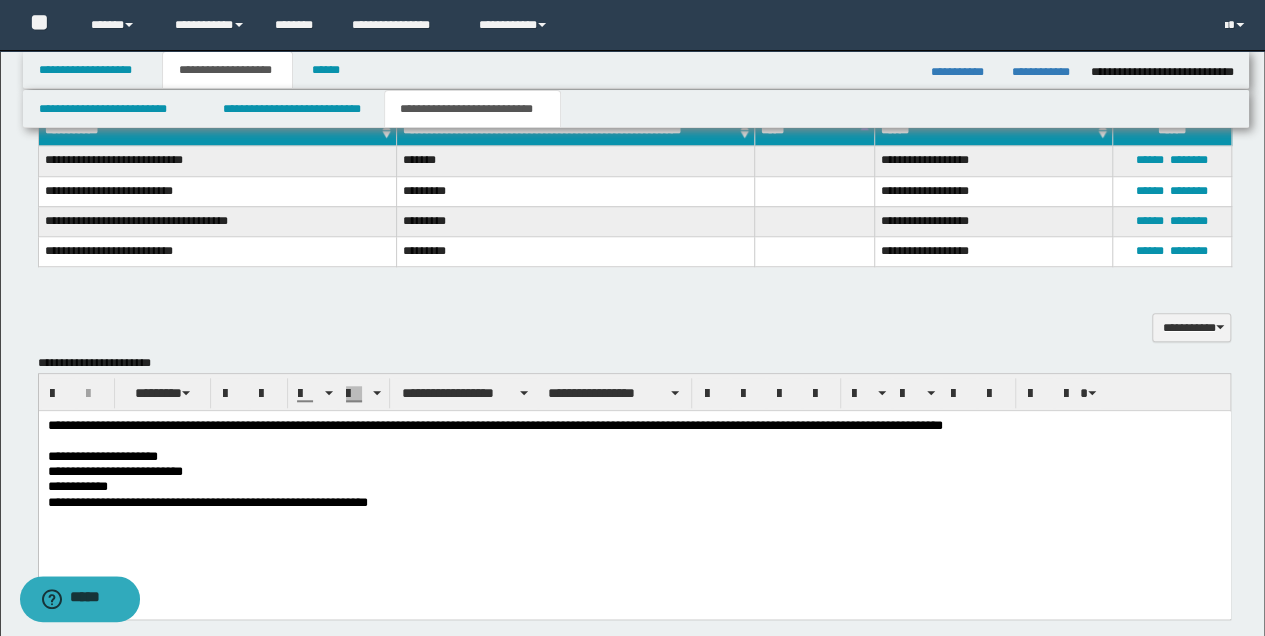 click on "**********" at bounding box center [634, 425] 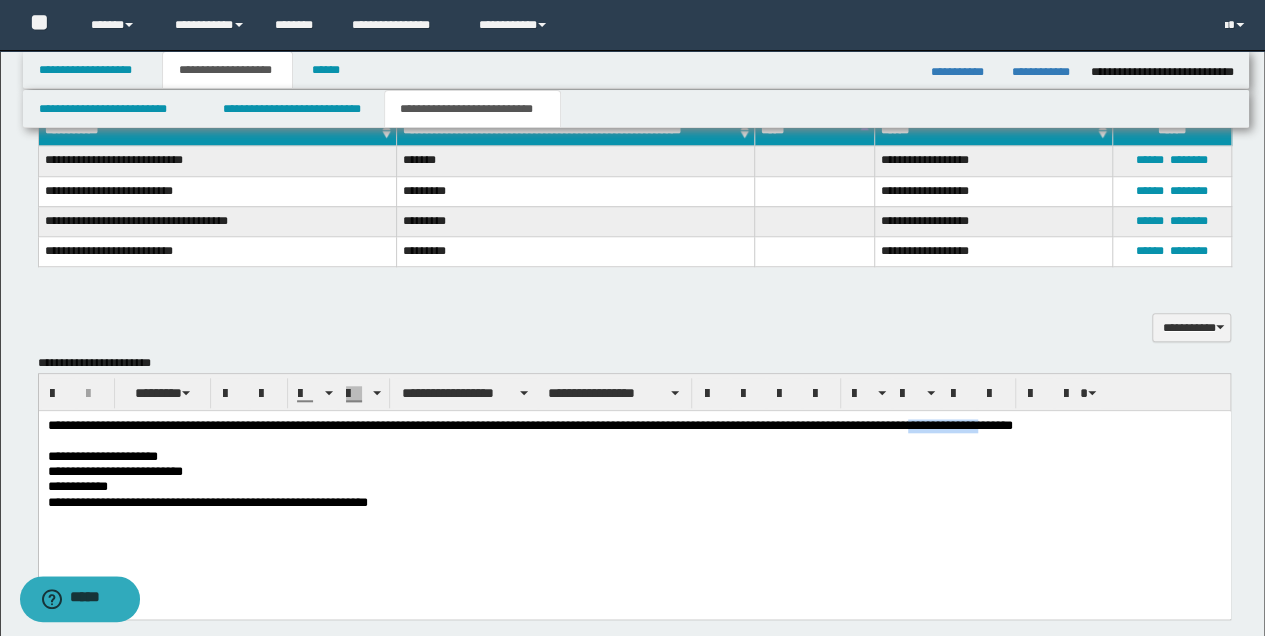 drag, startPoint x: 970, startPoint y: 425, endPoint x: 1042, endPoint y: 427, distance: 72.02777 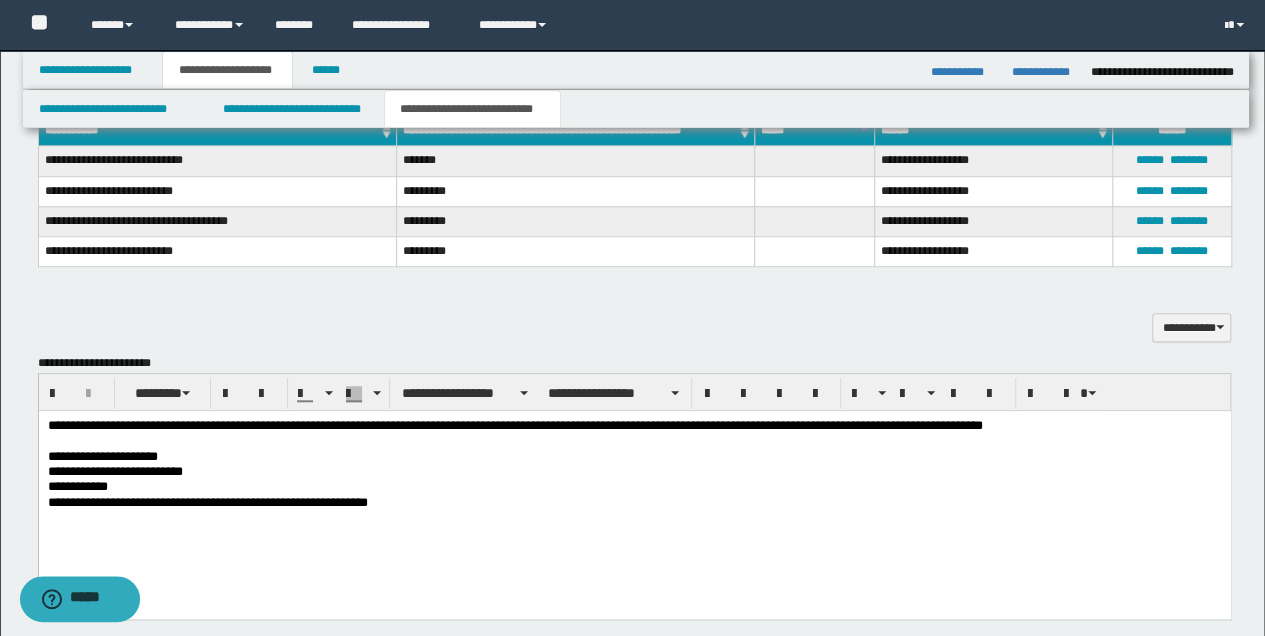 click on "**********" at bounding box center (634, 425) 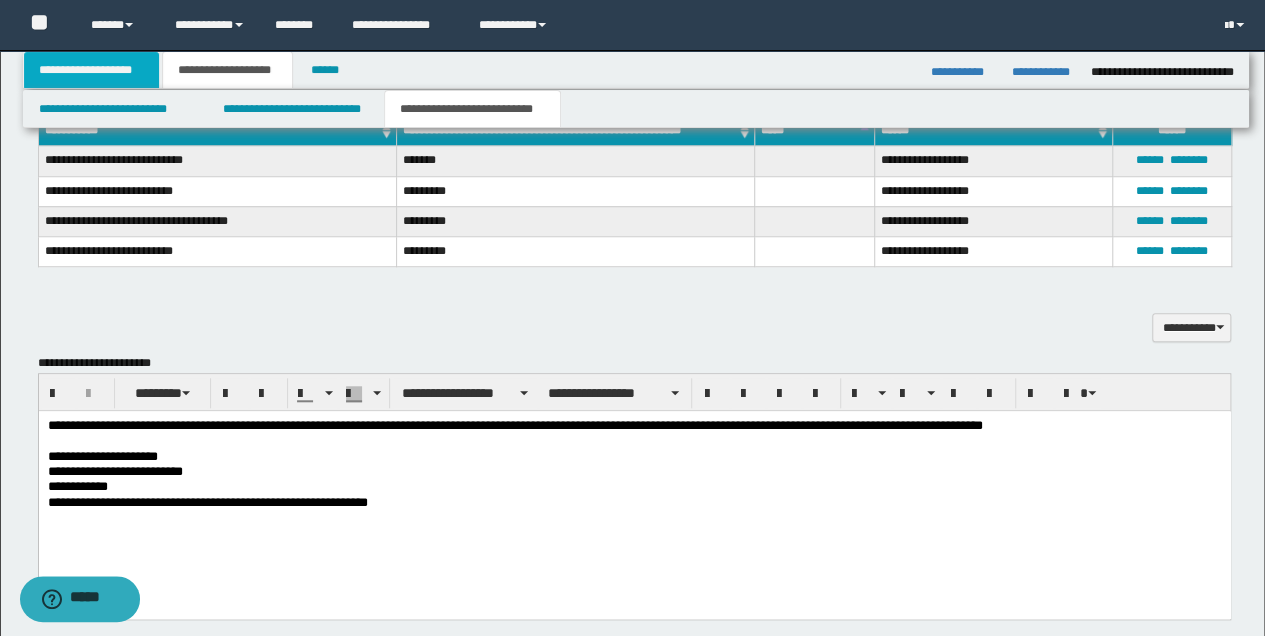 click on "**********" at bounding box center [92, 70] 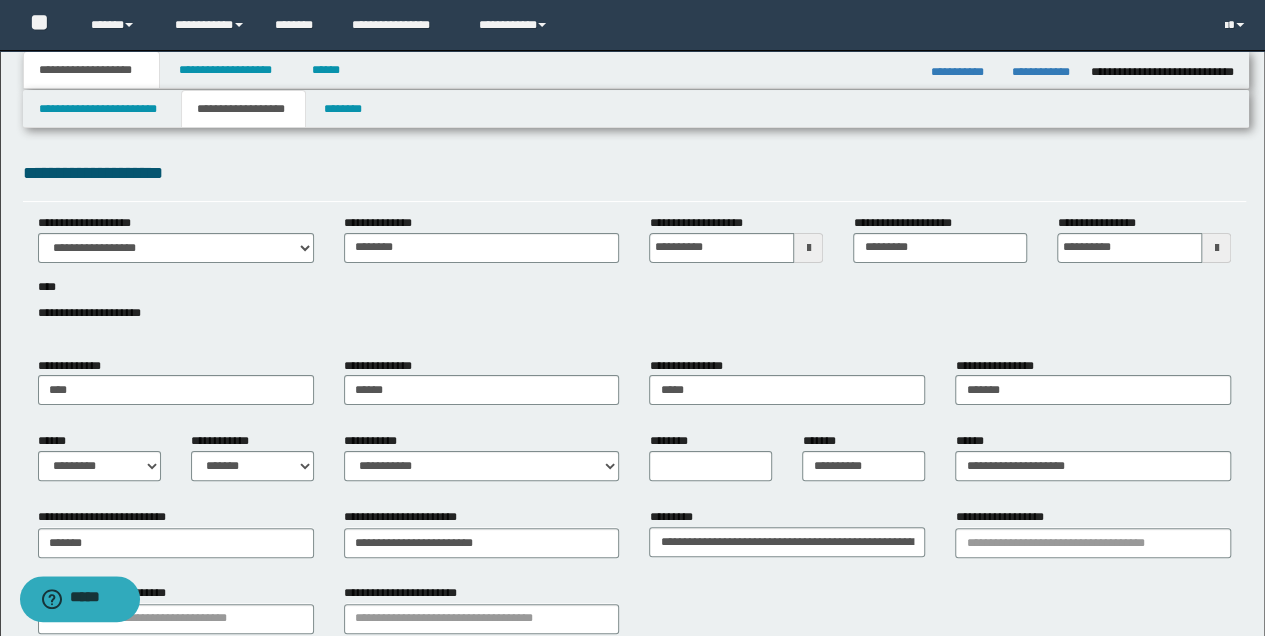 scroll, scrollTop: 0, scrollLeft: 0, axis: both 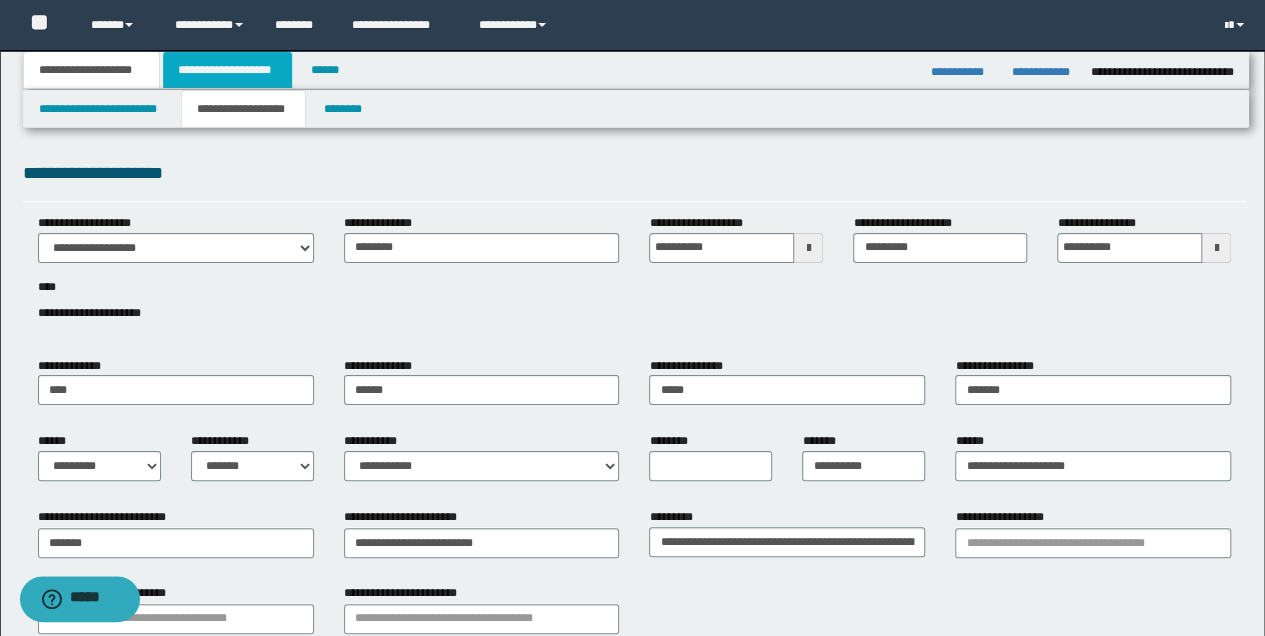 click on "**********" at bounding box center (227, 70) 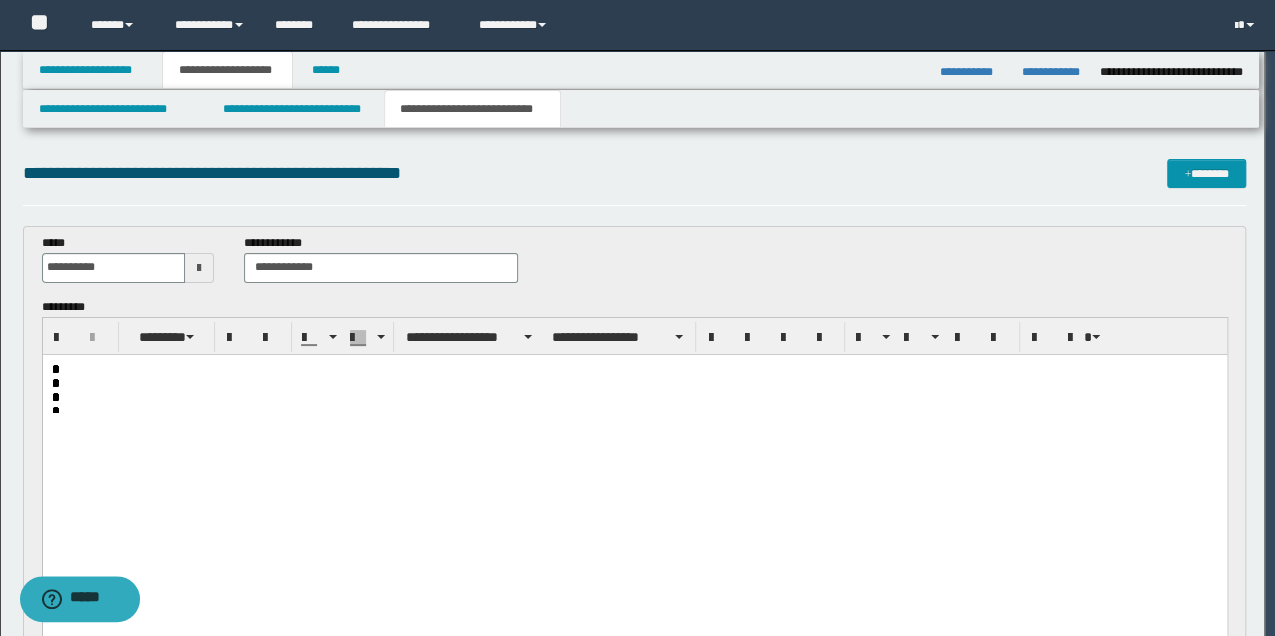 type 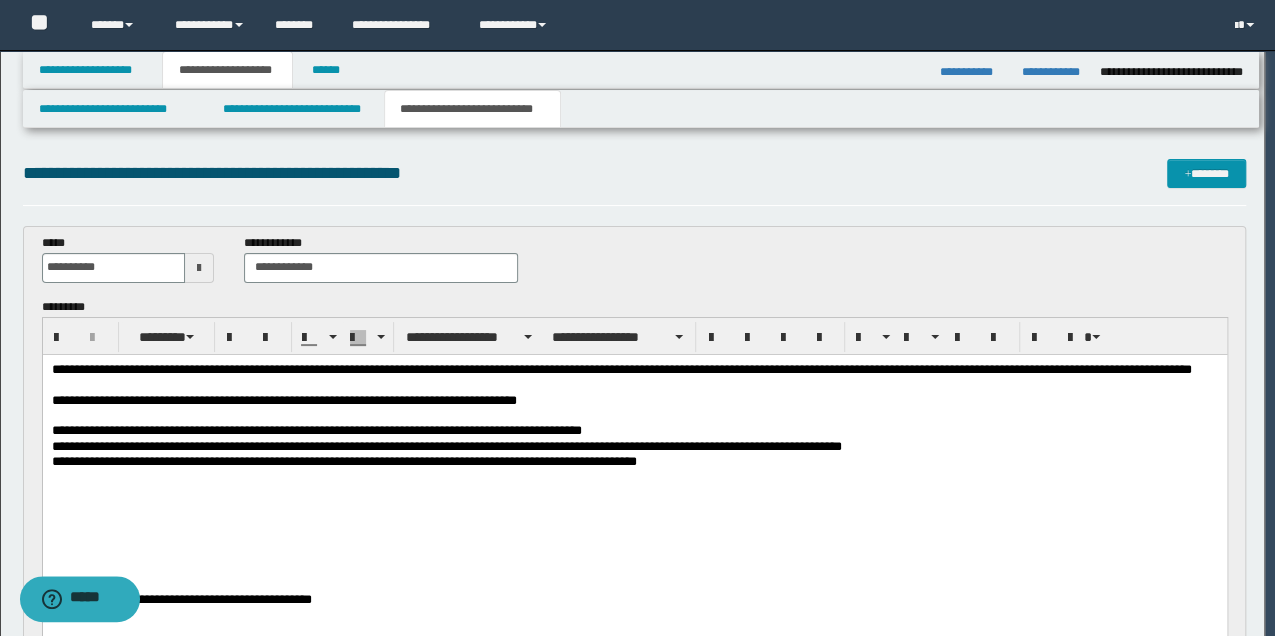 type 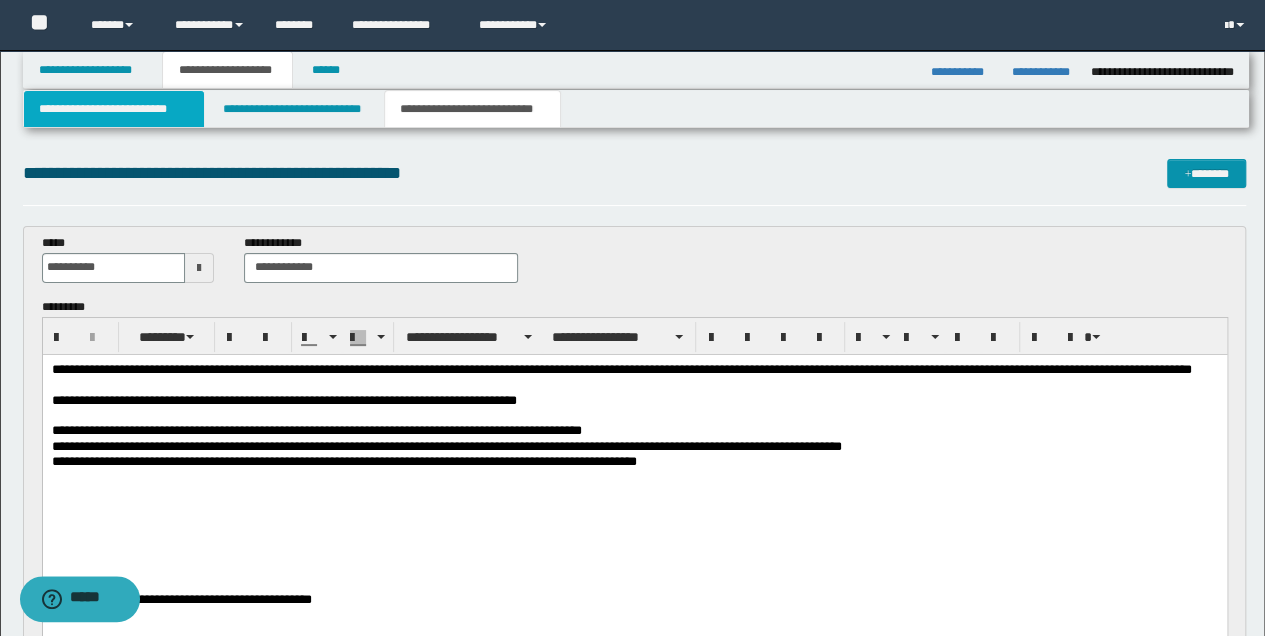 click on "**********" at bounding box center (114, 109) 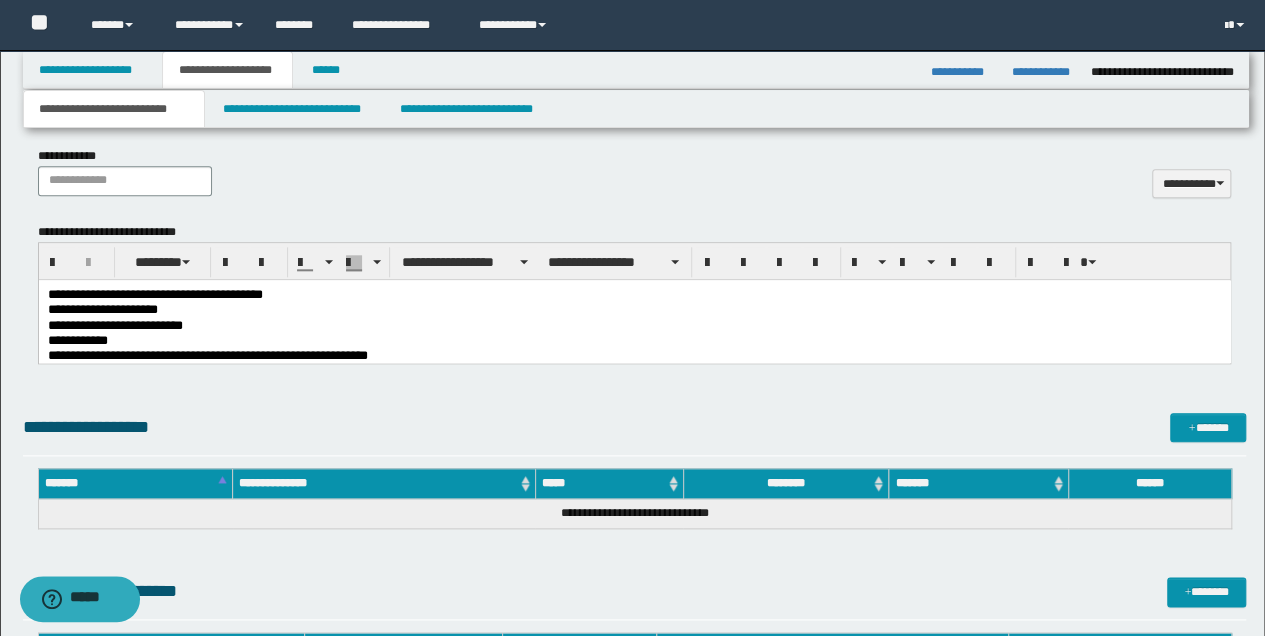 scroll, scrollTop: 1133, scrollLeft: 0, axis: vertical 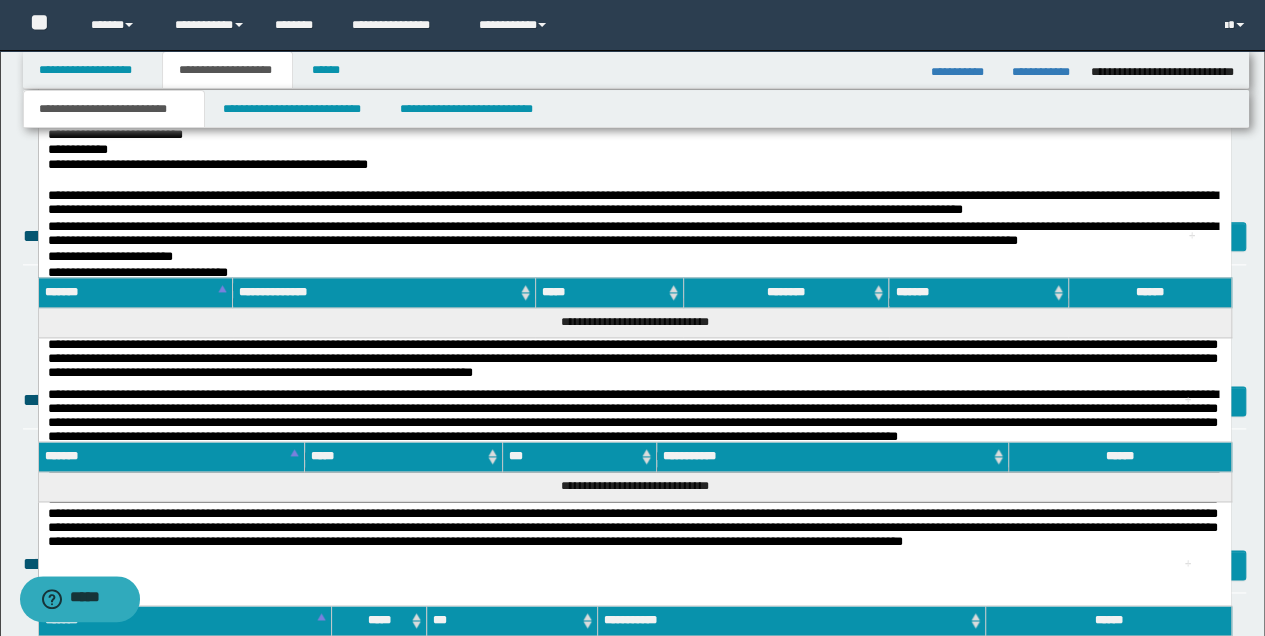 click on "**********" at bounding box center (634, 164) 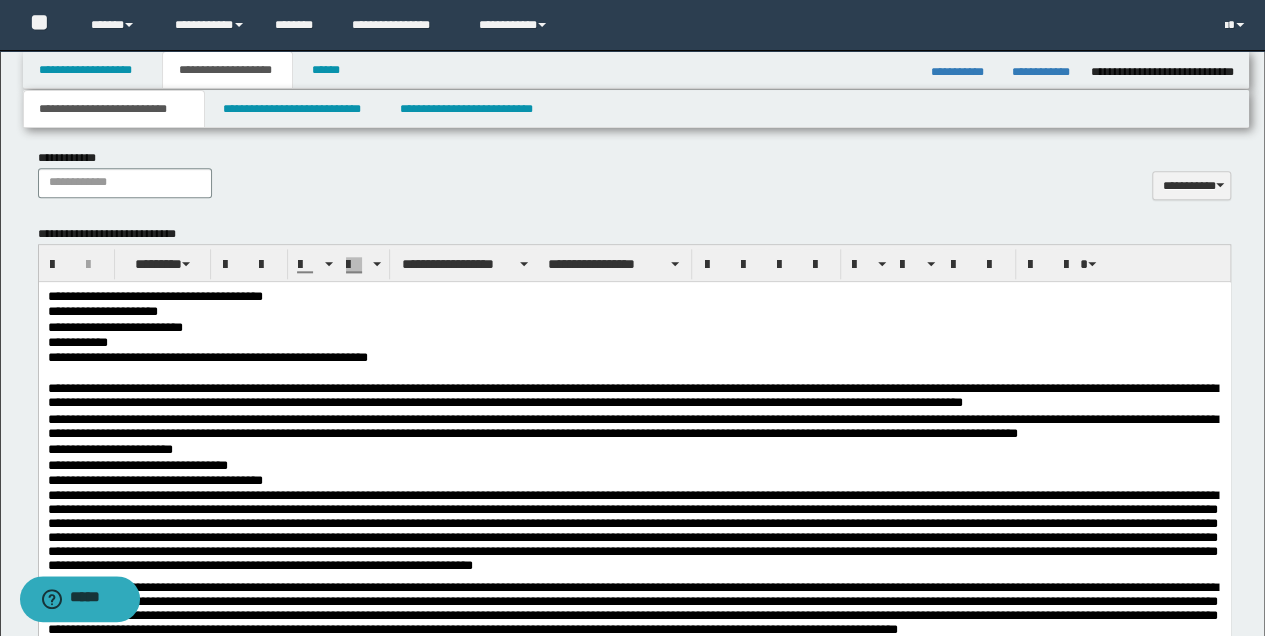 scroll, scrollTop: 933, scrollLeft: 0, axis: vertical 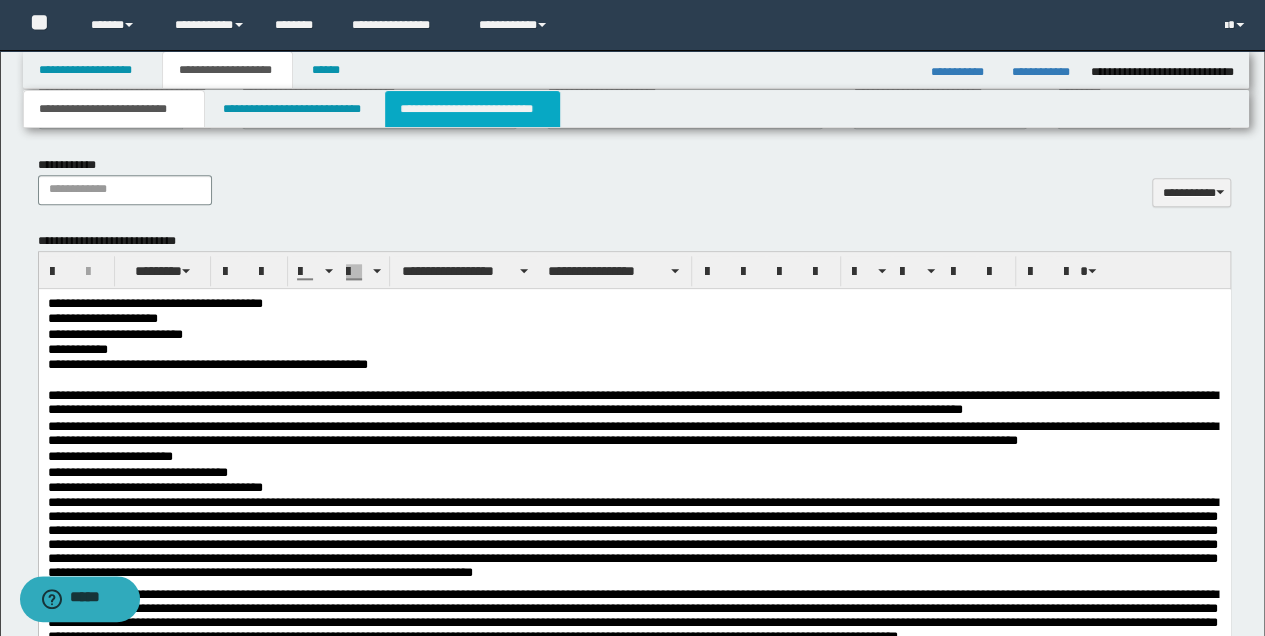 click on "**********" at bounding box center [472, 109] 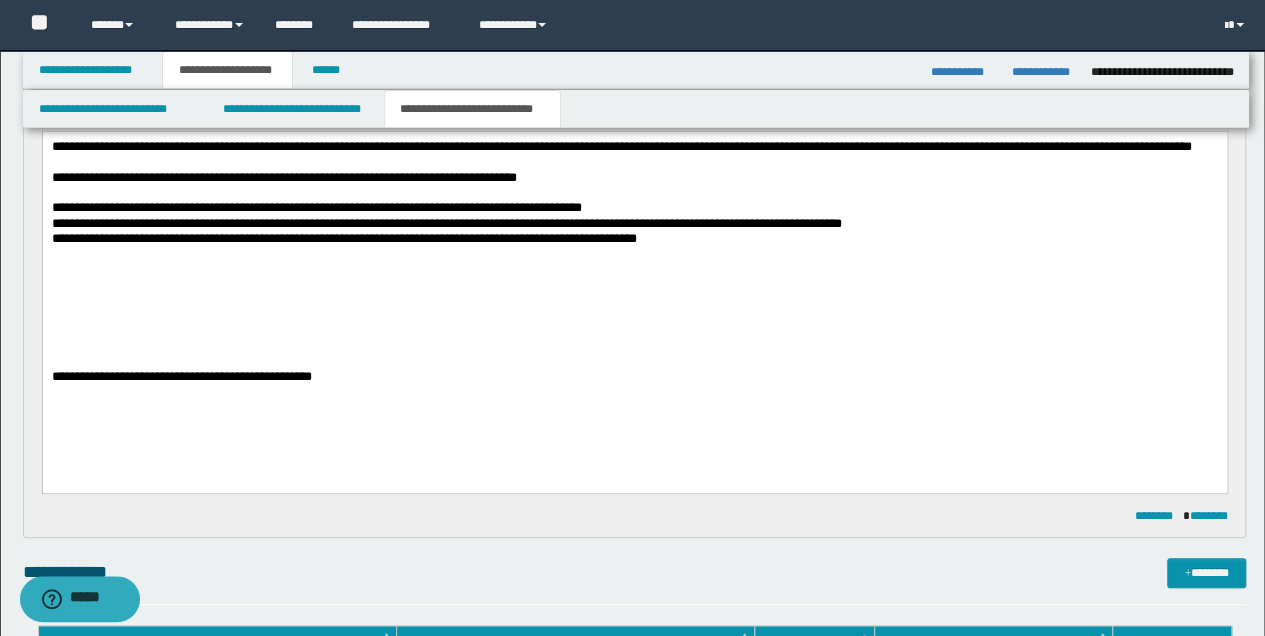 scroll, scrollTop: 200, scrollLeft: 0, axis: vertical 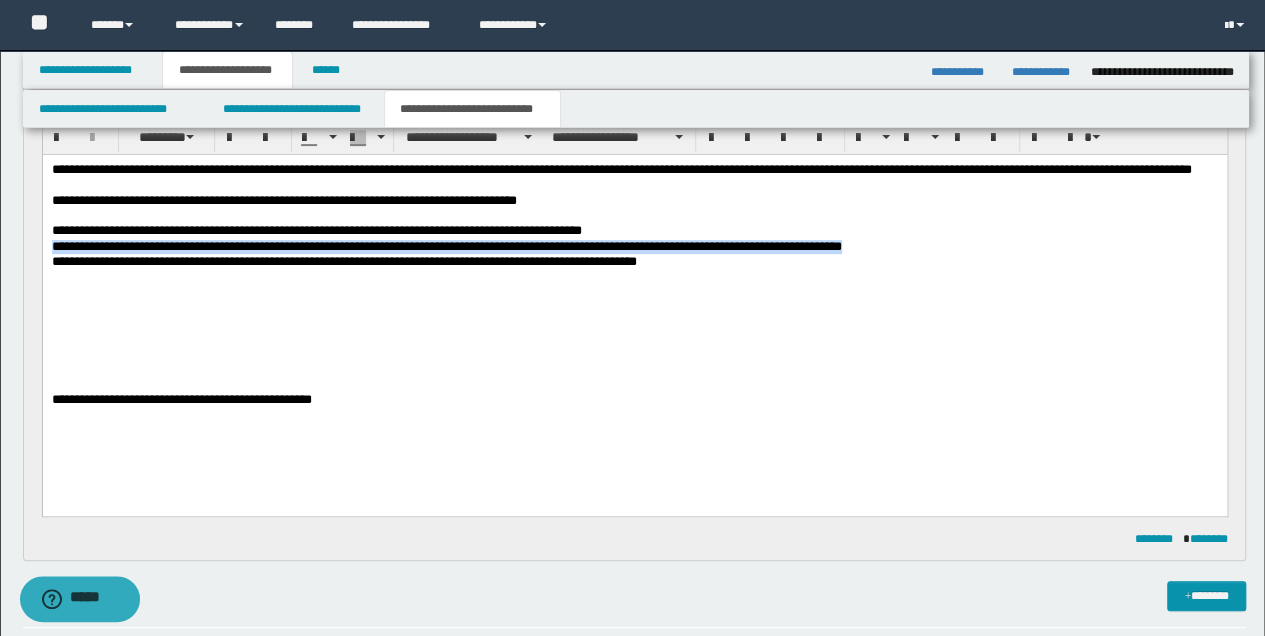 drag, startPoint x: 51, startPoint y: 240, endPoint x: 900, endPoint y: 241, distance: 849.0006 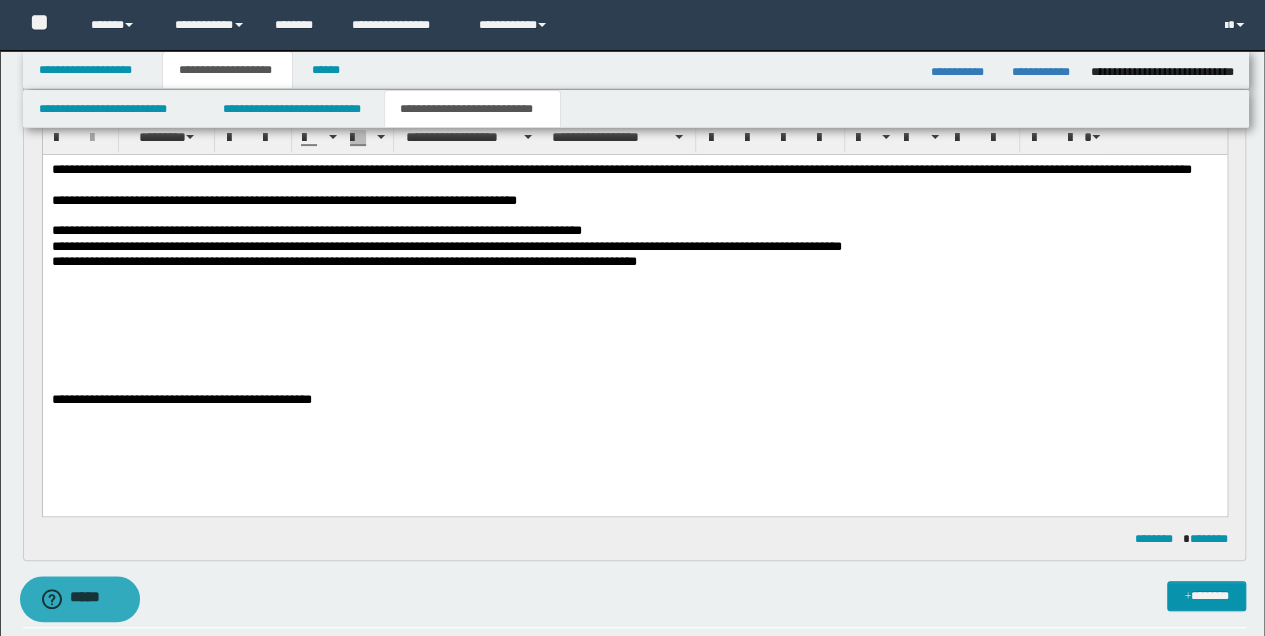 click on "**********" at bounding box center (634, 261) 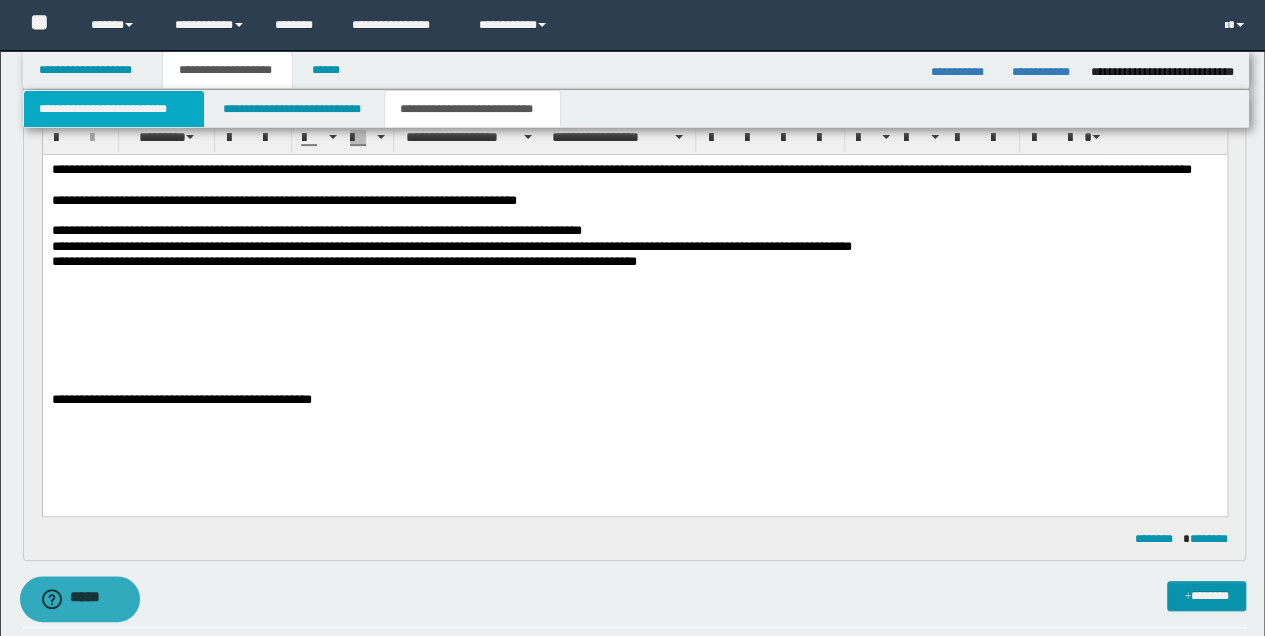 click on "**********" at bounding box center (114, 109) 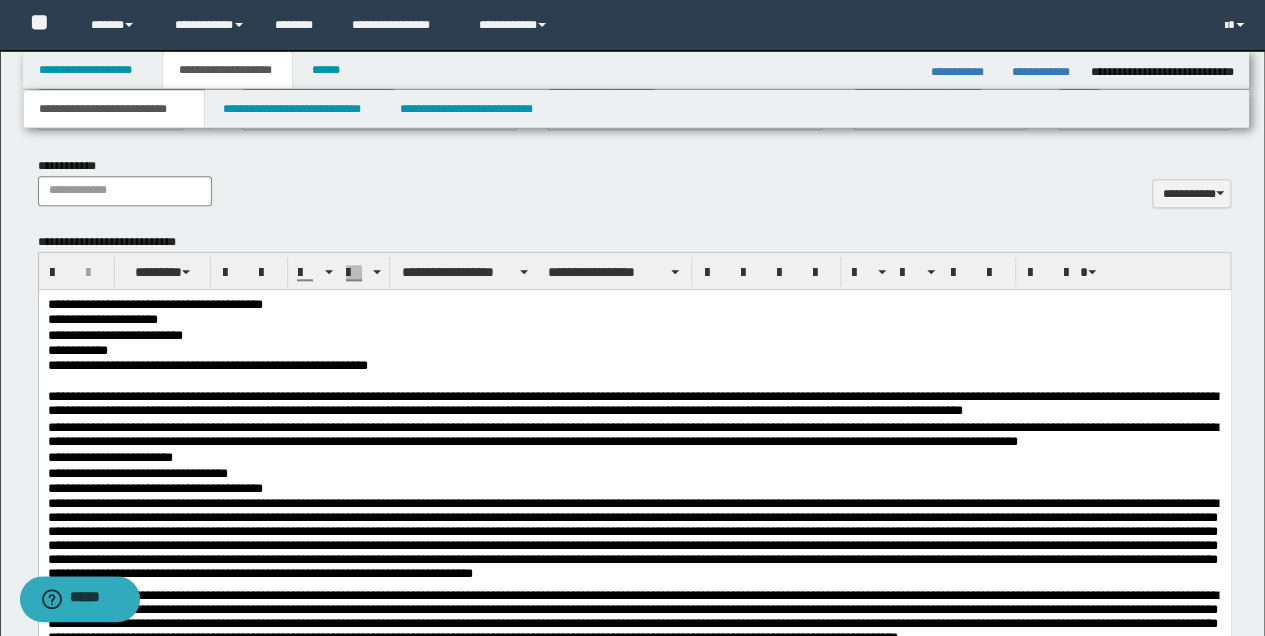 scroll, scrollTop: 933, scrollLeft: 0, axis: vertical 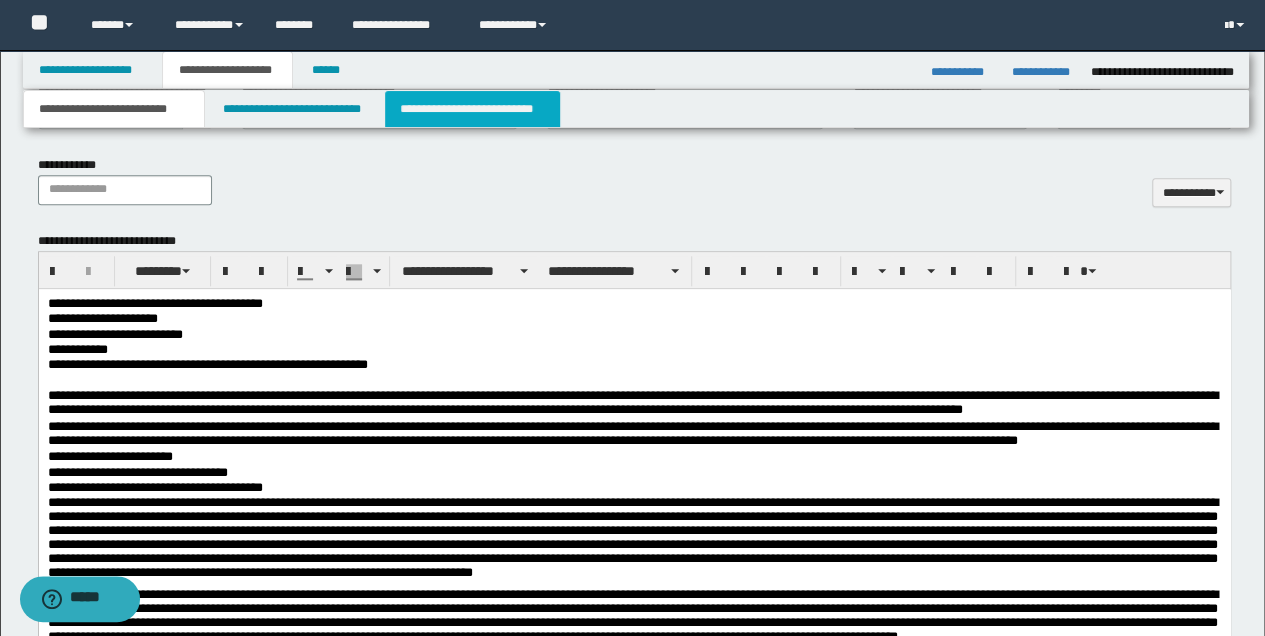 click on "**********" at bounding box center (472, 109) 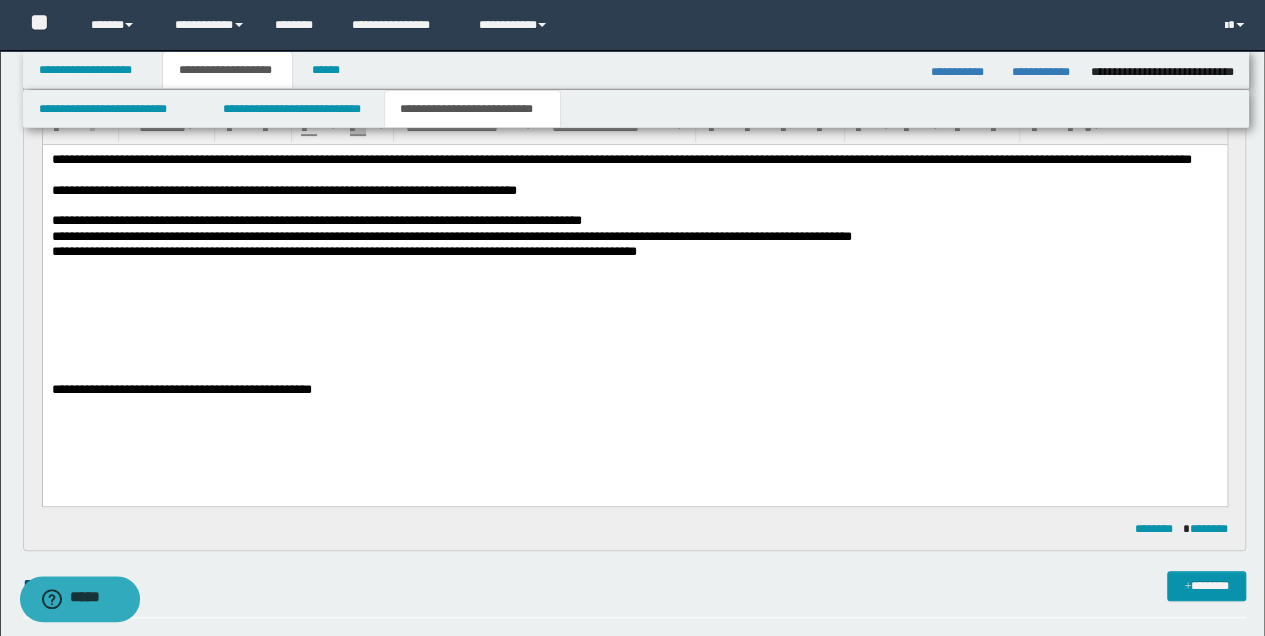 scroll, scrollTop: 200, scrollLeft: 0, axis: vertical 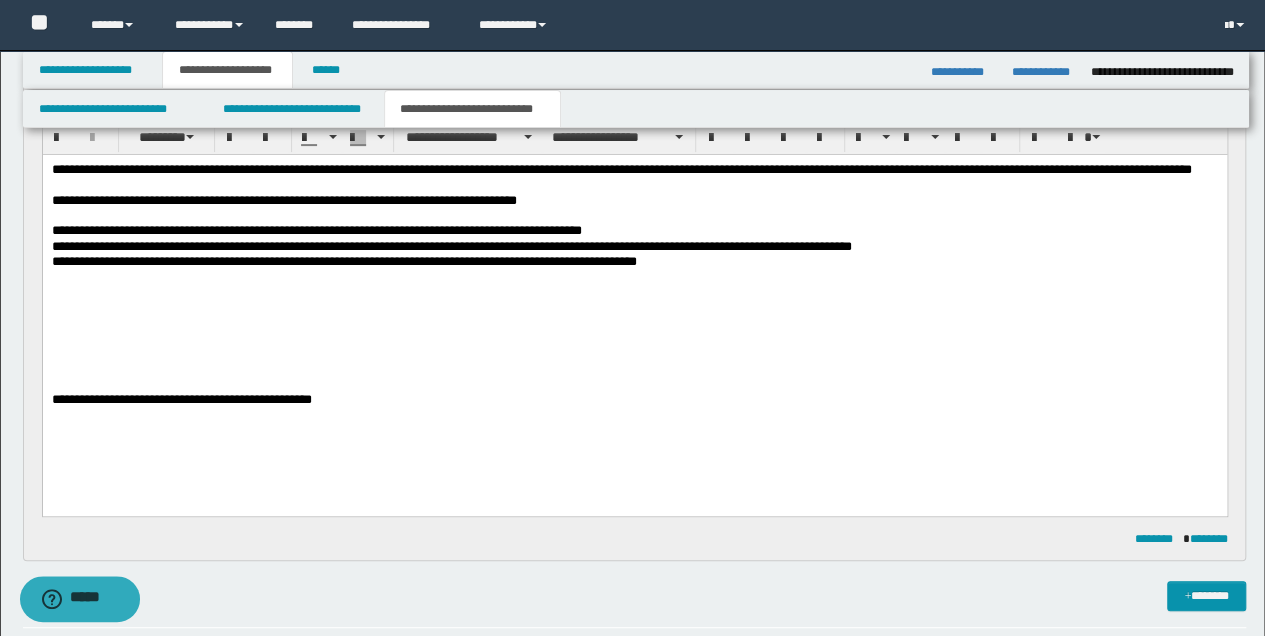 click on "**********" at bounding box center [634, 246] 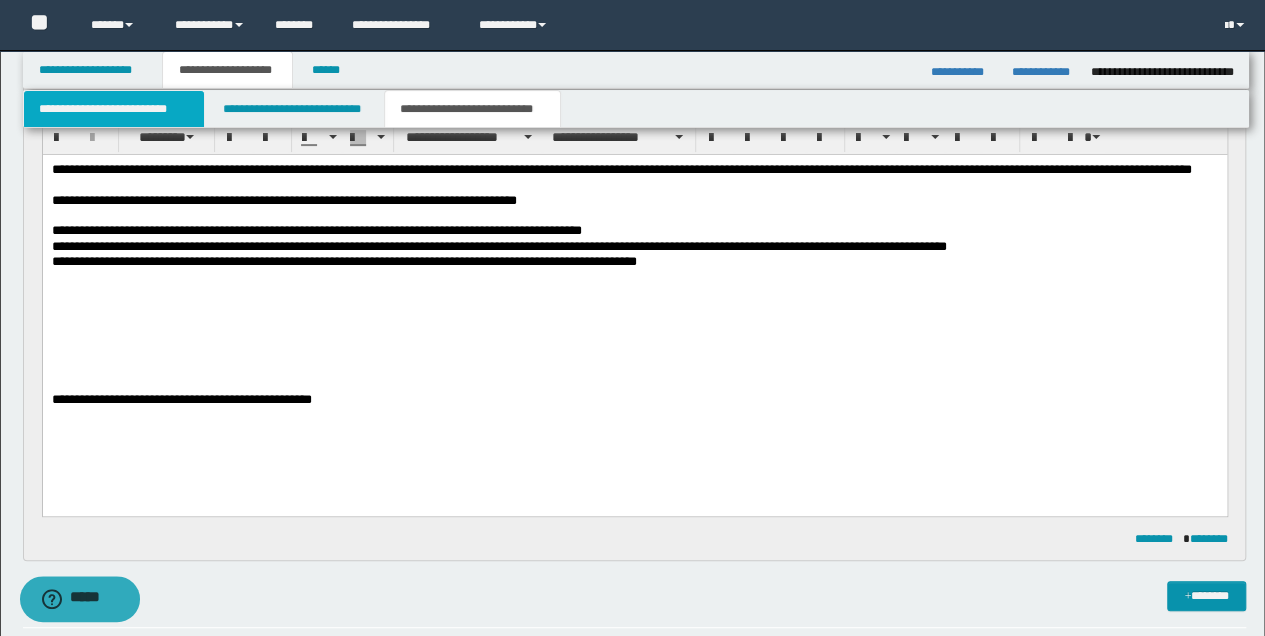 click on "**********" at bounding box center (114, 109) 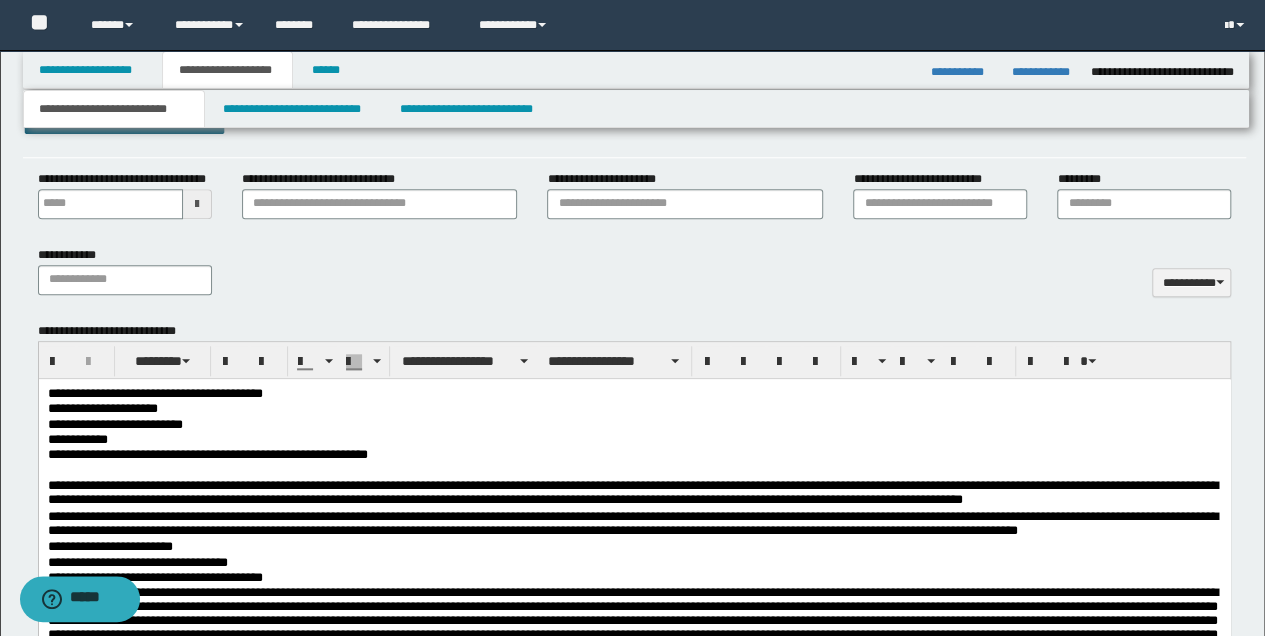 scroll, scrollTop: 866, scrollLeft: 0, axis: vertical 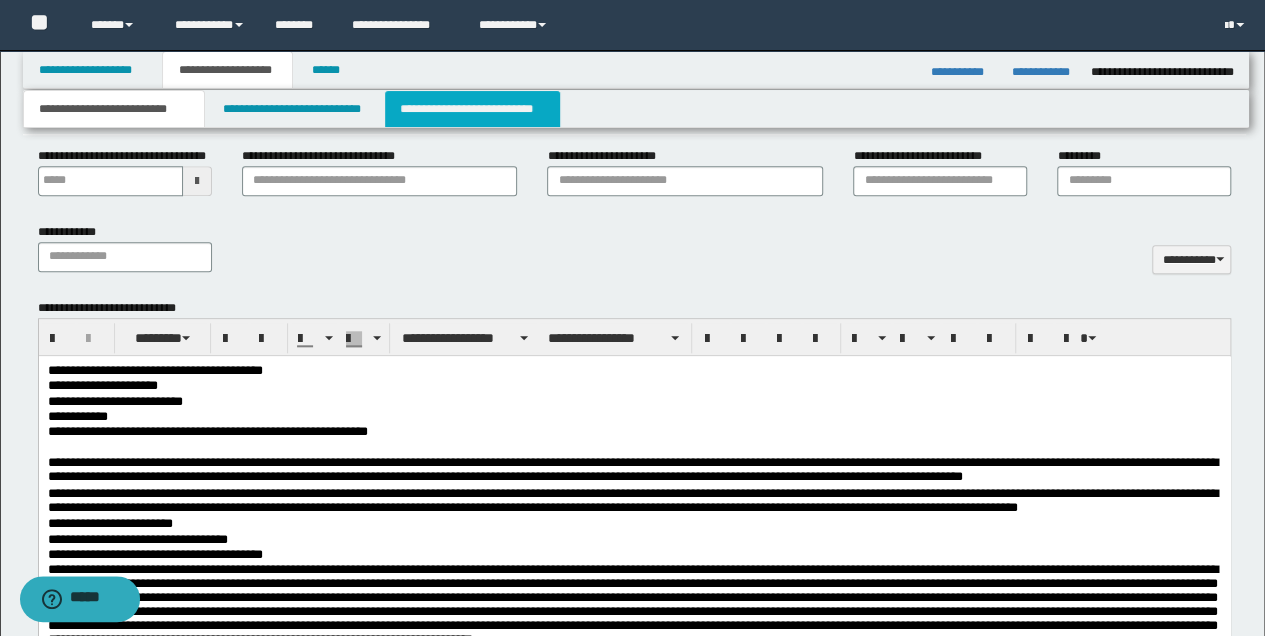 click on "**********" at bounding box center [472, 109] 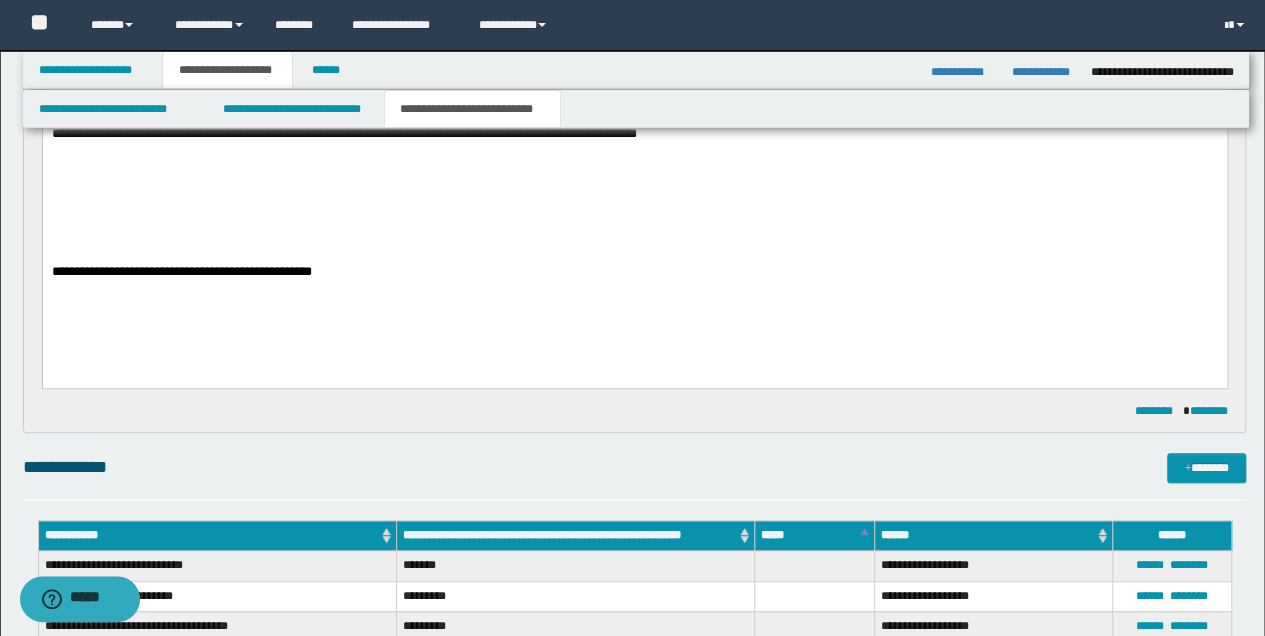scroll, scrollTop: 200, scrollLeft: 0, axis: vertical 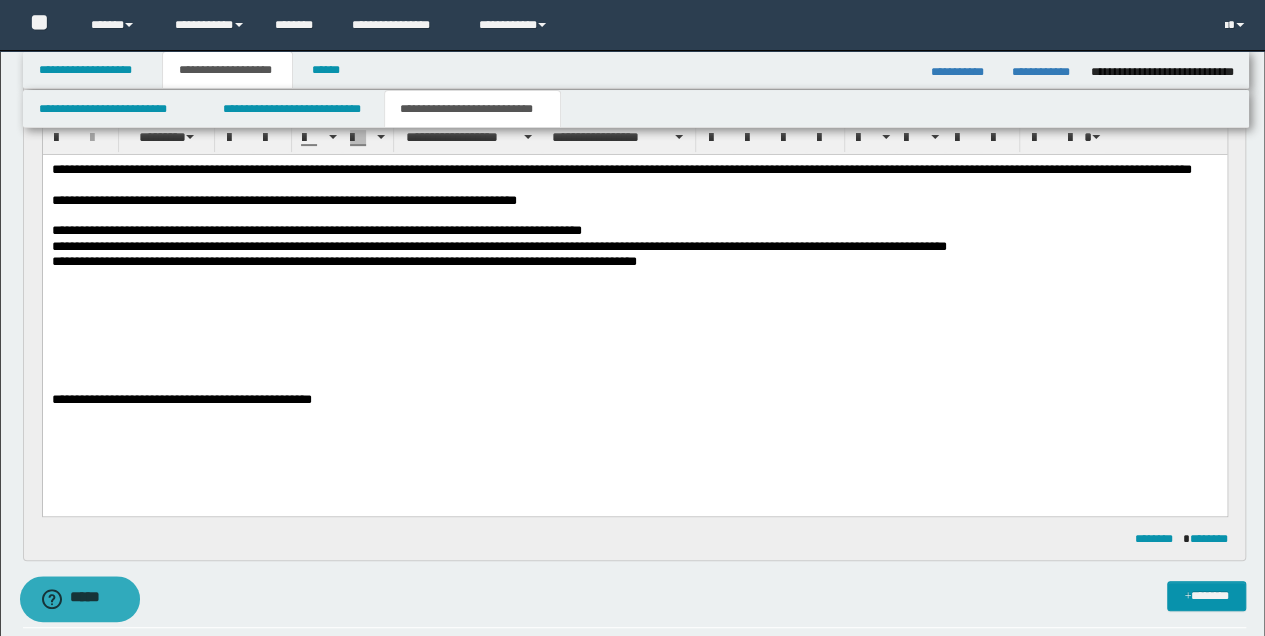 click on "**********" at bounding box center [634, 246] 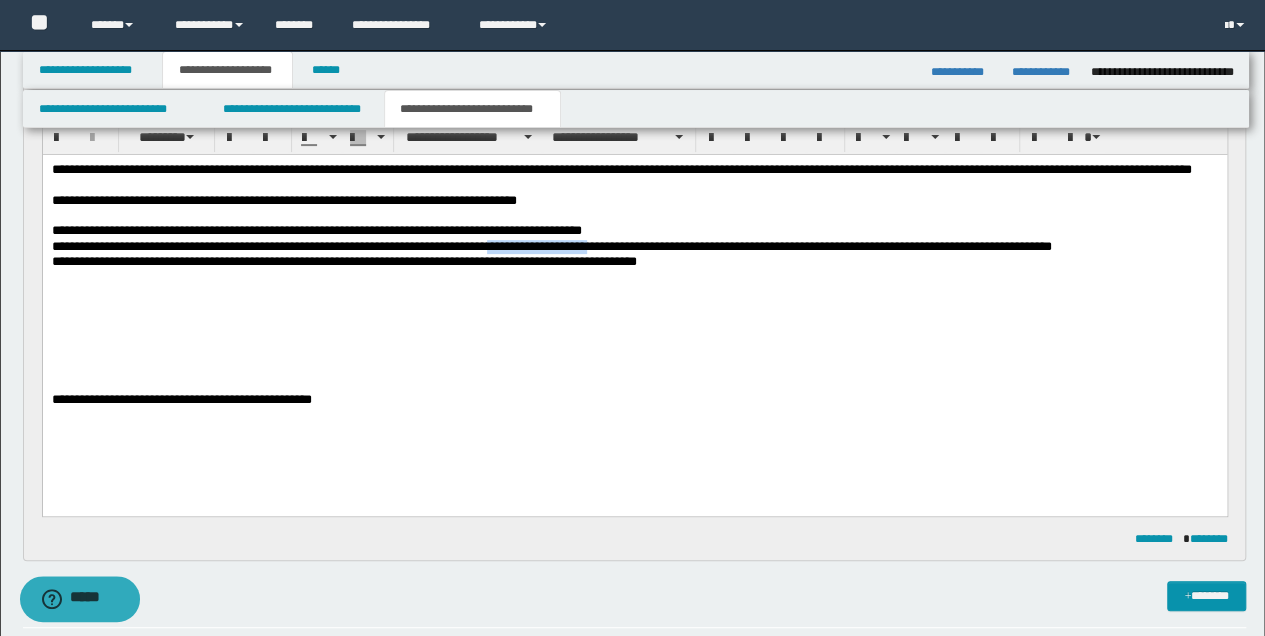 drag, startPoint x: 514, startPoint y: 245, endPoint x: 637, endPoint y: 241, distance: 123.065025 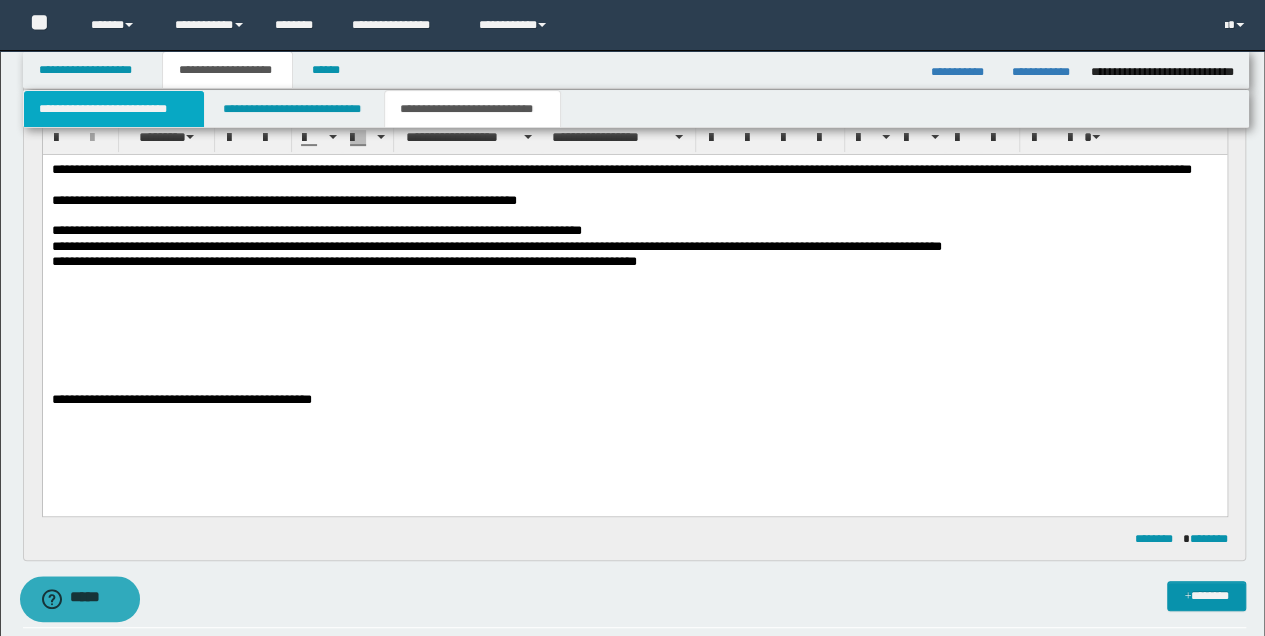 click on "**********" at bounding box center [114, 109] 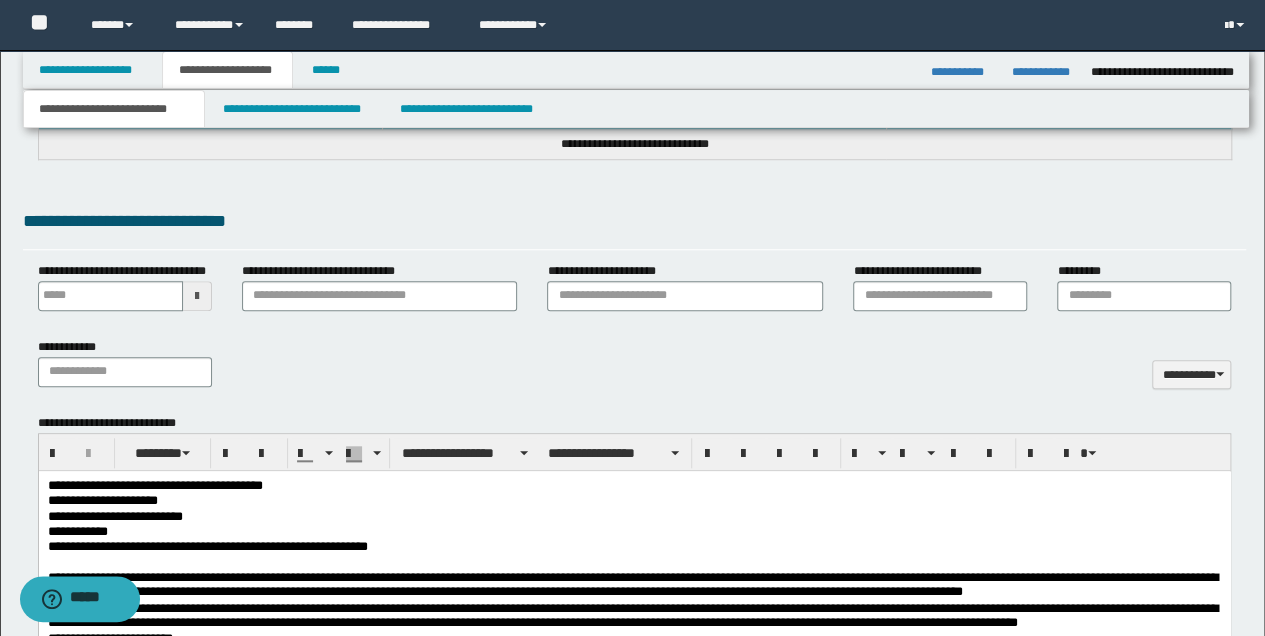 scroll, scrollTop: 866, scrollLeft: 0, axis: vertical 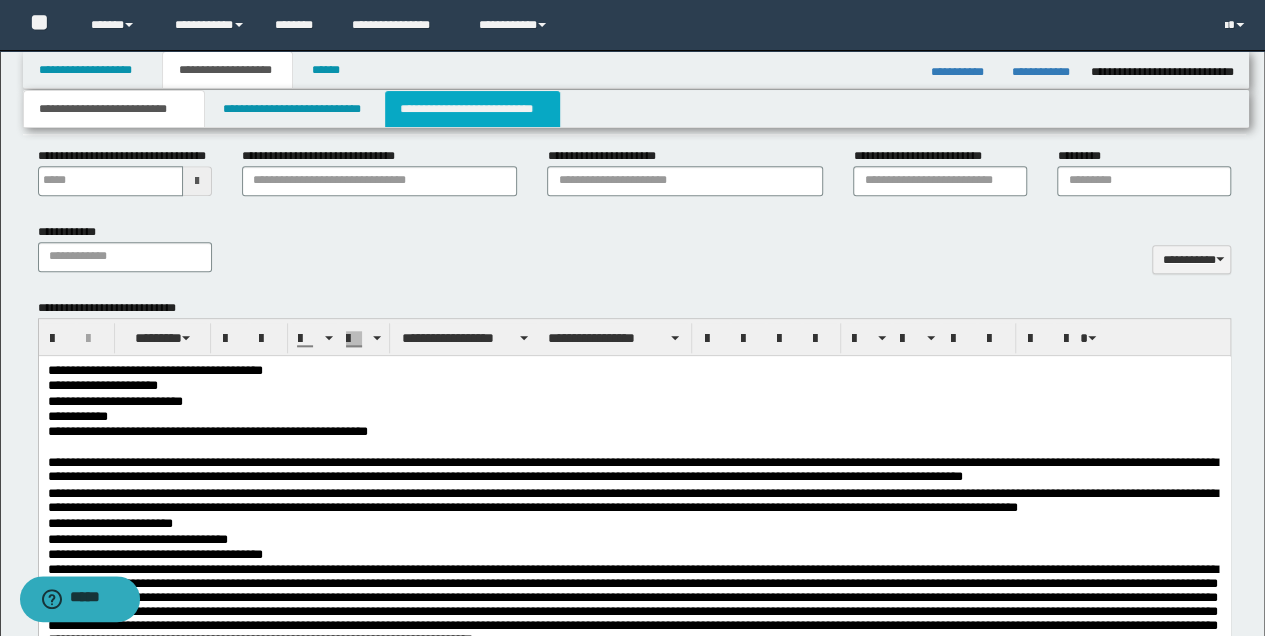 click on "**********" at bounding box center (472, 109) 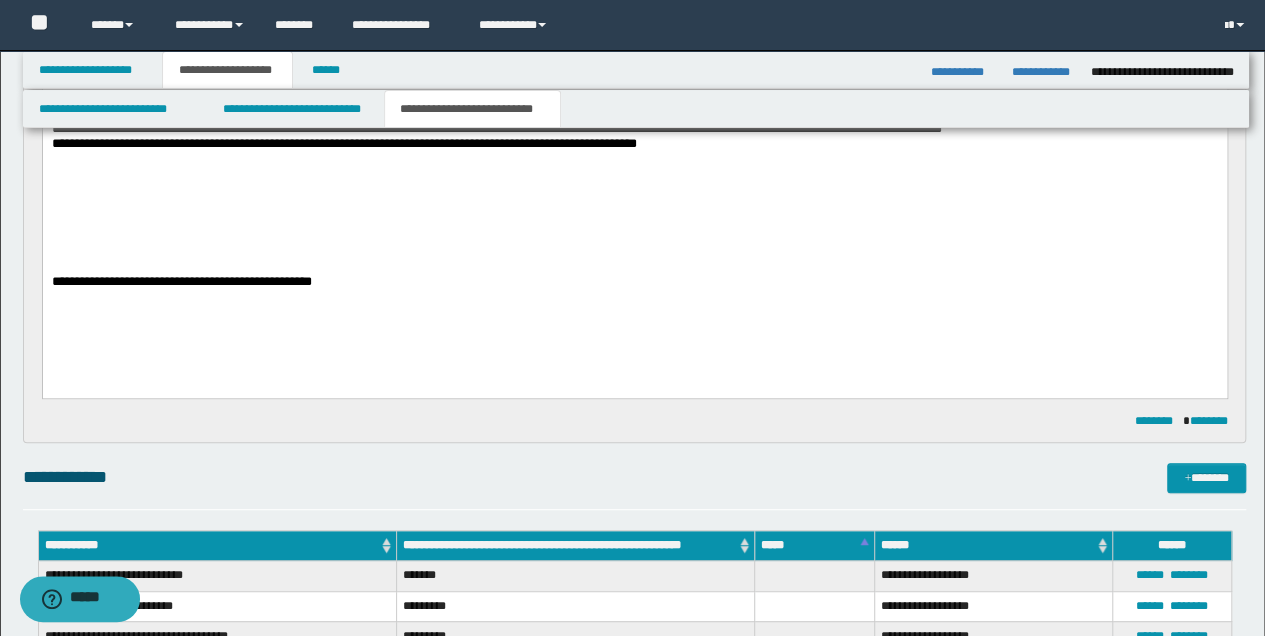 scroll, scrollTop: 200, scrollLeft: 0, axis: vertical 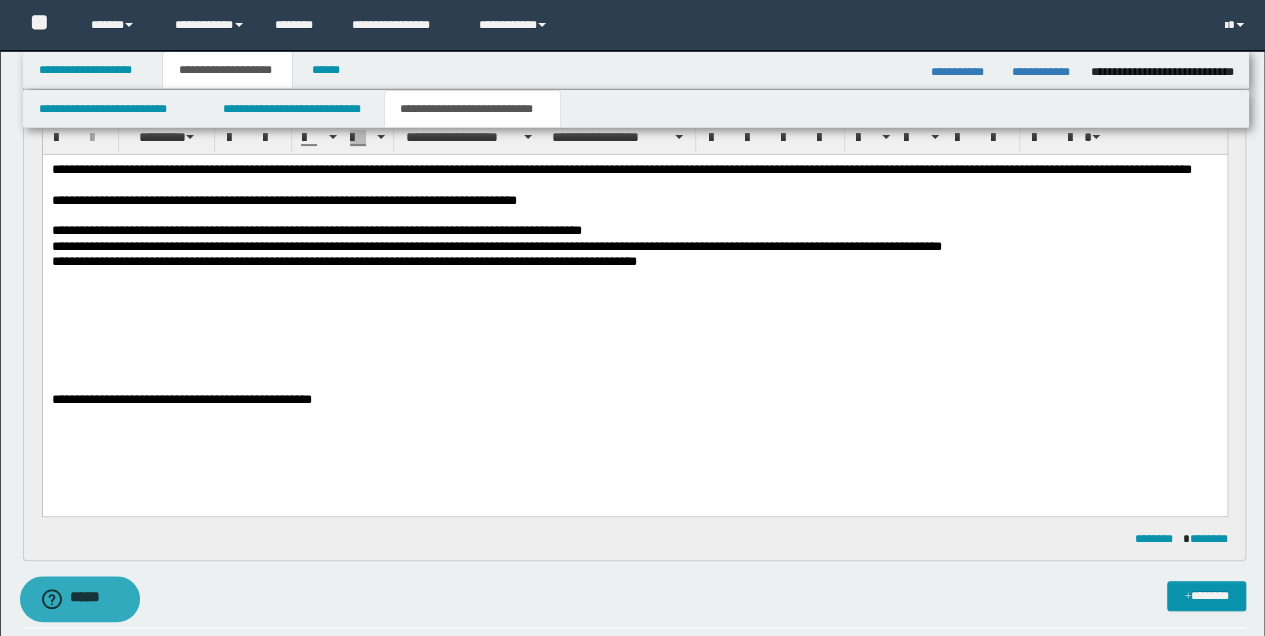 click on "**********" at bounding box center [634, 246] 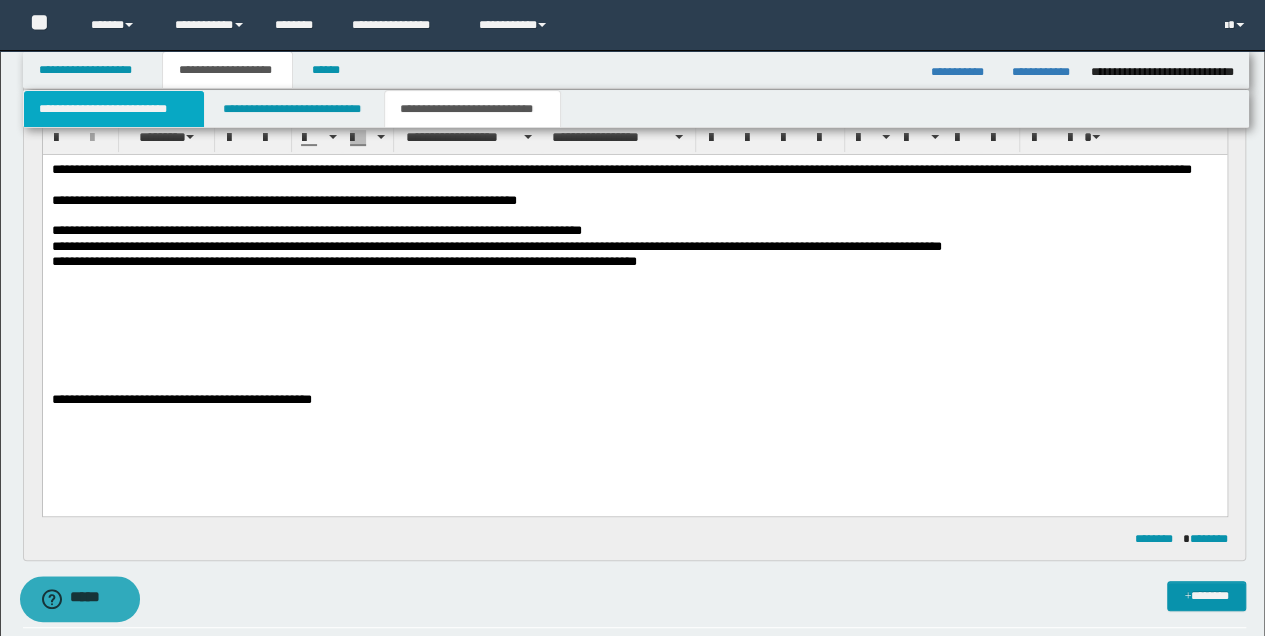 click on "**********" at bounding box center [114, 109] 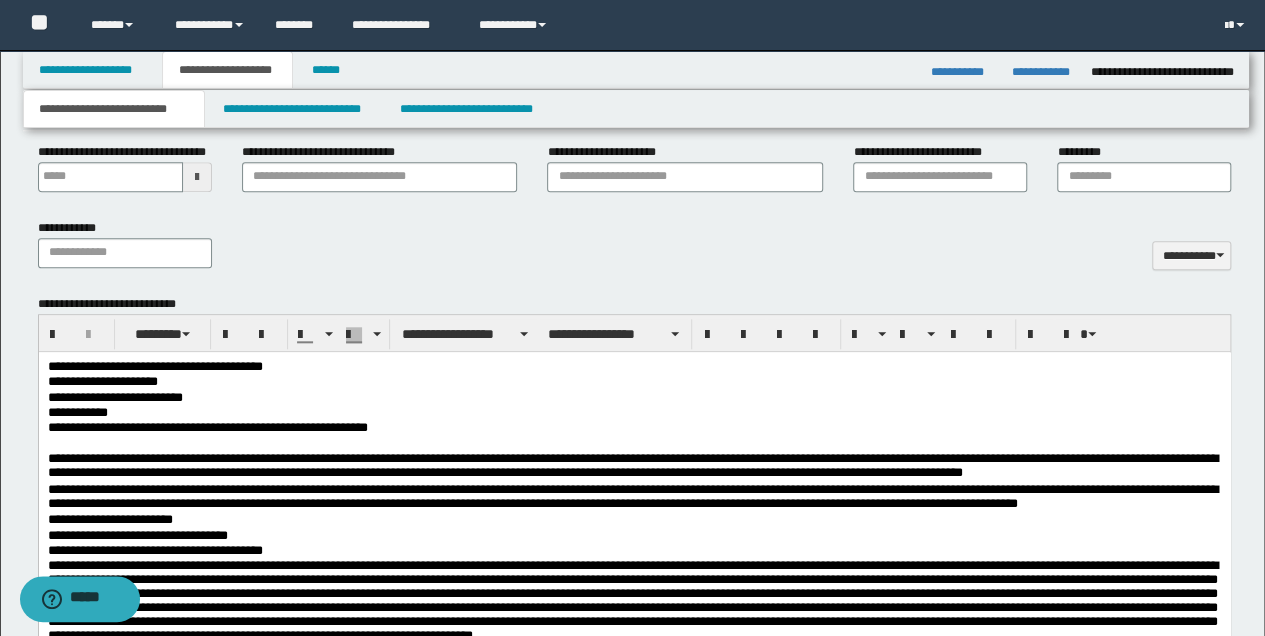 scroll, scrollTop: 933, scrollLeft: 0, axis: vertical 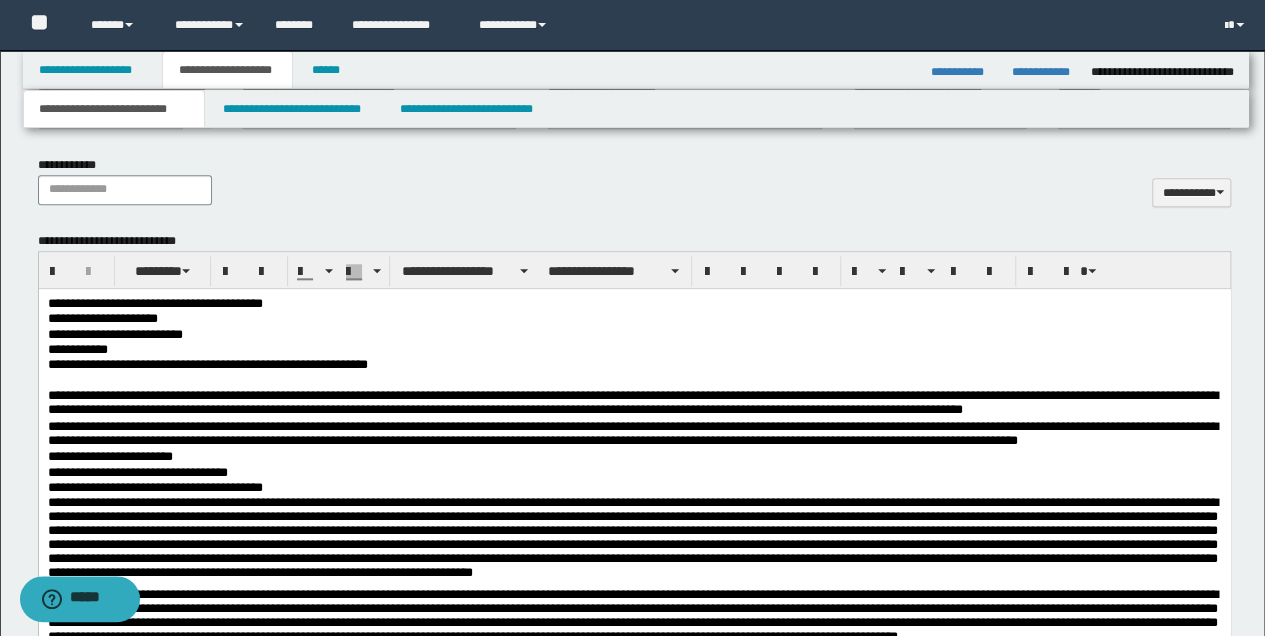 click on "**********" at bounding box center (634, 364) 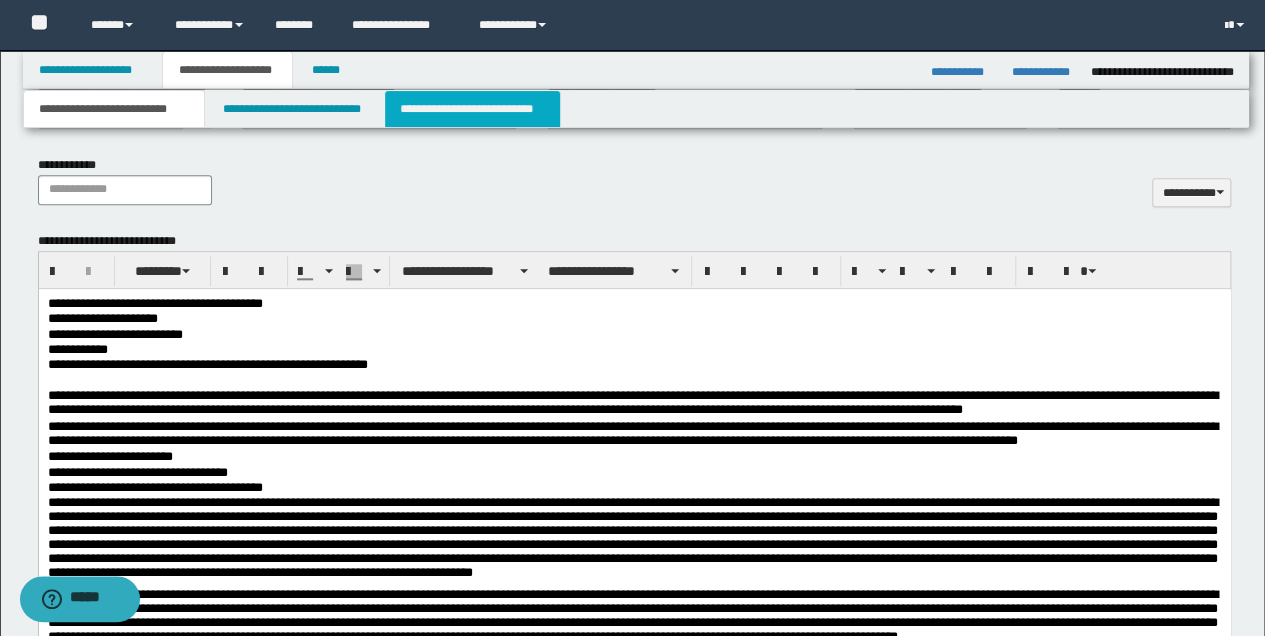 drag, startPoint x: 452, startPoint y: 116, endPoint x: 532, endPoint y: 9, distance: 133.60014 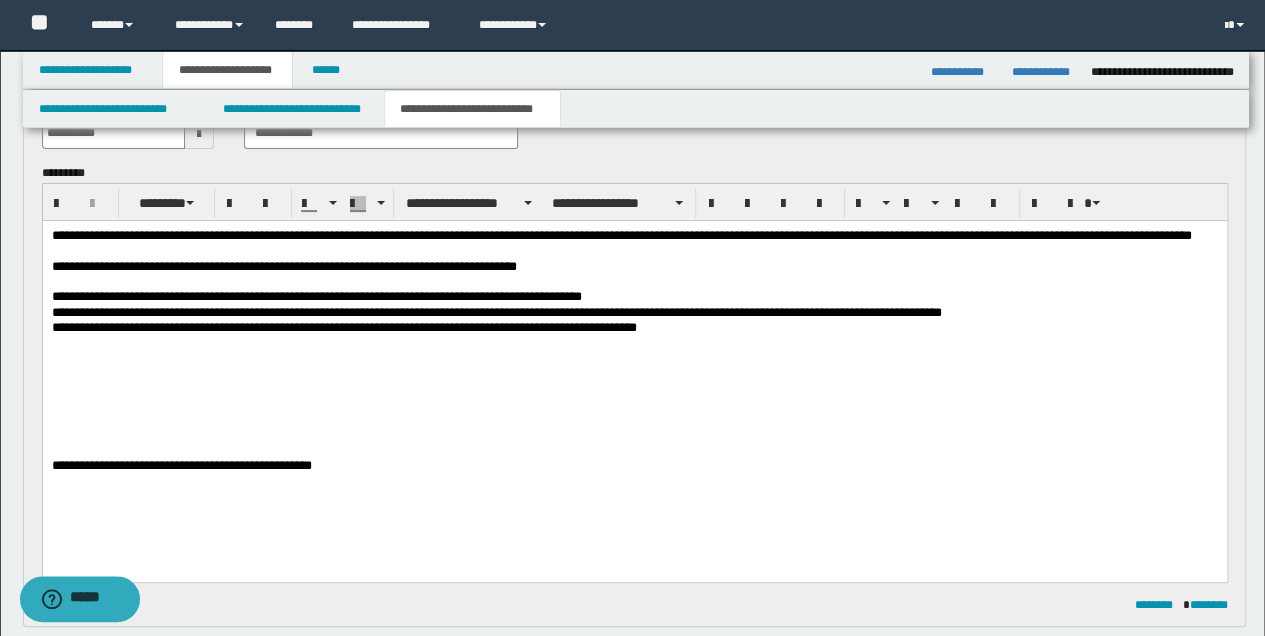 scroll, scrollTop: 133, scrollLeft: 0, axis: vertical 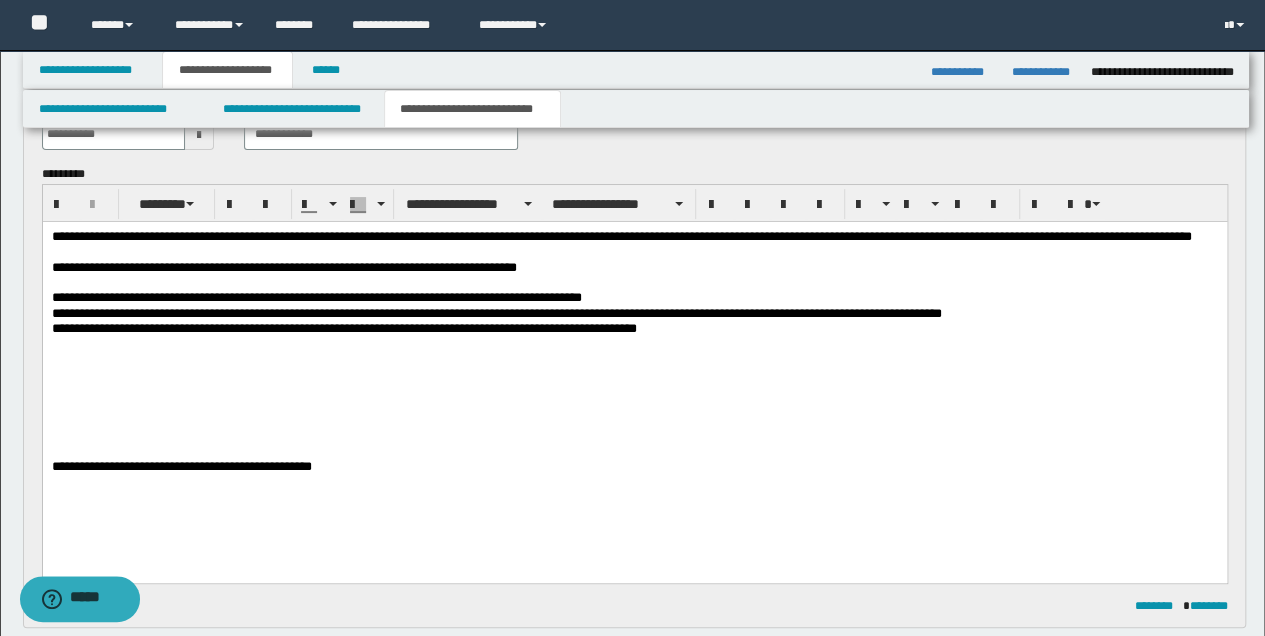 click on "**********" at bounding box center [634, 313] 